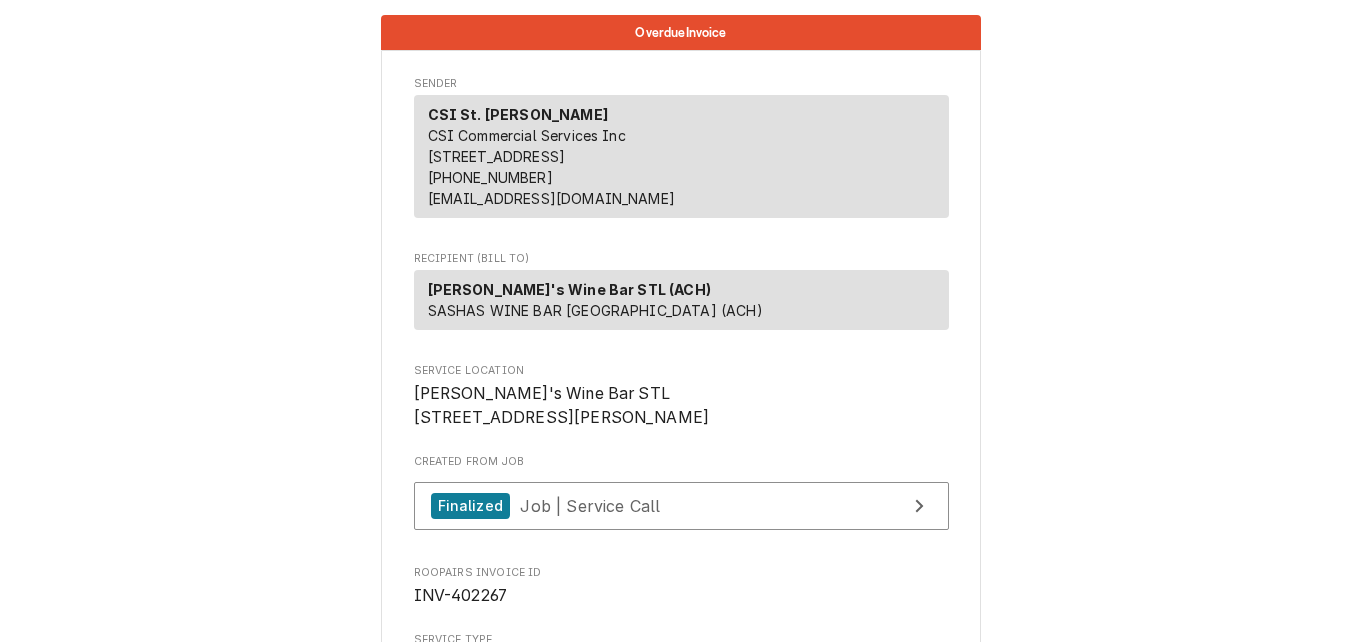 scroll, scrollTop: 0, scrollLeft: 0, axis: both 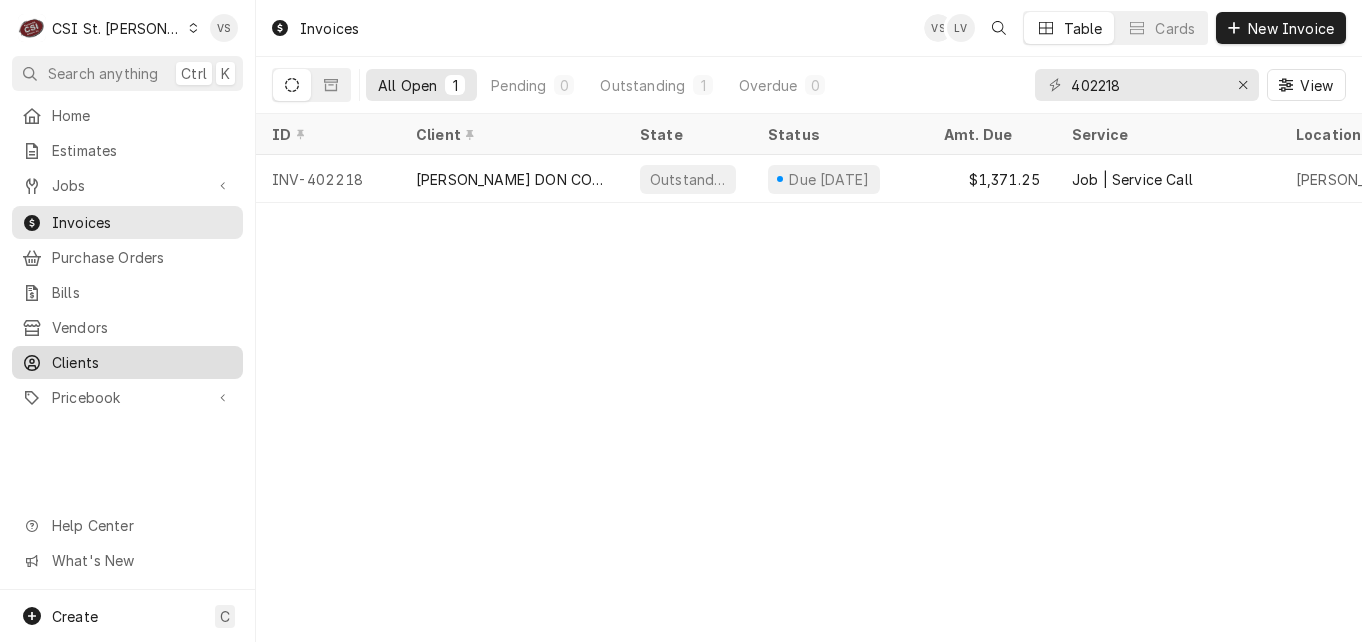 click on "Clients" at bounding box center (142, 362) 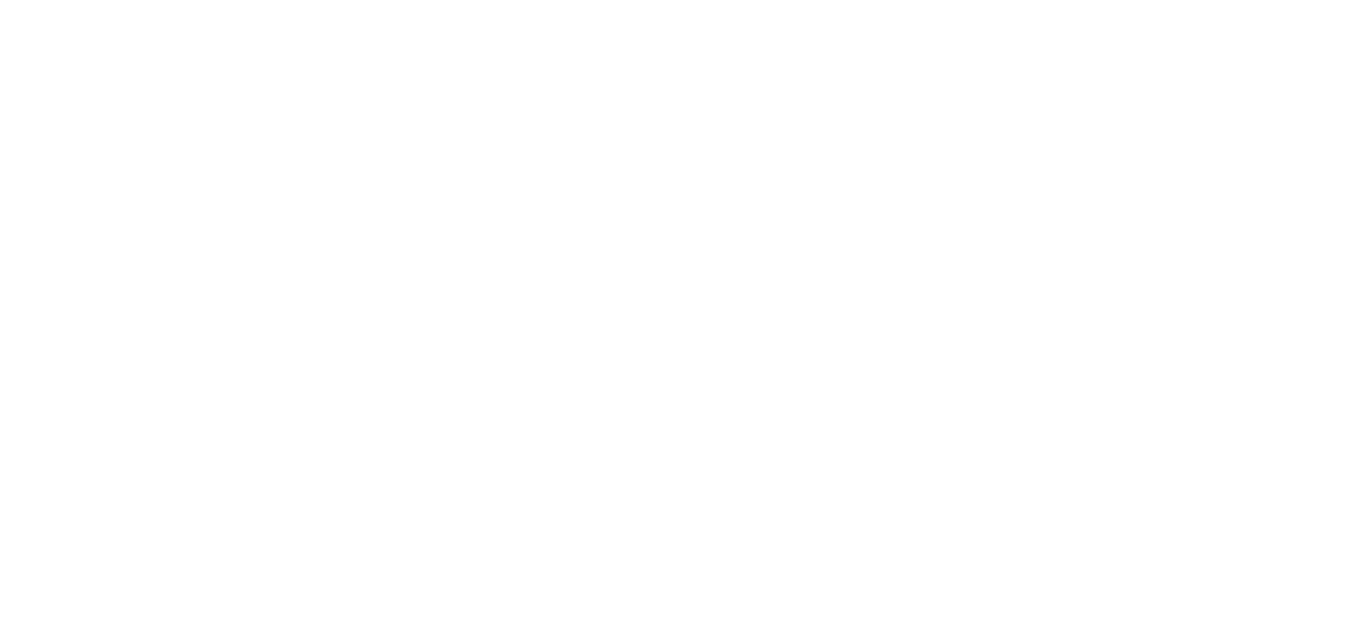 scroll, scrollTop: 0, scrollLeft: 0, axis: both 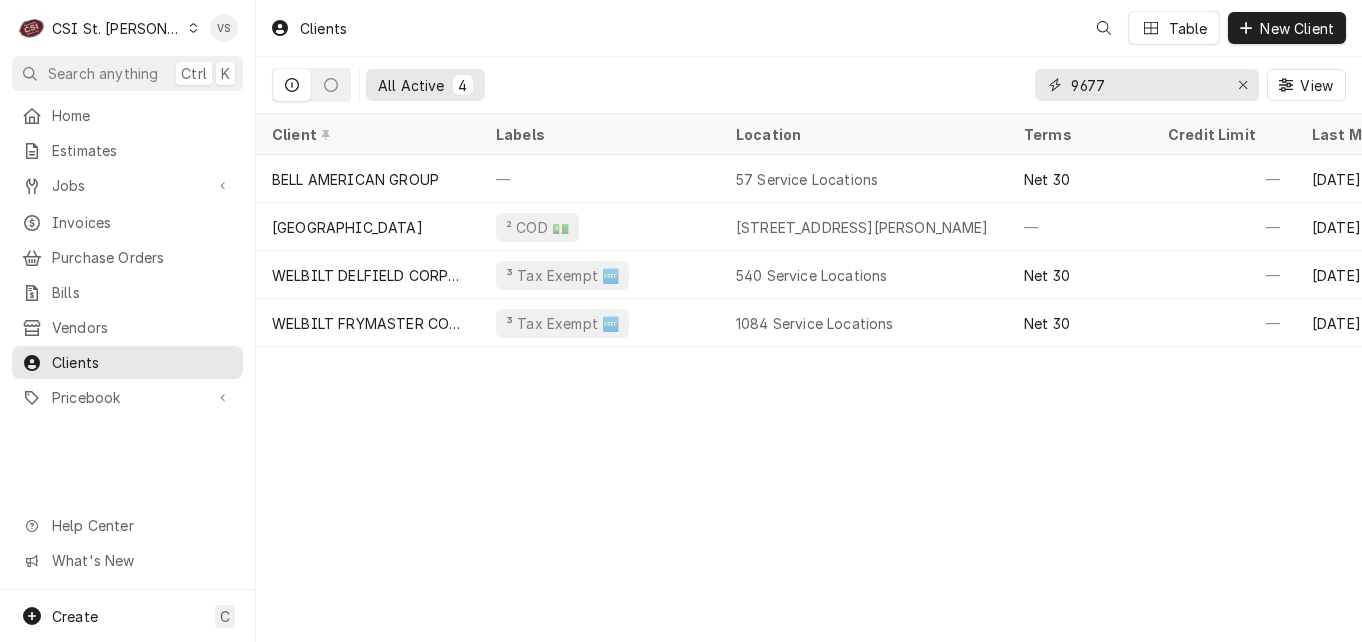 click on "9677" at bounding box center [1146, 85] 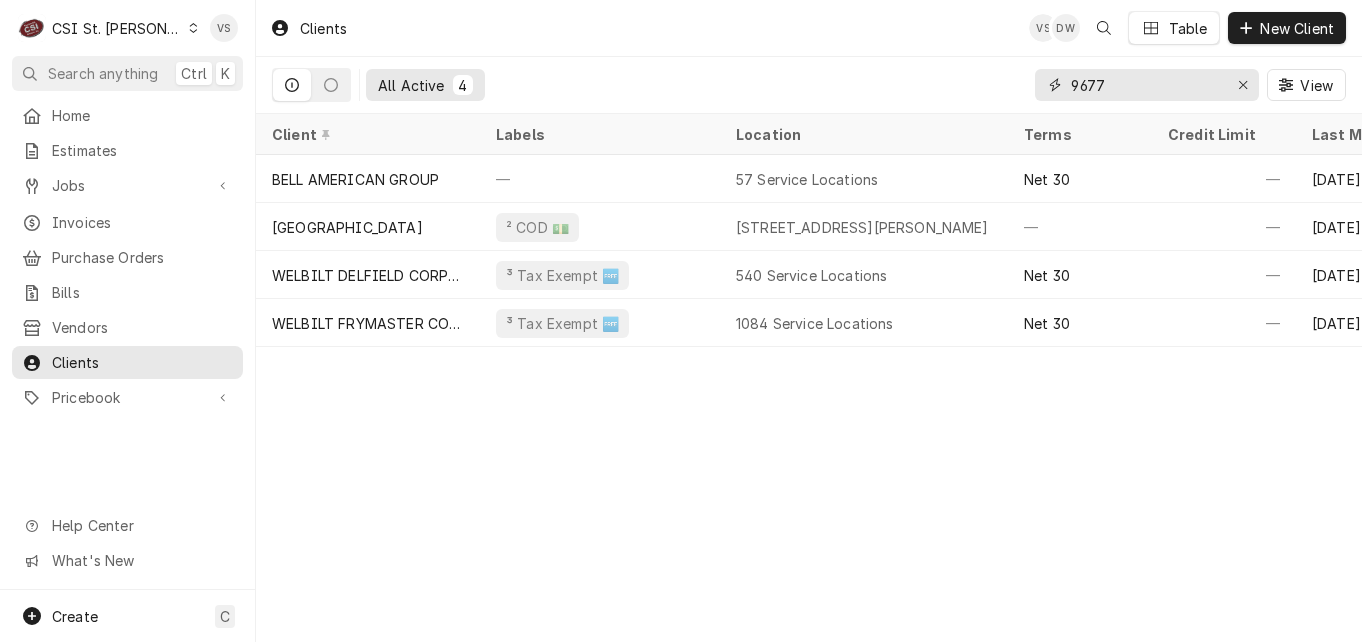 drag, startPoint x: 1111, startPoint y: 82, endPoint x: 1030, endPoint y: 82, distance: 81 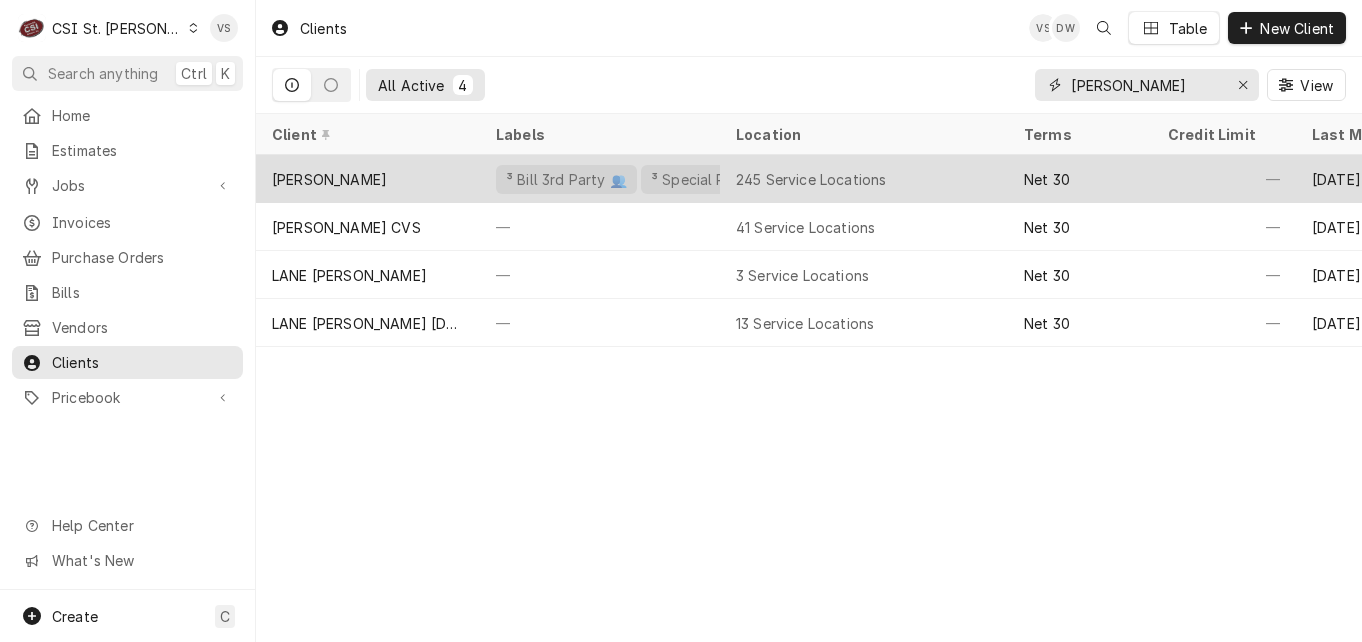 type on "lane valente" 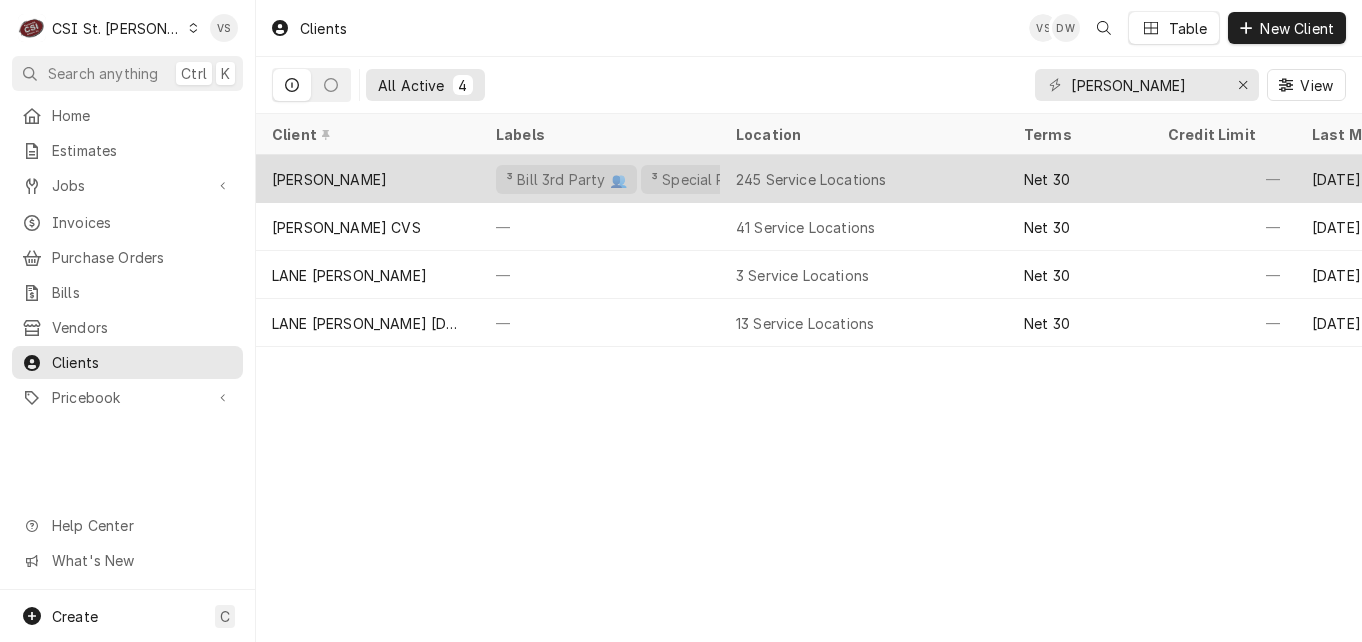 click on "Lane Valente" at bounding box center (368, 179) 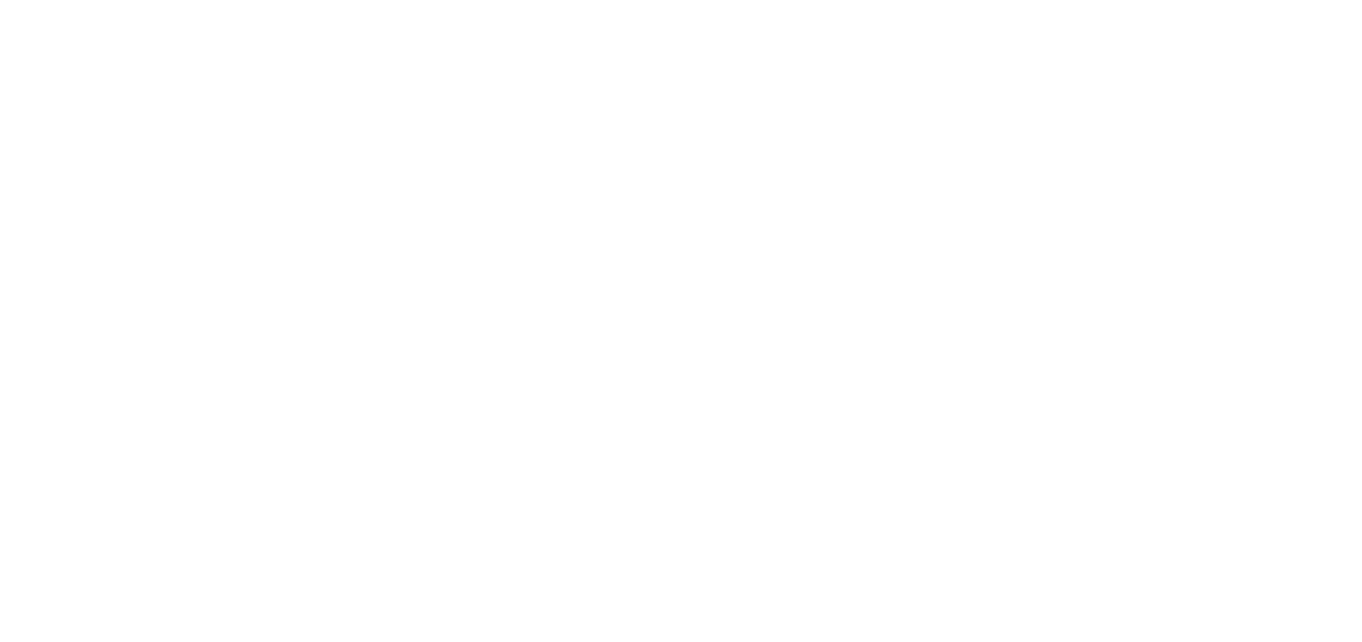scroll, scrollTop: 0, scrollLeft: 0, axis: both 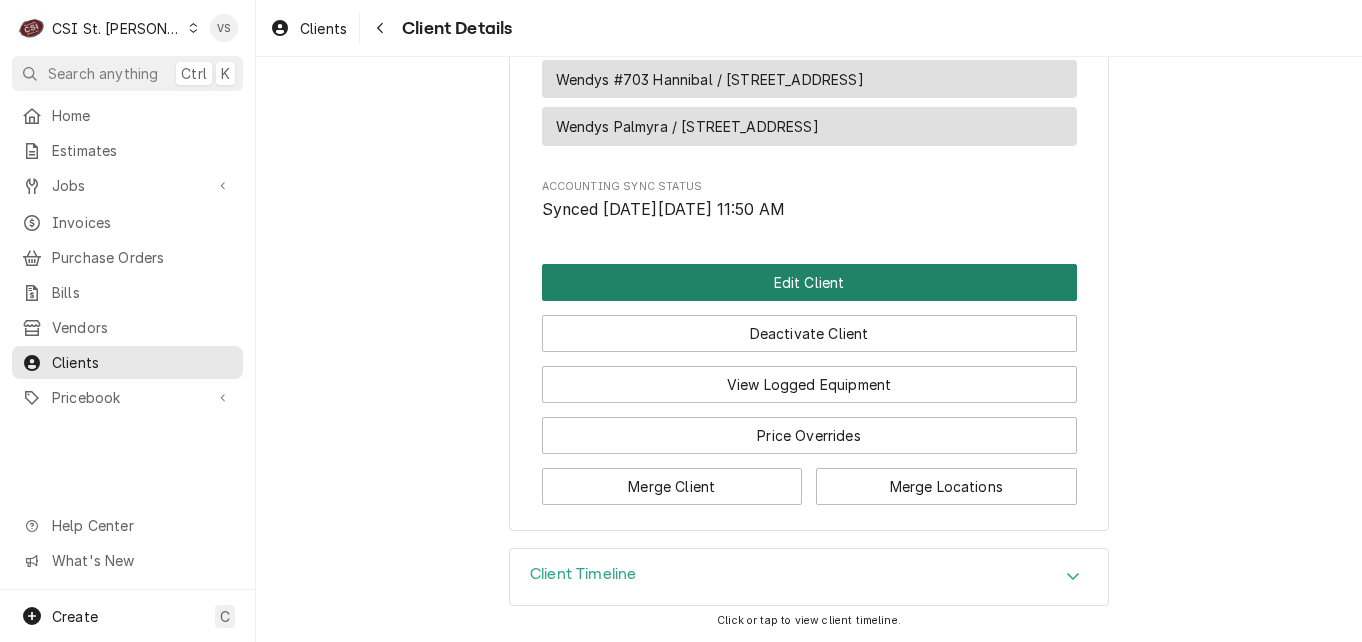 click on "Edit Client" at bounding box center (809, 282) 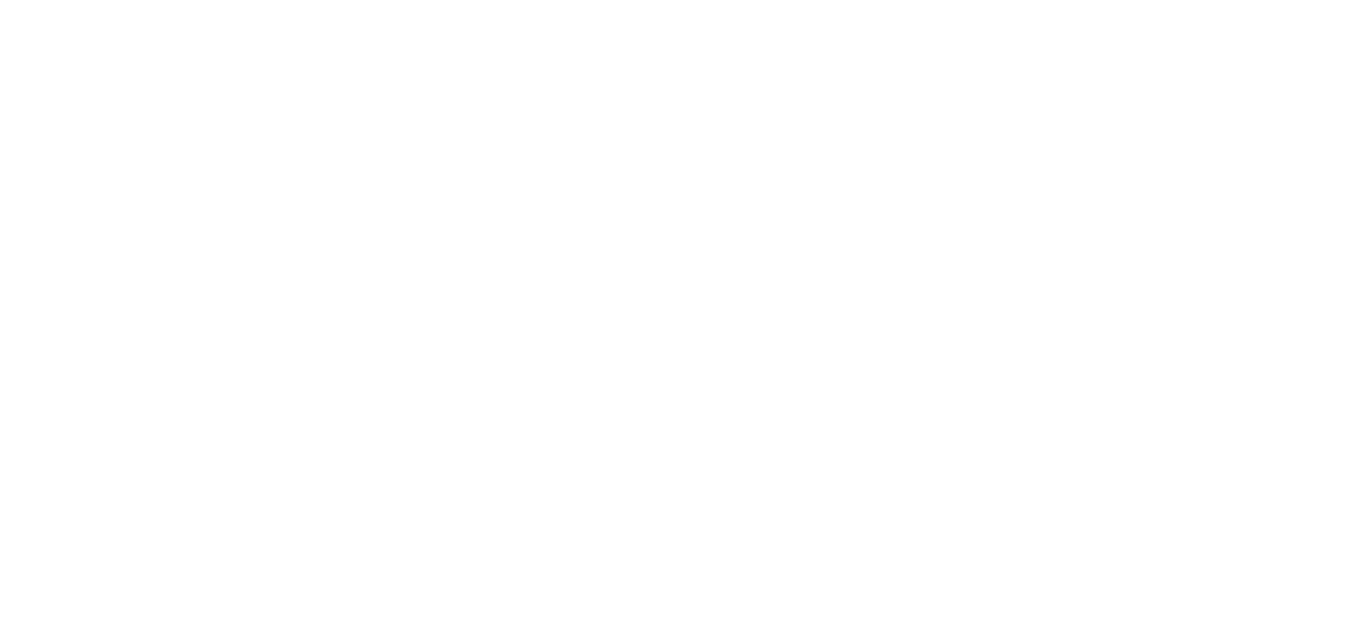 scroll, scrollTop: 0, scrollLeft: 0, axis: both 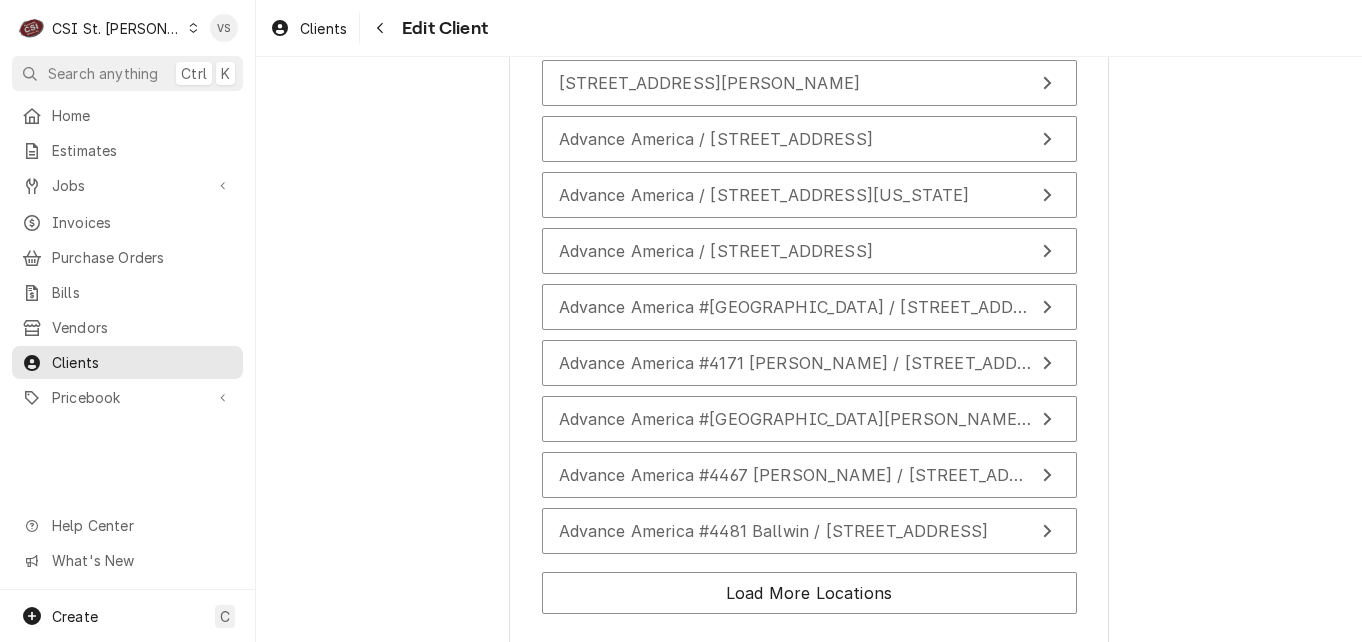 click on "Save" at bounding box center [672, 728] 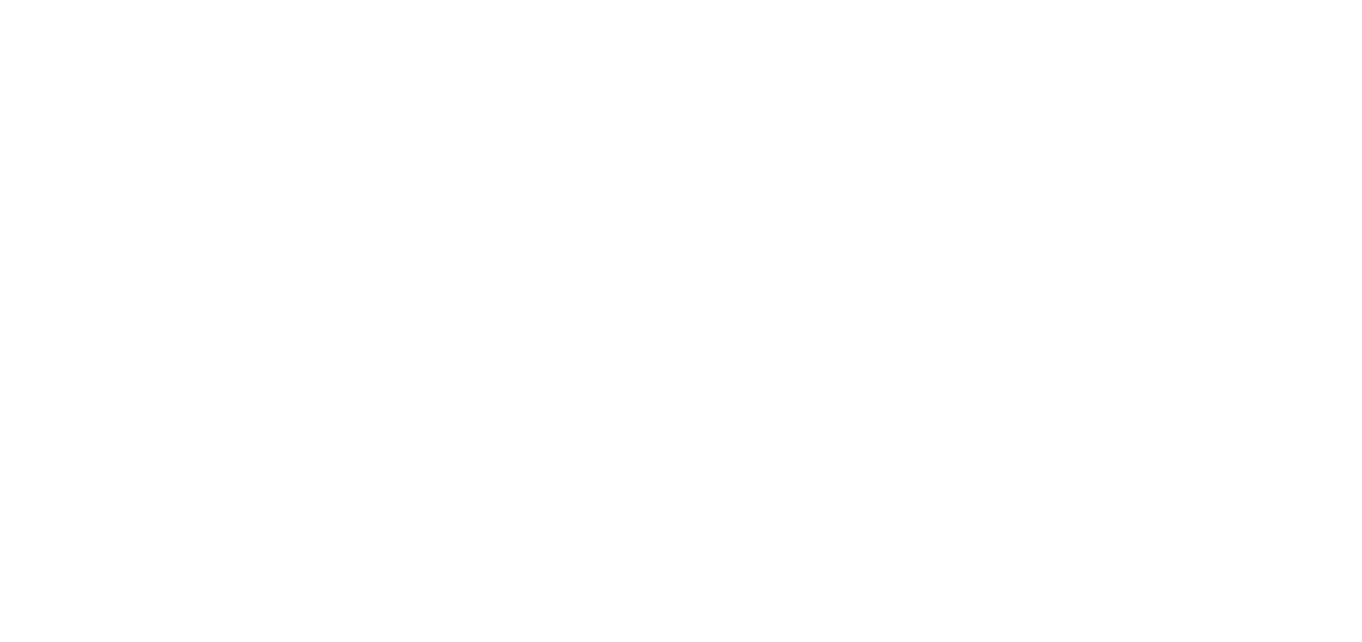 scroll, scrollTop: 0, scrollLeft: 0, axis: both 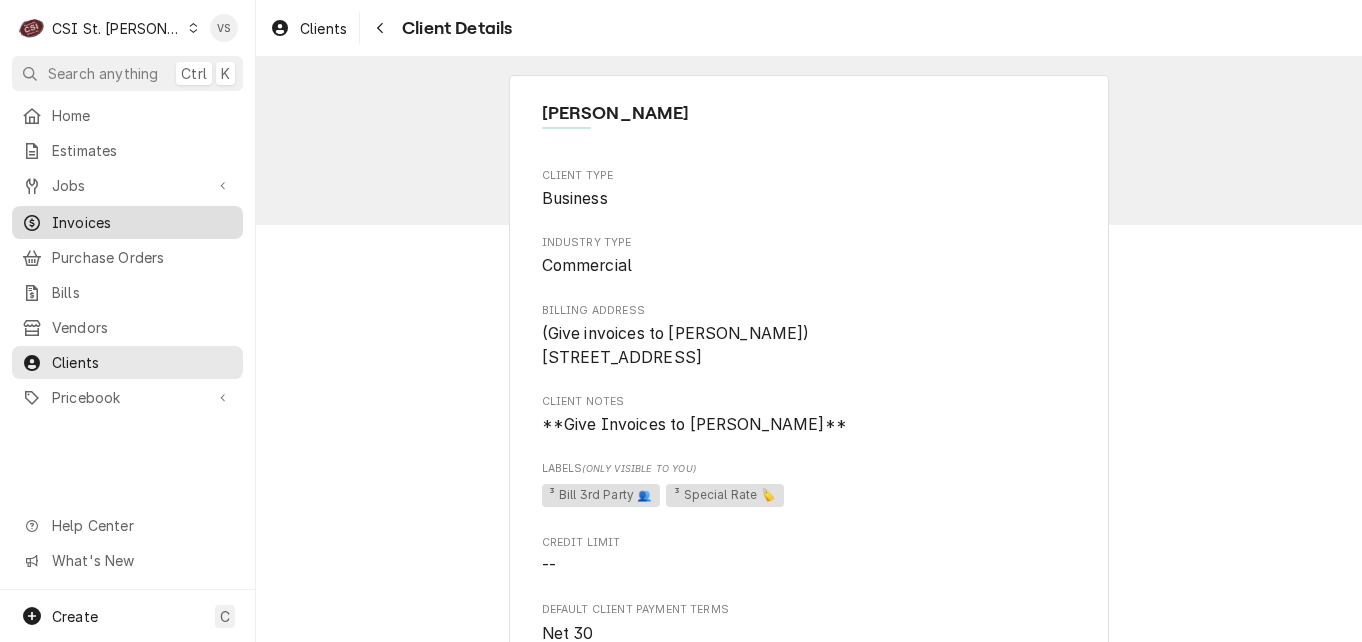 click on "Invoices" at bounding box center (142, 222) 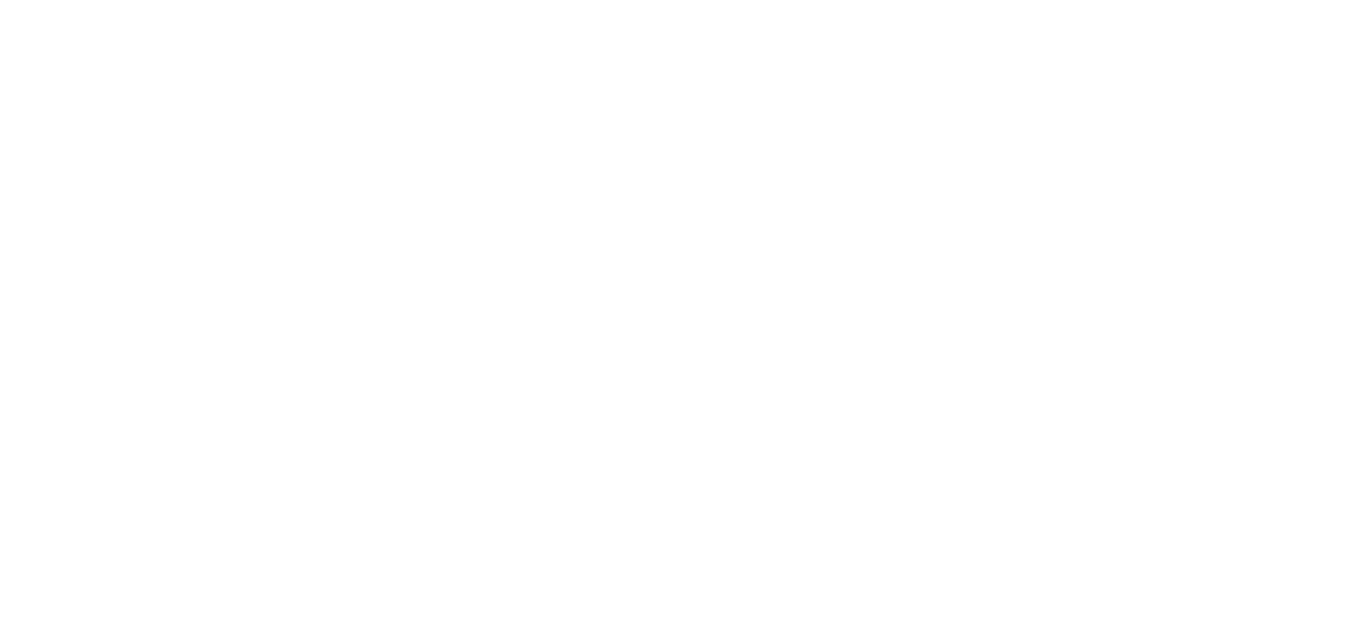 scroll, scrollTop: 0, scrollLeft: 0, axis: both 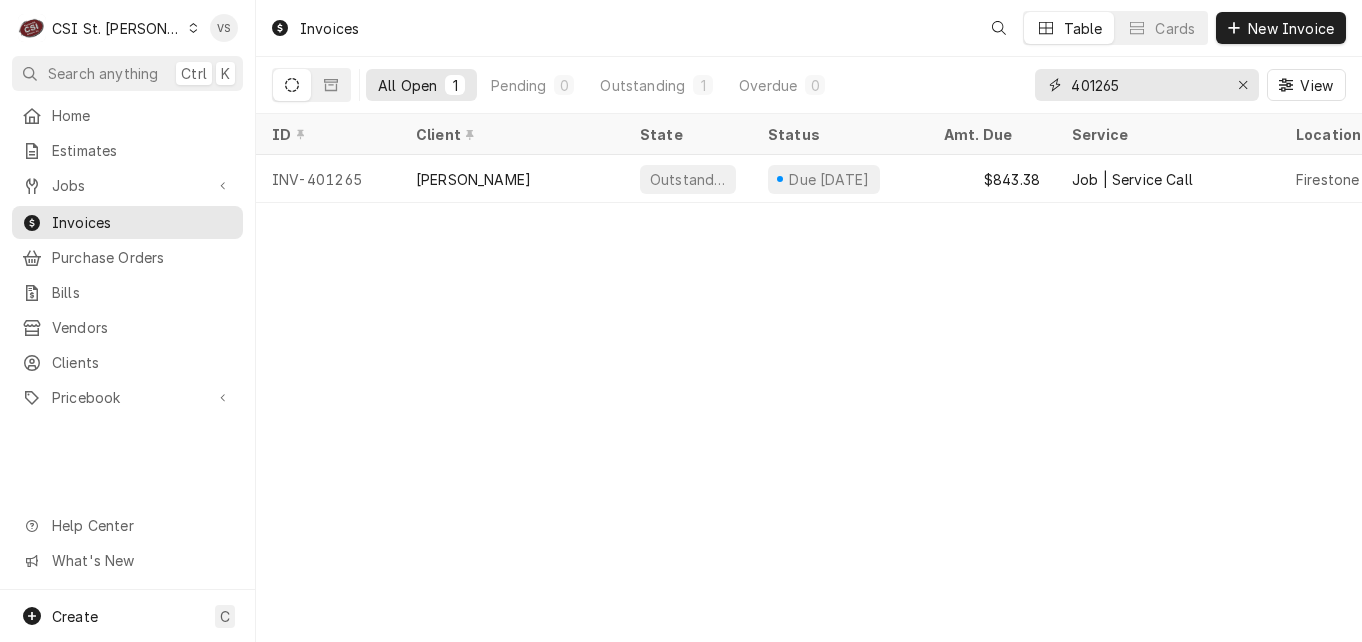 click on "401265" at bounding box center [1146, 85] 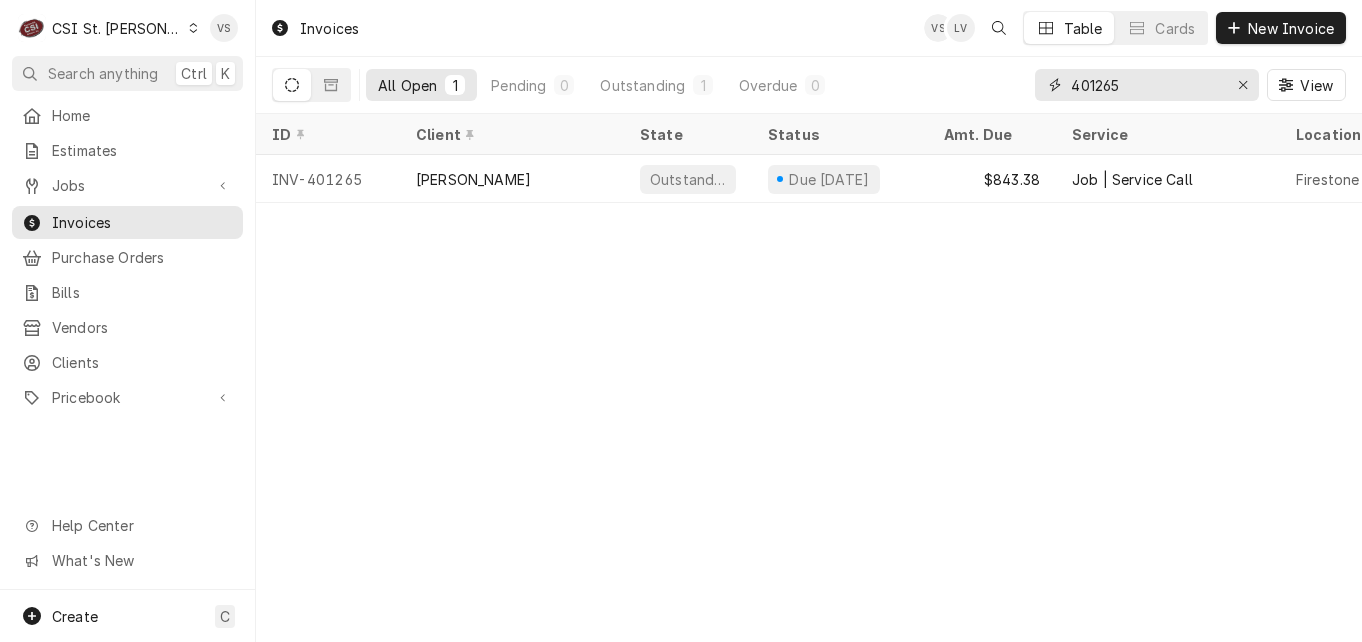 drag, startPoint x: 1128, startPoint y: 81, endPoint x: 1017, endPoint y: 86, distance: 111.11256 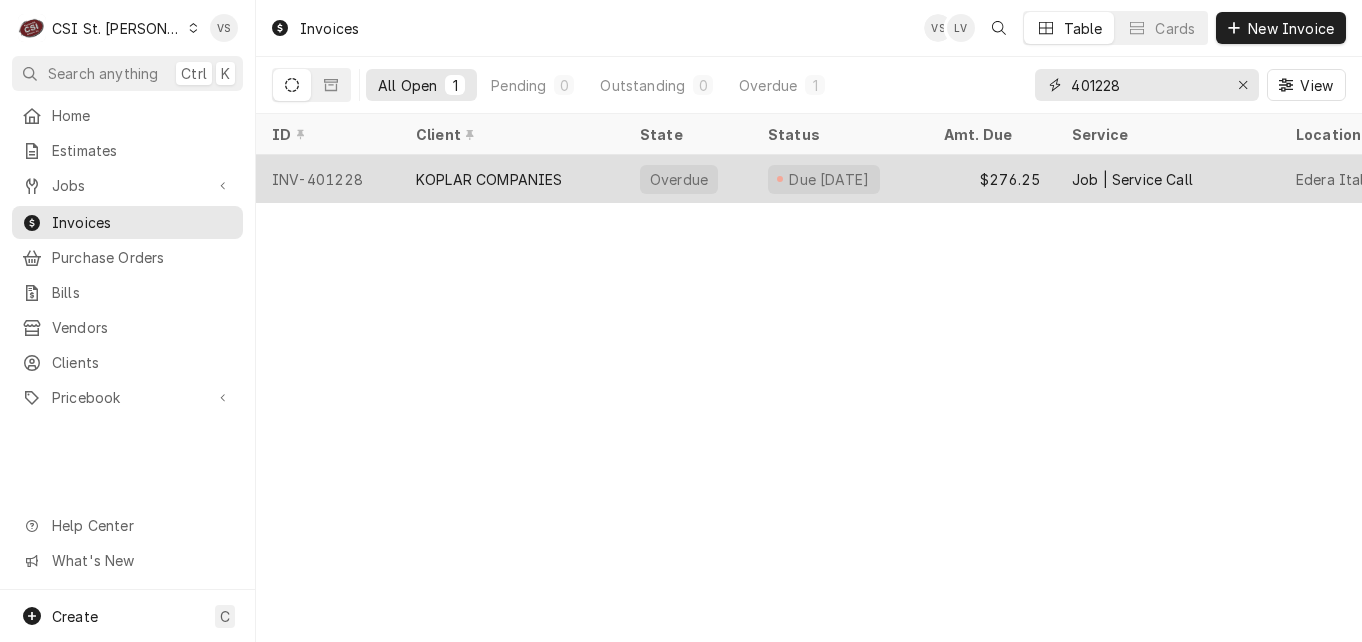 type on "401228" 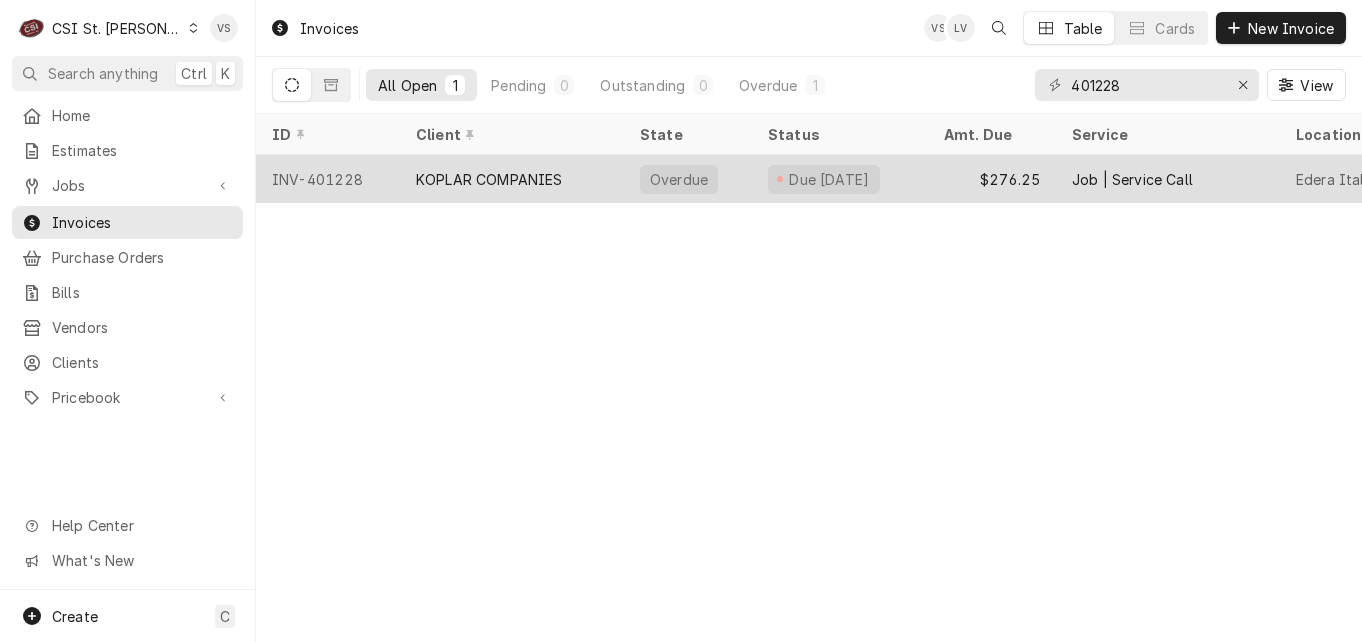 click on "INV-401228" at bounding box center (328, 179) 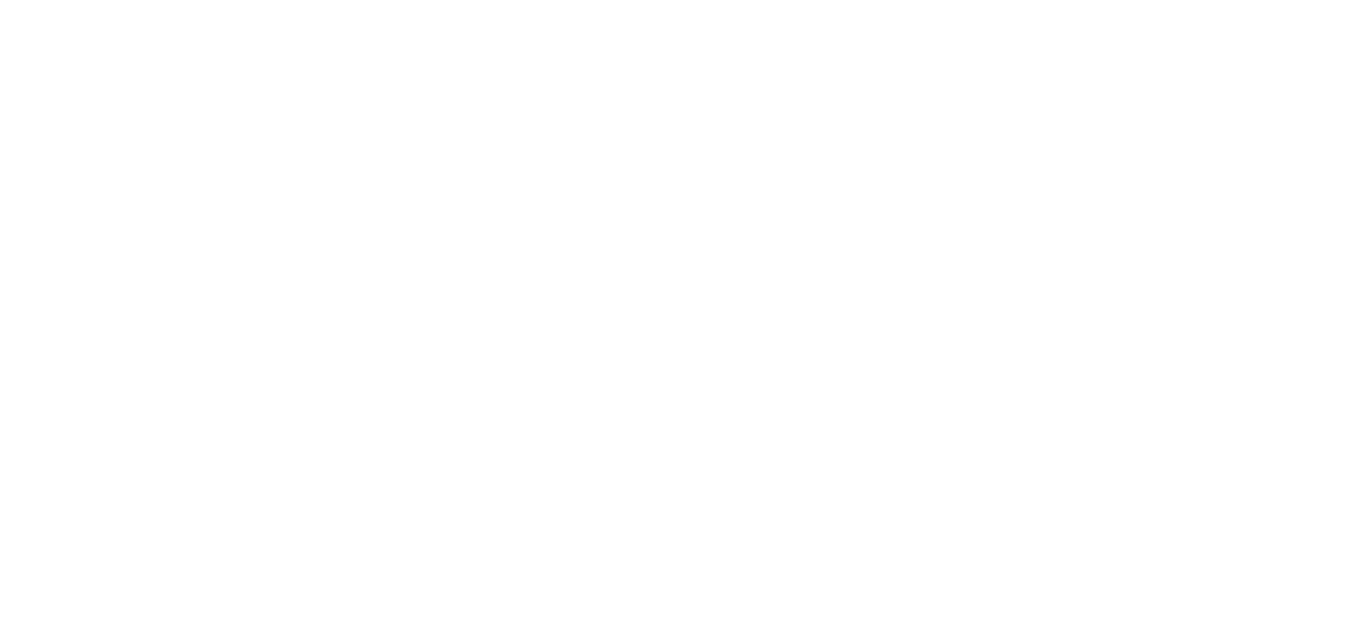 scroll, scrollTop: 0, scrollLeft: 0, axis: both 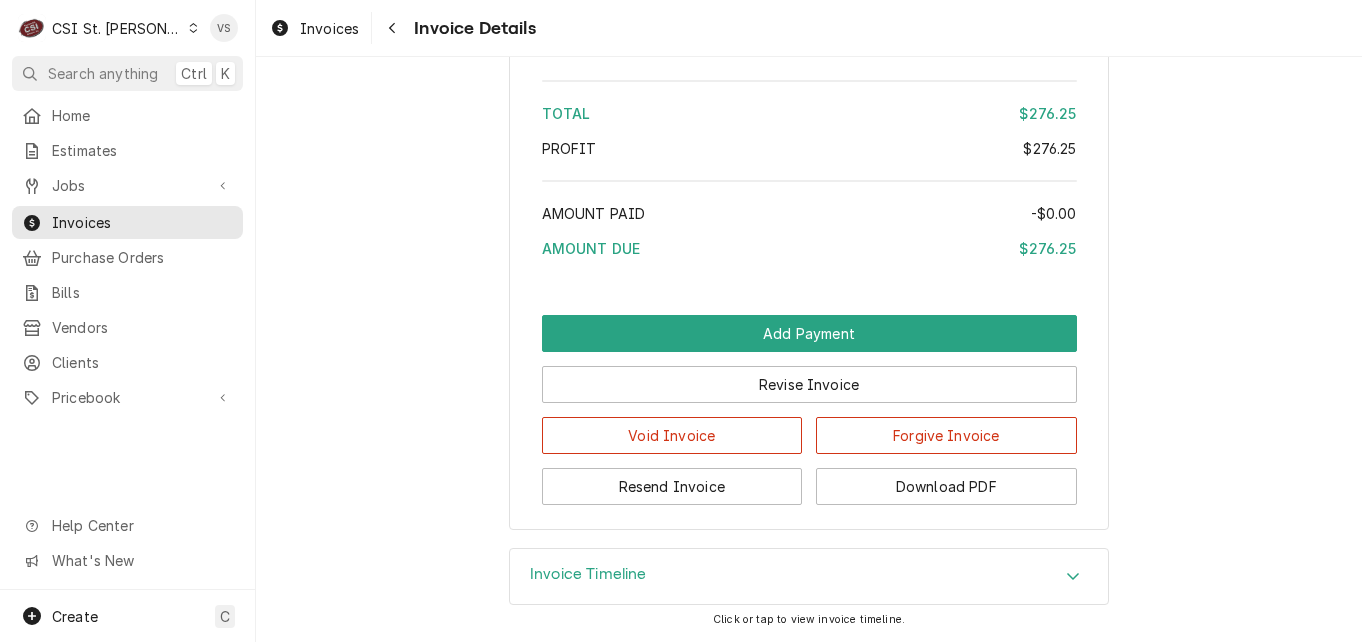 click 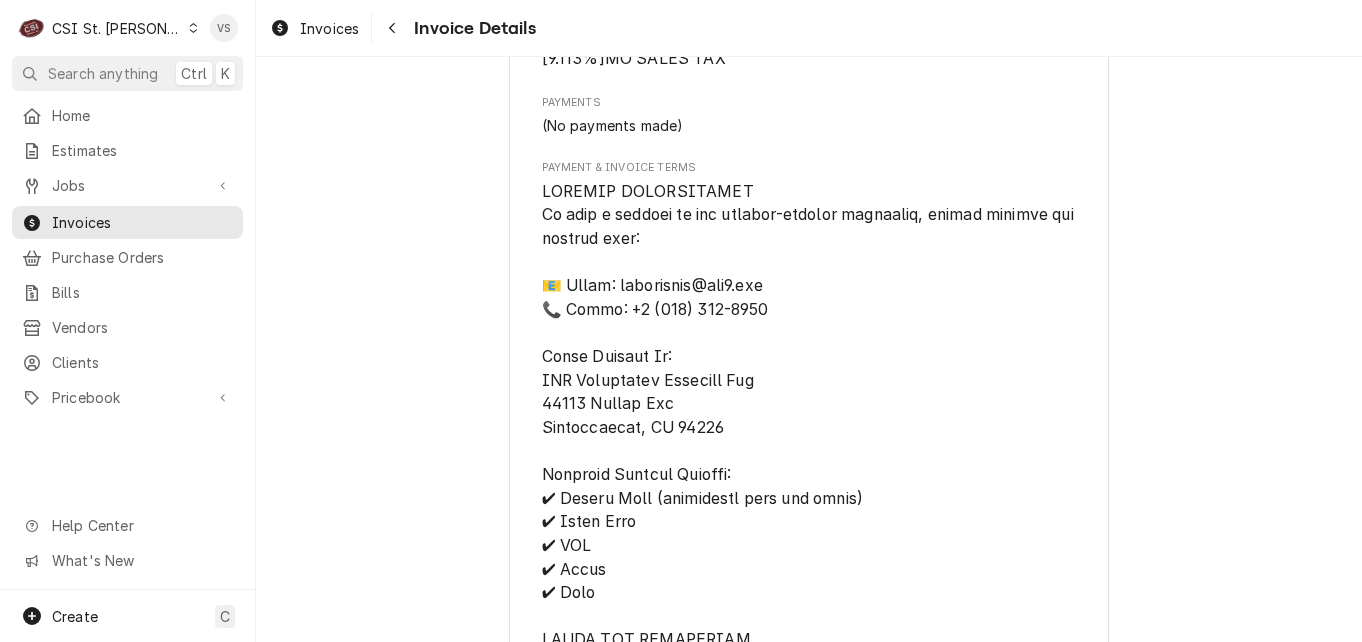 scroll, scrollTop: 2097, scrollLeft: 0, axis: vertical 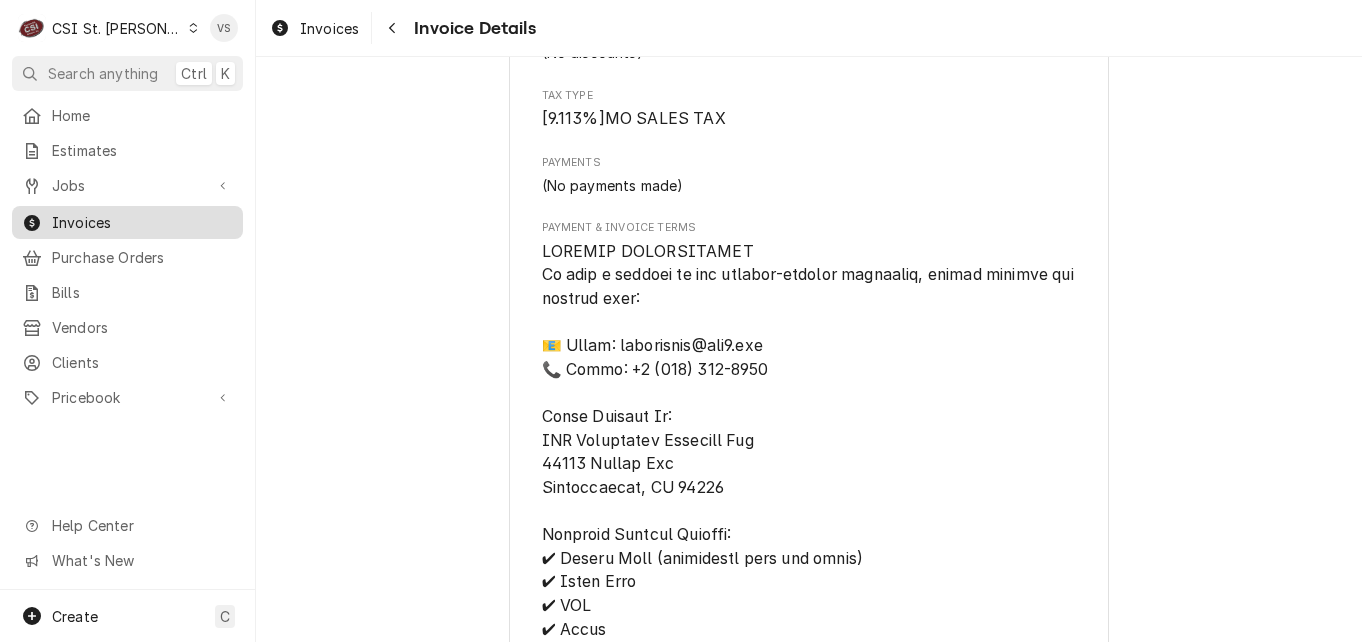 click on "Invoices" at bounding box center [142, 222] 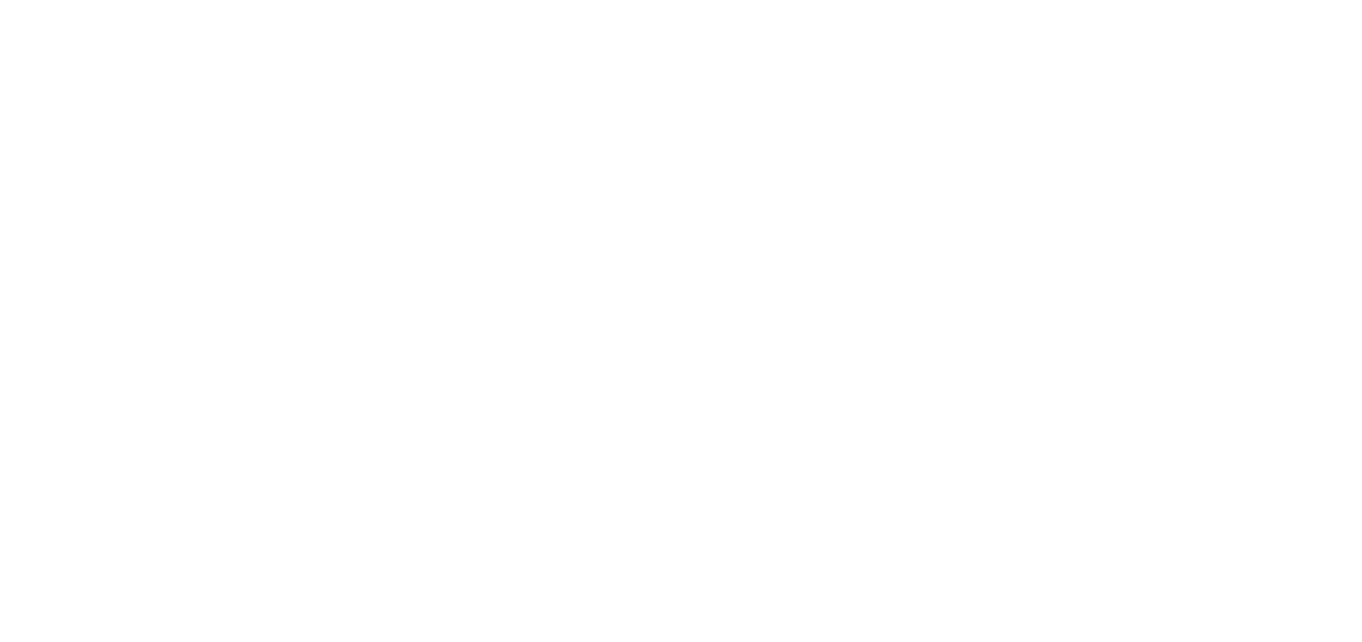 scroll, scrollTop: 0, scrollLeft: 0, axis: both 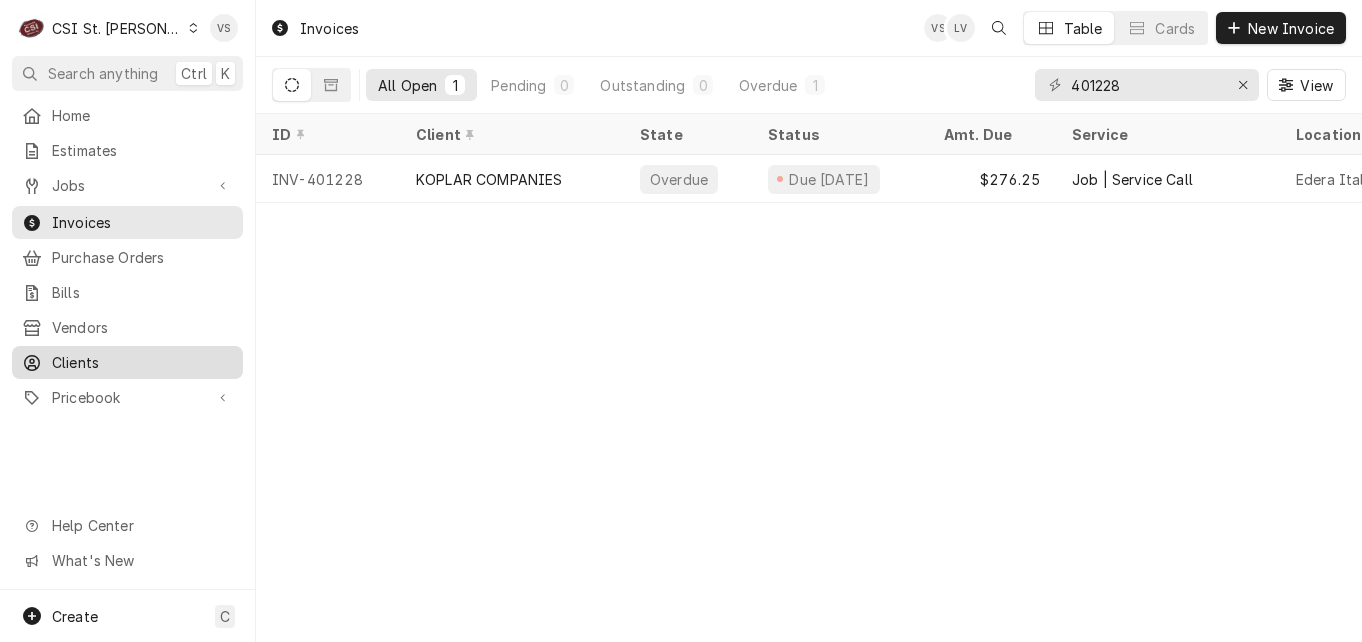 click on "Clients" at bounding box center [142, 362] 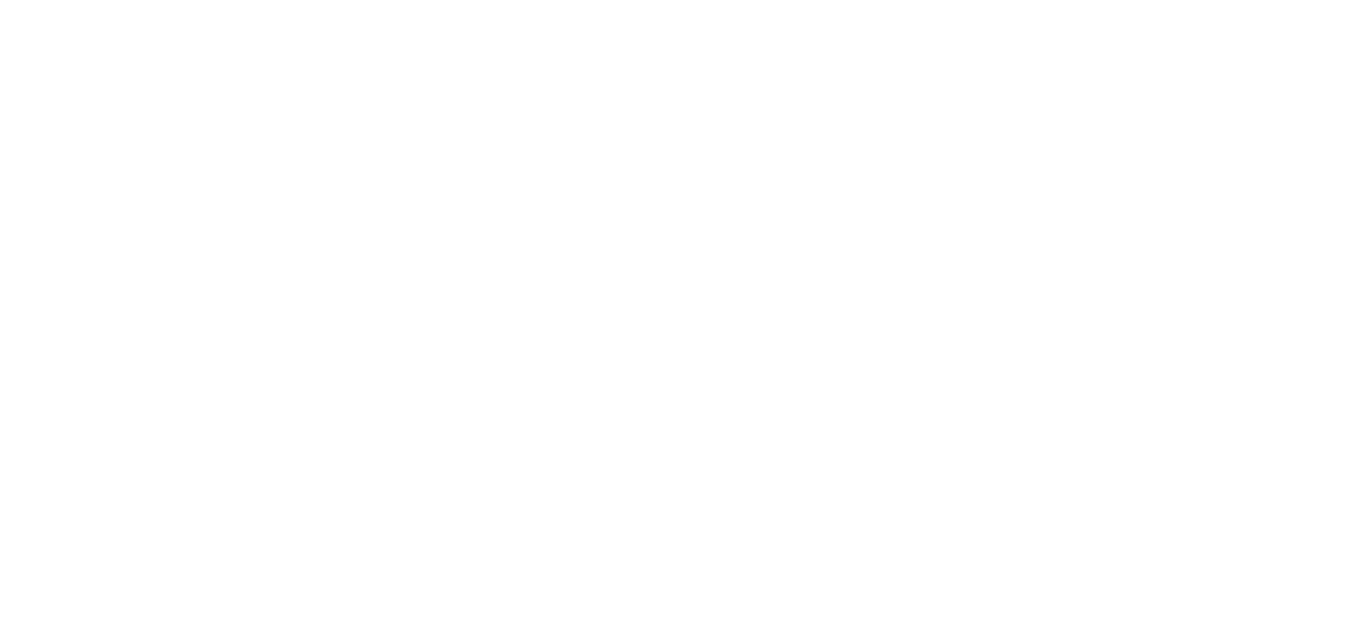 scroll, scrollTop: 0, scrollLeft: 0, axis: both 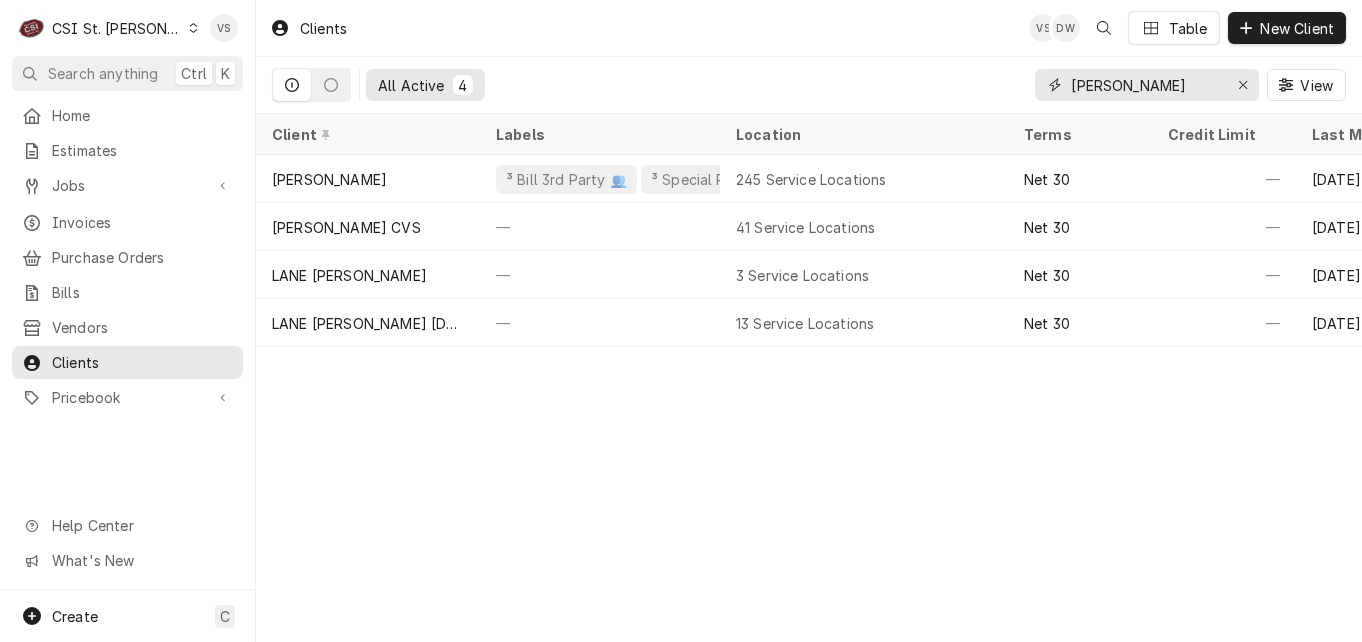 drag, startPoint x: 1173, startPoint y: 81, endPoint x: 1032, endPoint y: 86, distance: 141.08862 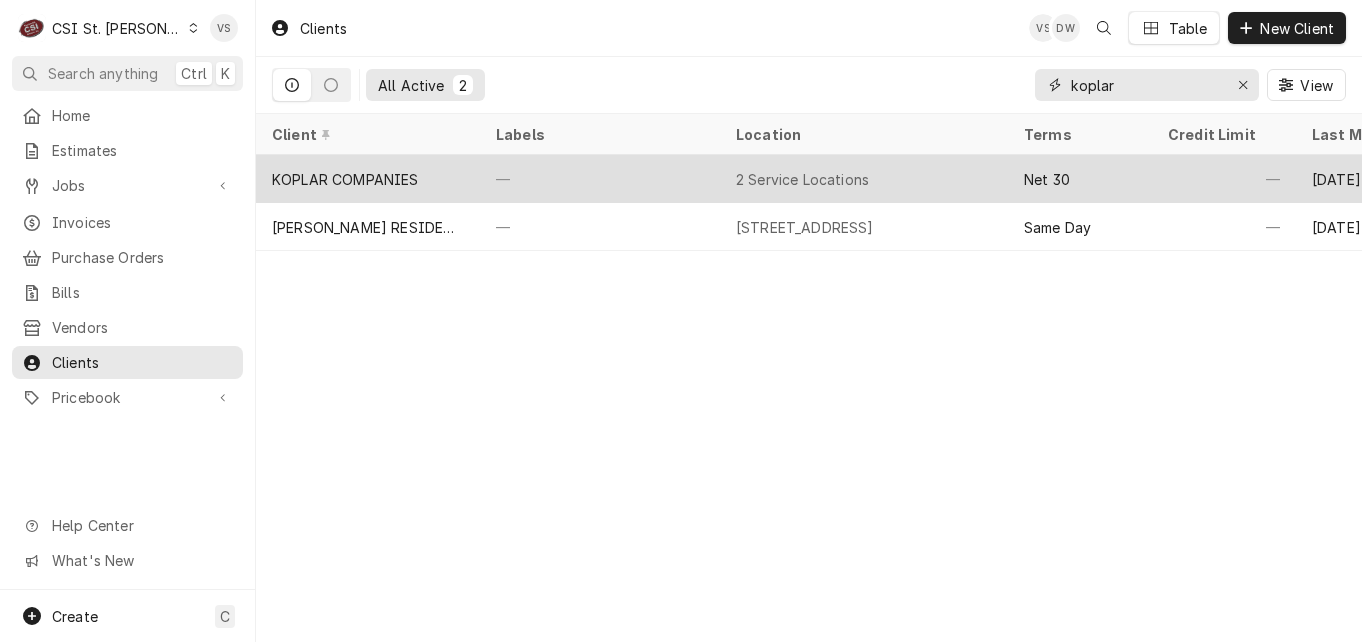 type on "koplar" 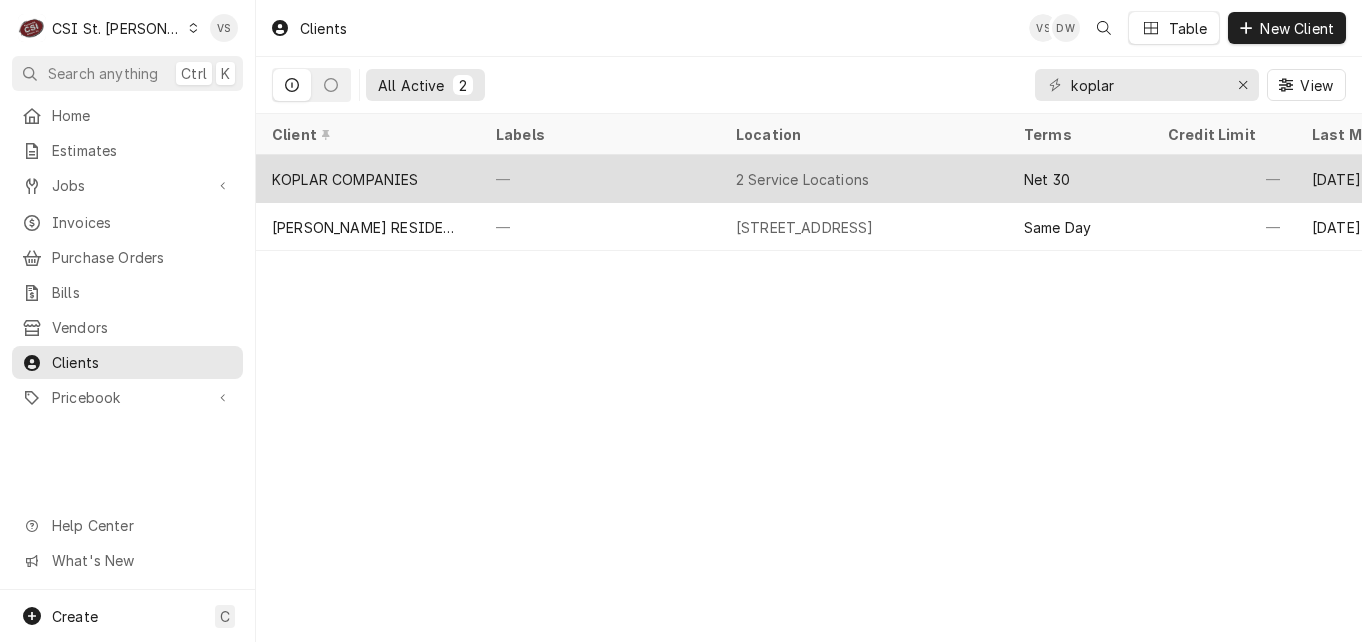 click on "KOPLAR COMPANIES" at bounding box center [368, 179] 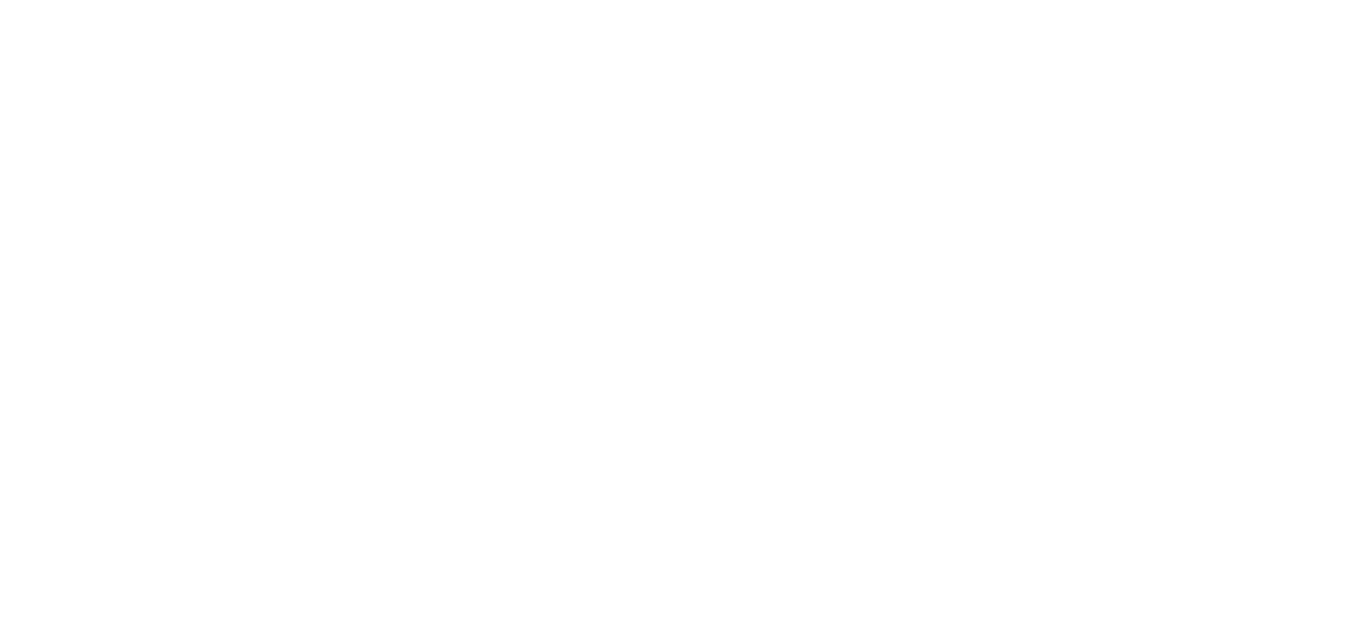 scroll, scrollTop: 0, scrollLeft: 0, axis: both 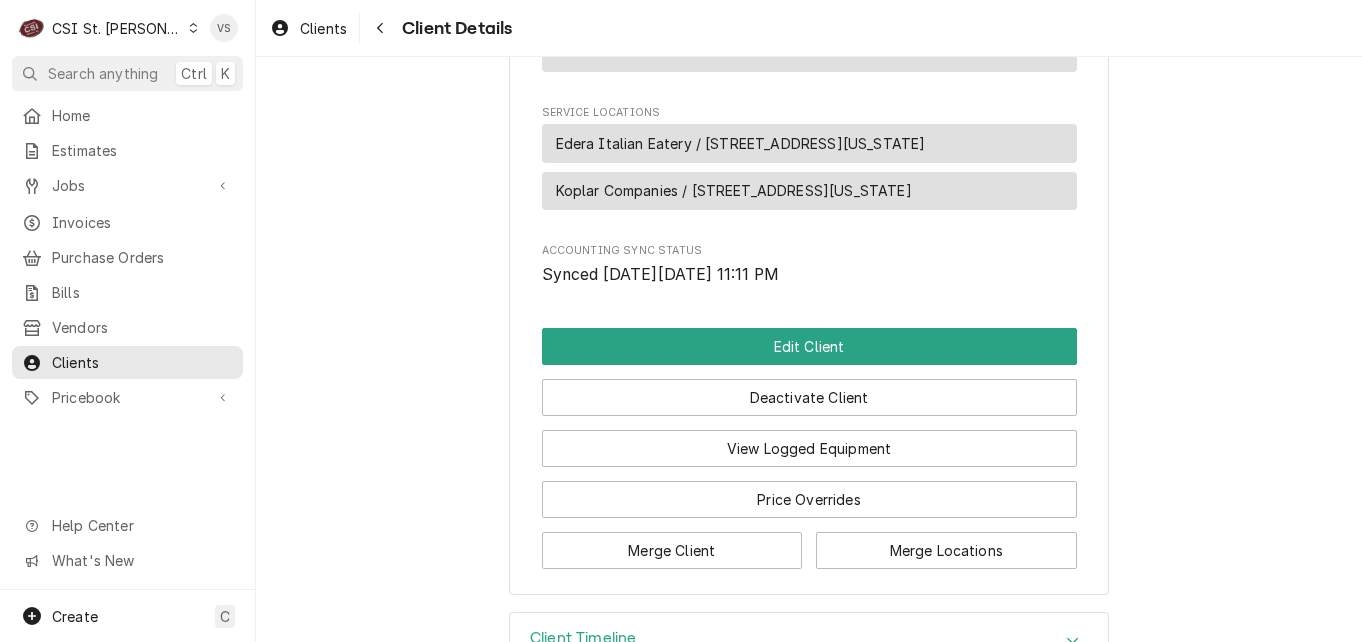 click on "Edera Italian Eatery / [STREET_ADDRESS][US_STATE]" at bounding box center [741, 143] 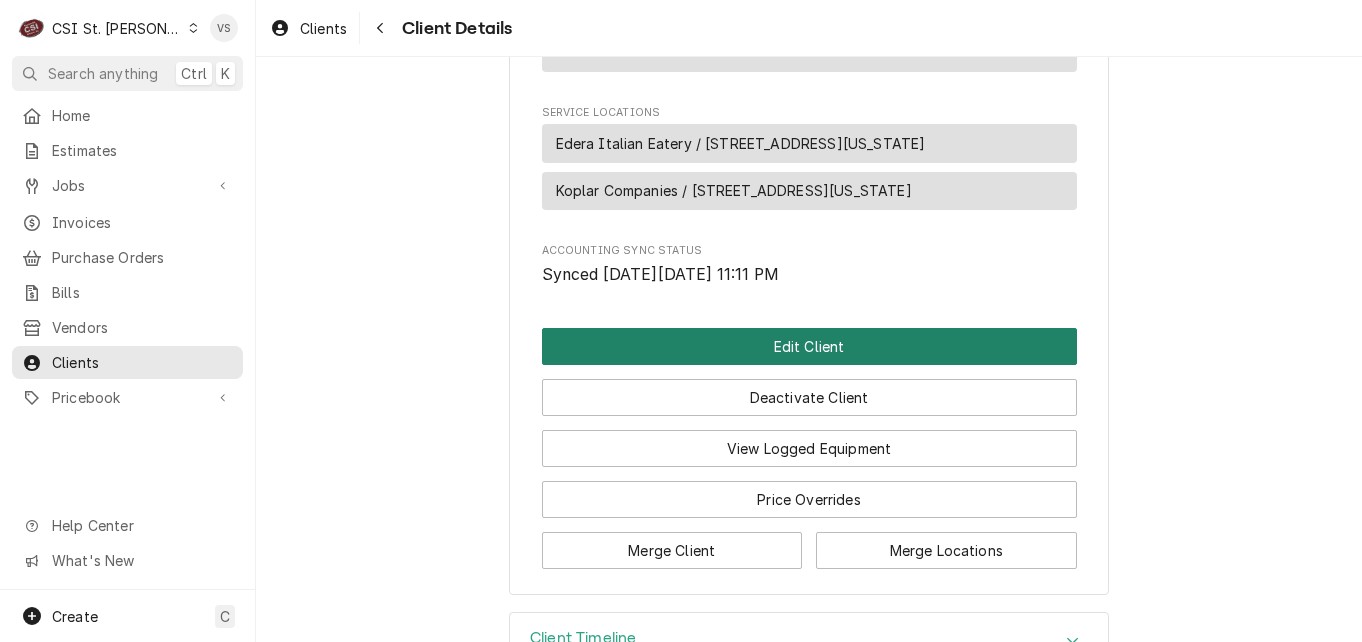 click on "Edit Client" at bounding box center (809, 346) 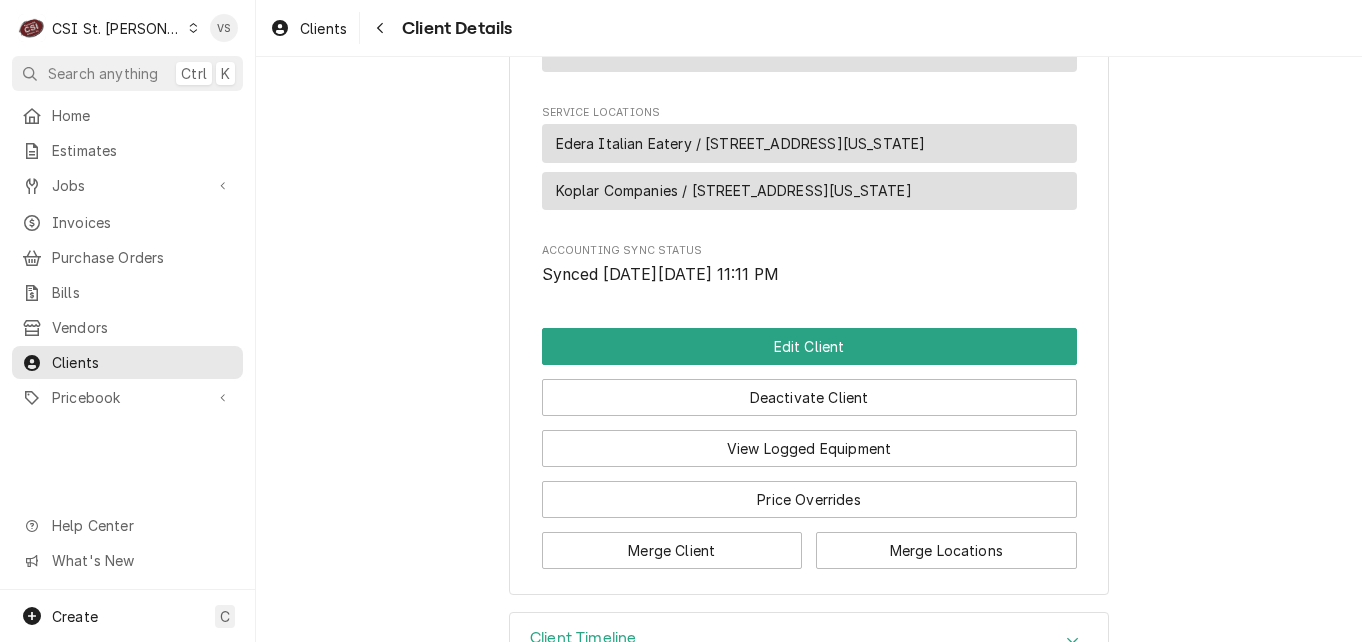 click on "Koplar Companies / [STREET_ADDRESS][US_STATE]" at bounding box center (734, 190) 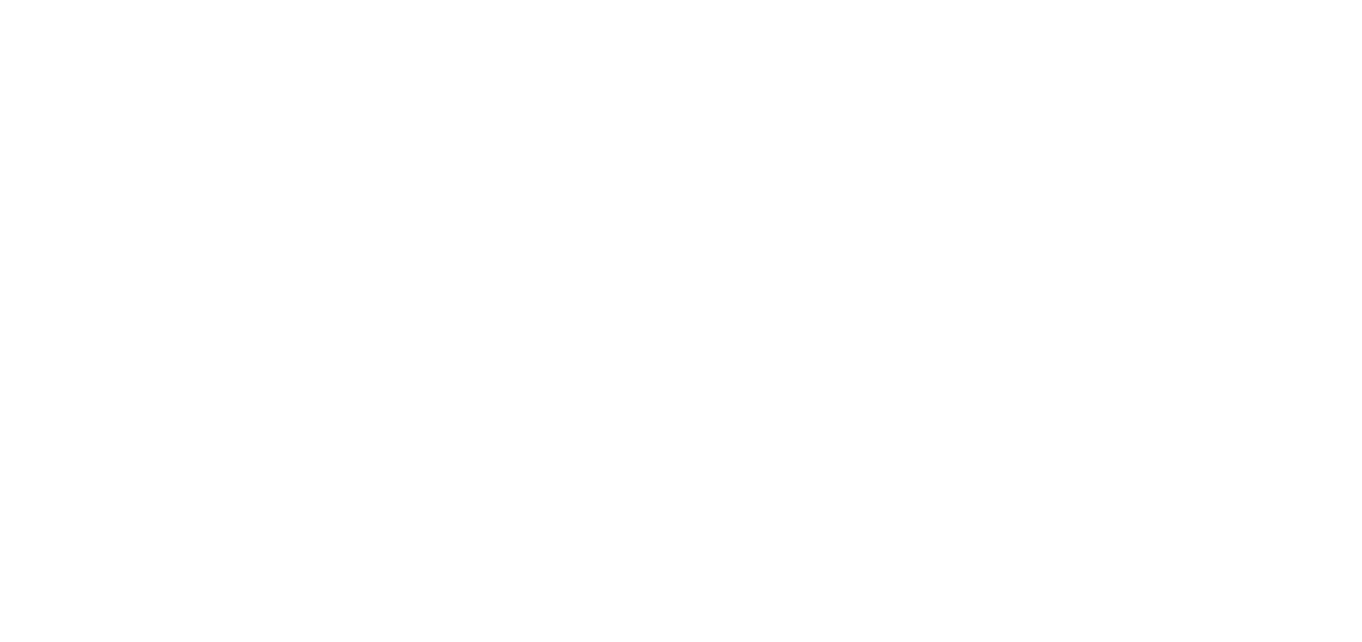 scroll, scrollTop: 0, scrollLeft: 0, axis: both 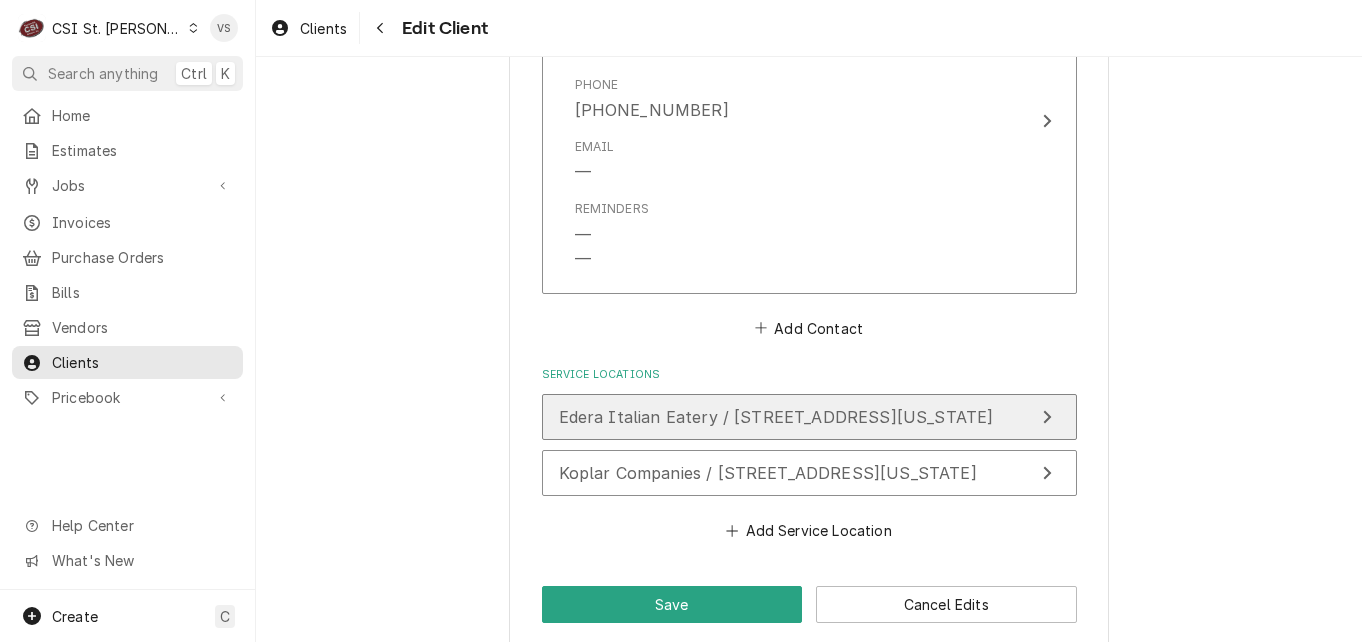 click on "Edera Italian Eatery / 48 Maryland Plaza, St Louis, MO 63108" at bounding box center [776, 417] 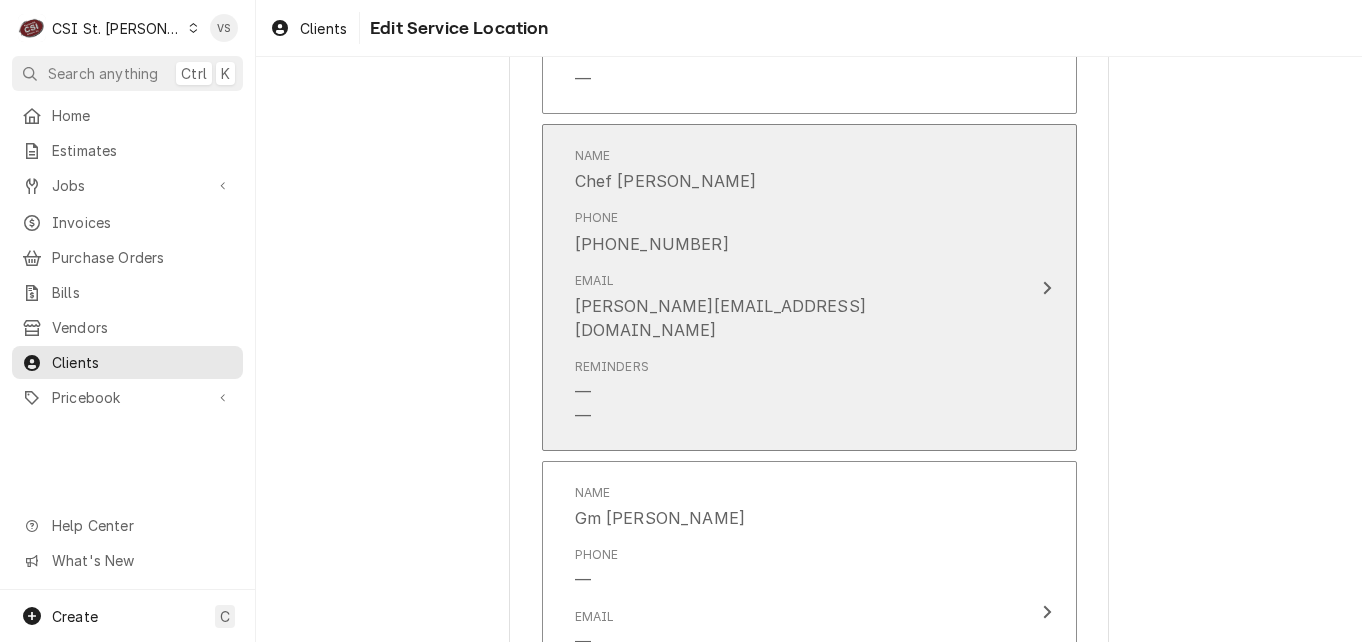 scroll, scrollTop: 2000, scrollLeft: 0, axis: vertical 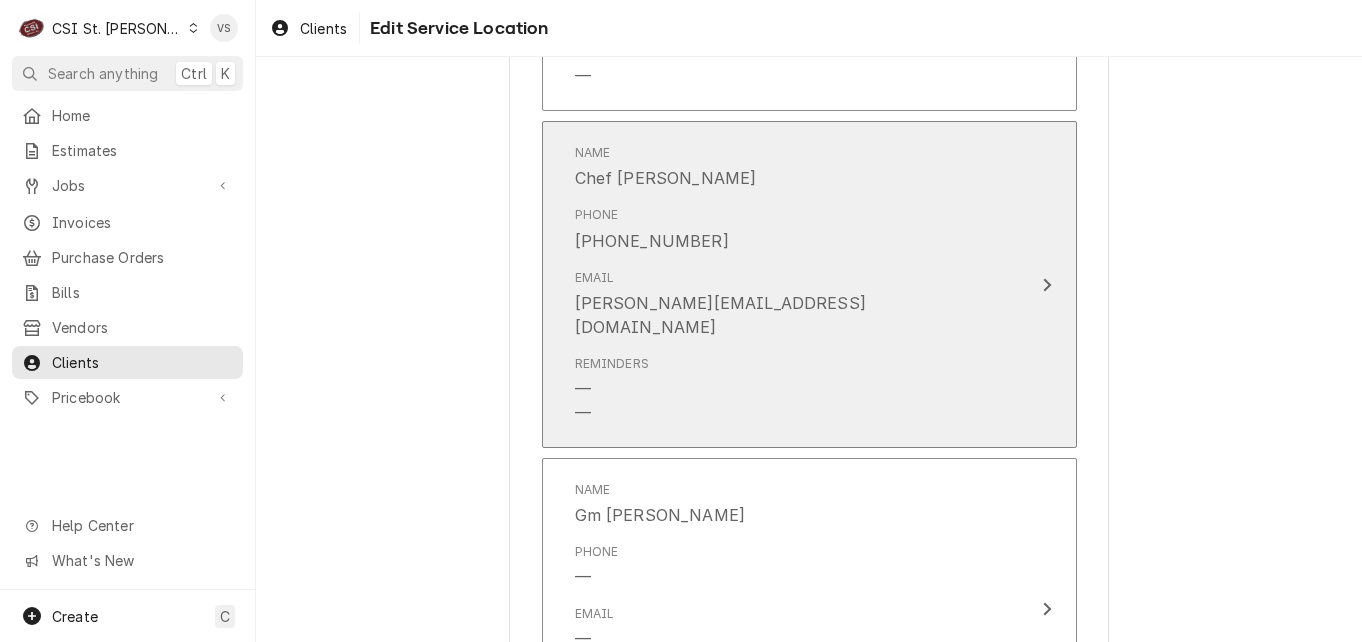 click 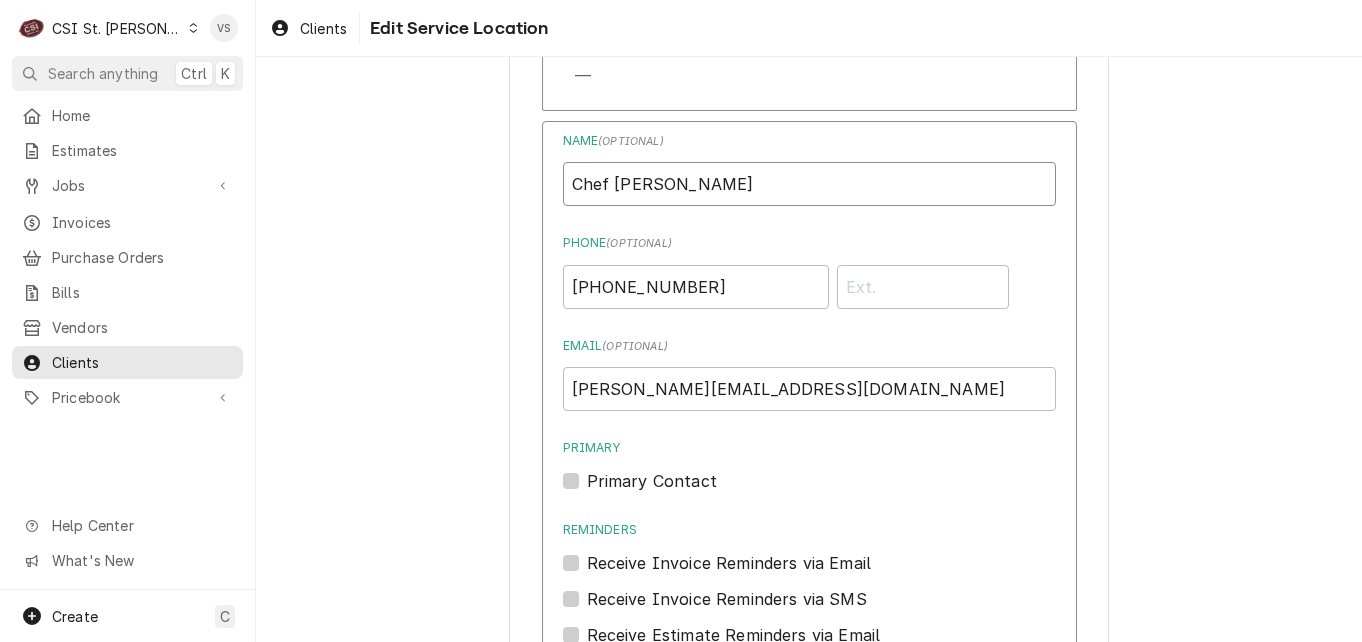 click on "Chef Andrew Simon" at bounding box center (809, 184) 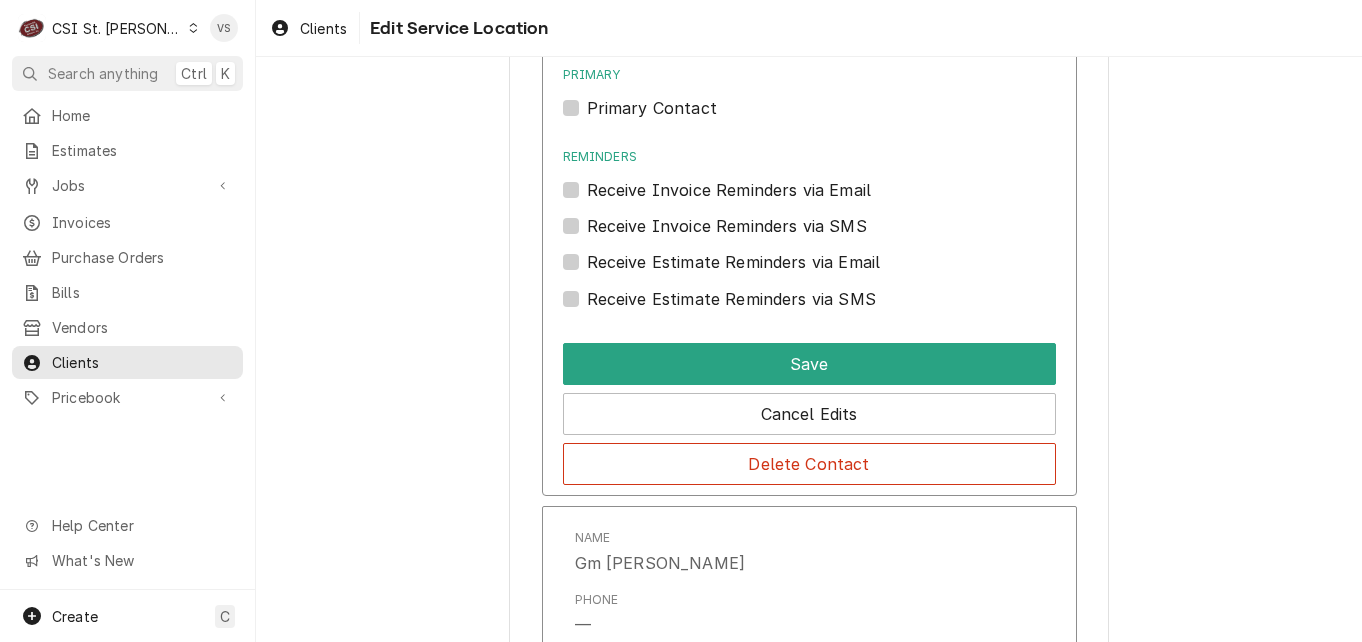 scroll, scrollTop: 2500, scrollLeft: 0, axis: vertical 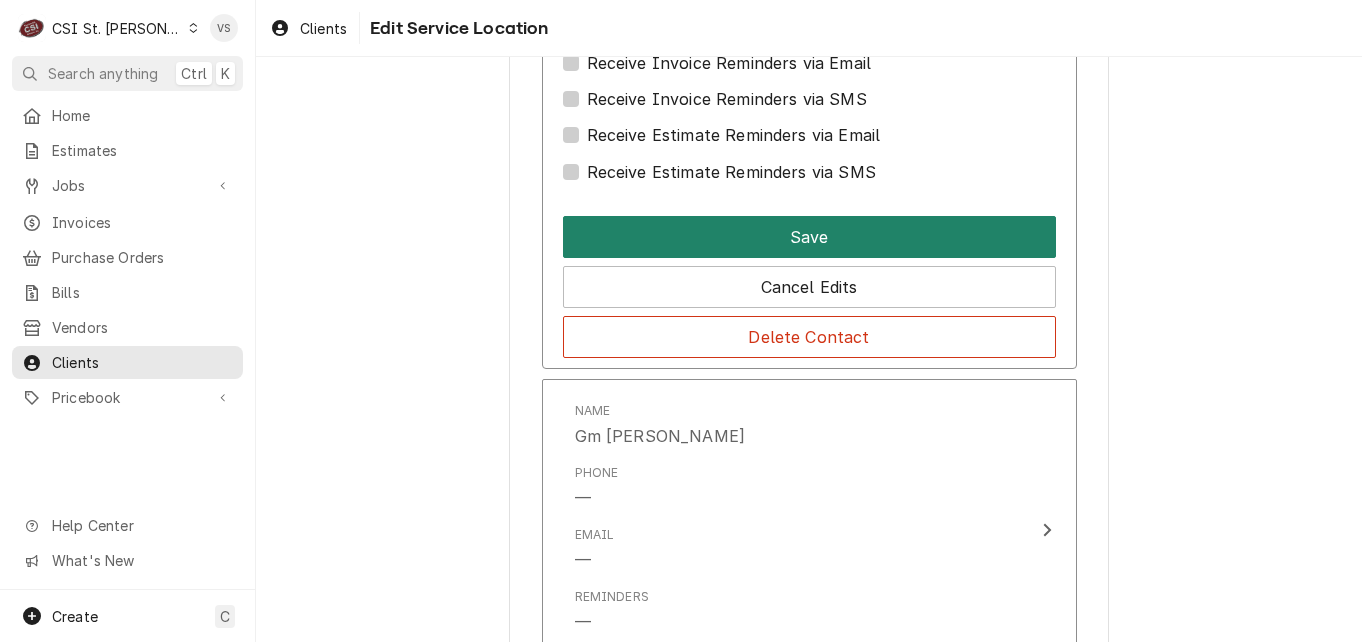 type on "Chef Andrew Simon-quotes only" 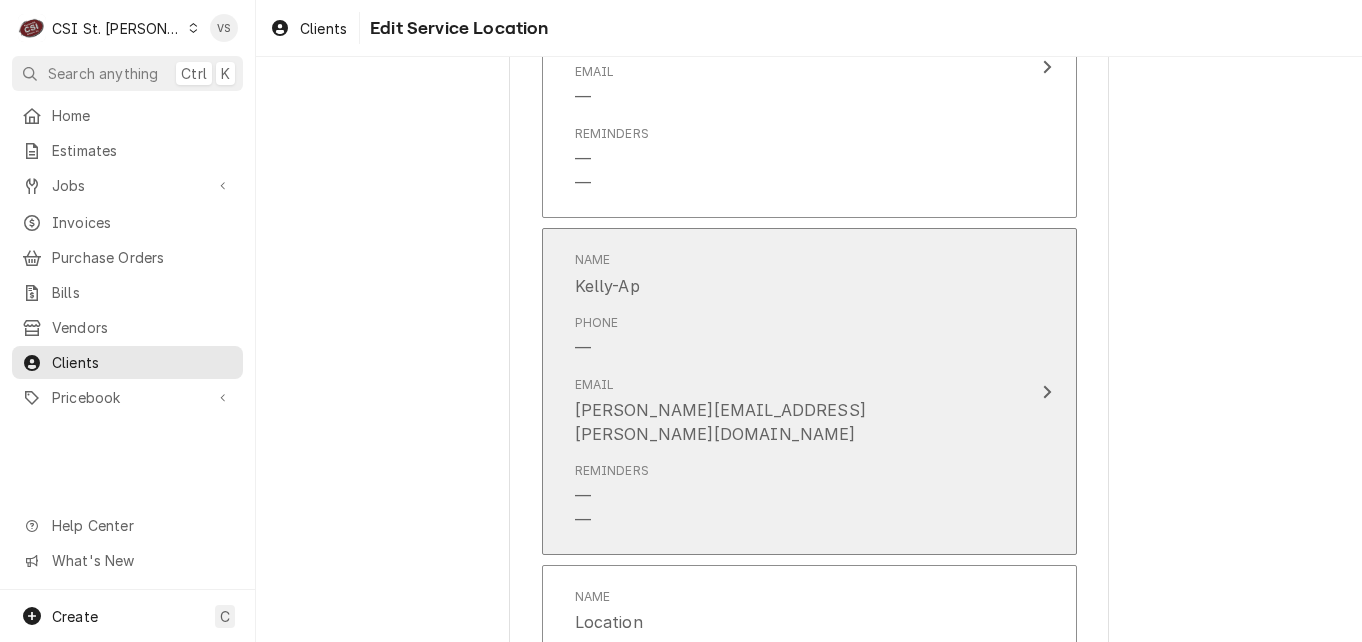 scroll, scrollTop: 2955, scrollLeft: 0, axis: vertical 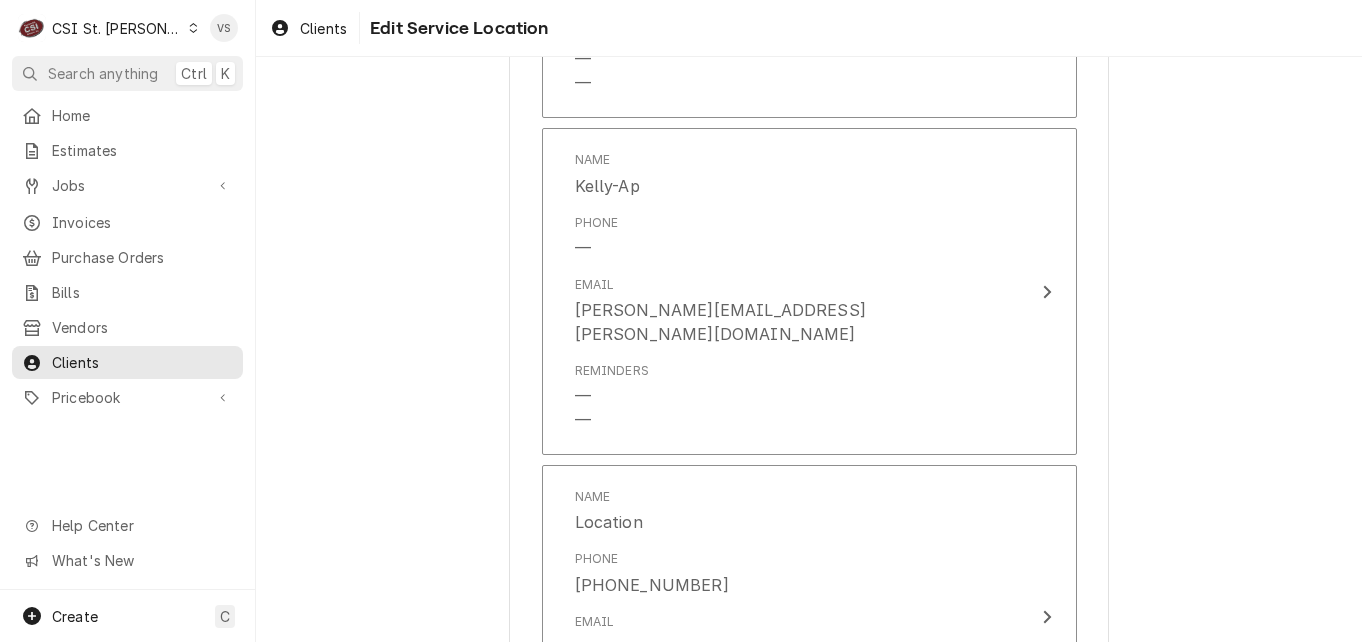 click on "Use the fields below to edit this service location: Location Name  ( optional ) Edera Italian Eatery Location Address Street Address 48 Maryland Plaza Apartment, Suite, etc. City St Louis State/Province MO Postal Code 63108 Location Billing Address  (optional) Same as client Gate Codes, Hazards, etc.  ( optional ) ONLY WANTS RYAN POTTS OR COURTNEY PER CHEF ANDREW
DO NOT SEND MIKE OR MOE IS POSSIBLE
9/19/2023 11:14:45 AM - KELLY -             CALL ANDREW 636 675-5986 ANYTIME TECH IS GOING OUT OR WHEN WORK IS COMPLETED, IF NO ANSWER PLEASE LEAVE MESSAGE - SEND QUOTE TO CHEF FOR ANY REPAIRS TO ANDREW@EDERASTL.COM   -   TAKE MONEY FOR THE METER
Location Hours: 9-5
OR ANYTIME (enter at 50 Maryland Plaza though double doors code 2024#, go through lobby, pass elevator on the left, go though door on right, then door on the left- code 5355)
**  OPEN FOR DINNER ONLY **
NEW PROCESS FOR CHEF -     SEND CHEF QUOTES ON ANY REPAIR    12/28/2023 12:41:37 PM - NANCY - Default Location Payment Terms  (optional) (optional)" at bounding box center (809, -813) 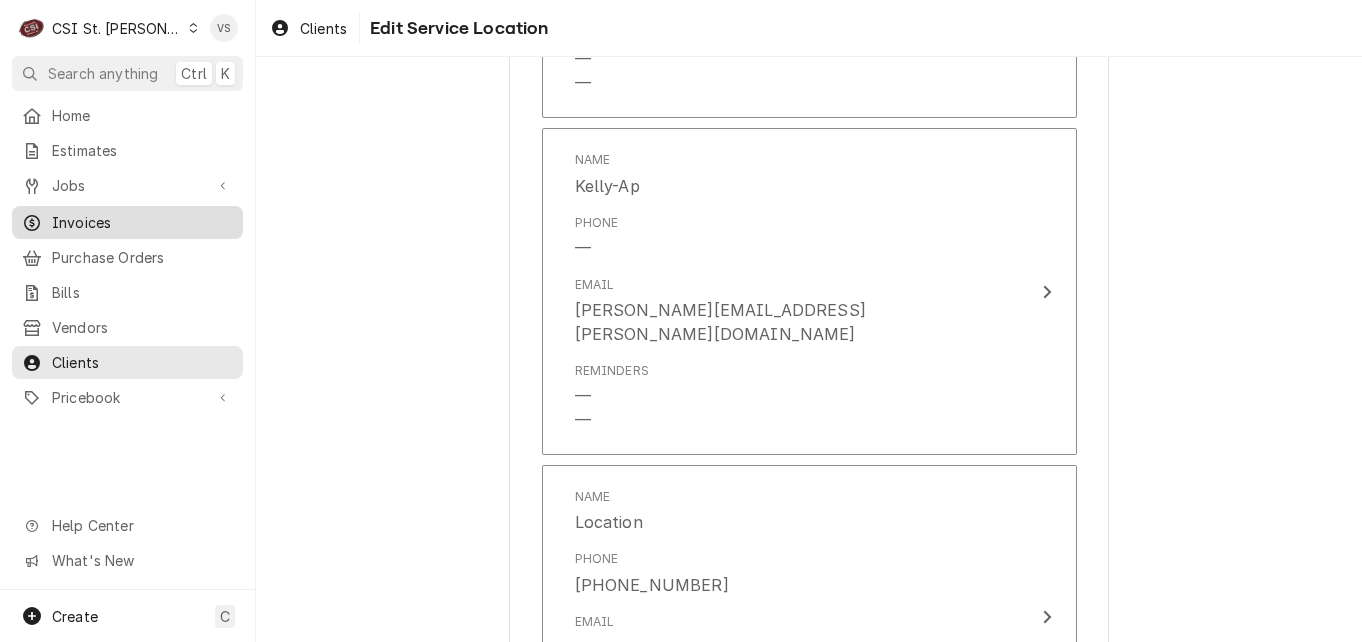 click on "Invoices" at bounding box center (142, 222) 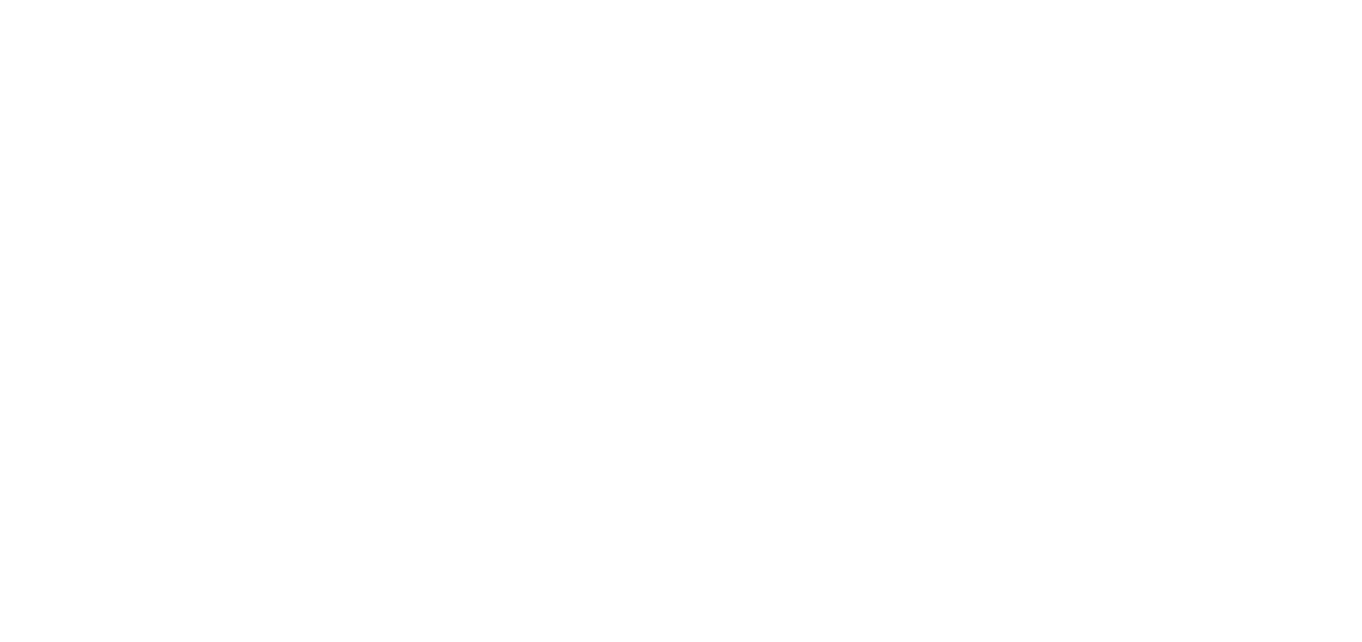 scroll, scrollTop: 0, scrollLeft: 0, axis: both 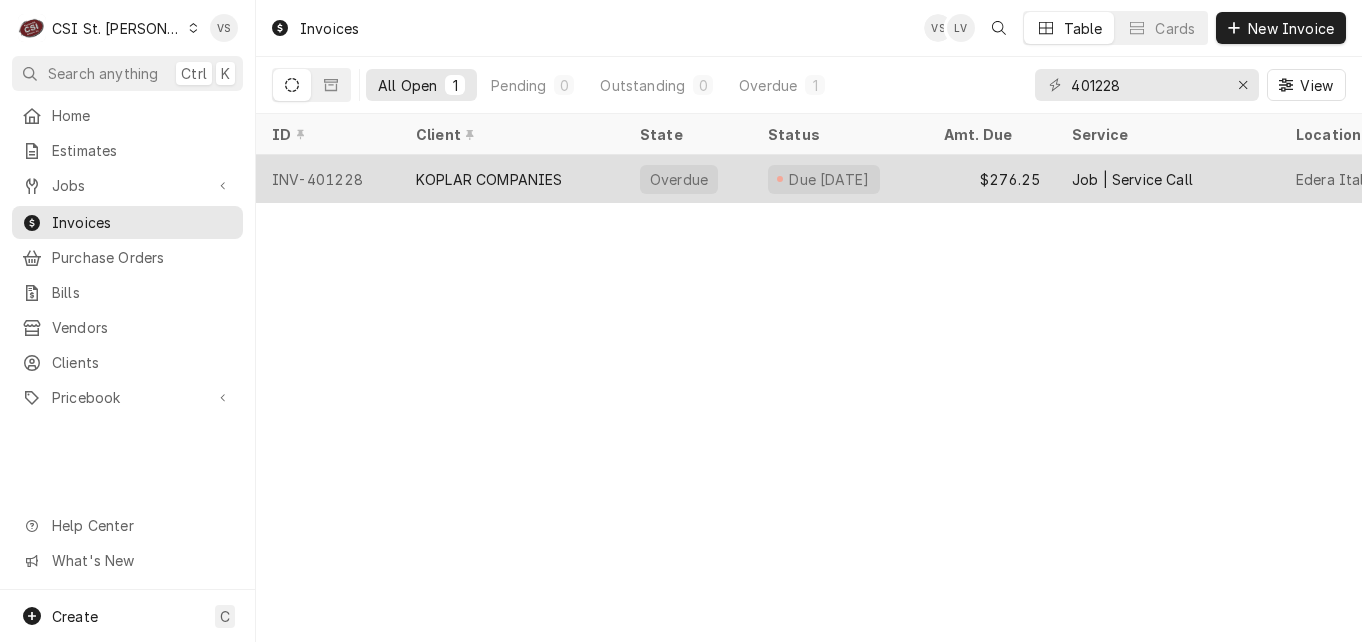 click on "INV-401228" at bounding box center (328, 179) 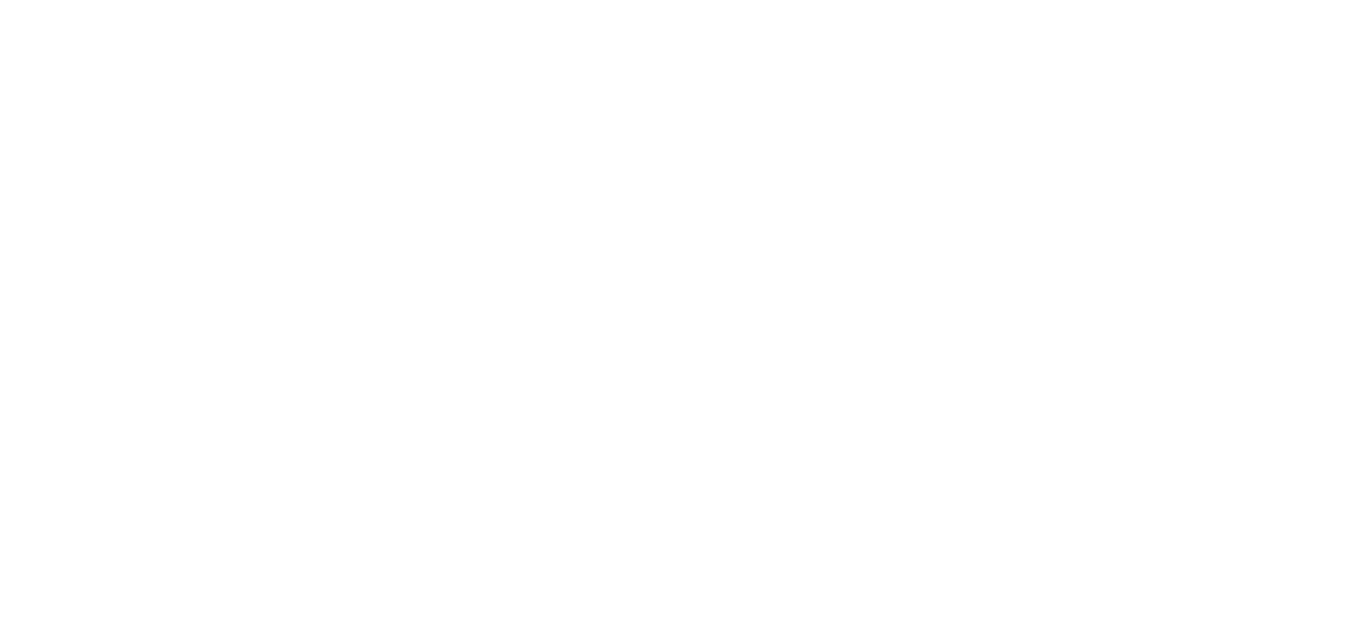 scroll, scrollTop: 0, scrollLeft: 0, axis: both 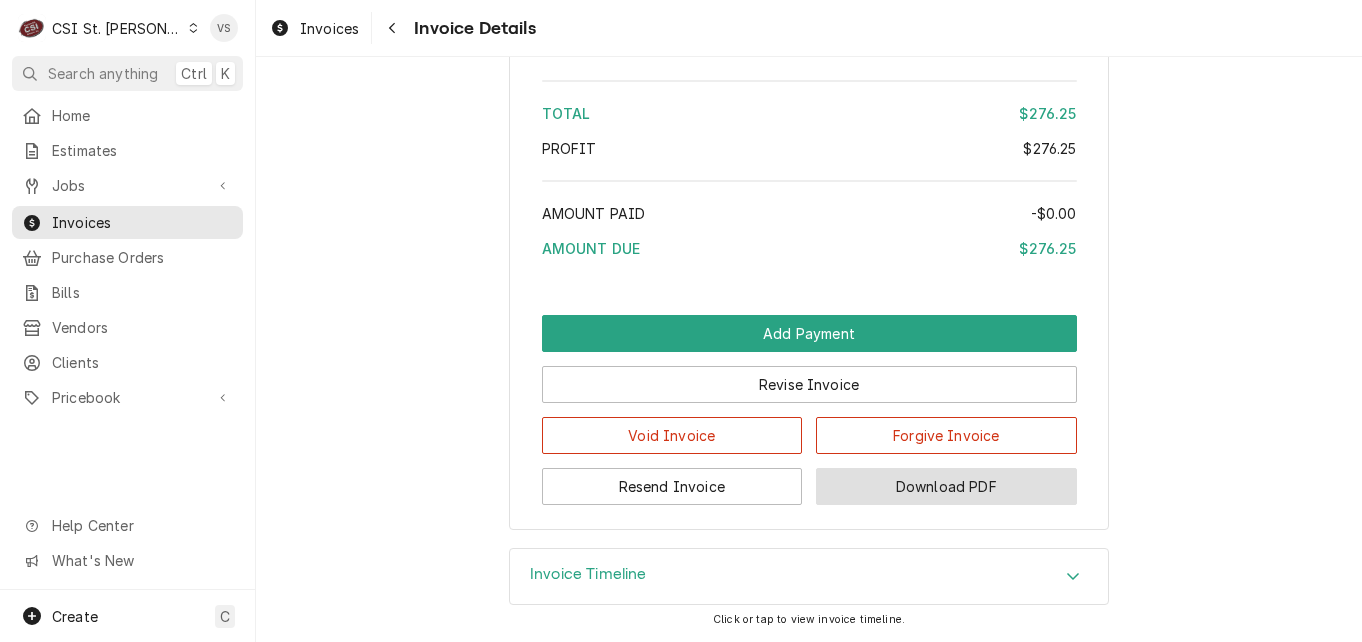 click on "Download PDF" at bounding box center [946, 486] 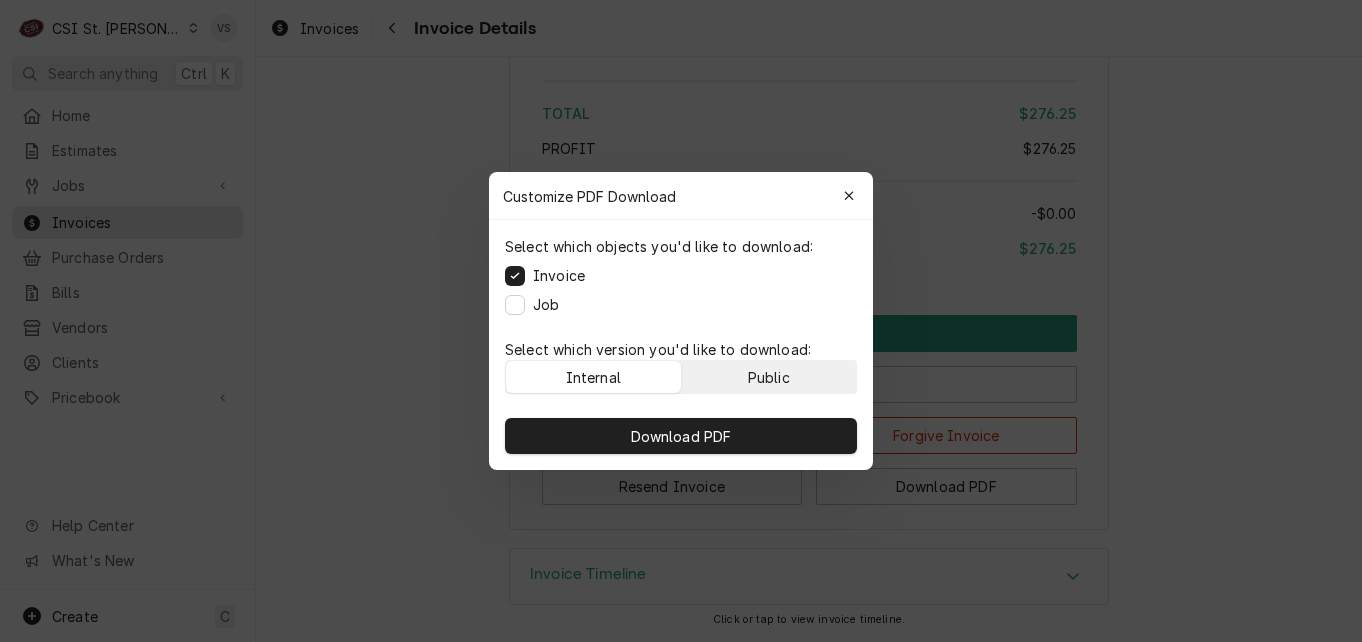 click on "Public" at bounding box center (769, 377) 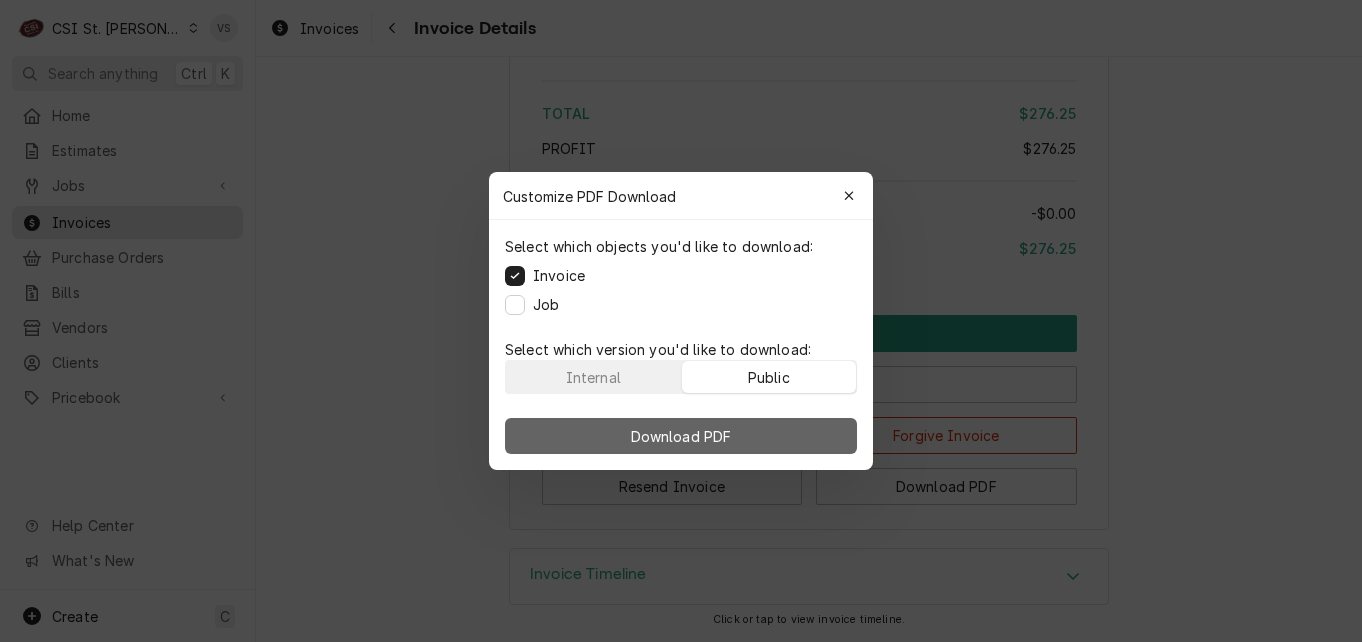 click on "Download PDF" at bounding box center [681, 436] 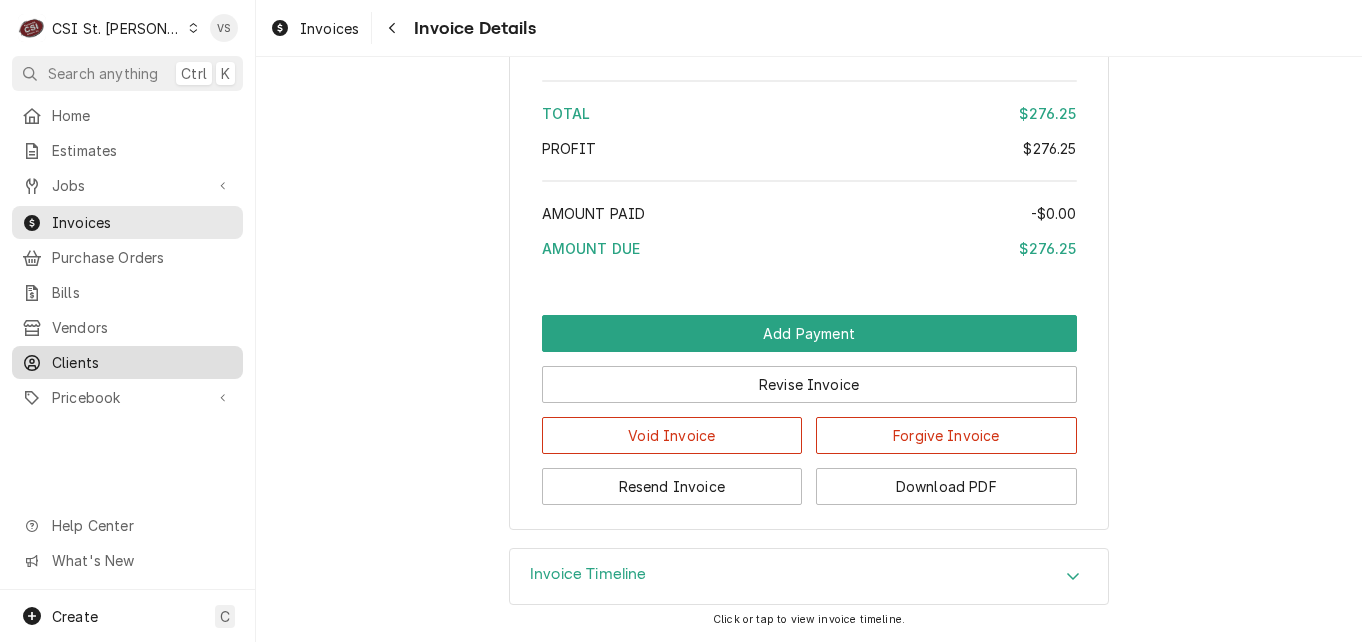 click on "Clients" at bounding box center (142, 362) 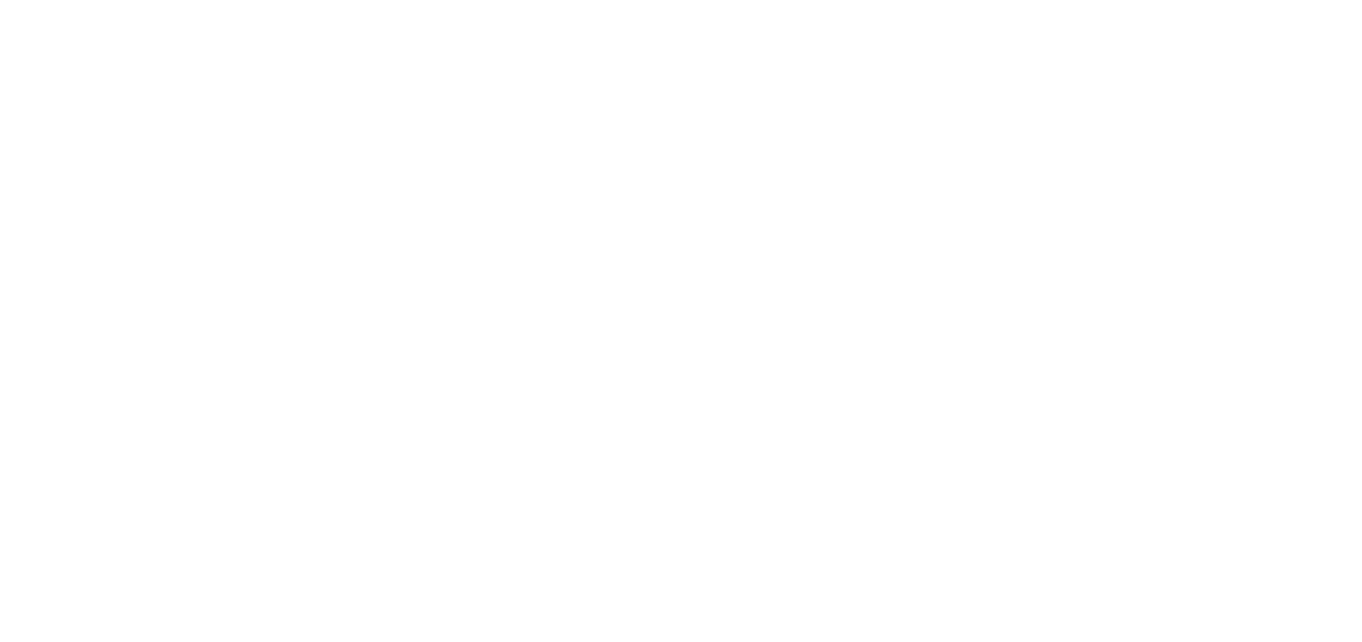scroll, scrollTop: 0, scrollLeft: 0, axis: both 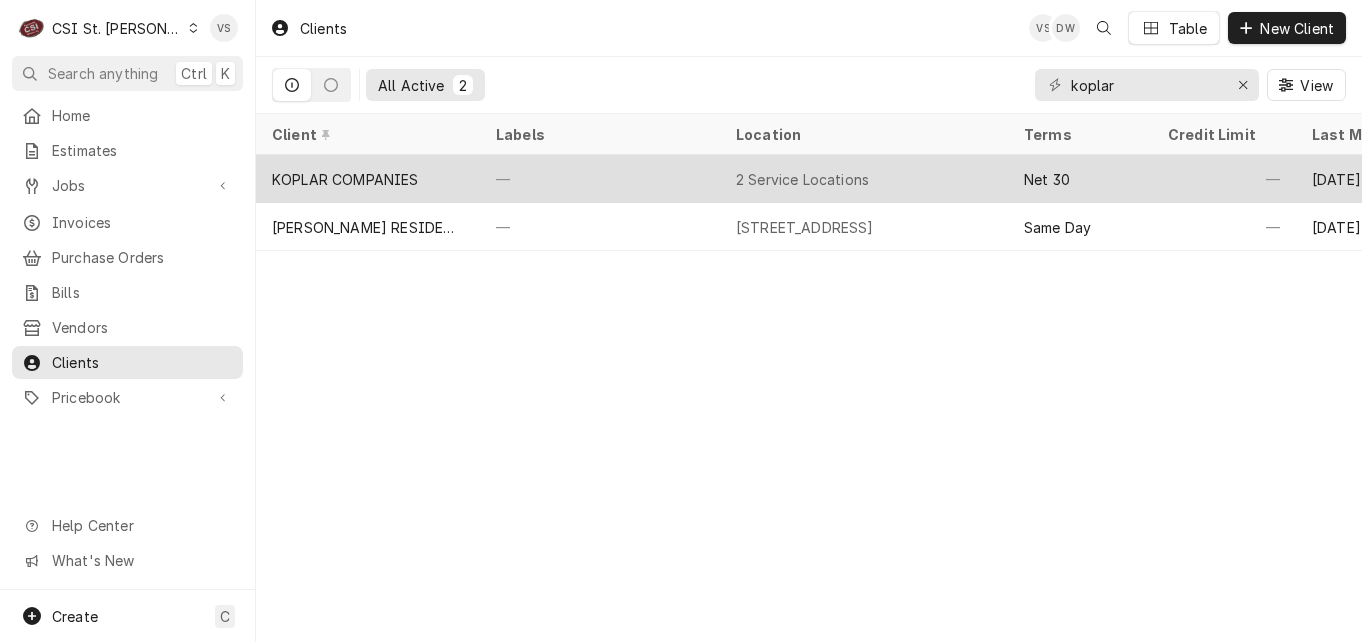 click on "—" at bounding box center (600, 179) 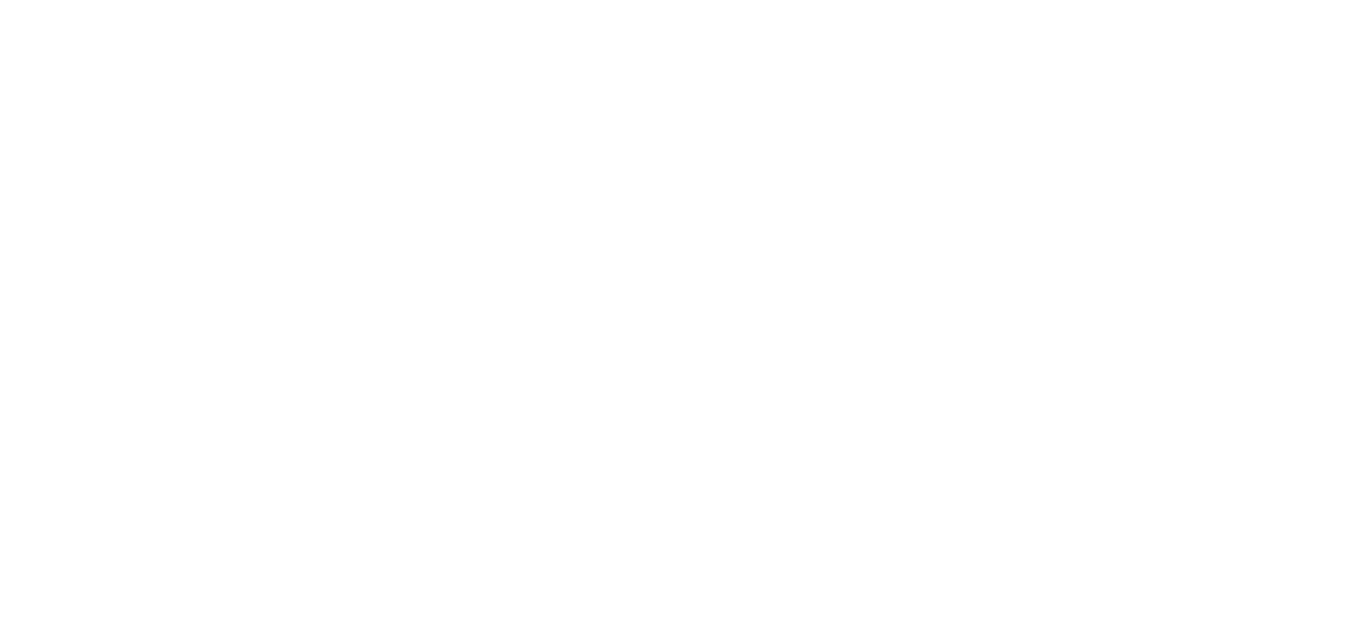 scroll, scrollTop: 0, scrollLeft: 0, axis: both 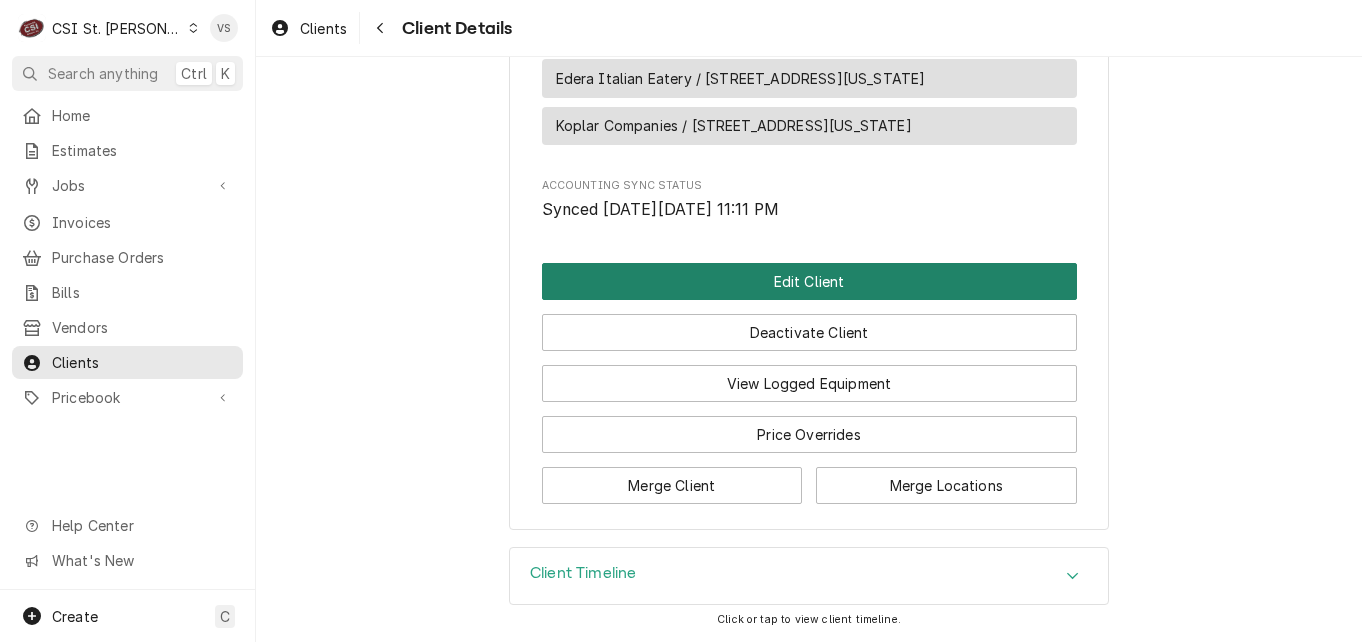 click on "Edit Client" at bounding box center (809, 281) 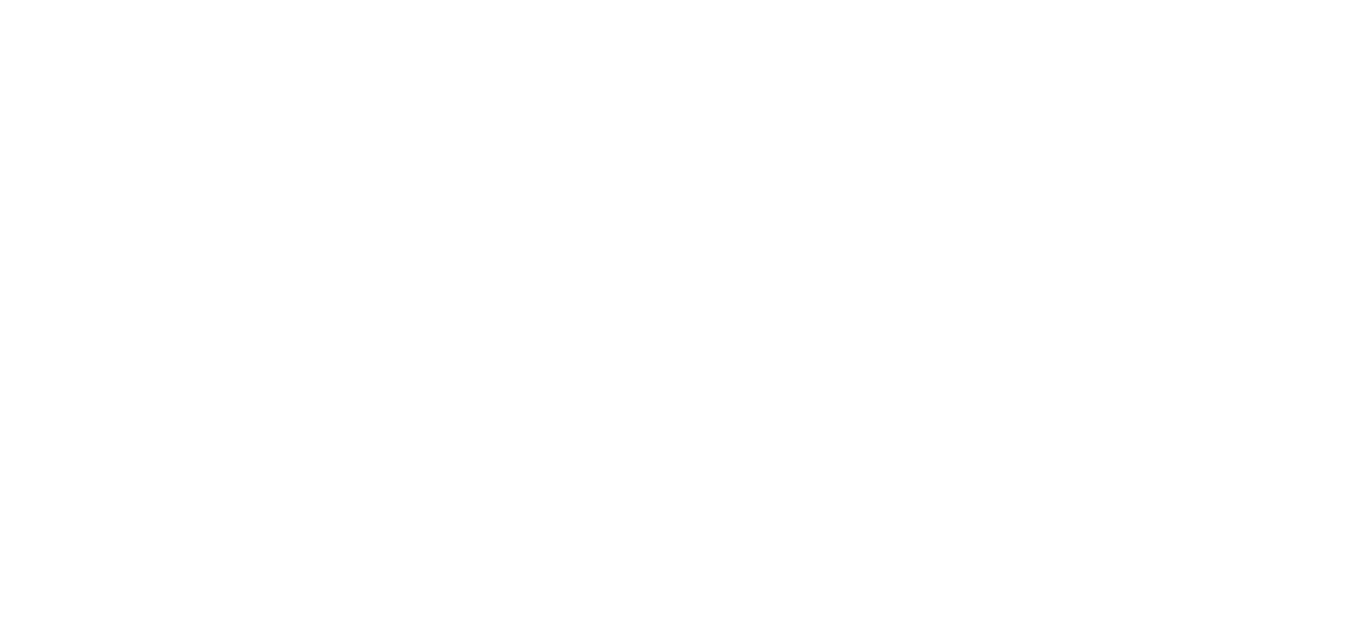 scroll, scrollTop: 0, scrollLeft: 0, axis: both 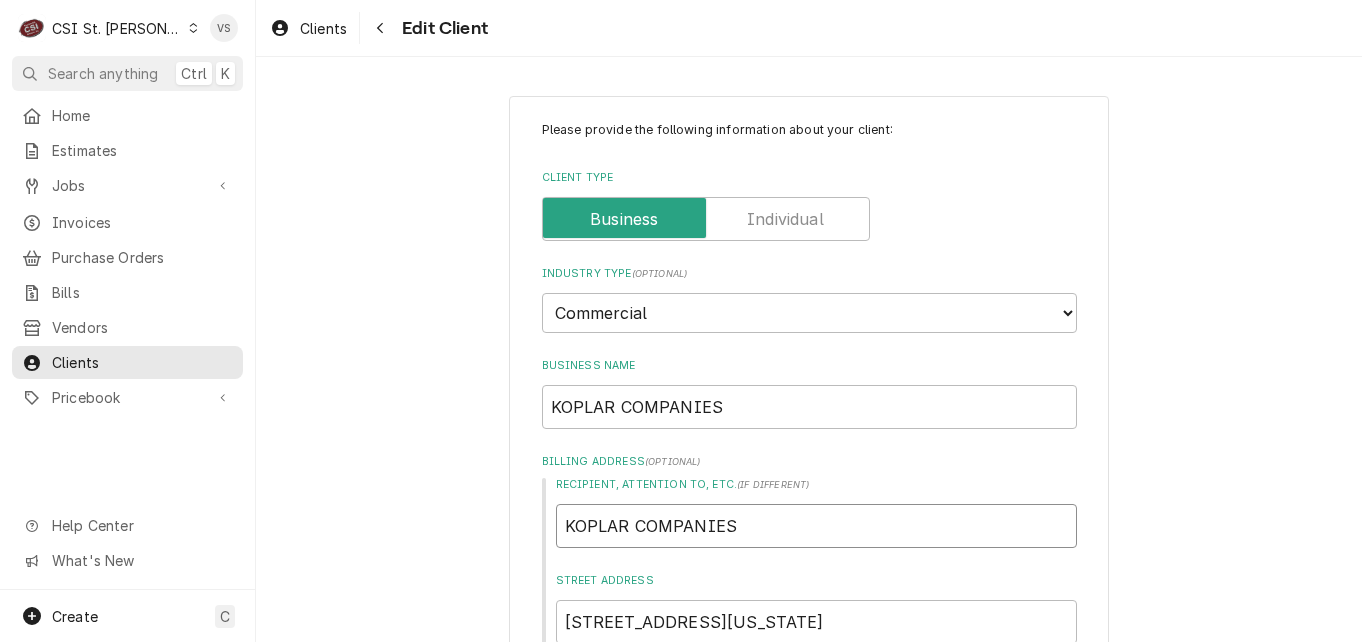 drag, startPoint x: 774, startPoint y: 535, endPoint x: 790, endPoint y: 537, distance: 16.124516 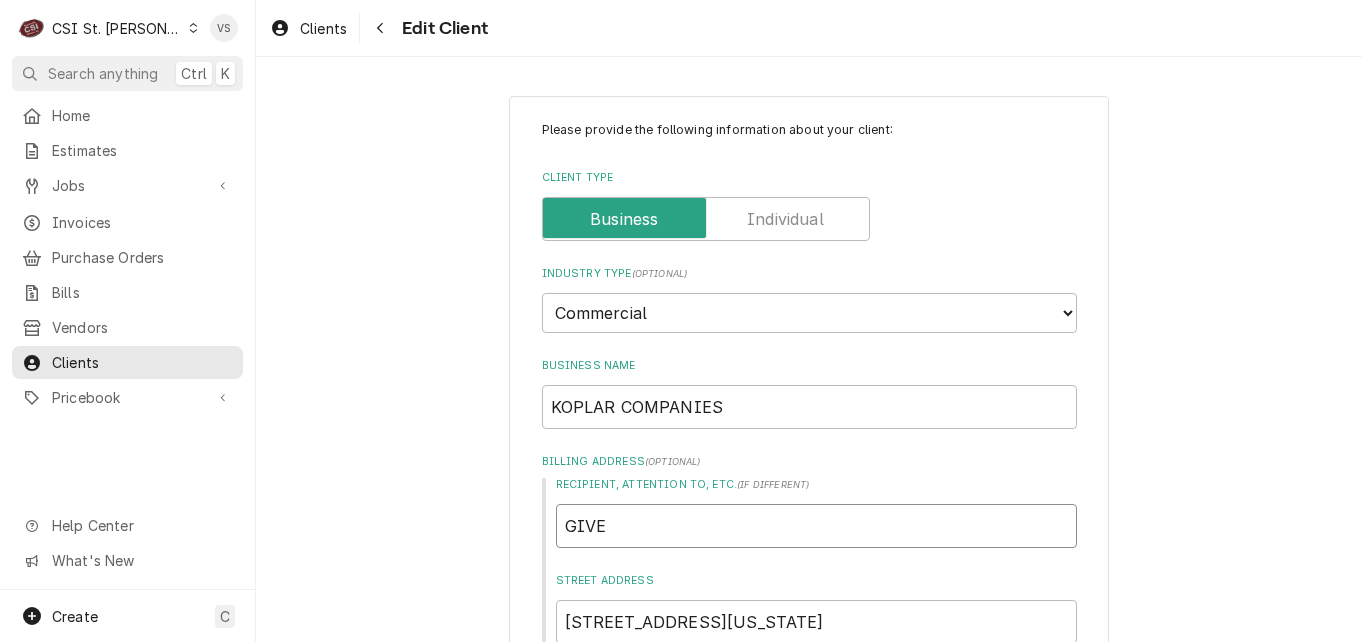 type on "GIVE" 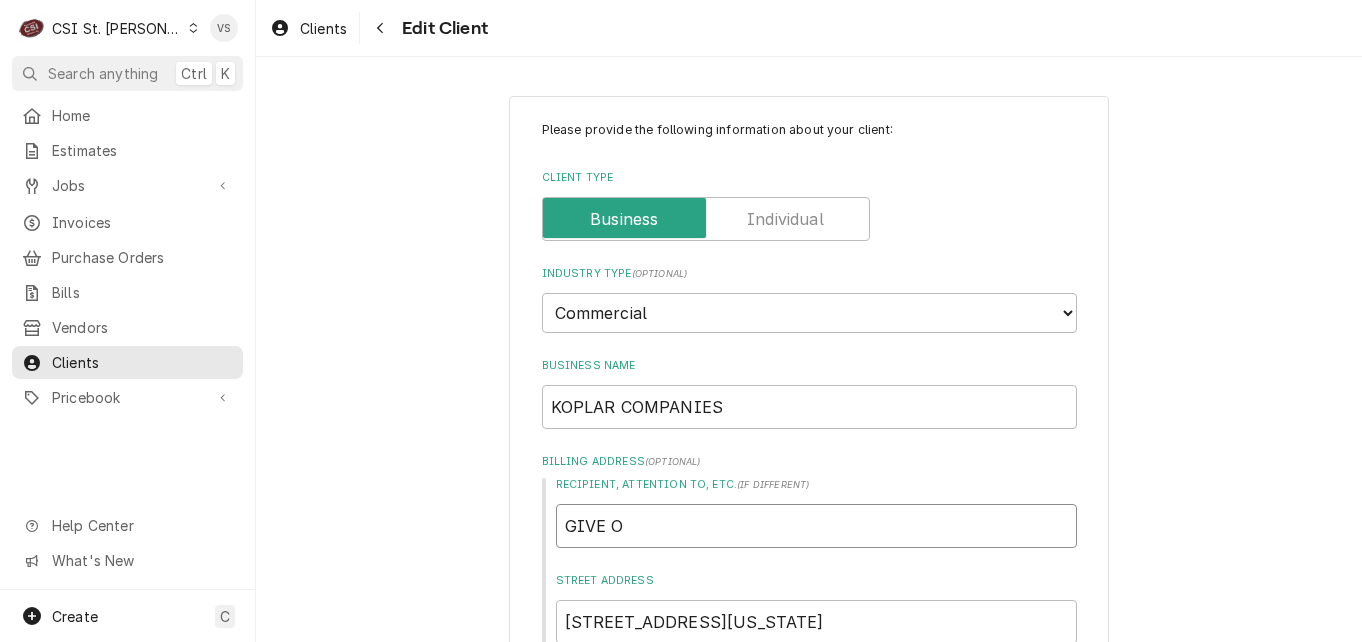 type on "x" 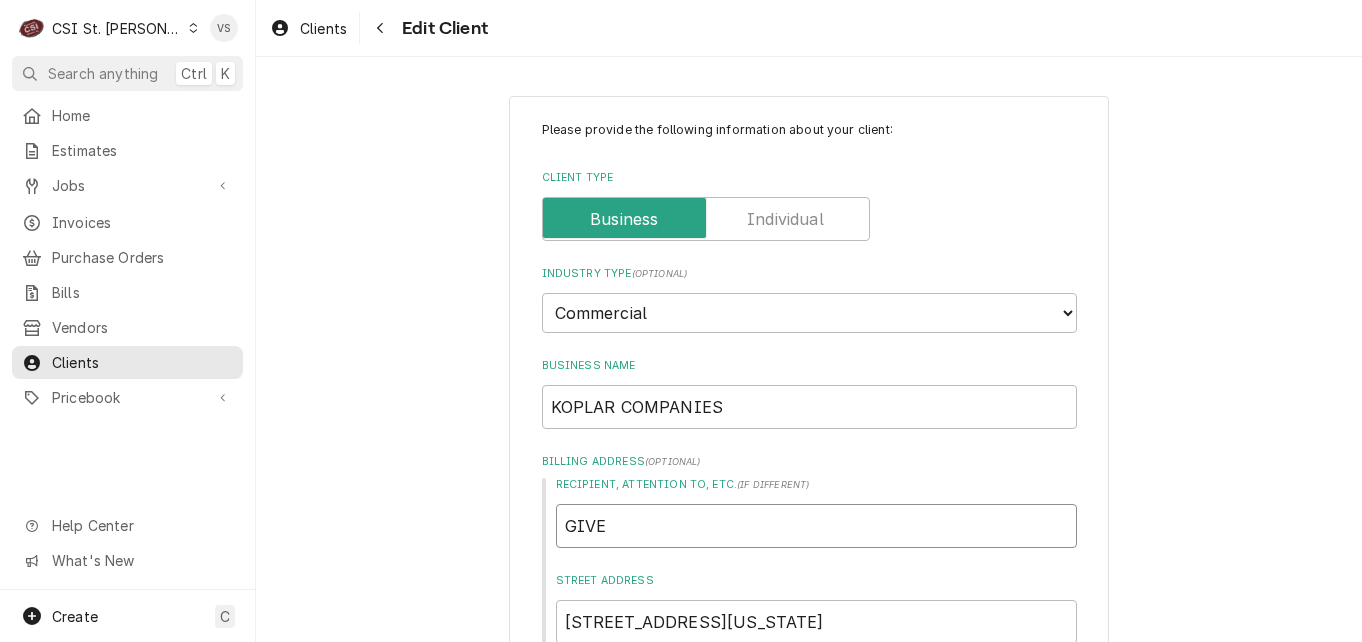 type on "x" 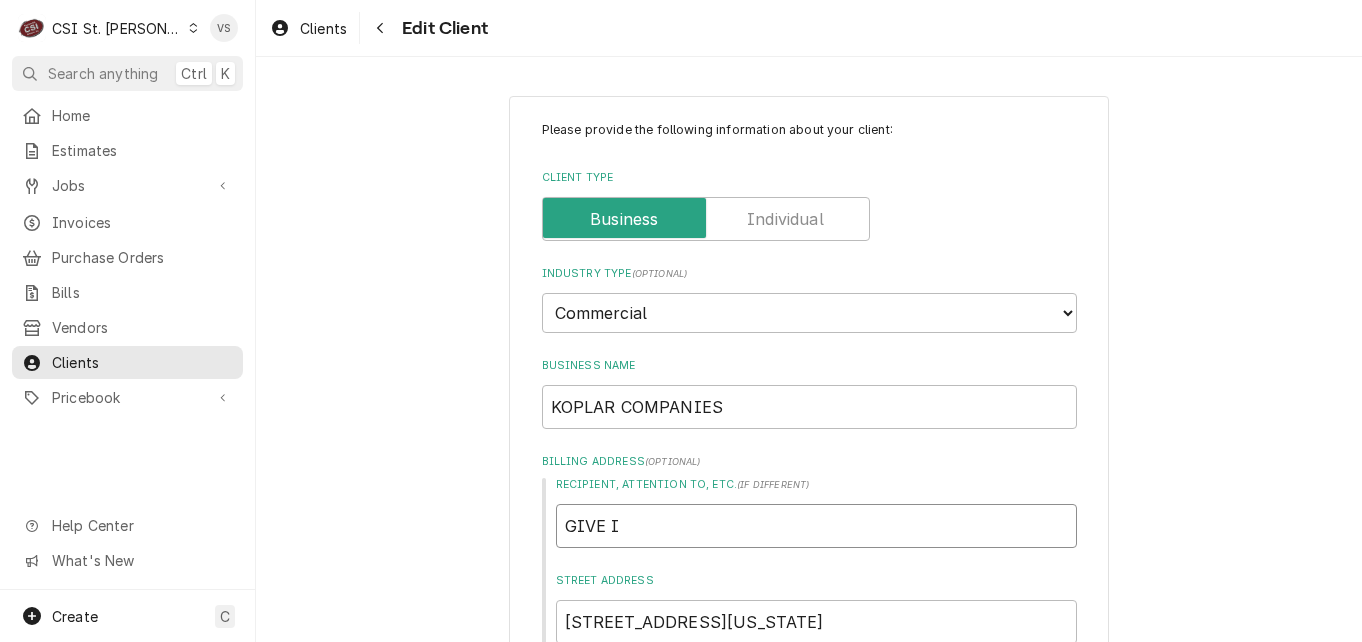 type on "x" 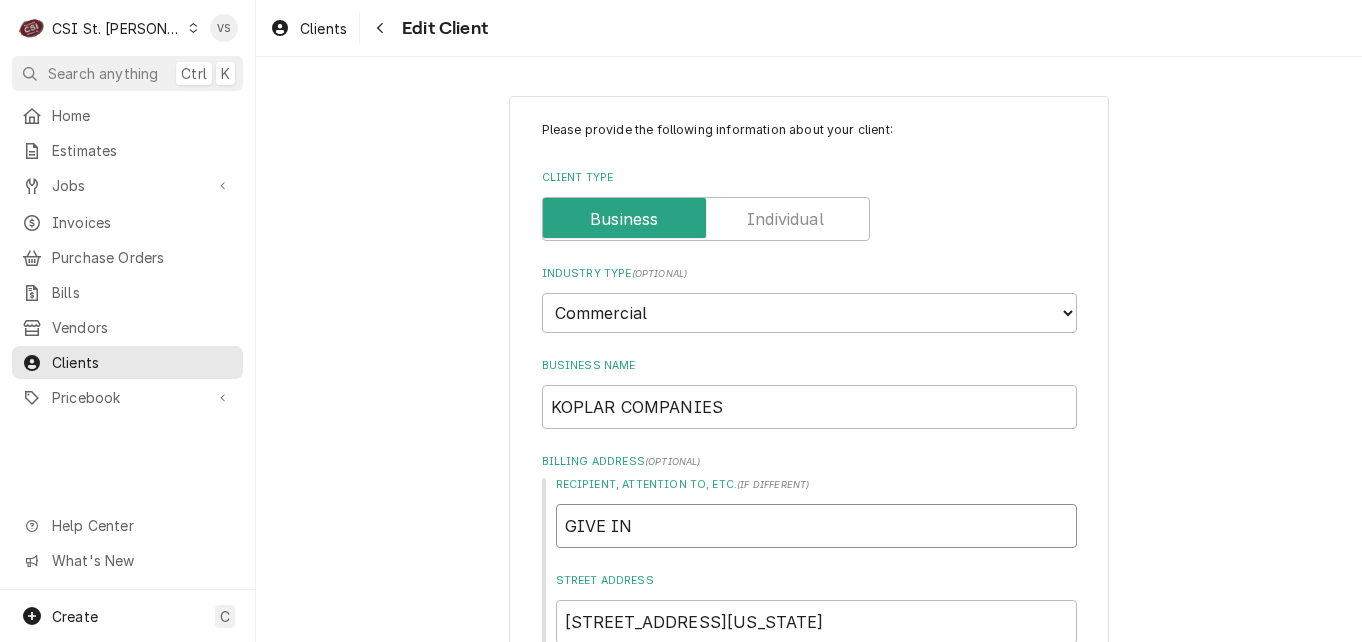 type on "x" 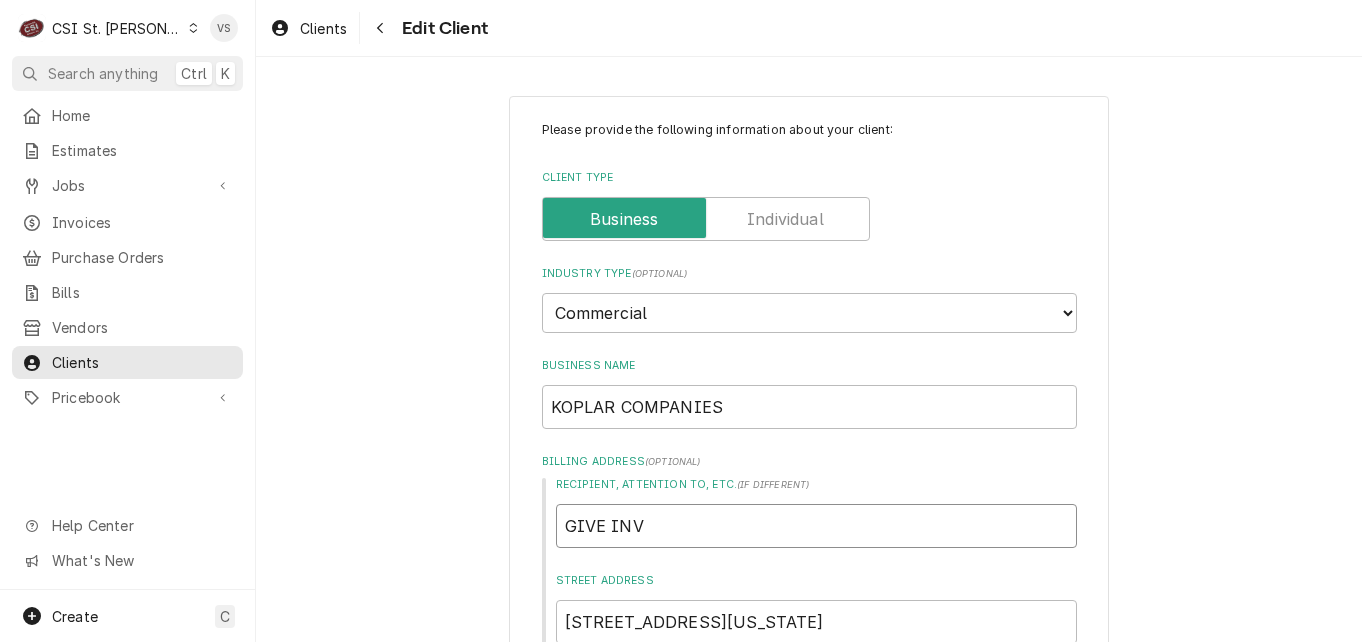 type on "x" 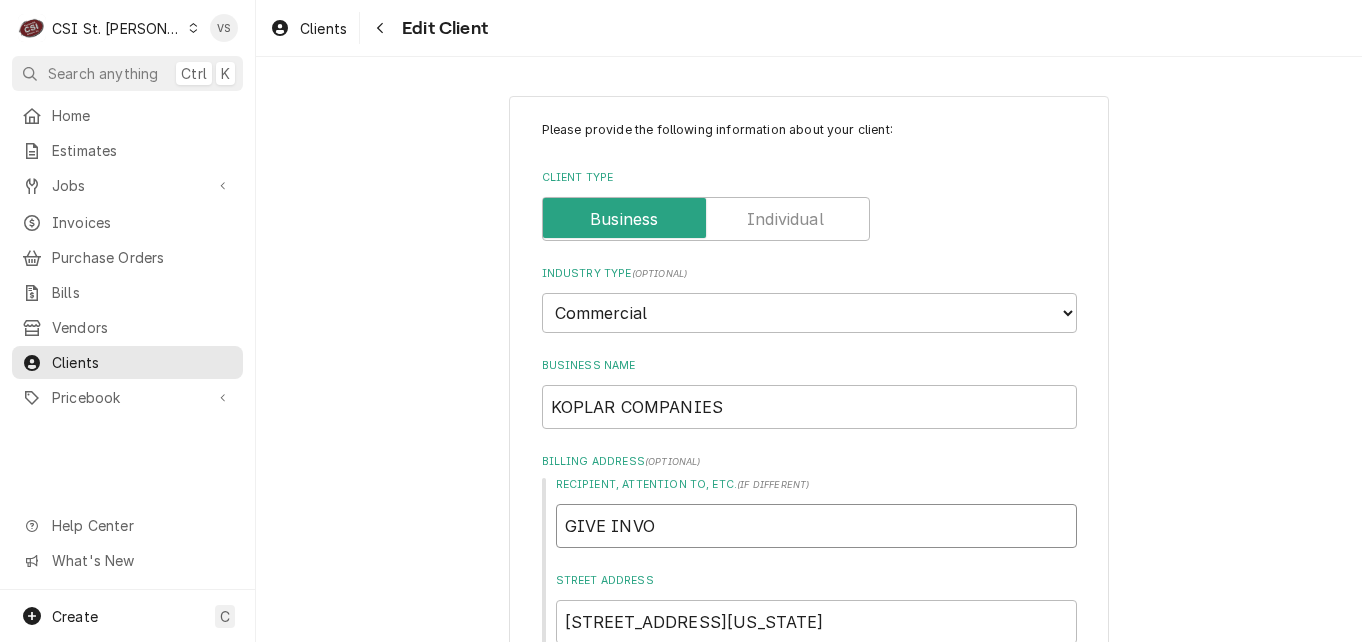 type on "x" 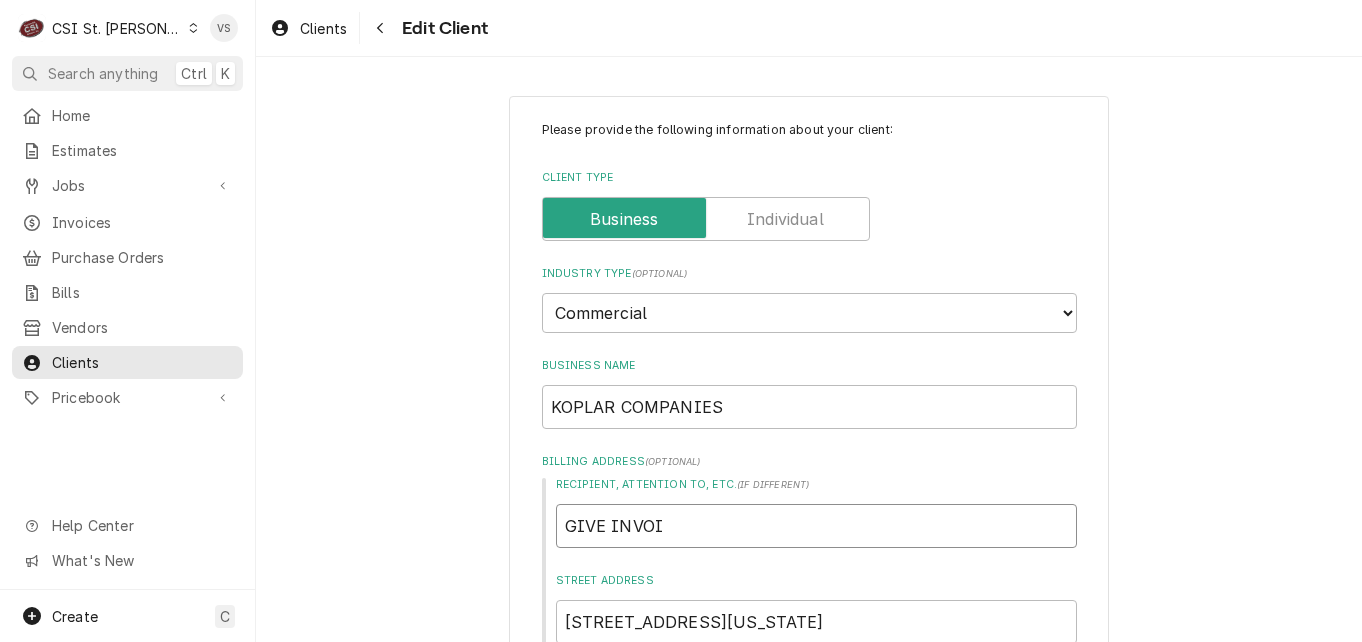 type on "x" 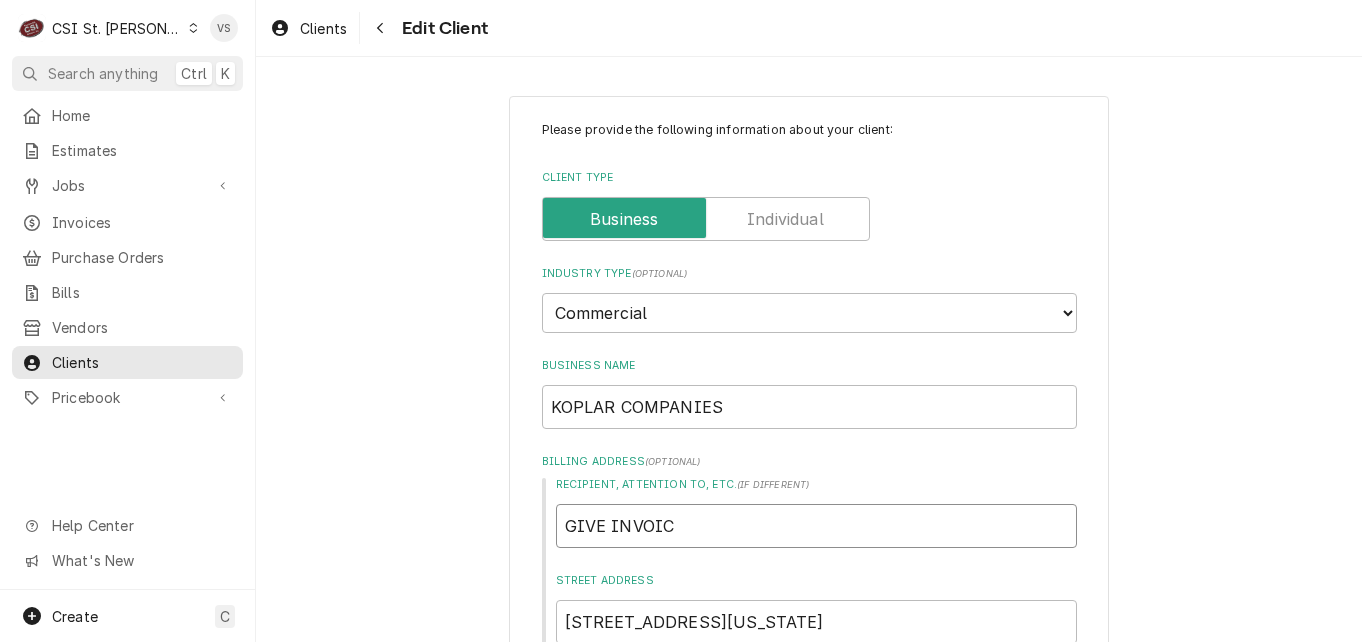 type on "x" 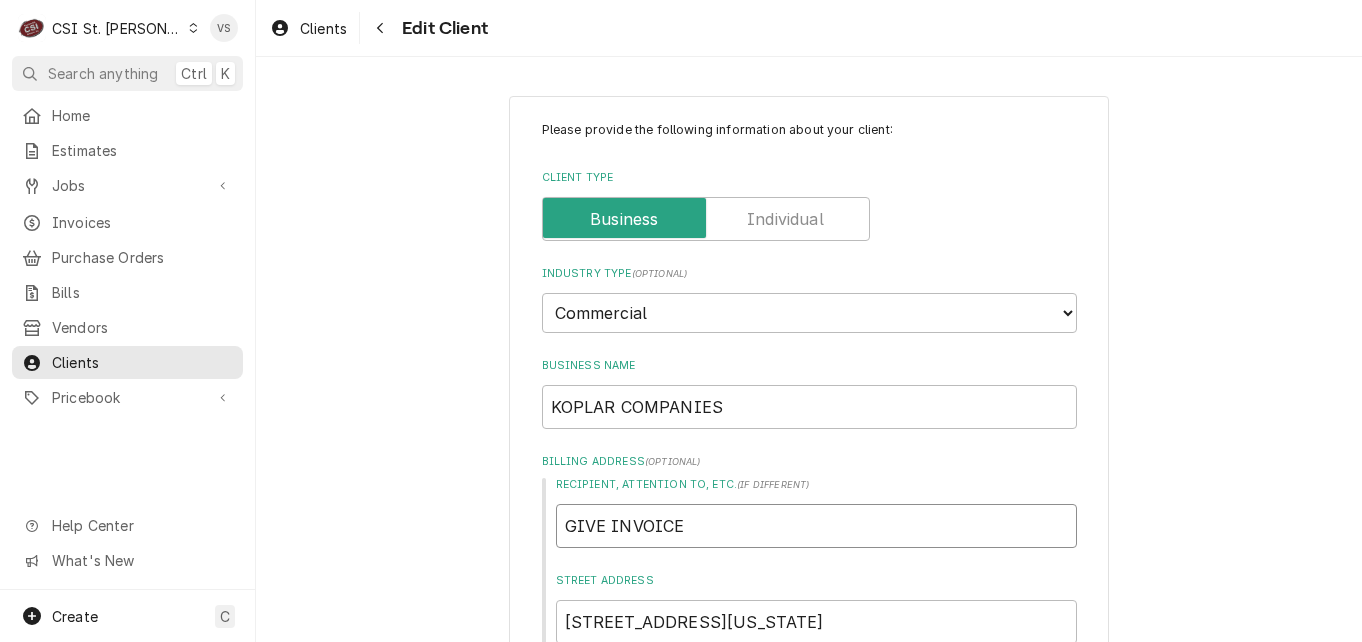 type on "x" 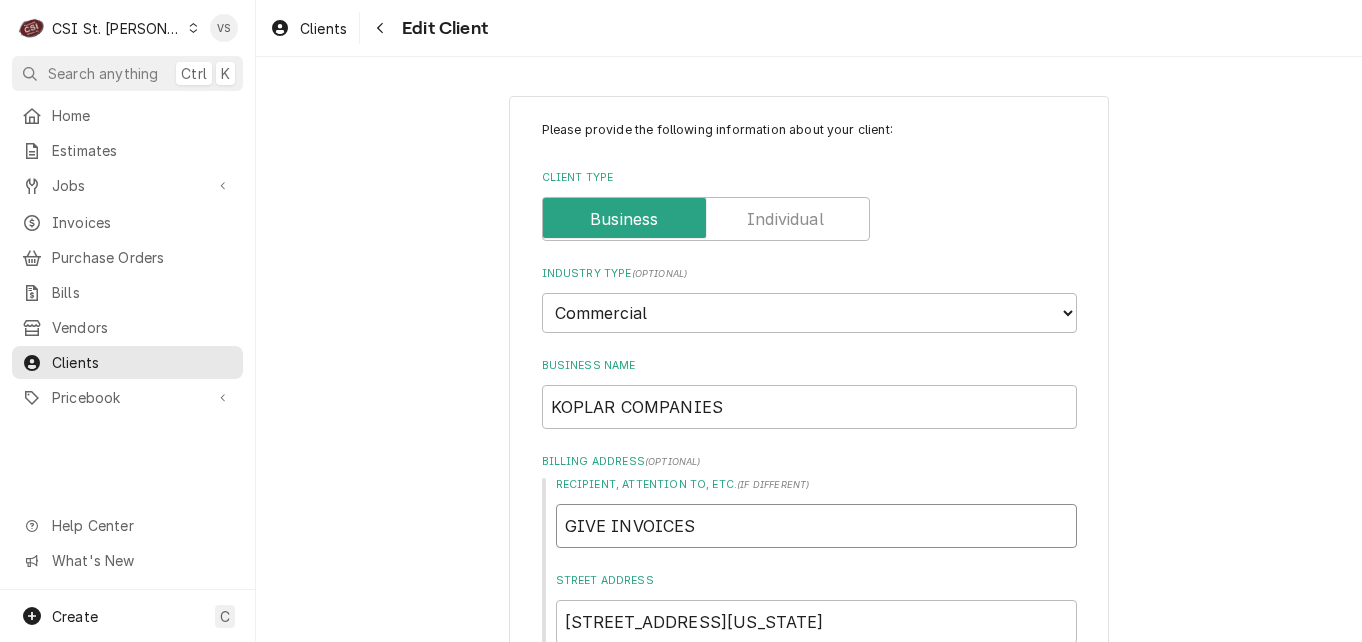 type on "x" 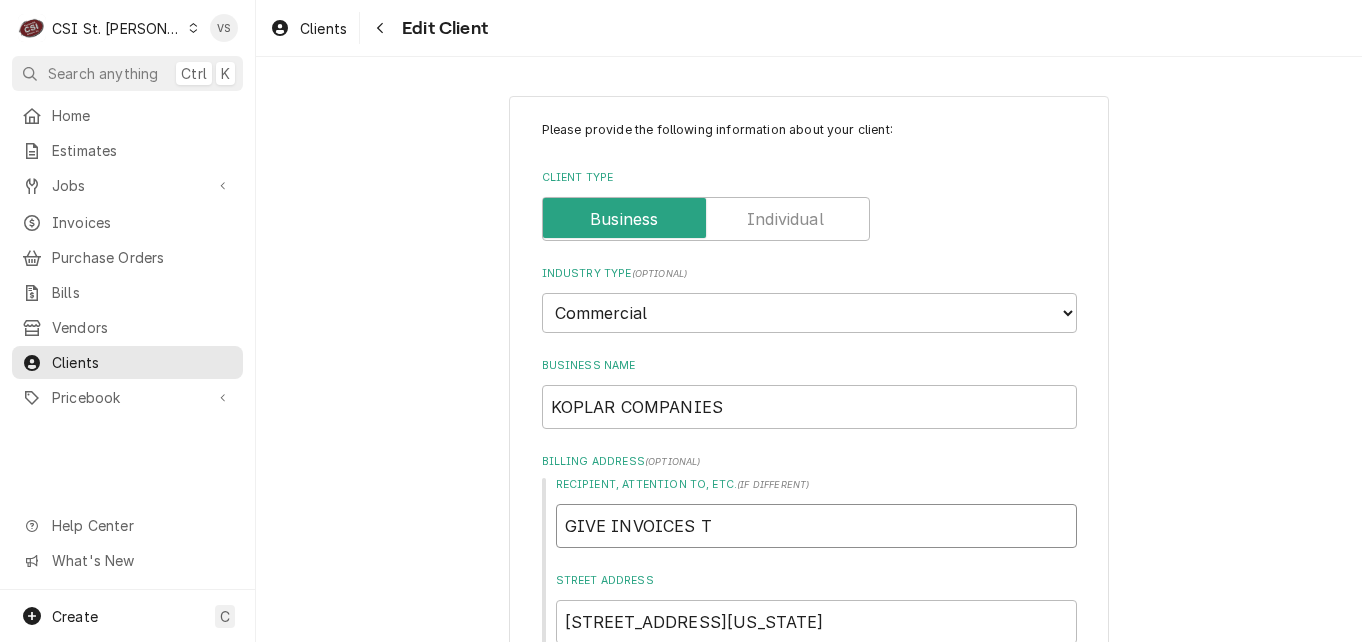 type on "x" 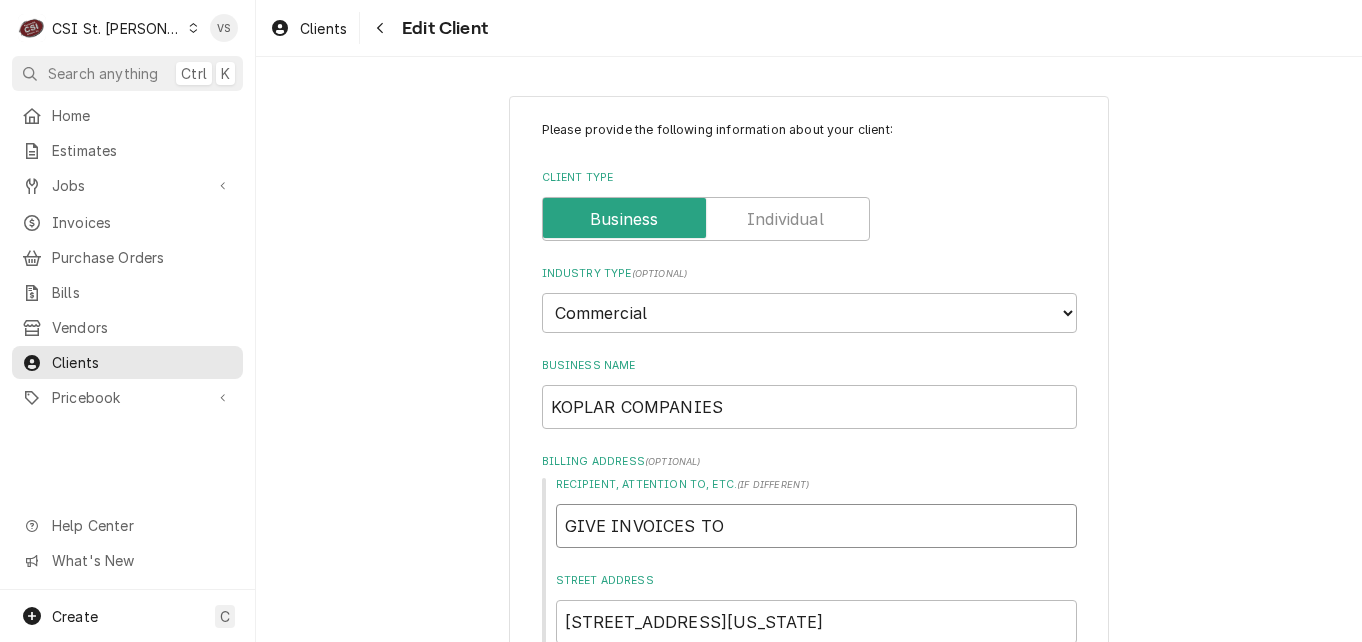type on "x" 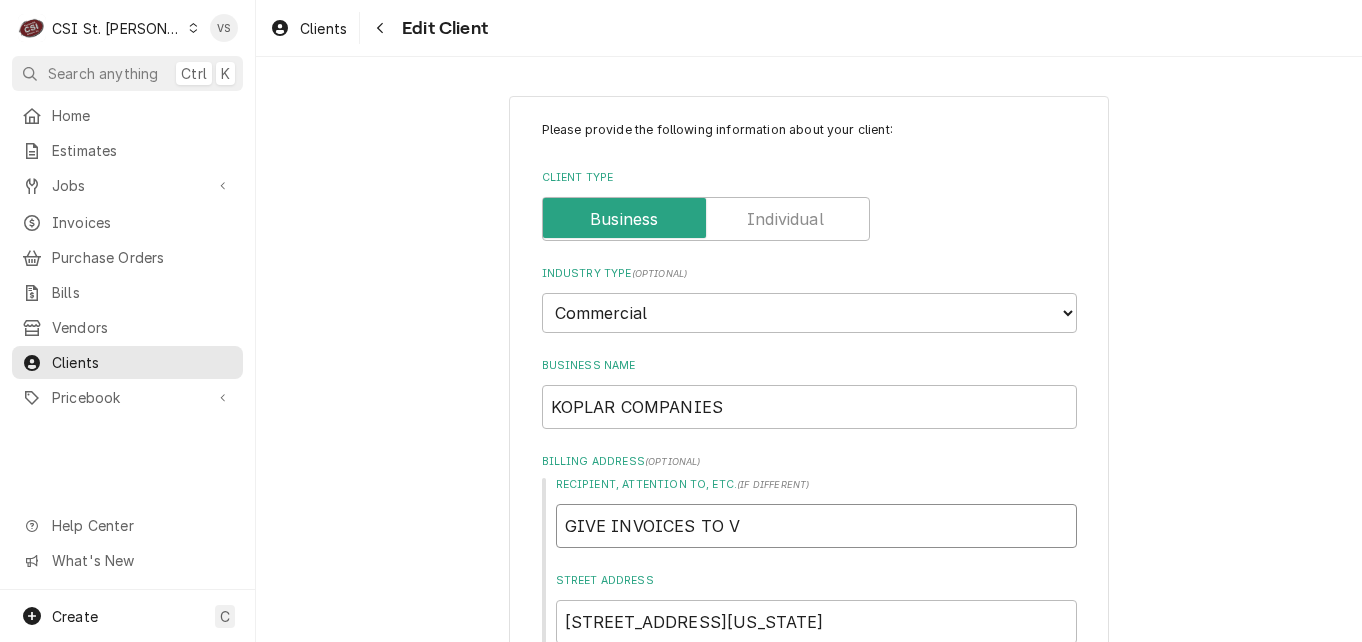 type on "x" 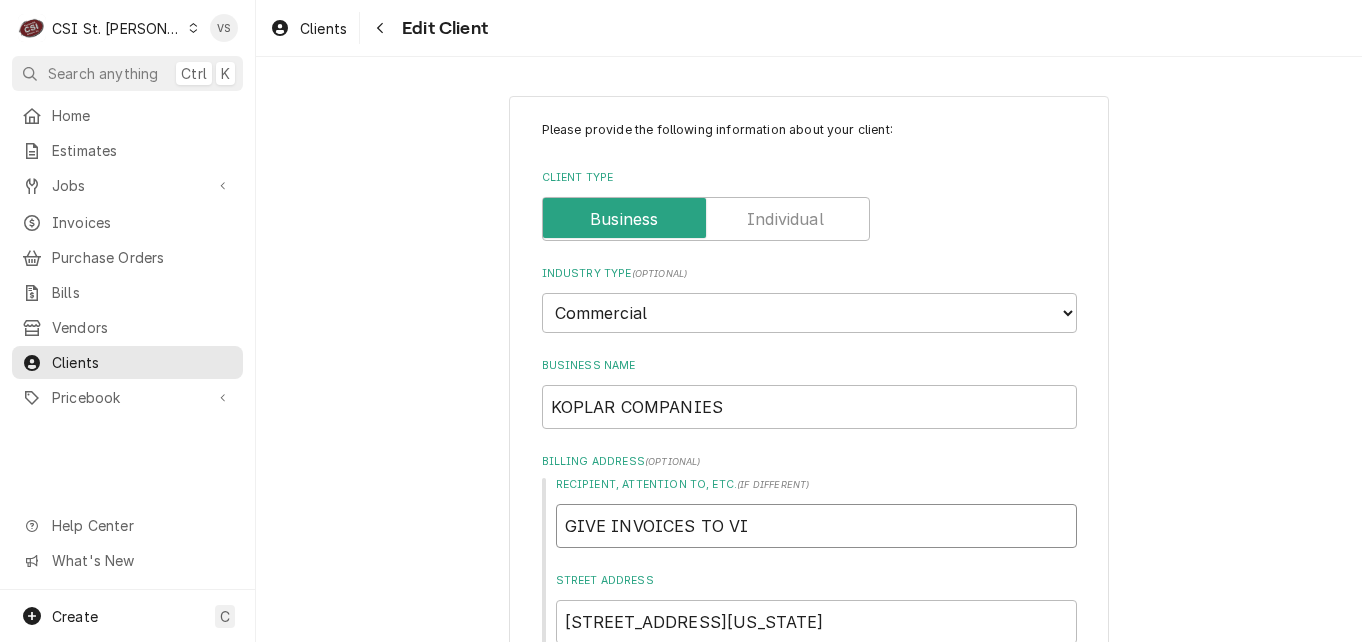 type on "x" 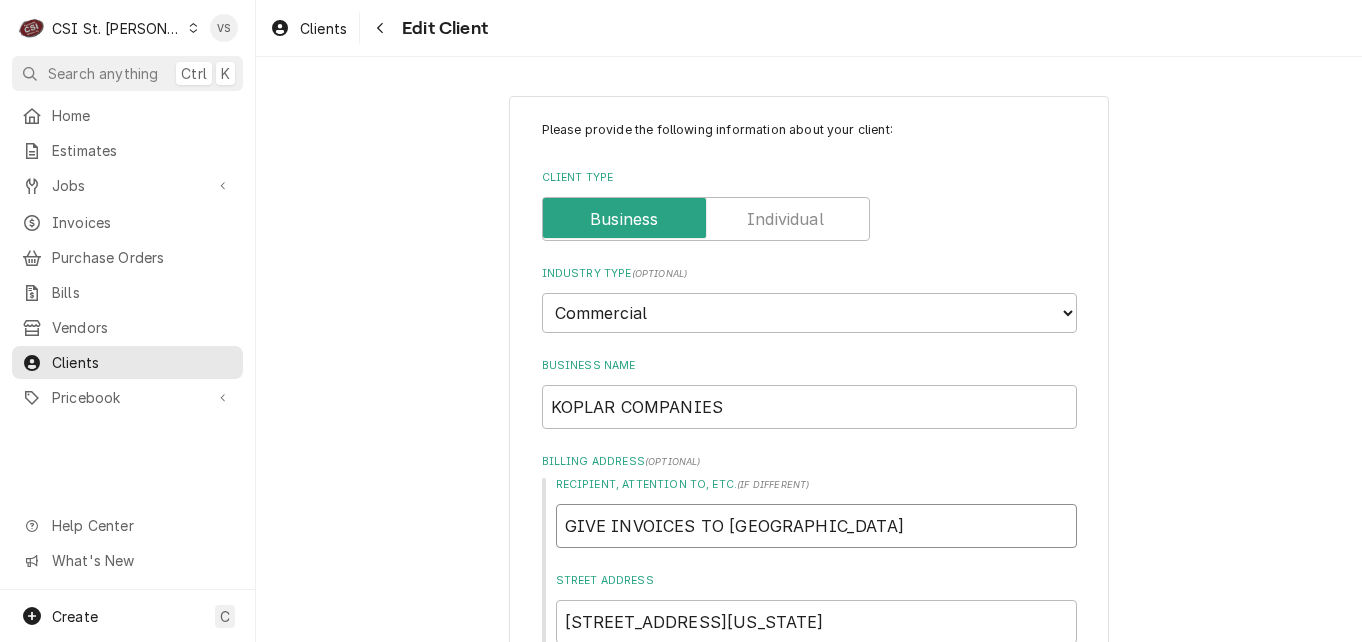 type on "x" 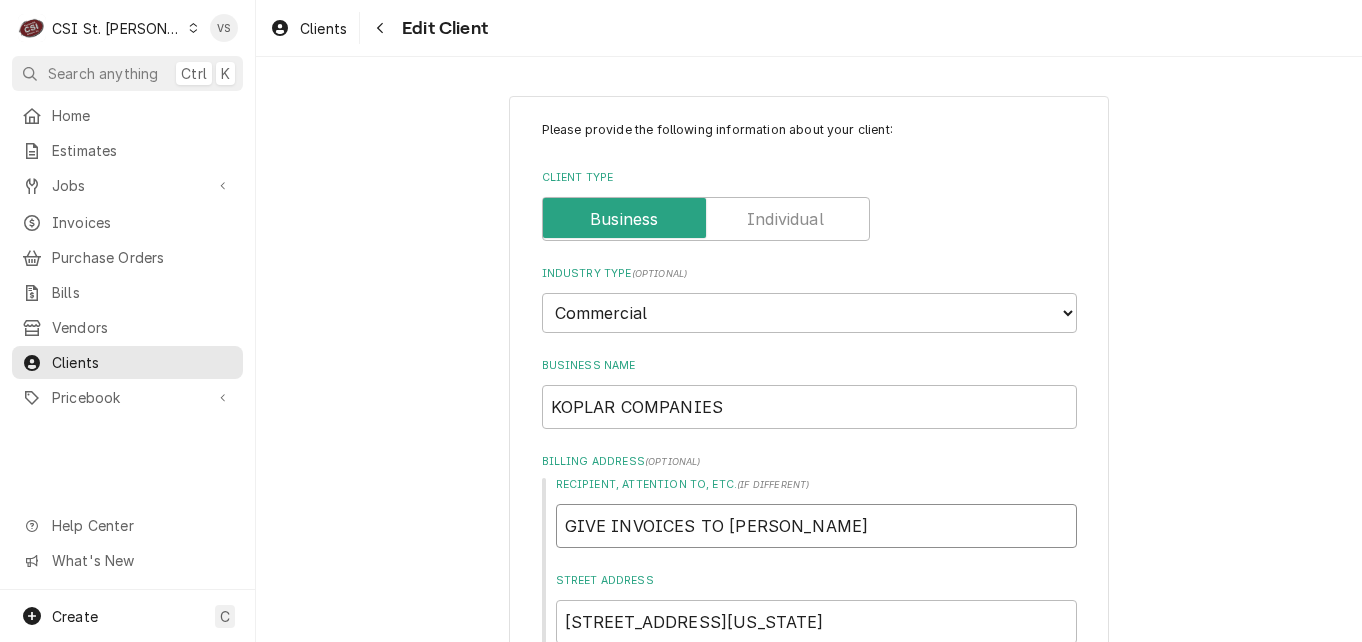 type on "x" 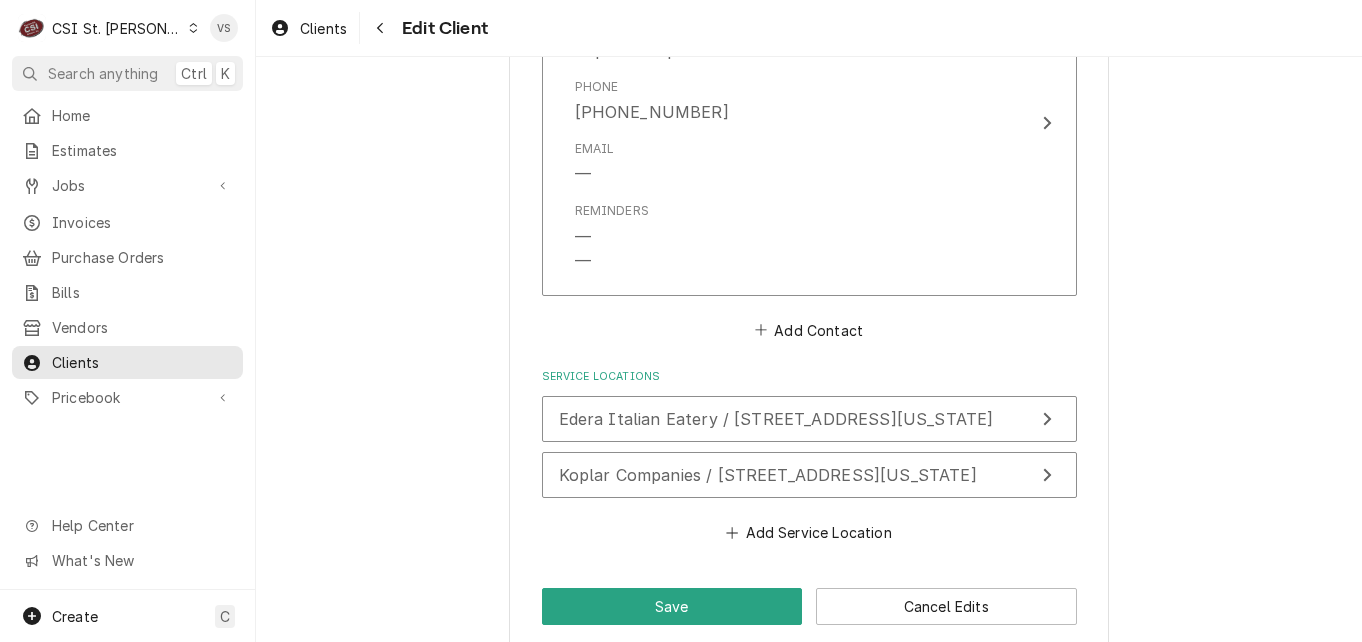 scroll, scrollTop: 1887, scrollLeft: 0, axis: vertical 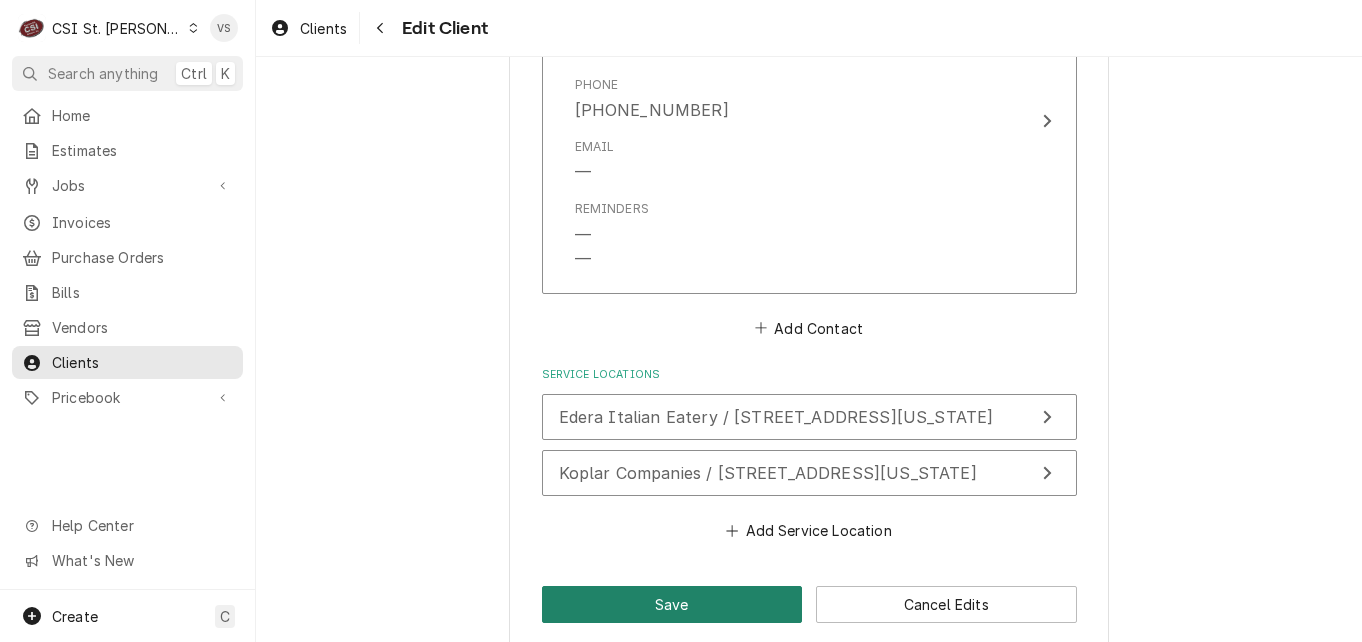 type on "GIVE INVOICES TO VICKY" 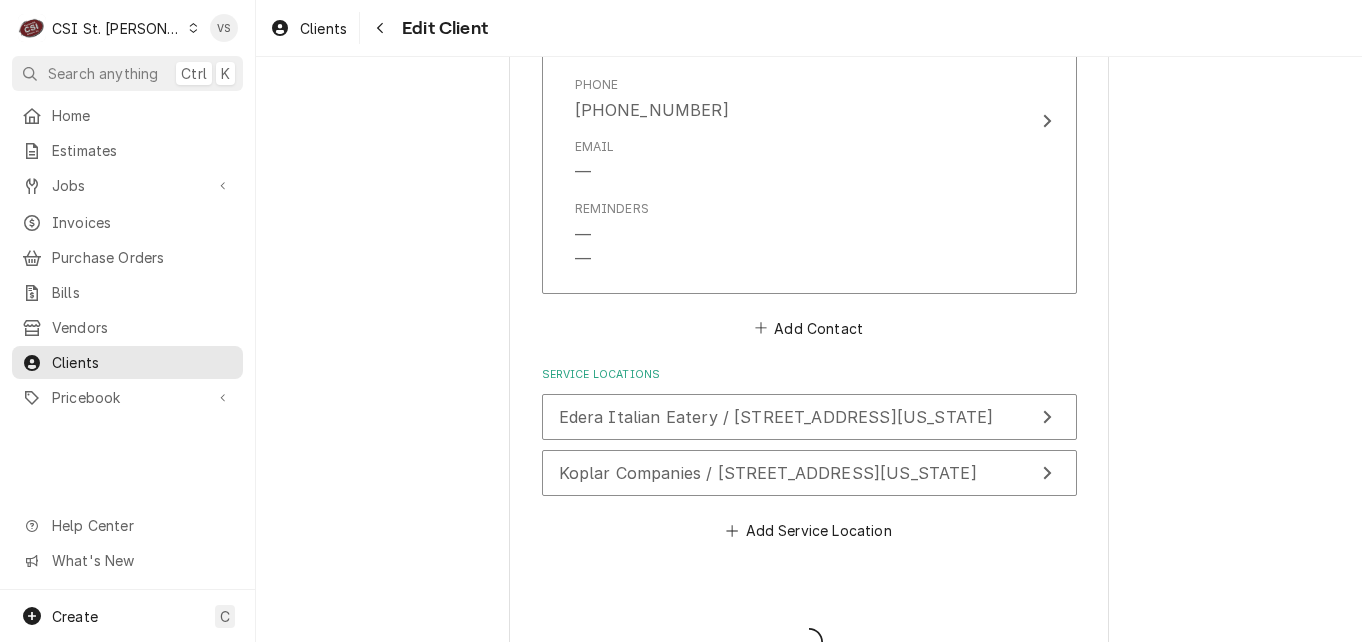 type on "x" 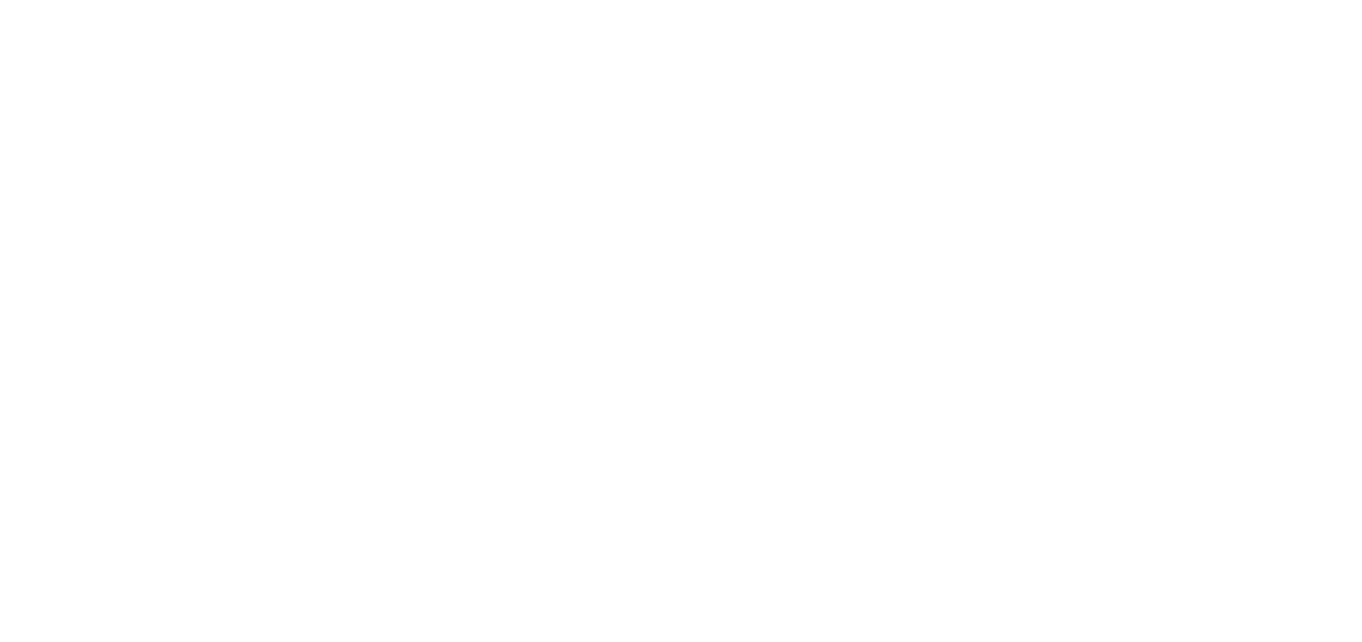 scroll, scrollTop: 0, scrollLeft: 0, axis: both 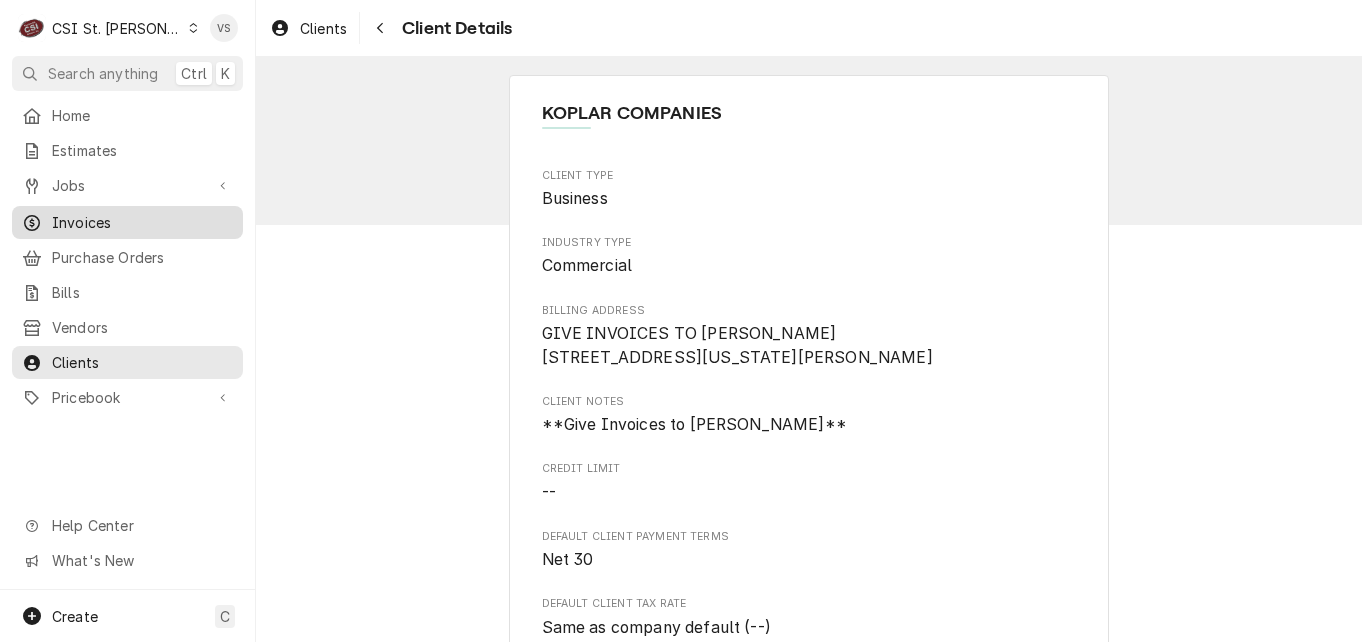 click on "Invoices" at bounding box center (142, 222) 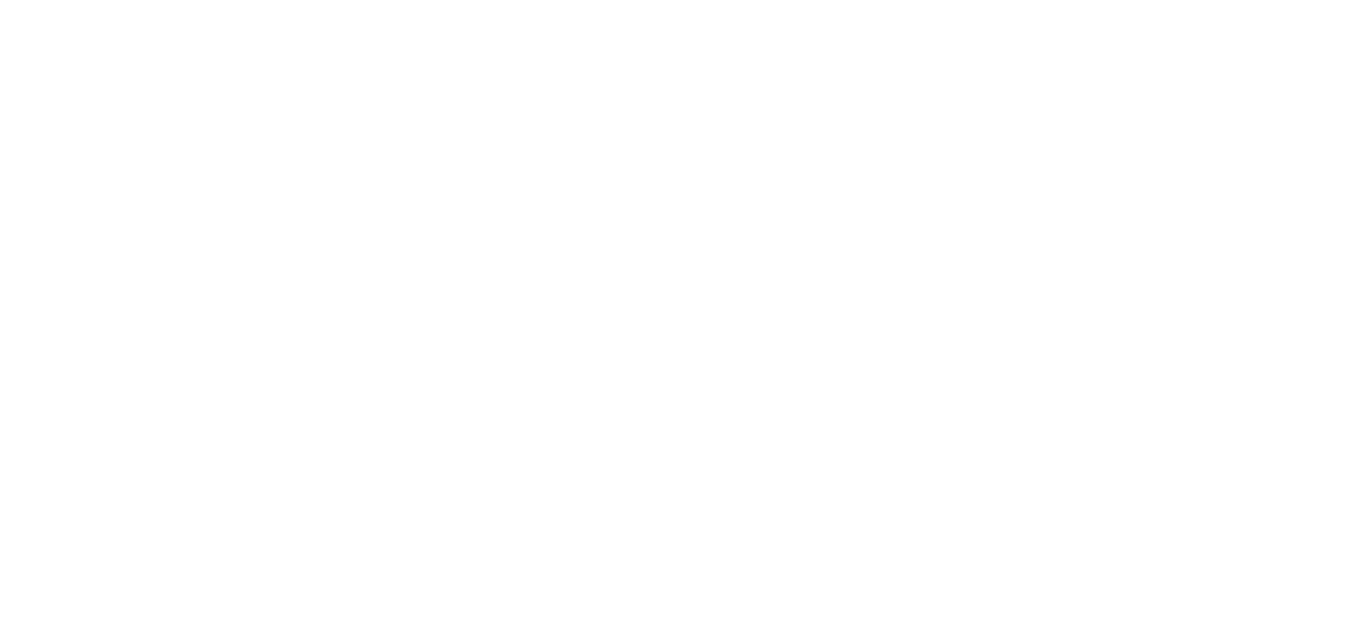 scroll, scrollTop: 0, scrollLeft: 0, axis: both 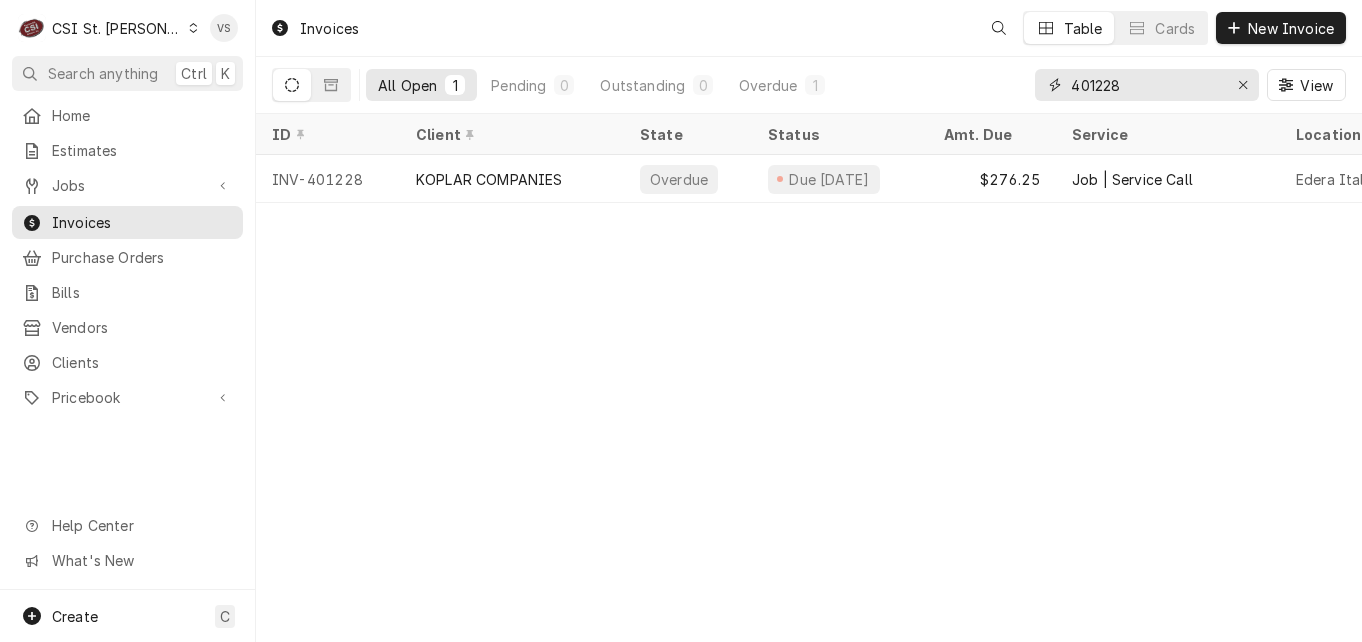 click on "401228" at bounding box center (1146, 85) 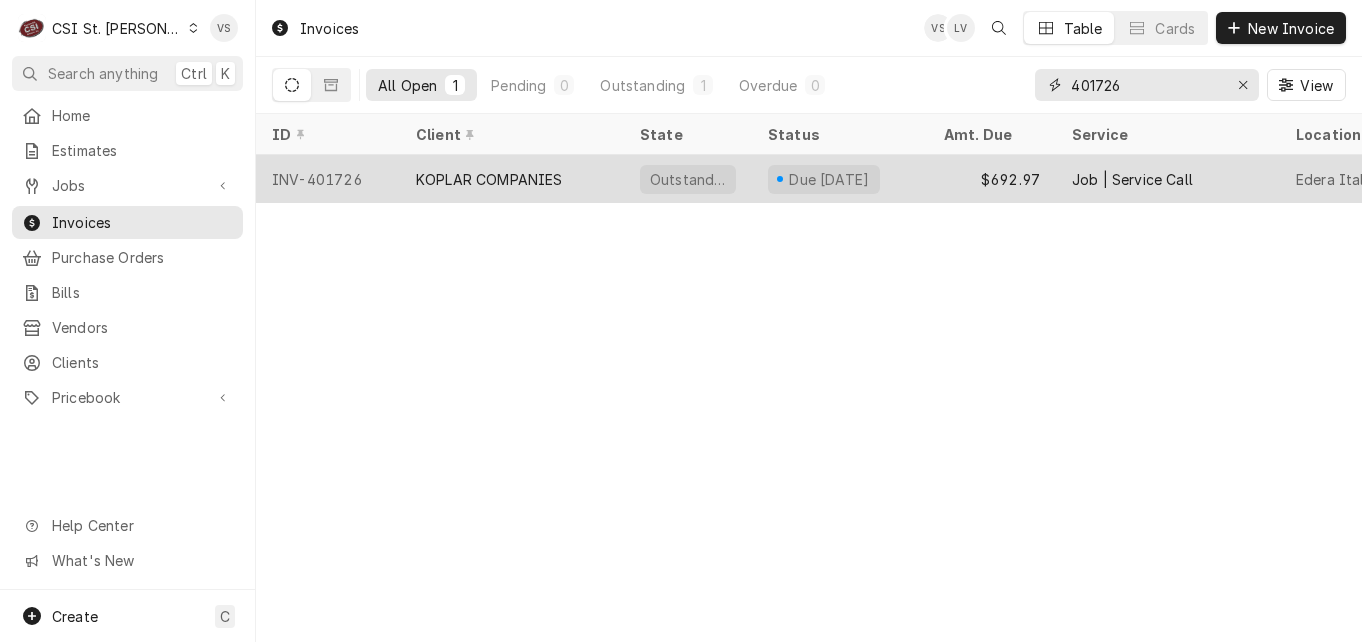 type on "401726" 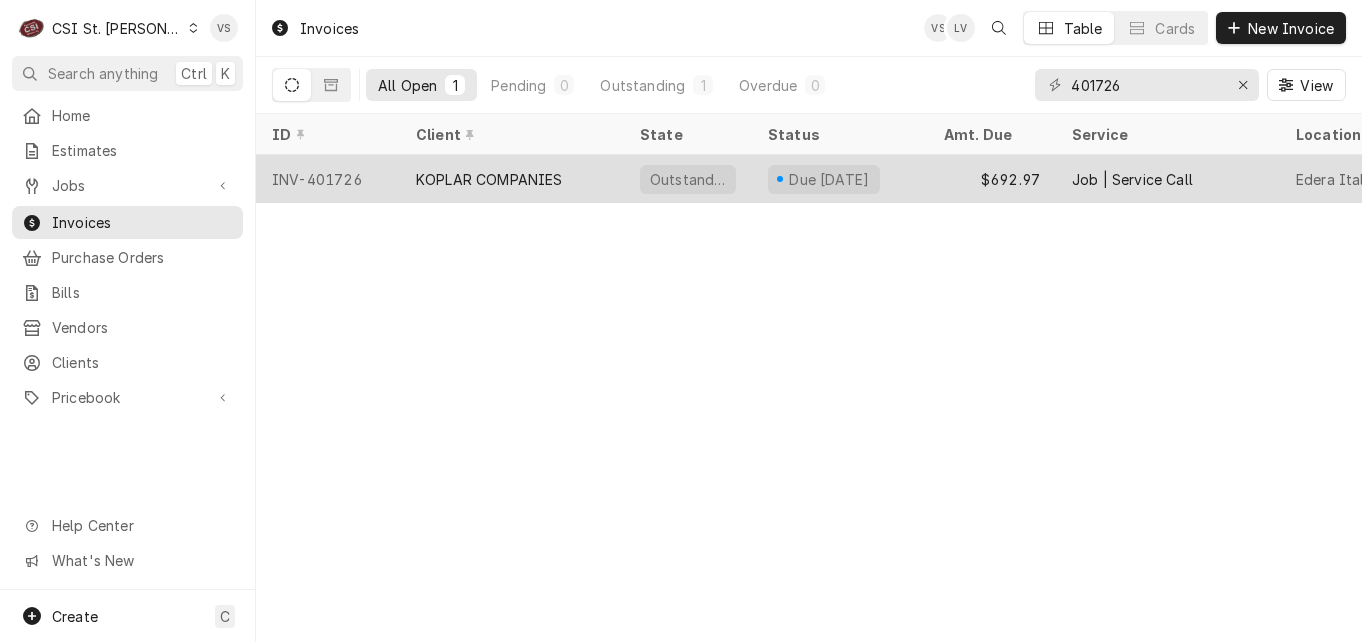 click on "KOPLAR COMPANIES" at bounding box center (489, 179) 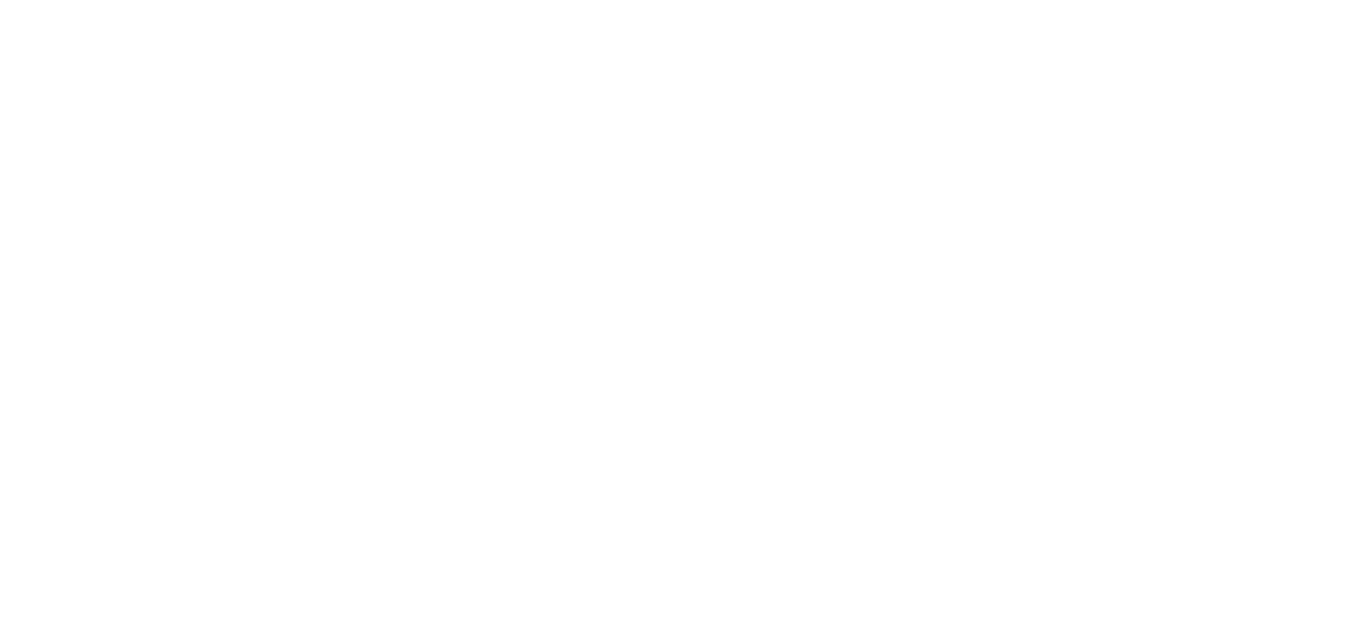 scroll, scrollTop: 0, scrollLeft: 0, axis: both 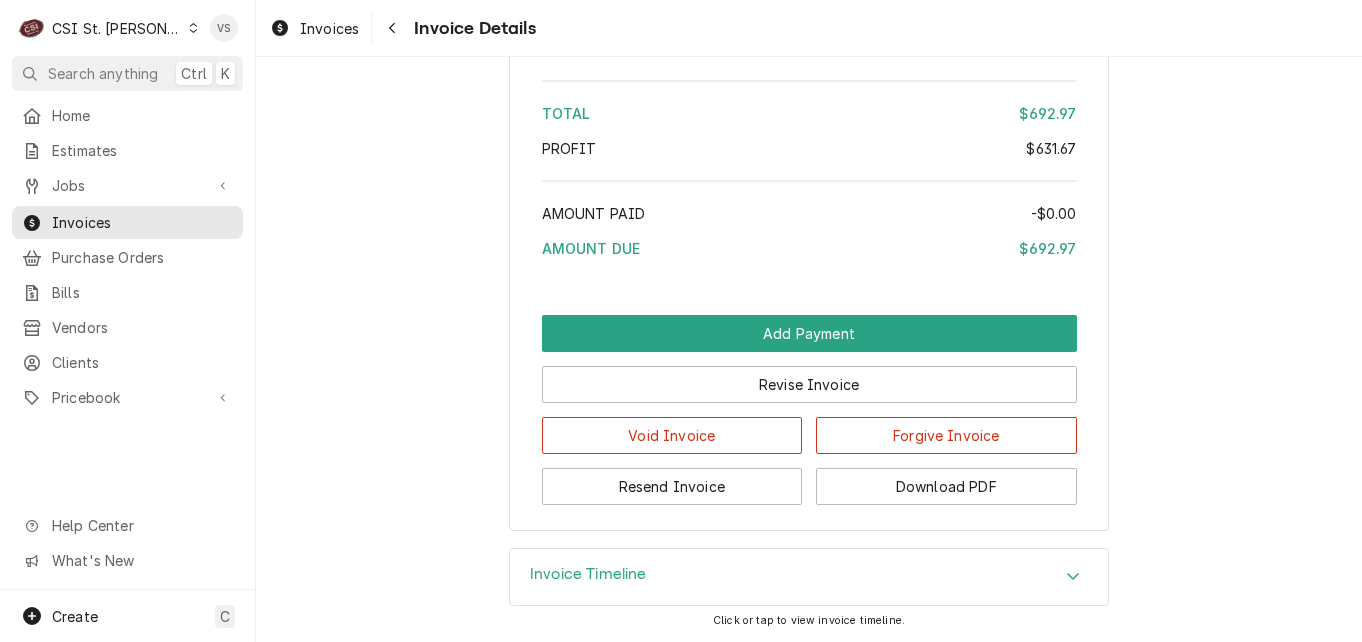 click 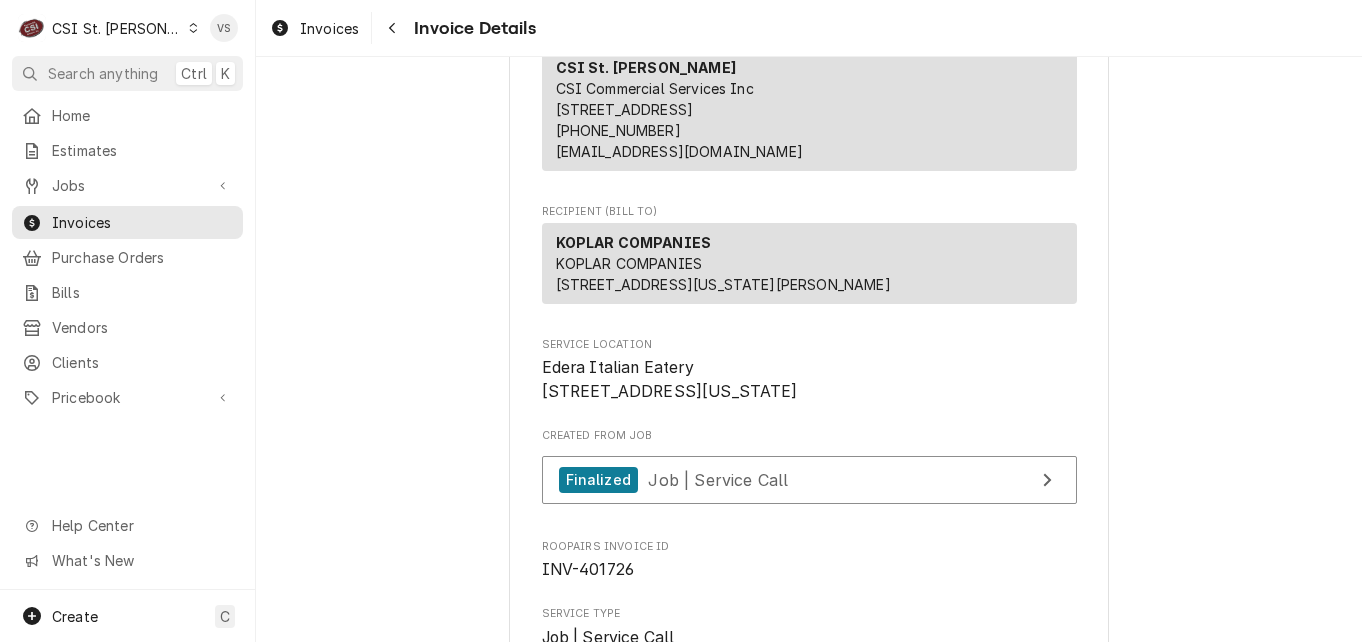 scroll, scrollTop: 0, scrollLeft: 0, axis: both 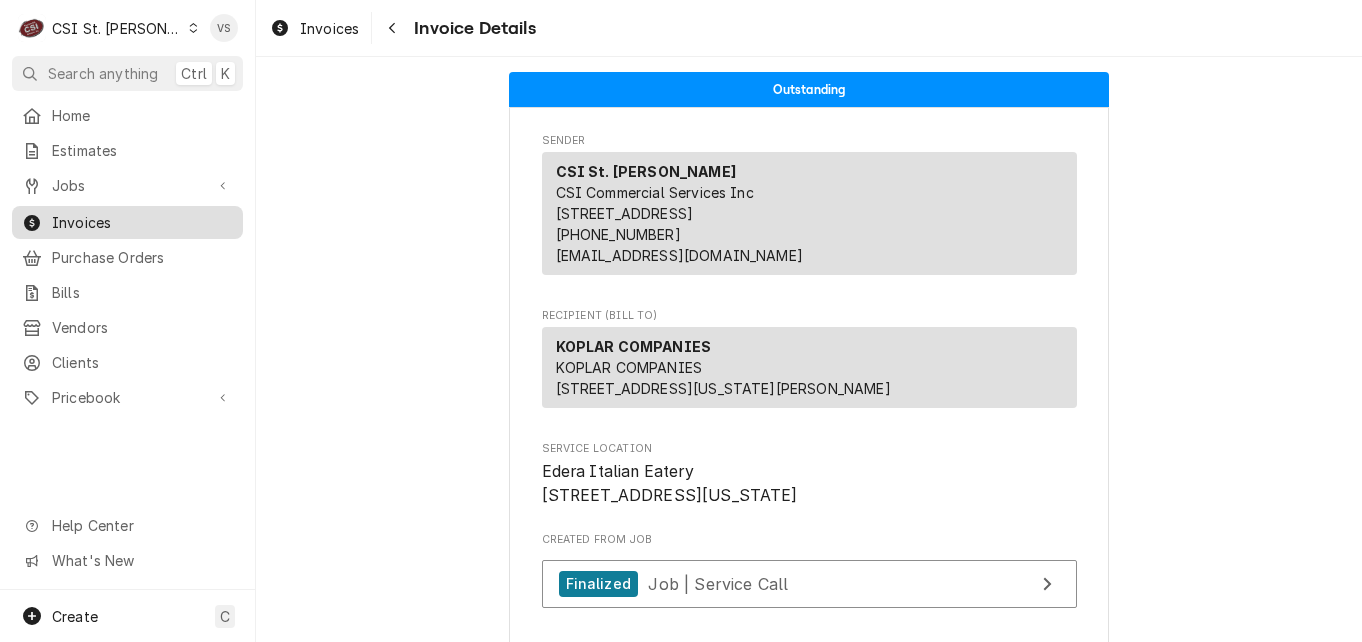 click on "Invoices" at bounding box center [142, 222] 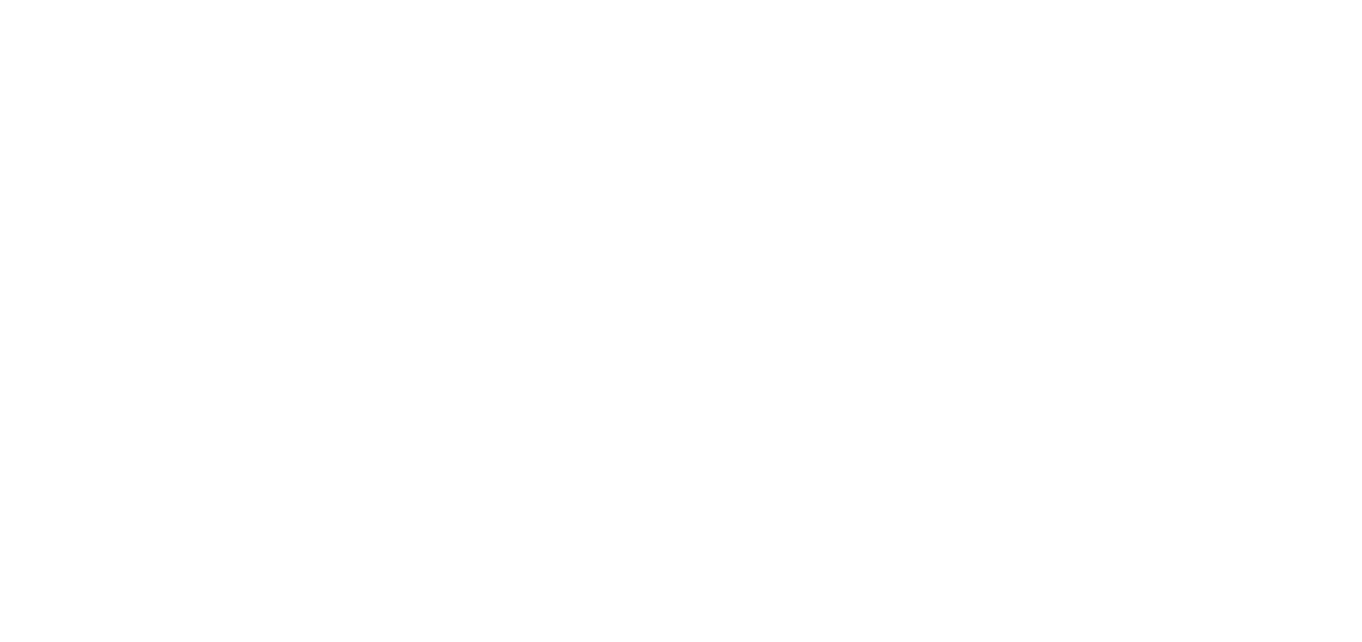 scroll, scrollTop: 0, scrollLeft: 0, axis: both 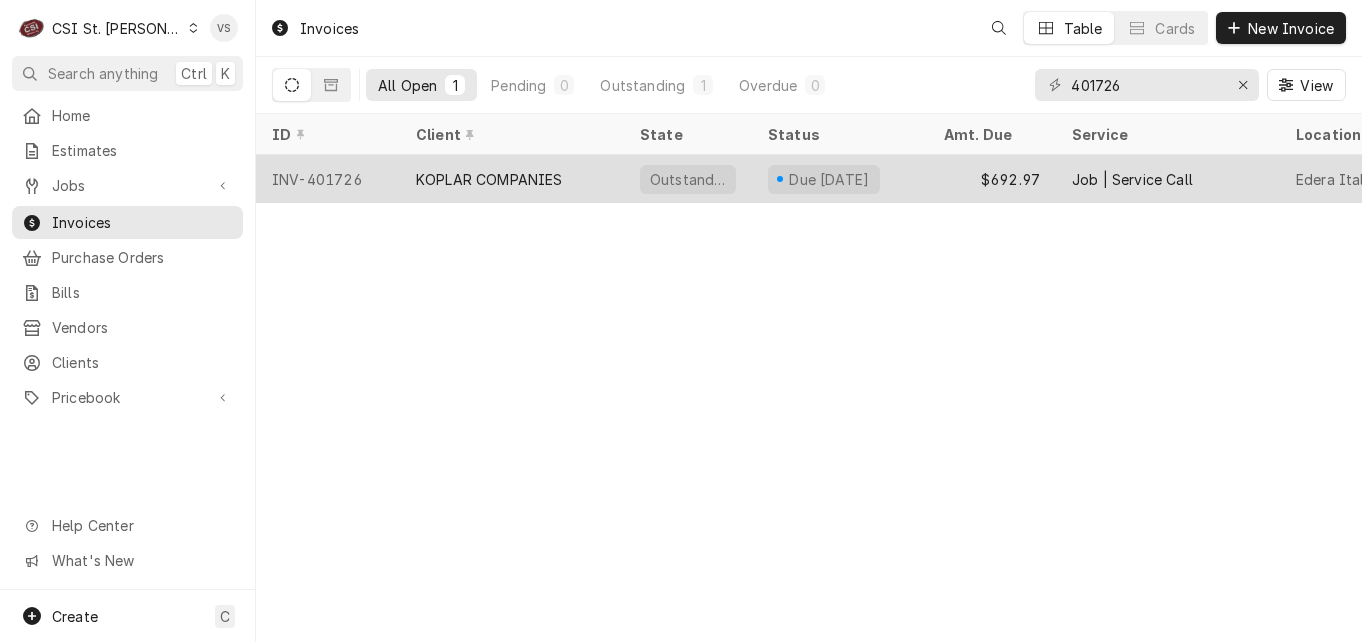 click on "Outstanding" at bounding box center (688, 179) 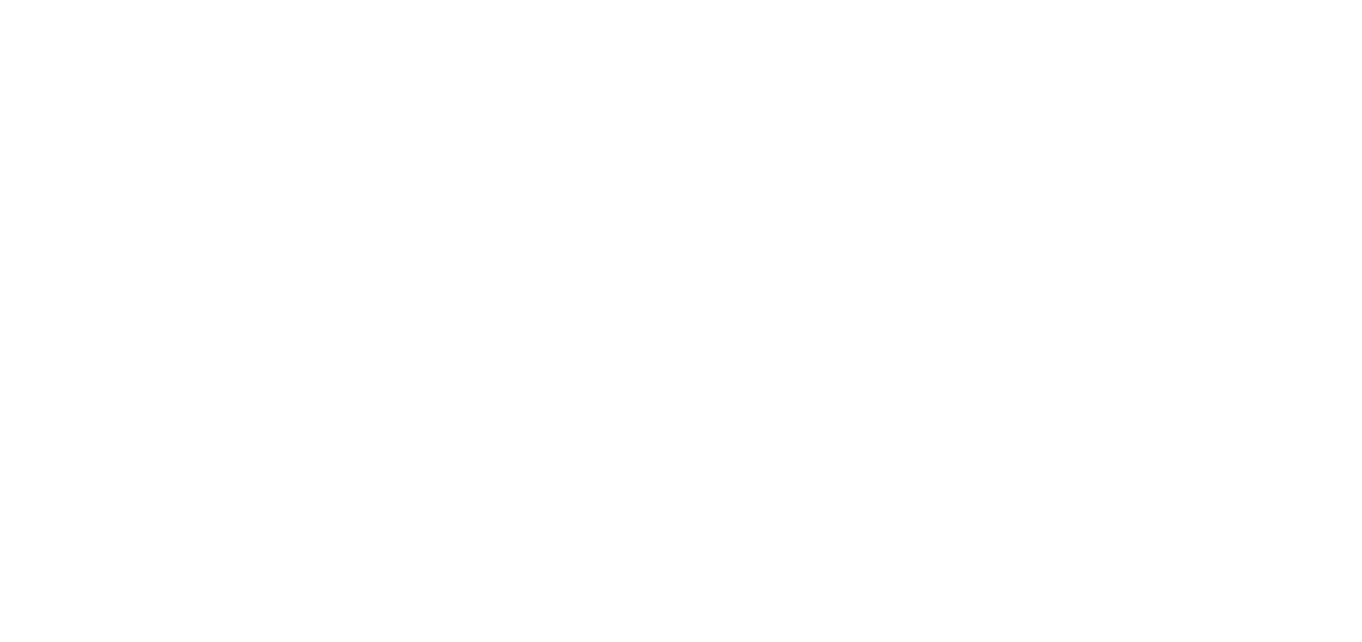 scroll, scrollTop: 0, scrollLeft: 0, axis: both 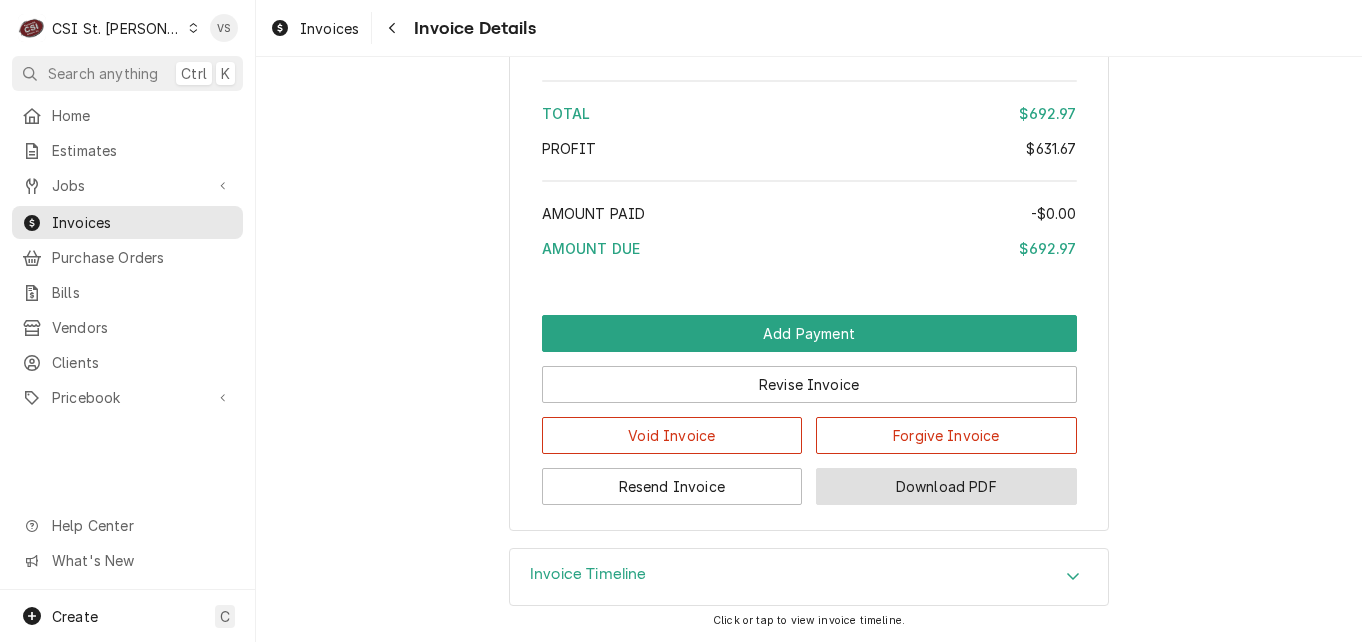 click on "Download PDF" at bounding box center (946, 486) 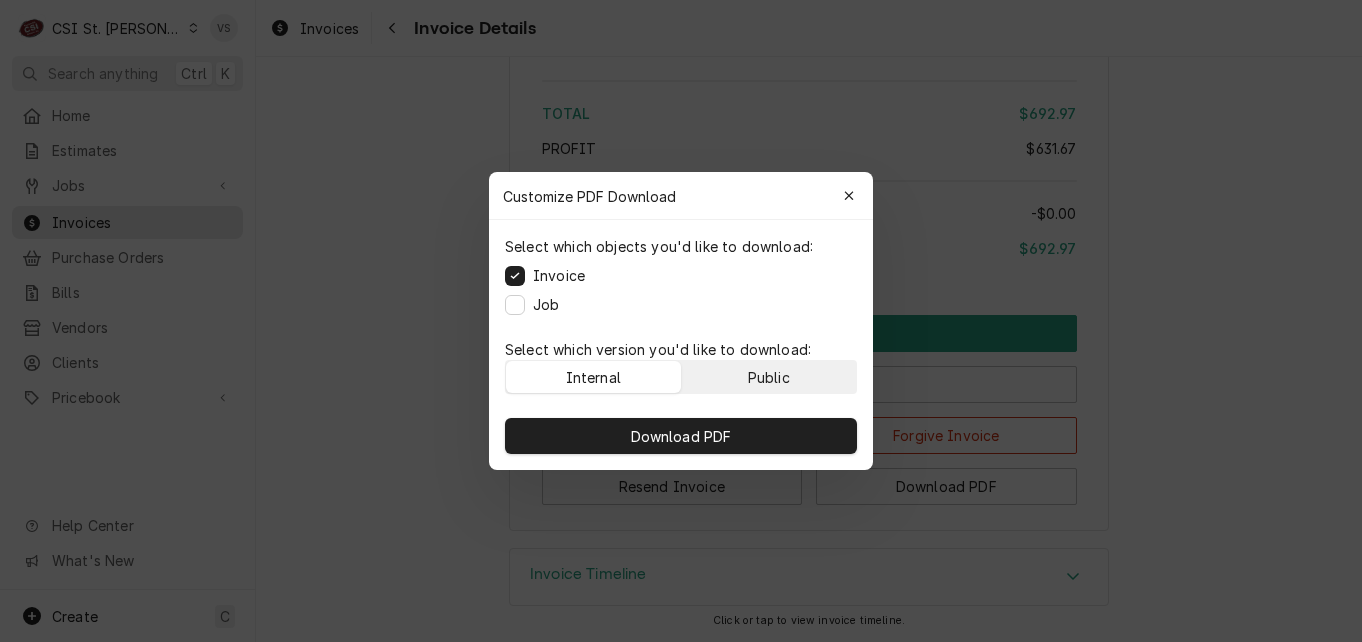 click on "Public" at bounding box center (769, 377) 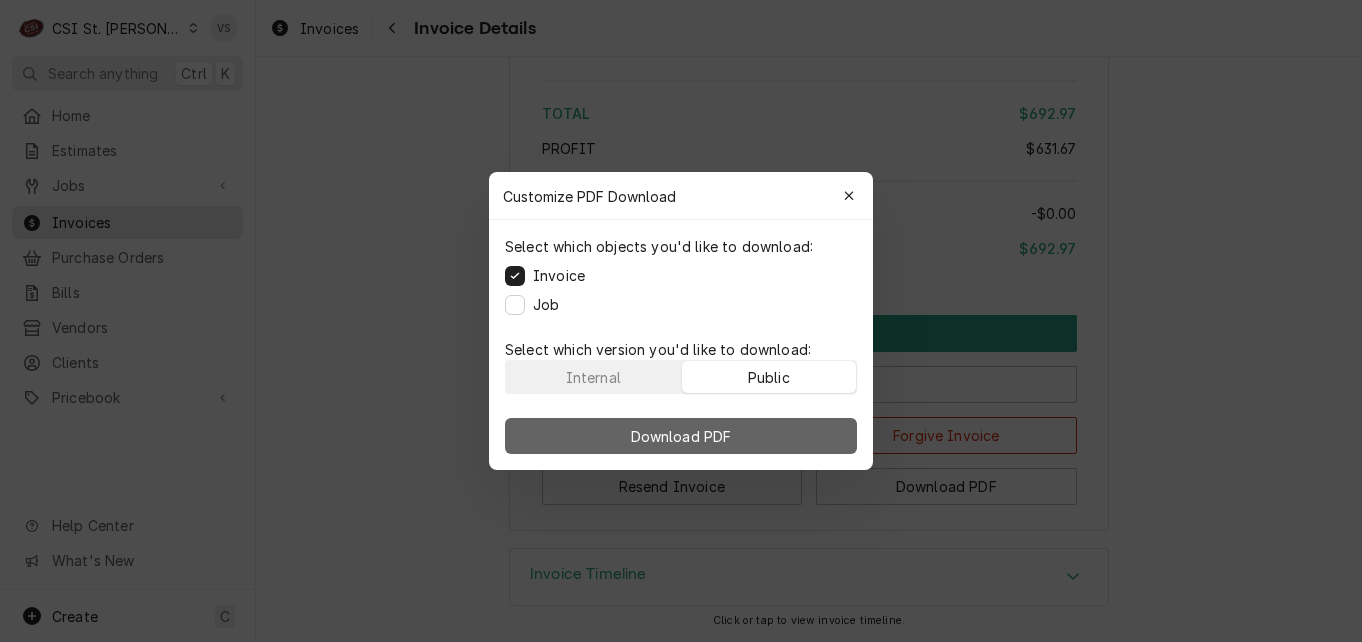 click on "Download PDF" at bounding box center (681, 436) 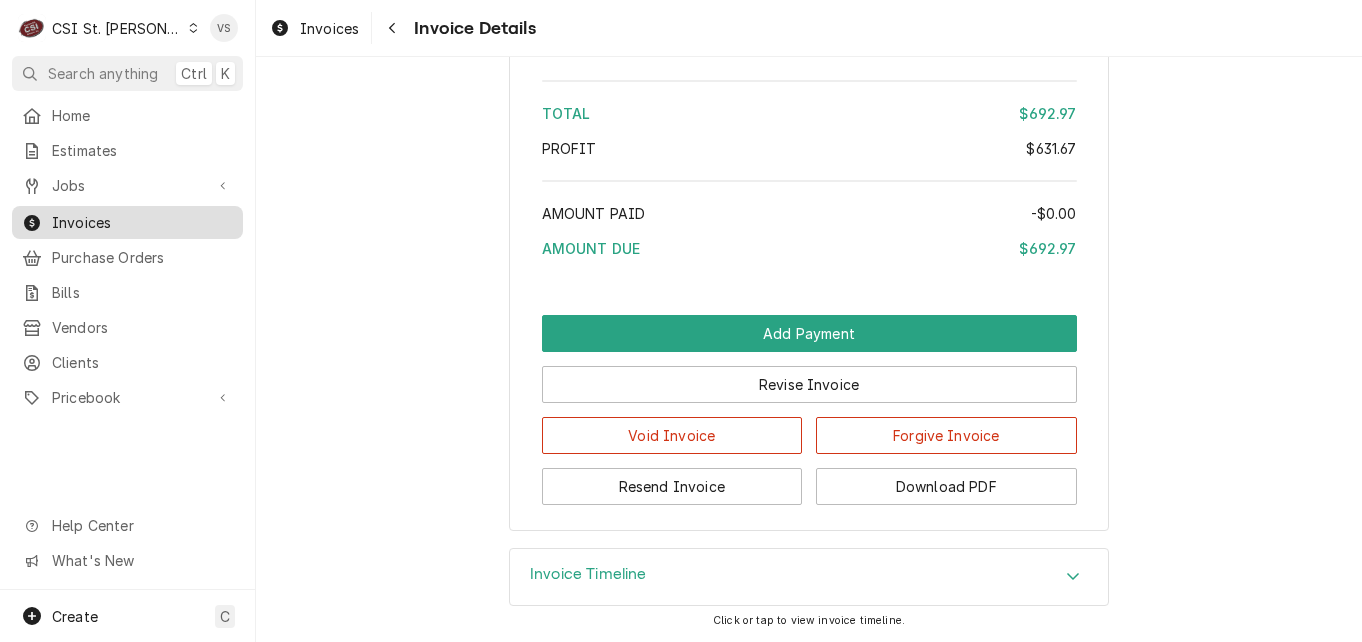 click on "Invoices" at bounding box center (142, 222) 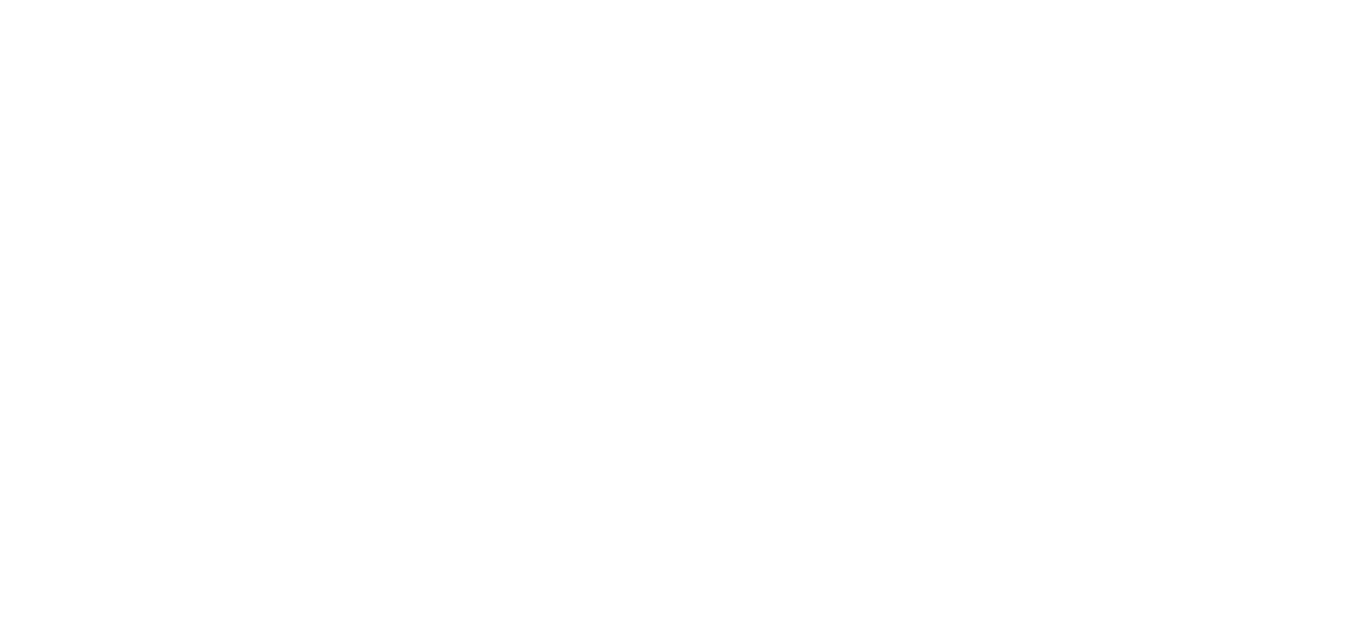scroll, scrollTop: 0, scrollLeft: 0, axis: both 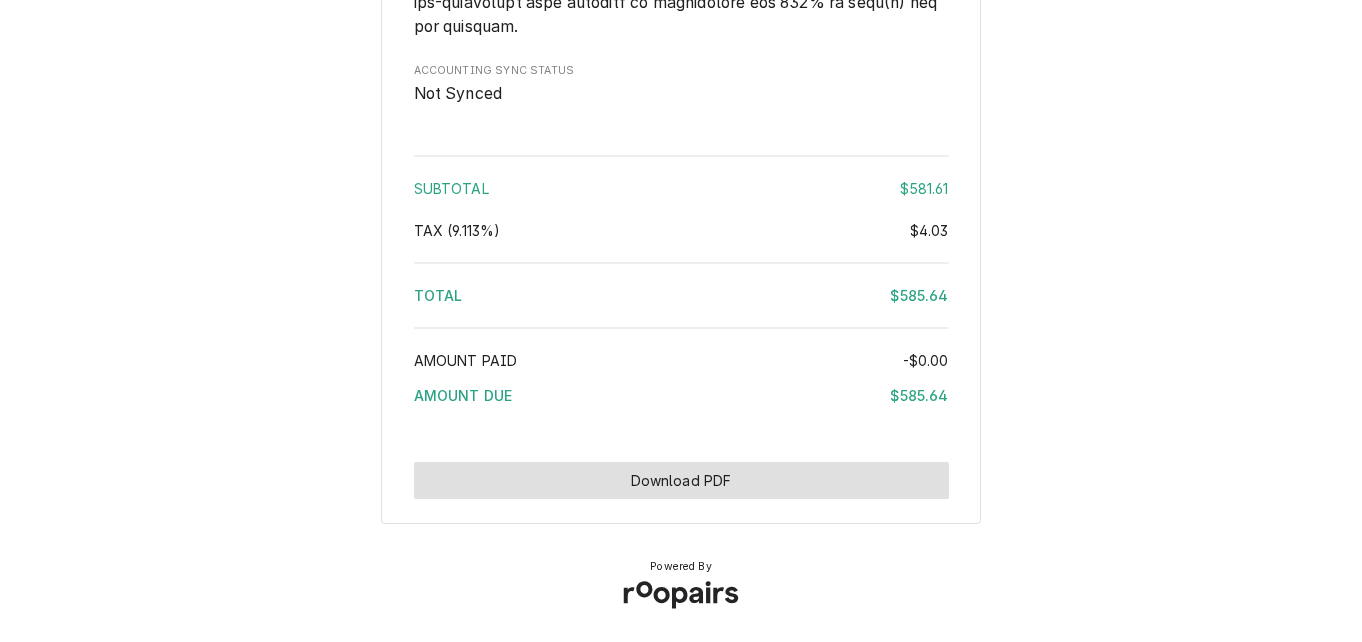 click on "Download PDF" at bounding box center [681, 480] 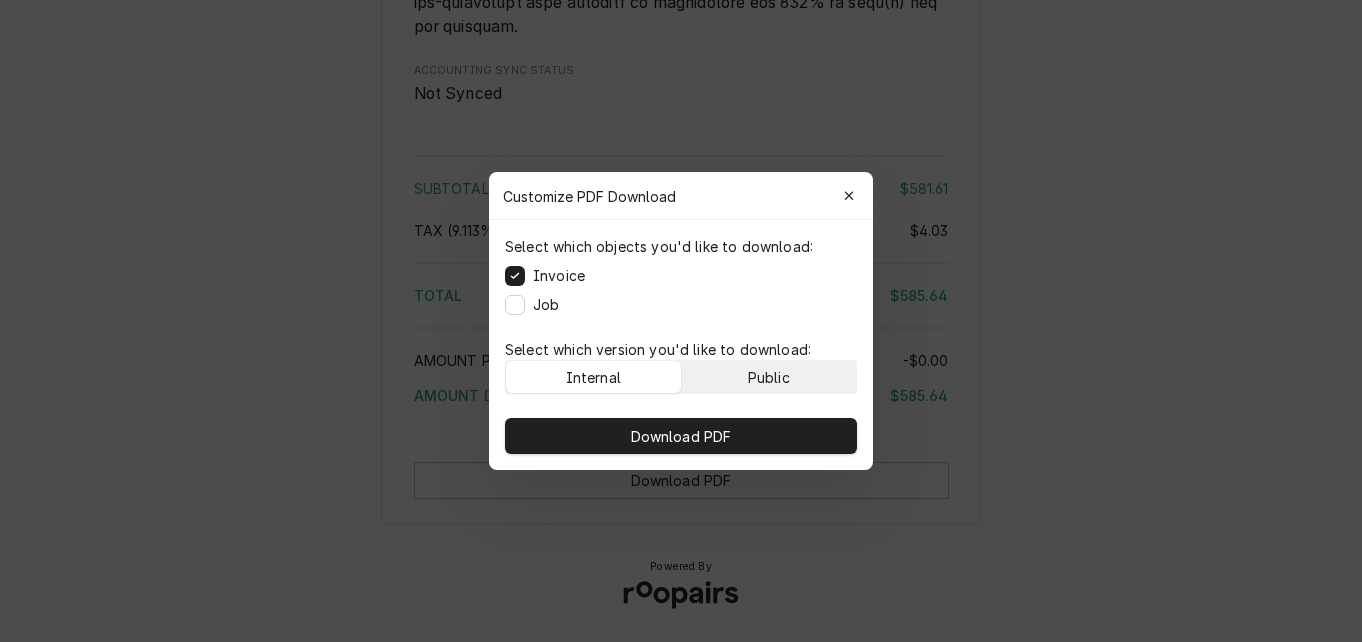 click on "Public" at bounding box center [769, 377] 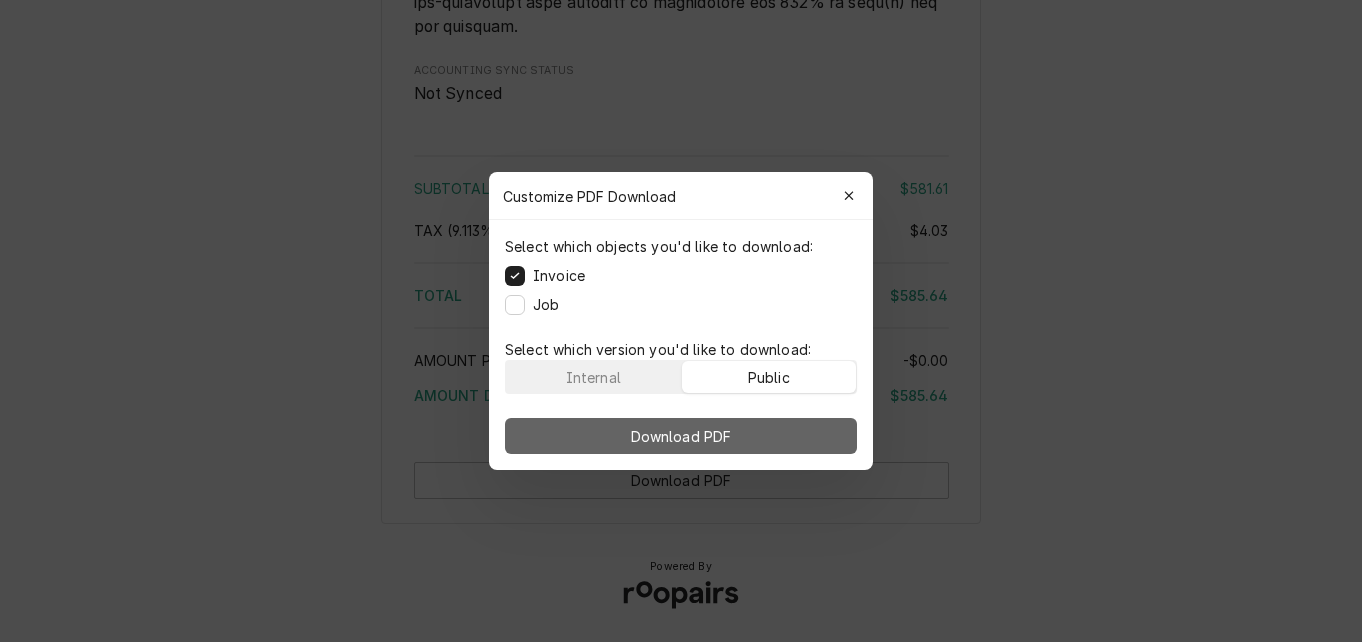 click on "Download PDF" at bounding box center [681, 436] 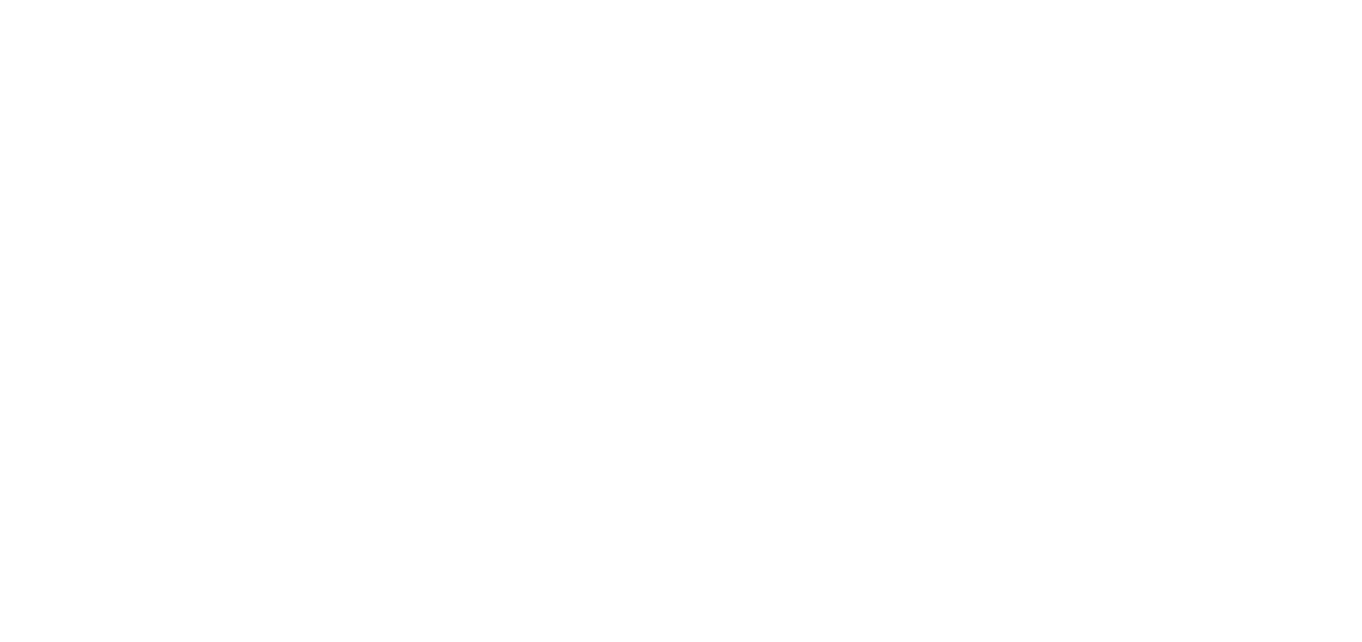 scroll, scrollTop: 0, scrollLeft: 0, axis: both 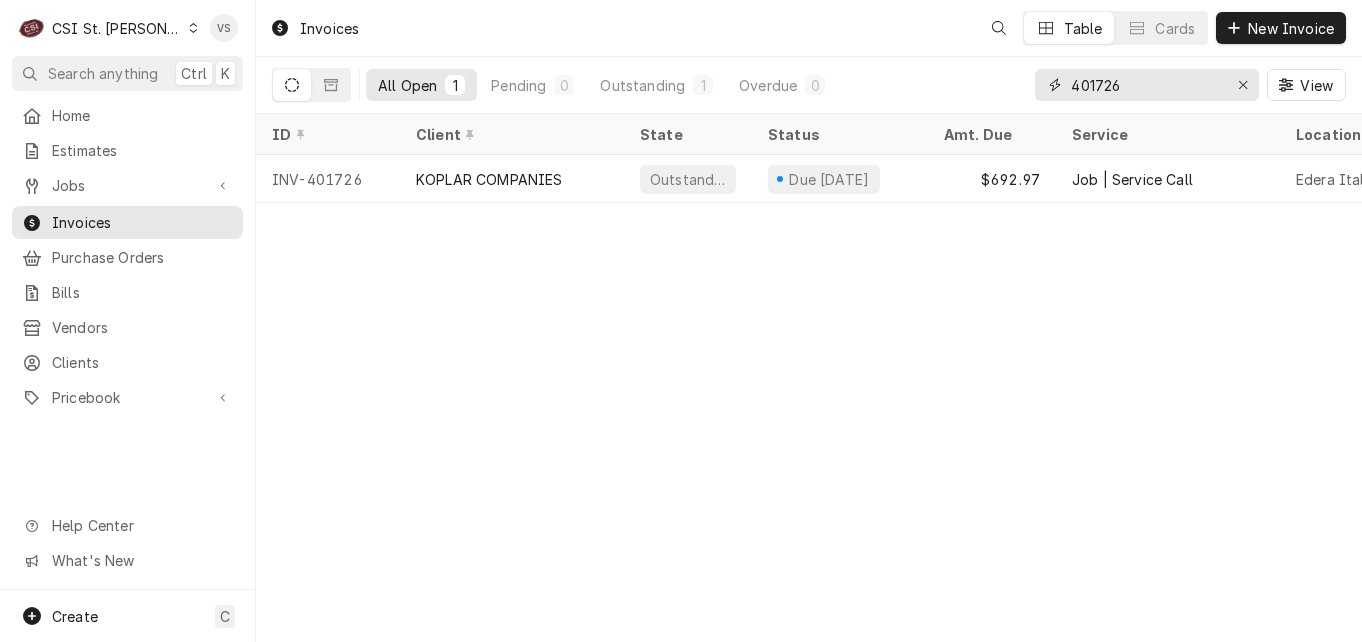 click on "401726" at bounding box center (1146, 85) 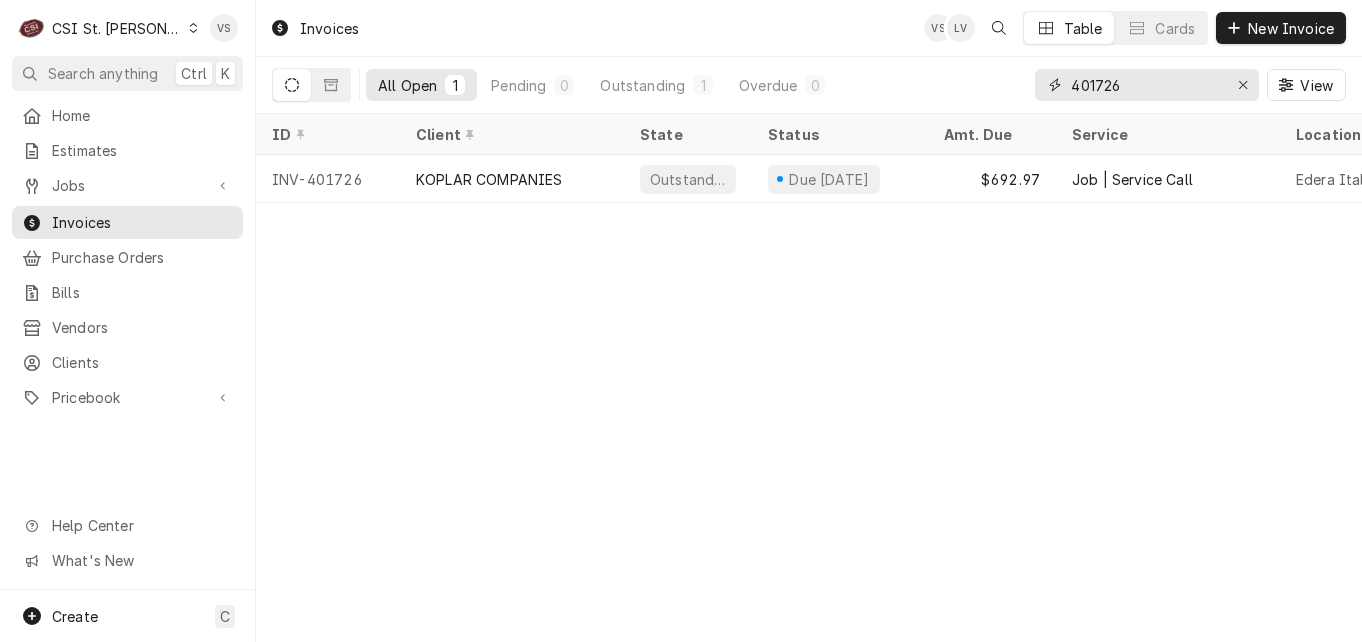 click on "401726" at bounding box center (1146, 85) 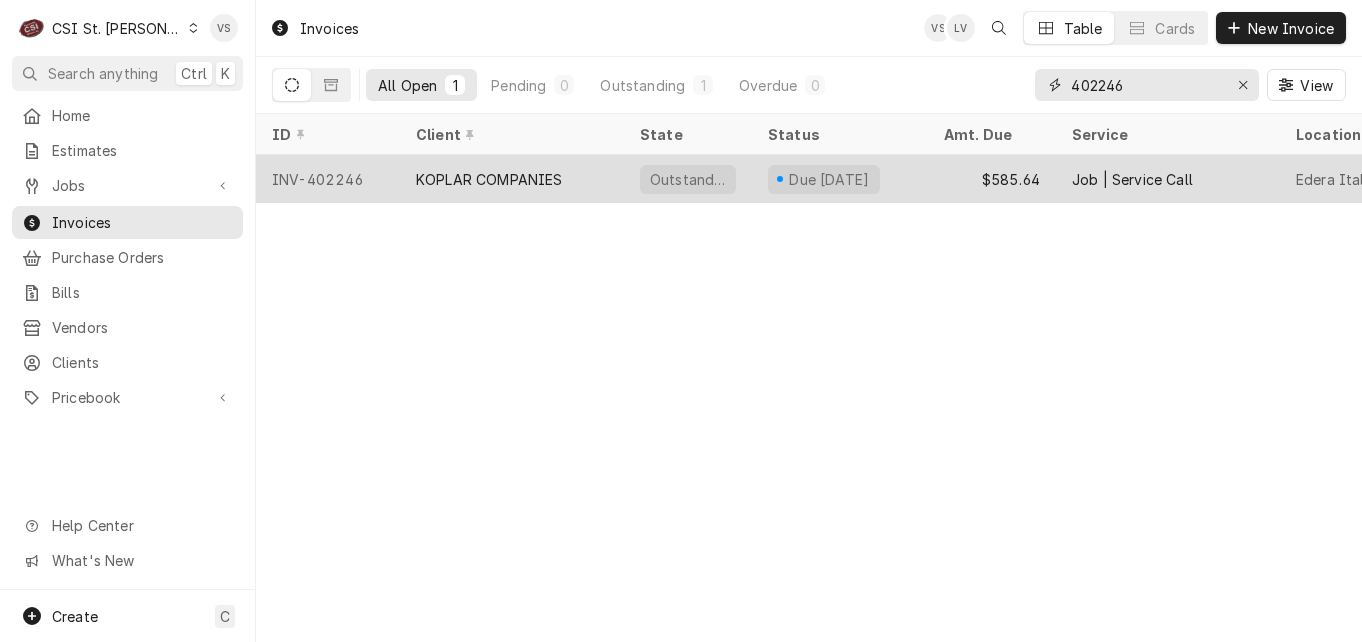 type on "402246" 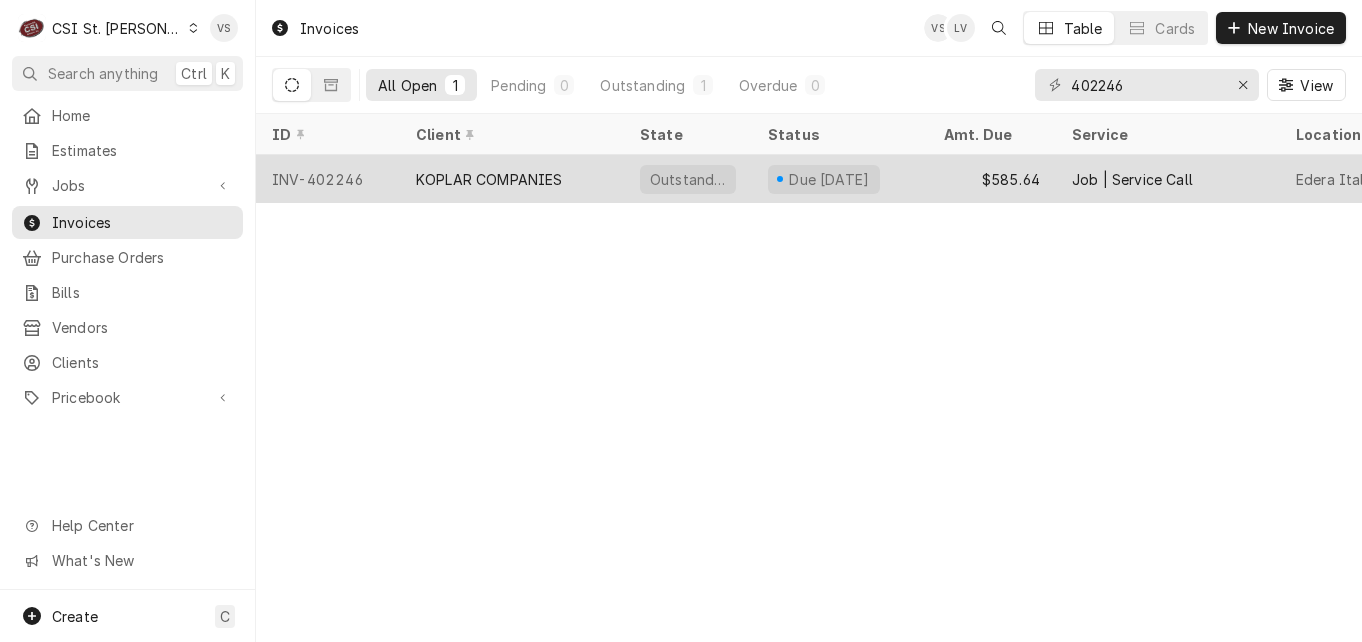 click on "KOPLAR COMPANIES" at bounding box center (489, 179) 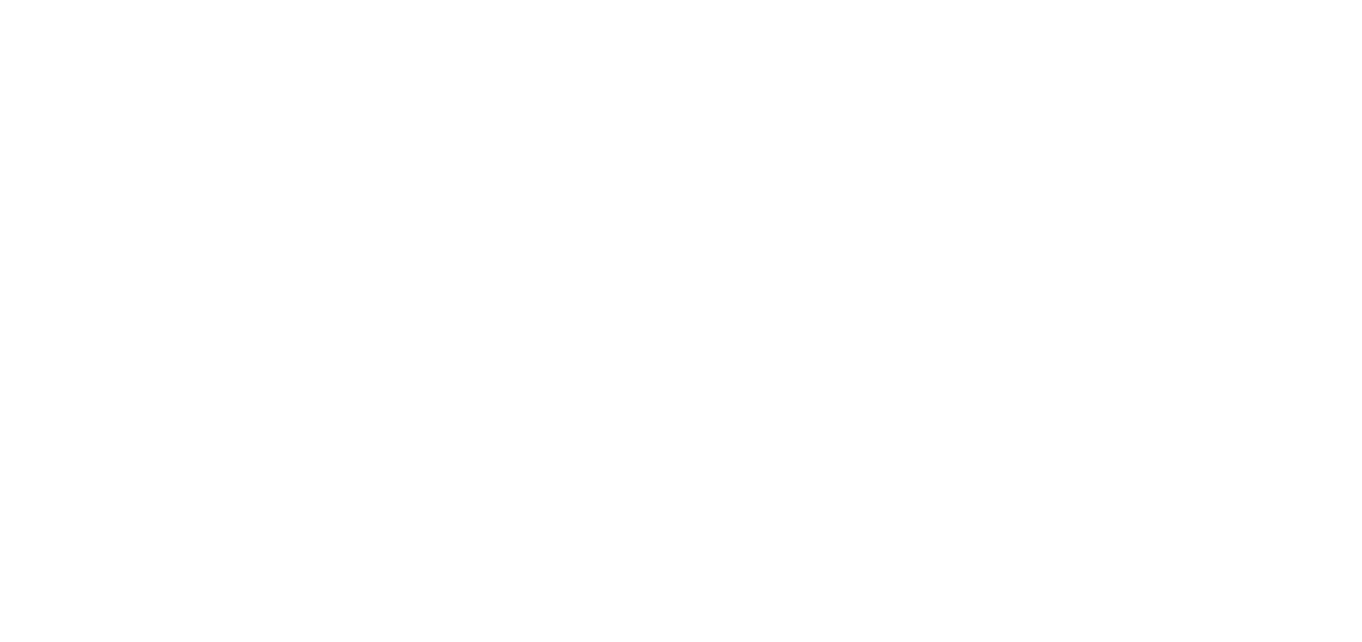 scroll, scrollTop: 0, scrollLeft: 0, axis: both 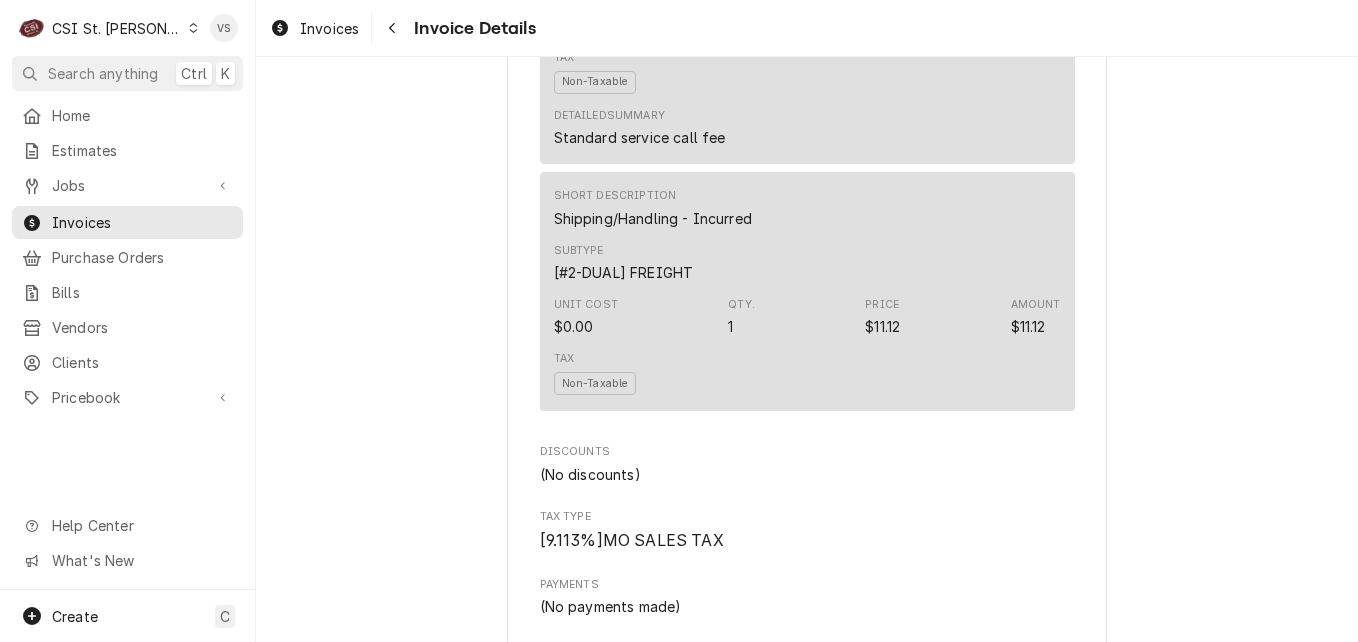 click 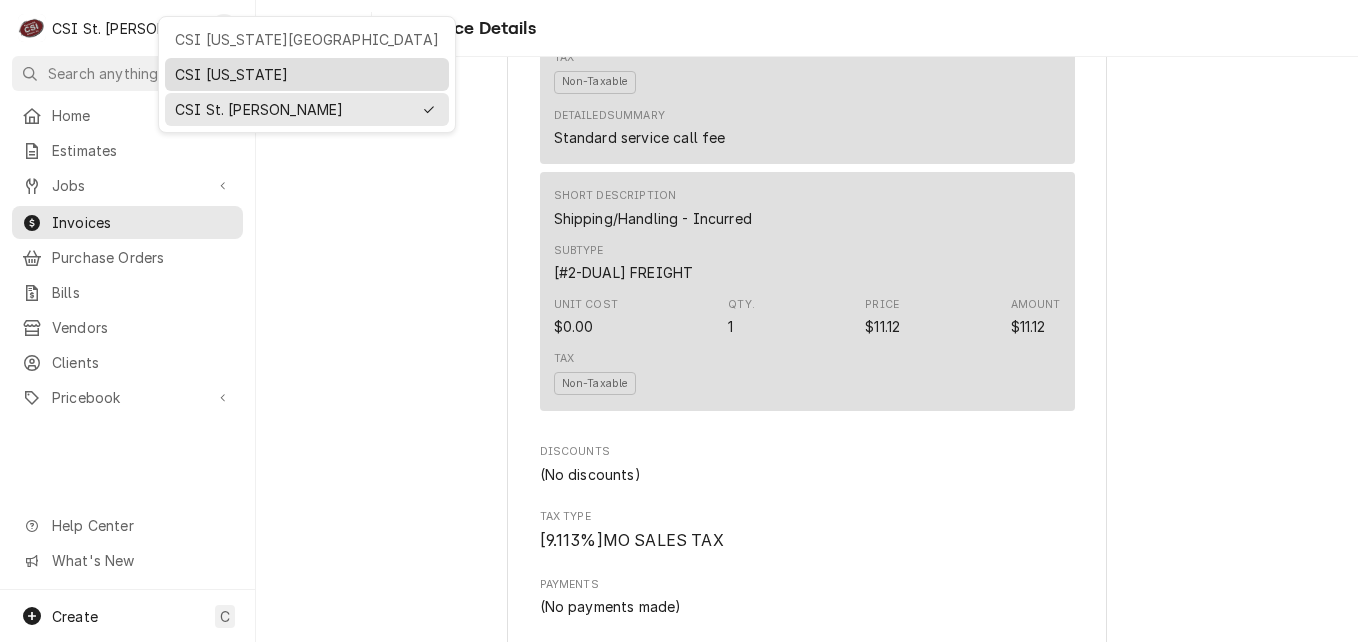 click on "CSI Kentucky" at bounding box center [307, 74] 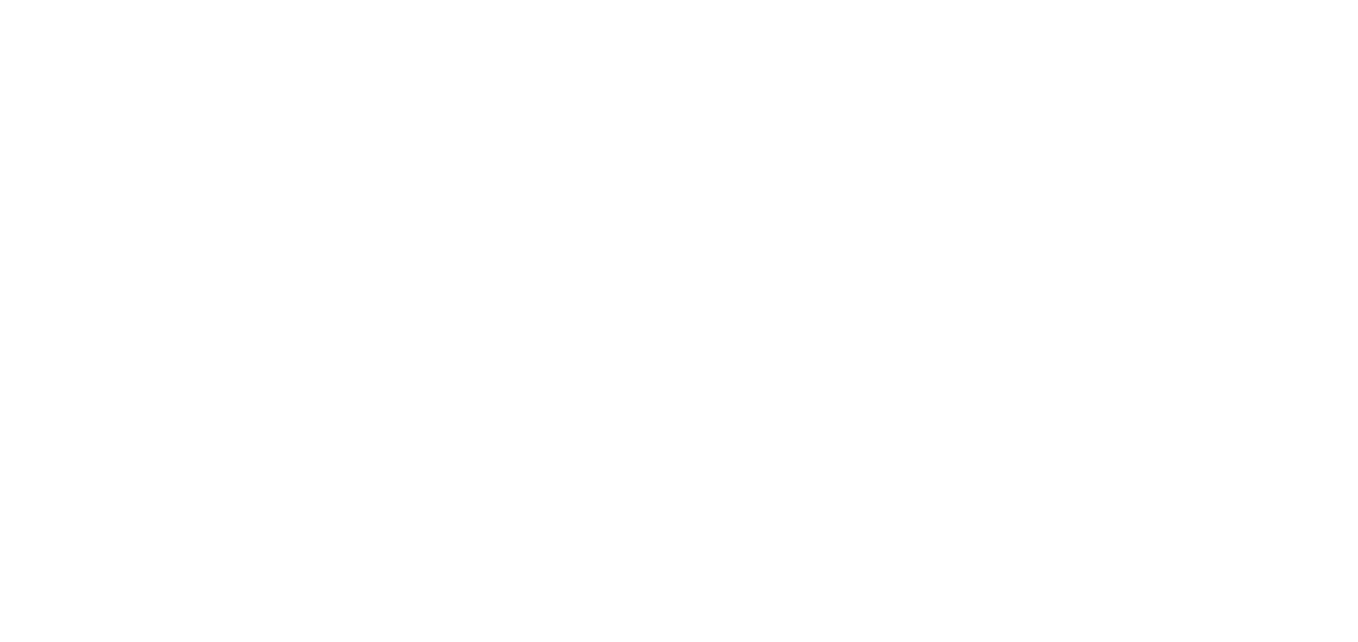 scroll, scrollTop: 0, scrollLeft: 0, axis: both 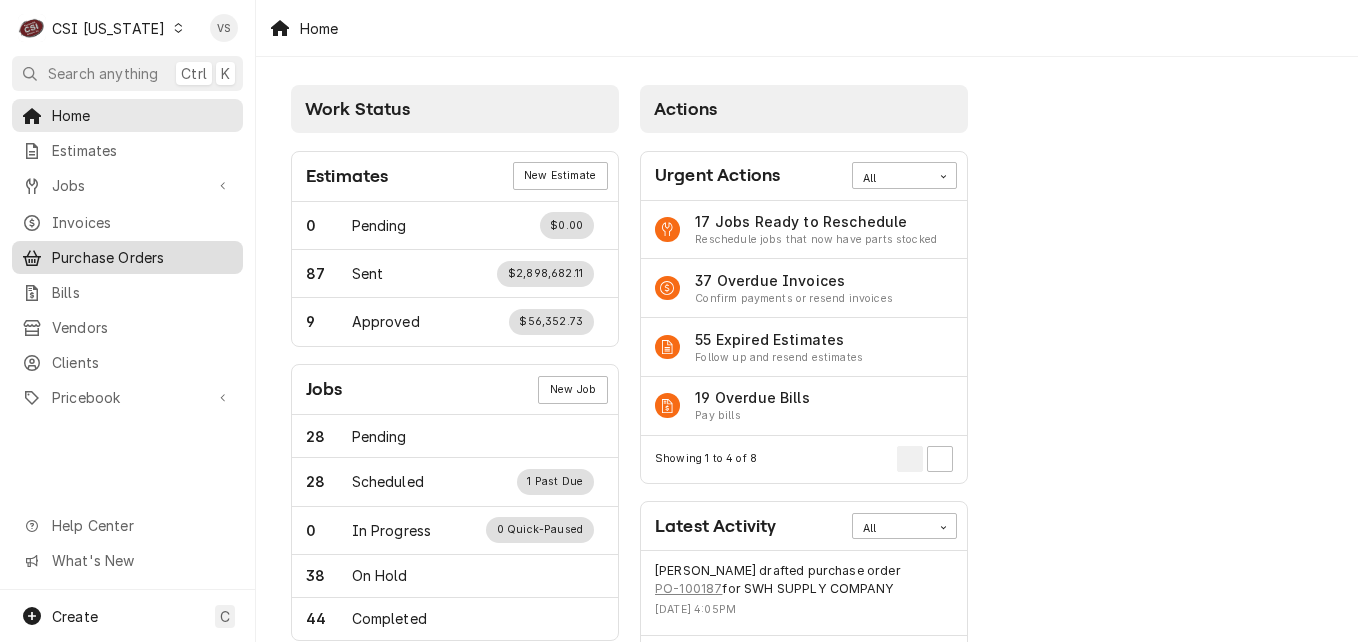 click on "Invoices" at bounding box center (142, 222) 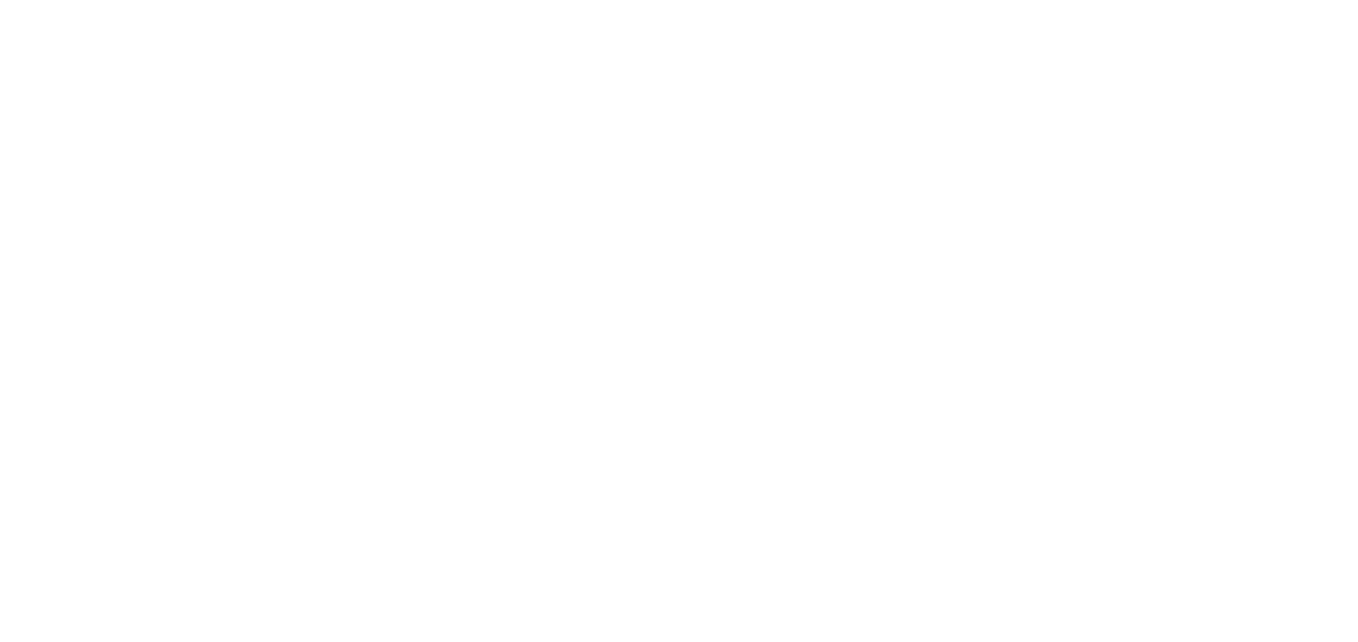 scroll, scrollTop: 0, scrollLeft: 0, axis: both 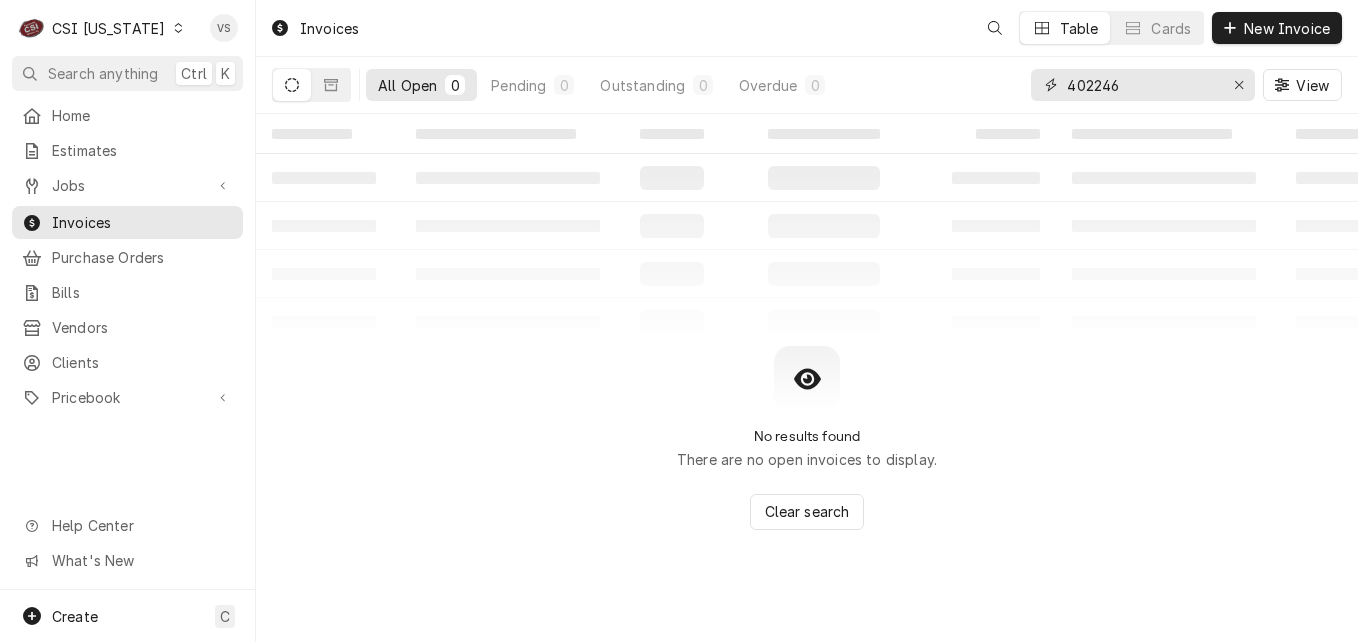 click on "402246" at bounding box center [1142, 85] 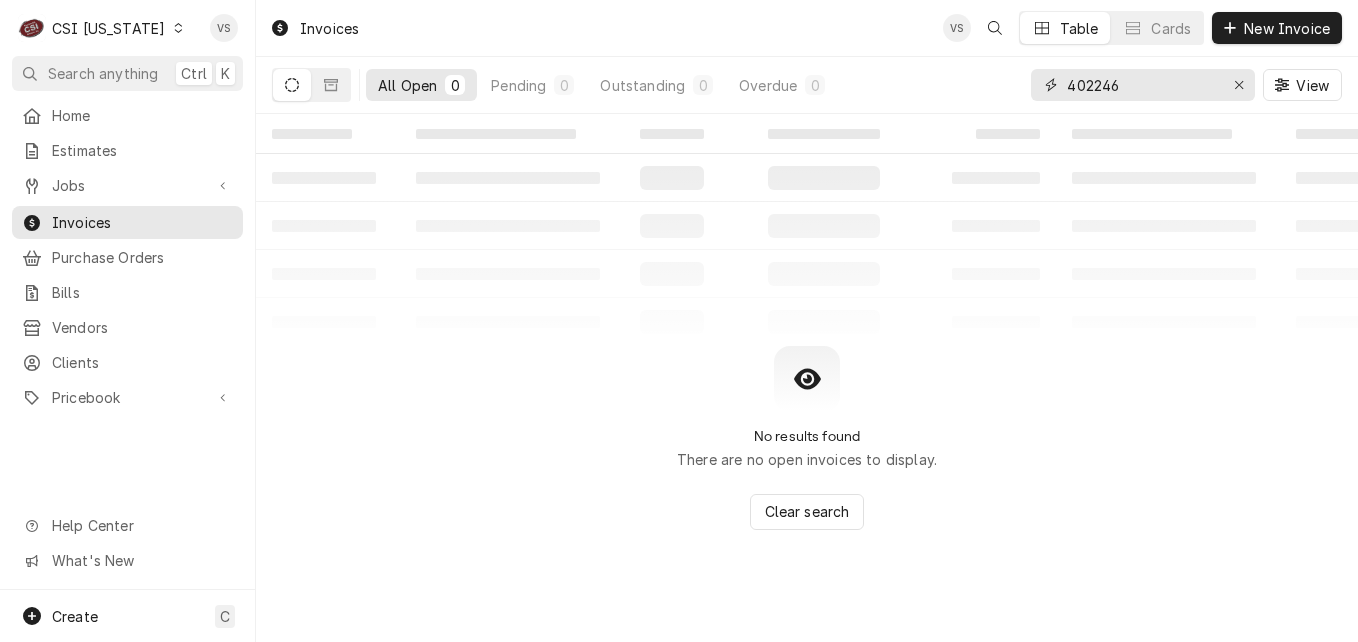 drag, startPoint x: 1130, startPoint y: 81, endPoint x: 1040, endPoint y: 83, distance: 90.02222 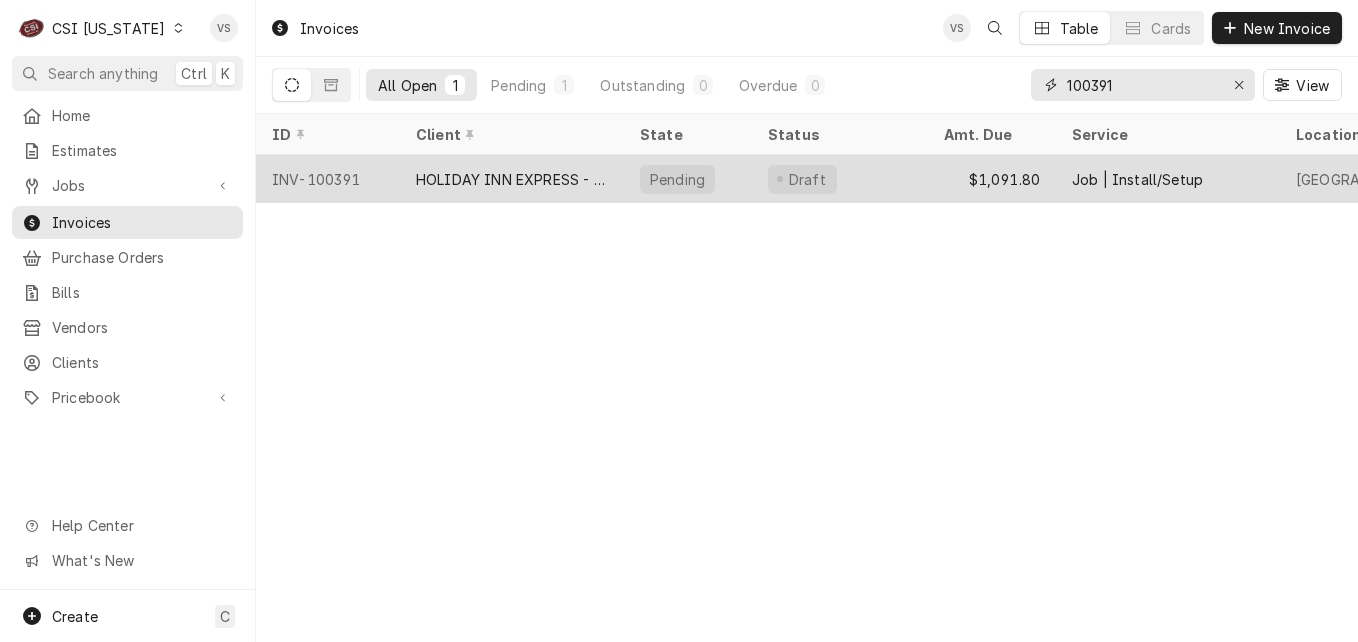 type on "100391" 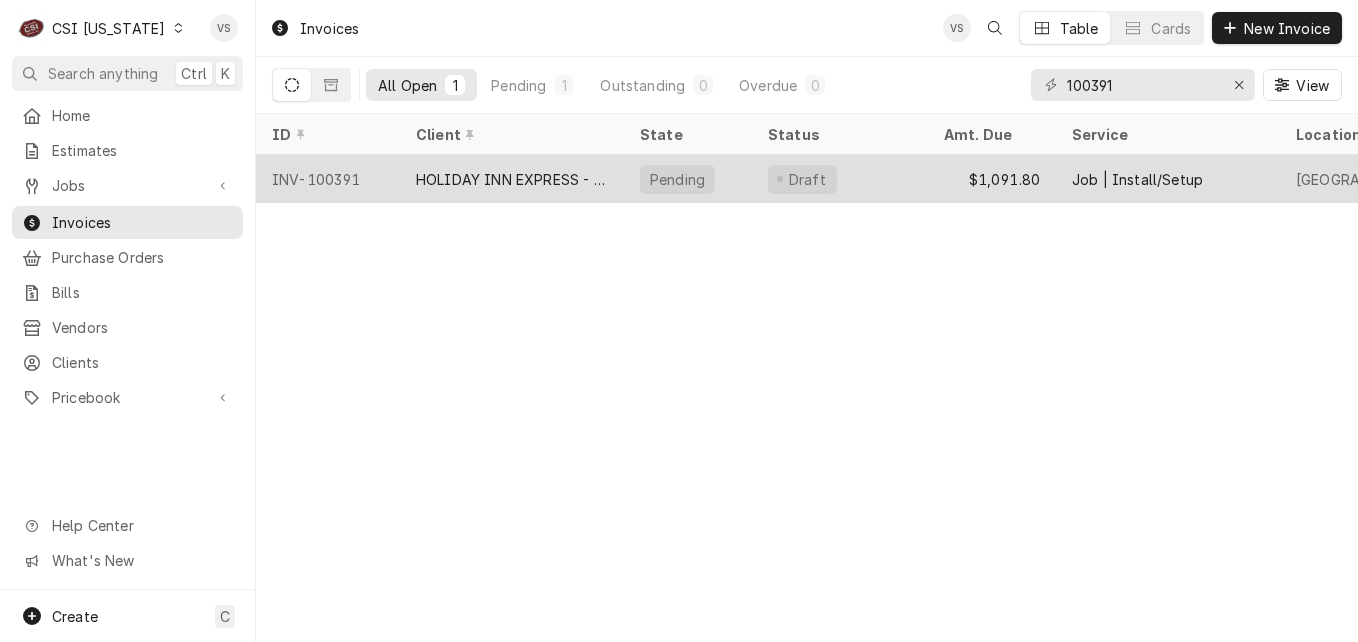 click on "HOLIDAY INN EXPRESS - PARAMOUNT" at bounding box center (512, 179) 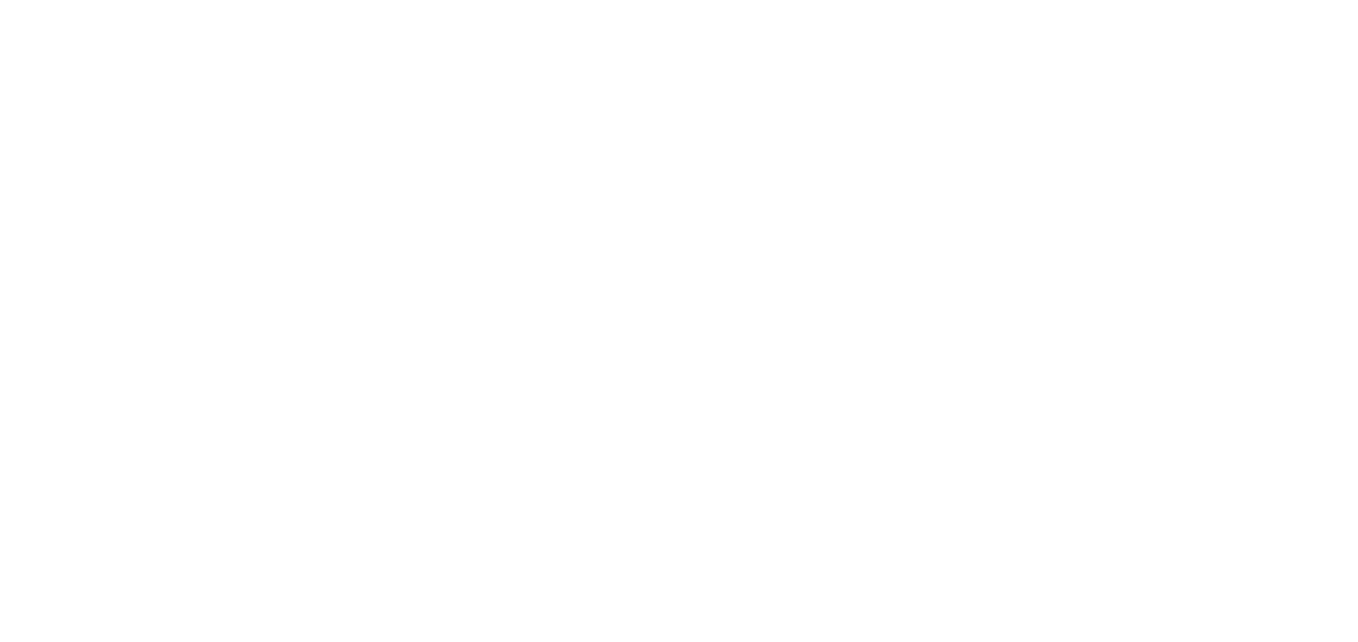 scroll, scrollTop: 0, scrollLeft: 0, axis: both 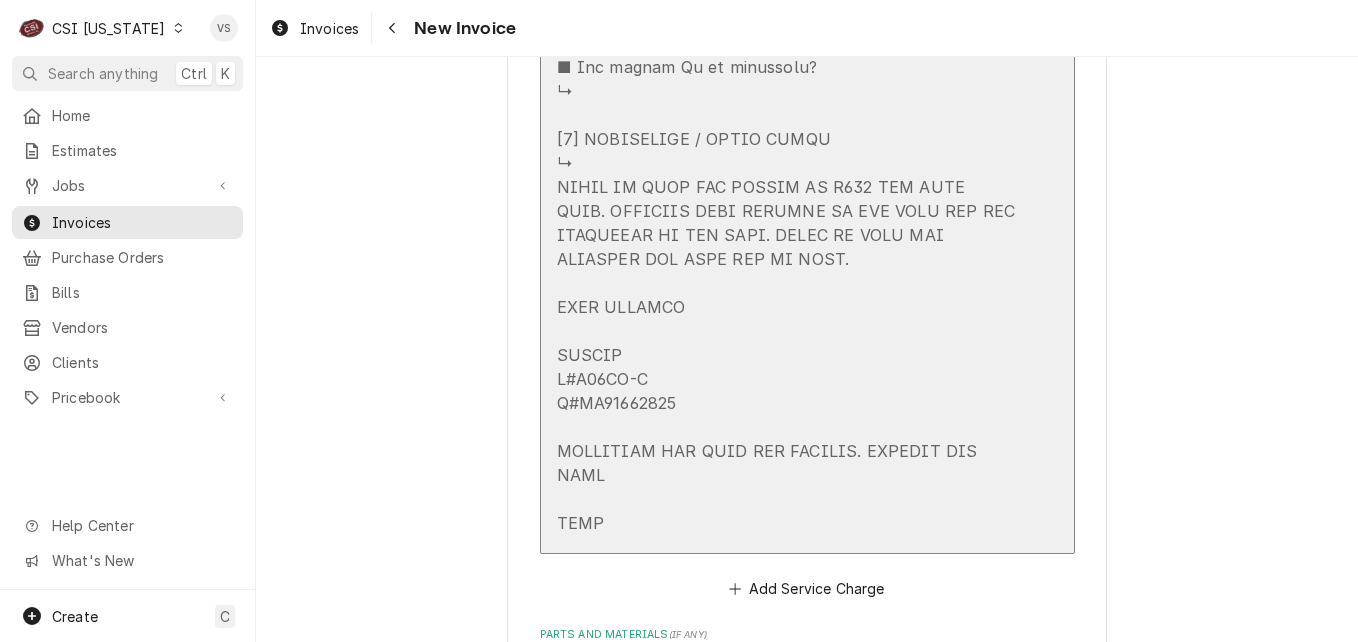 click at bounding box center (786, -89) 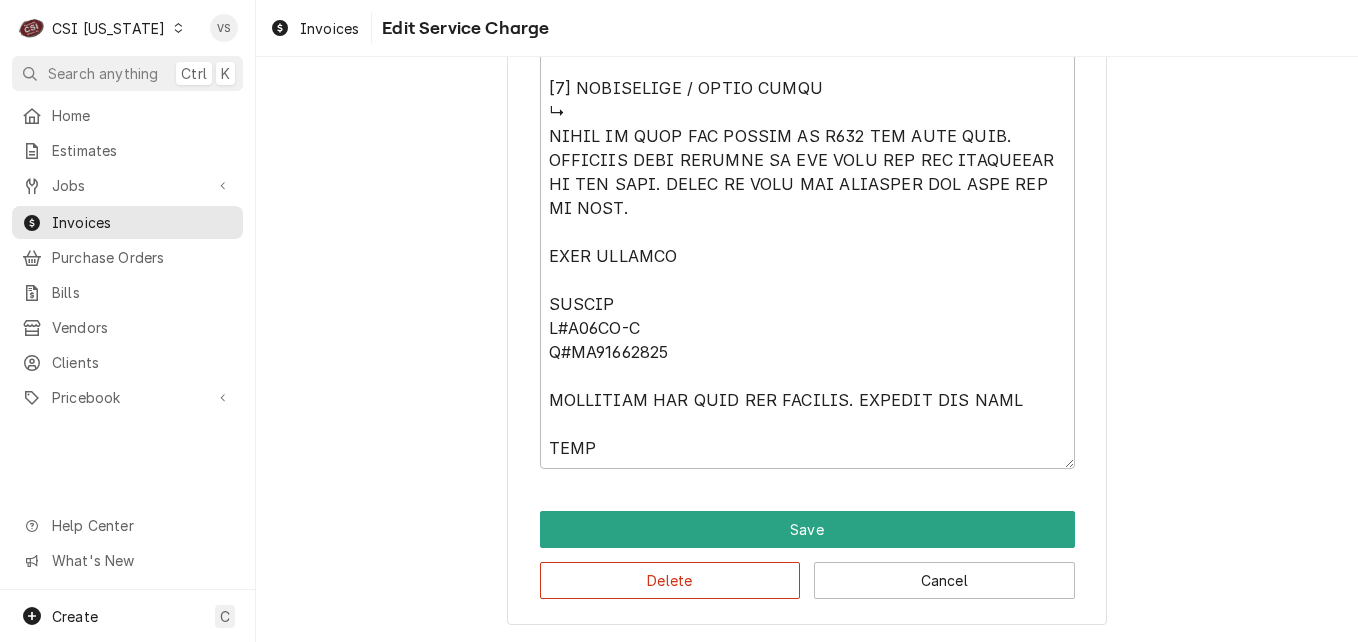 scroll, scrollTop: 1633, scrollLeft: 0, axis: vertical 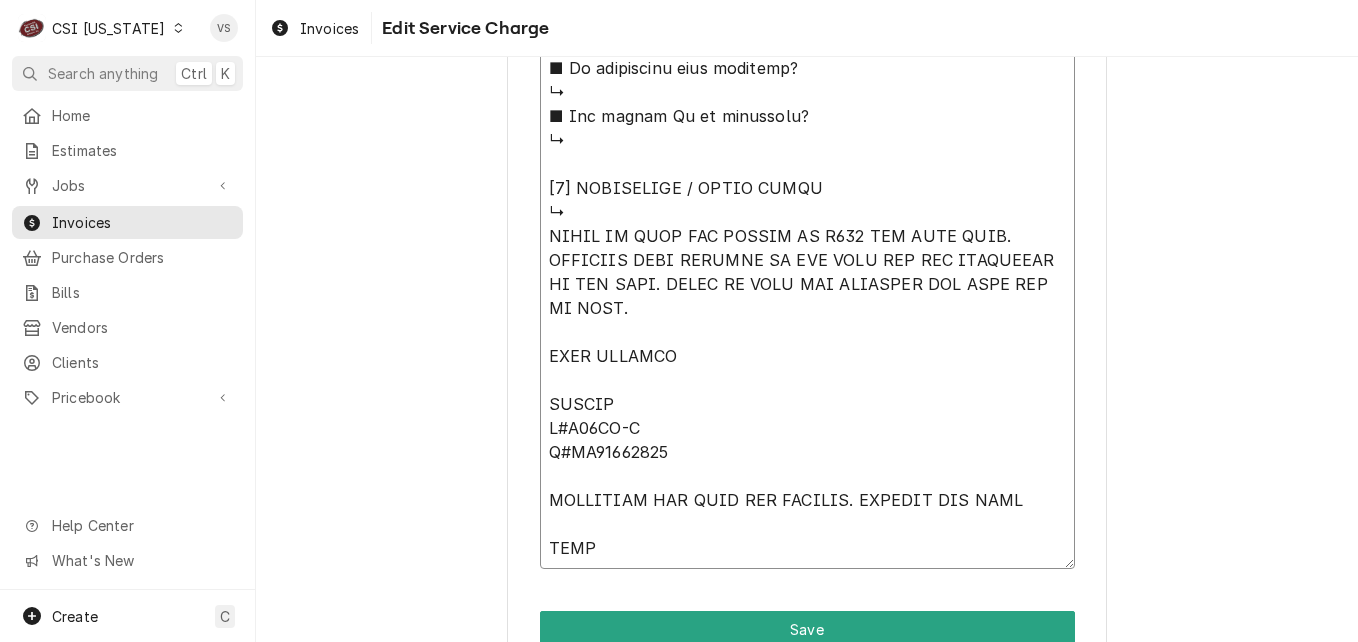 drag, startPoint x: 542, startPoint y: 400, endPoint x: 711, endPoint y: 459, distance: 179.00279 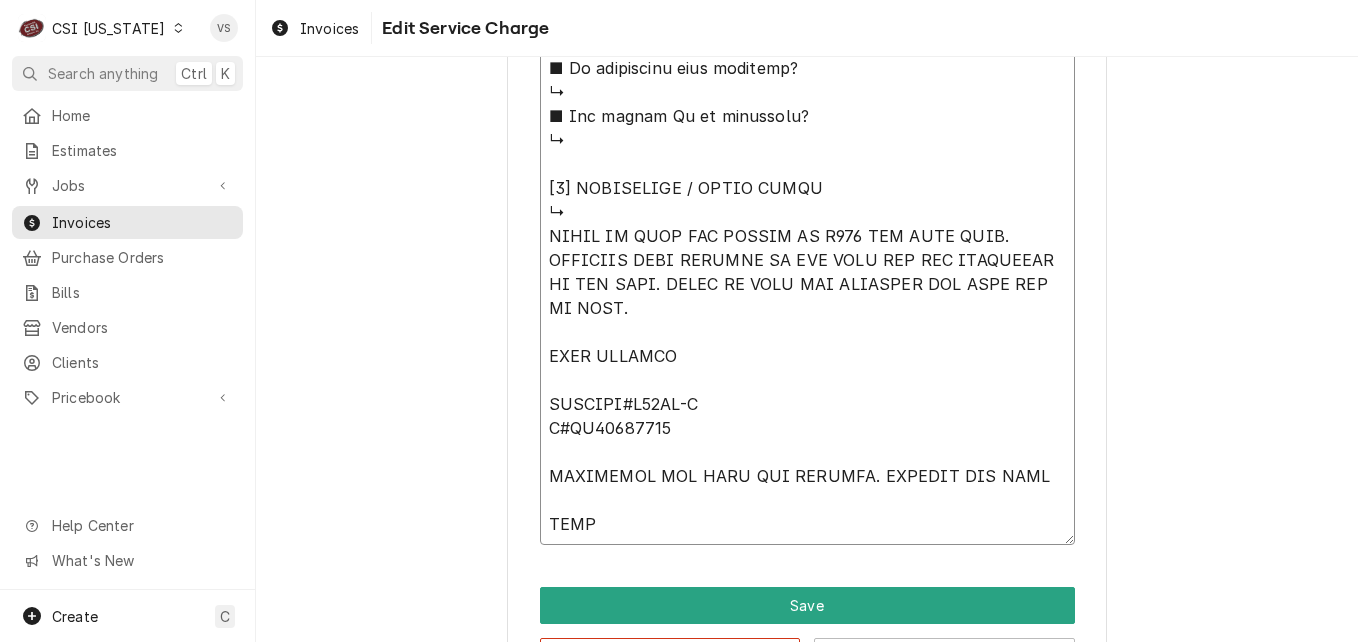 type on "x" 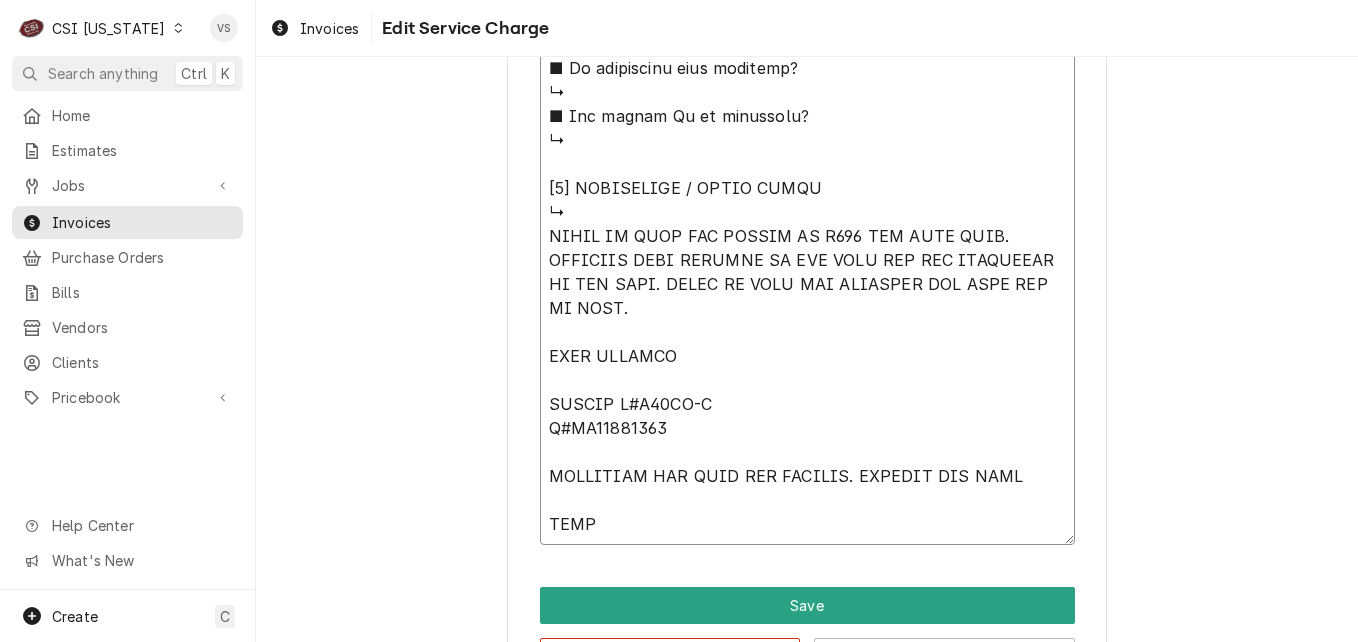 type on "x" 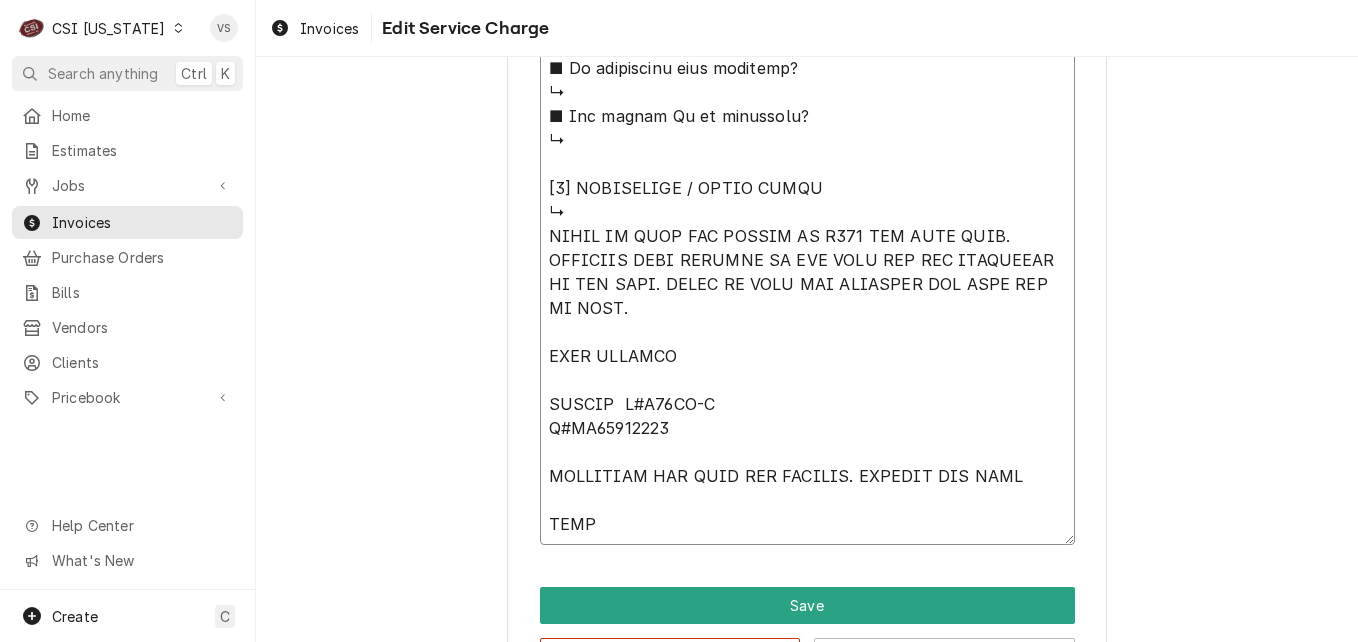 type on "x" 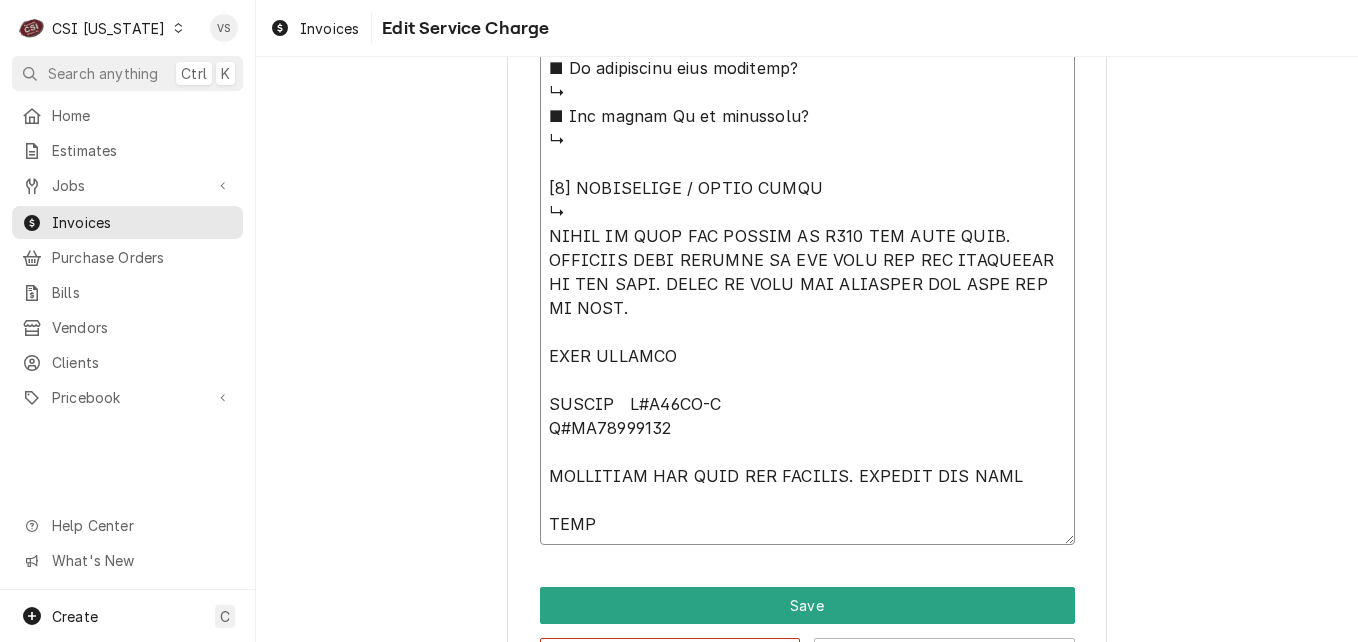click on "Service Summary  ( optional )" at bounding box center (807, -64) 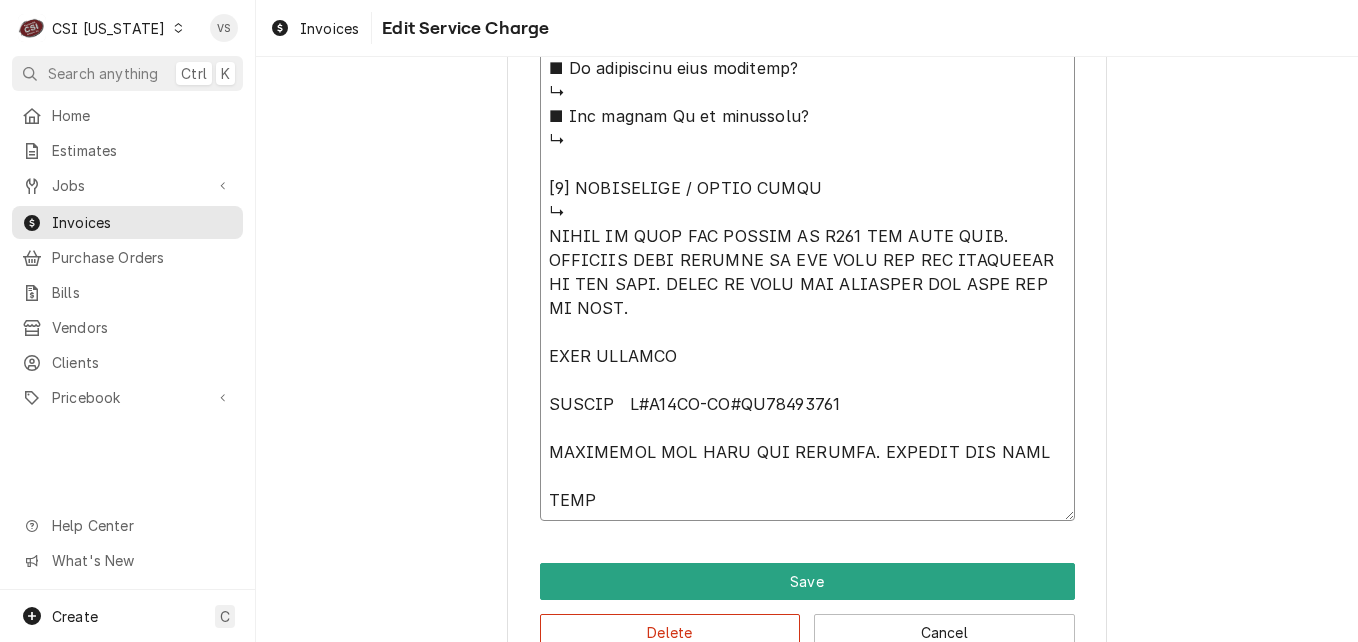 type on "x" 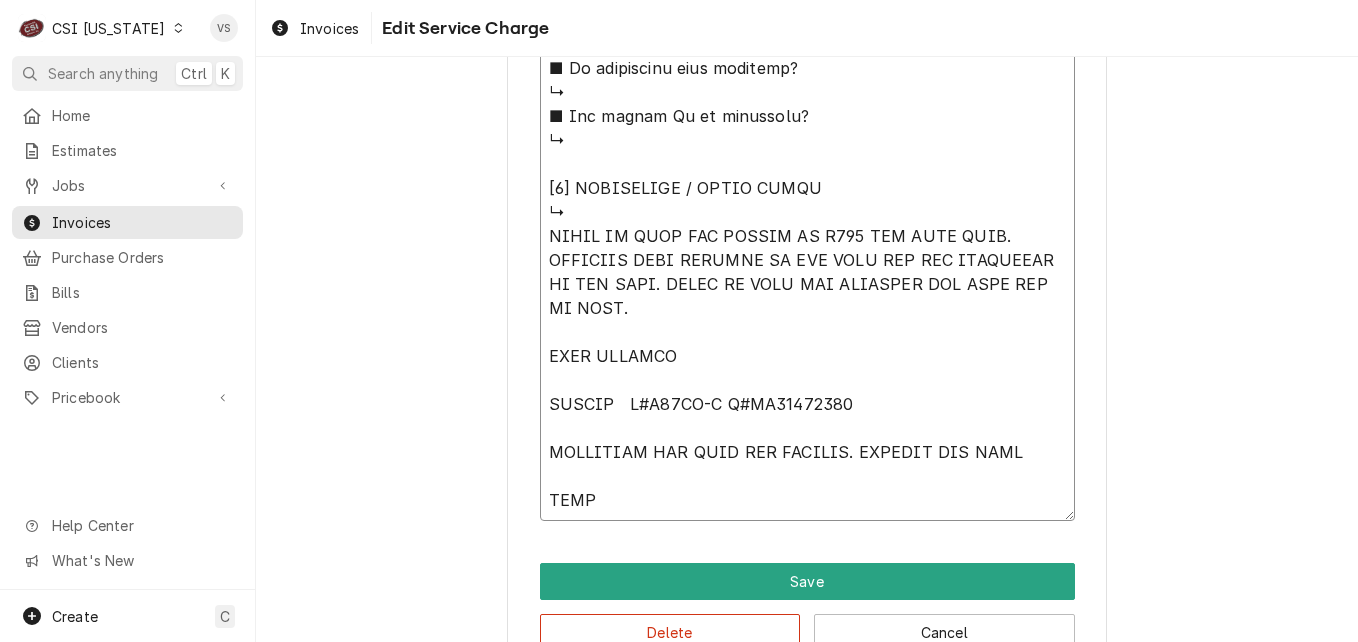 type on "x" 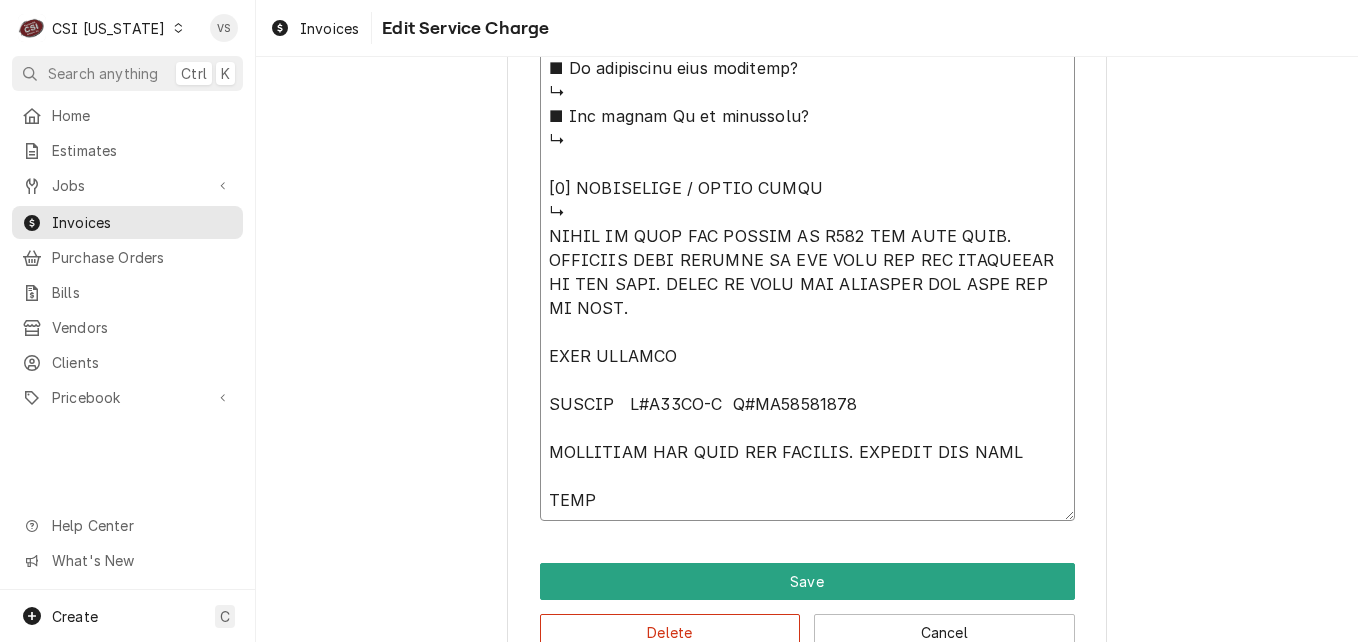 type on "x" 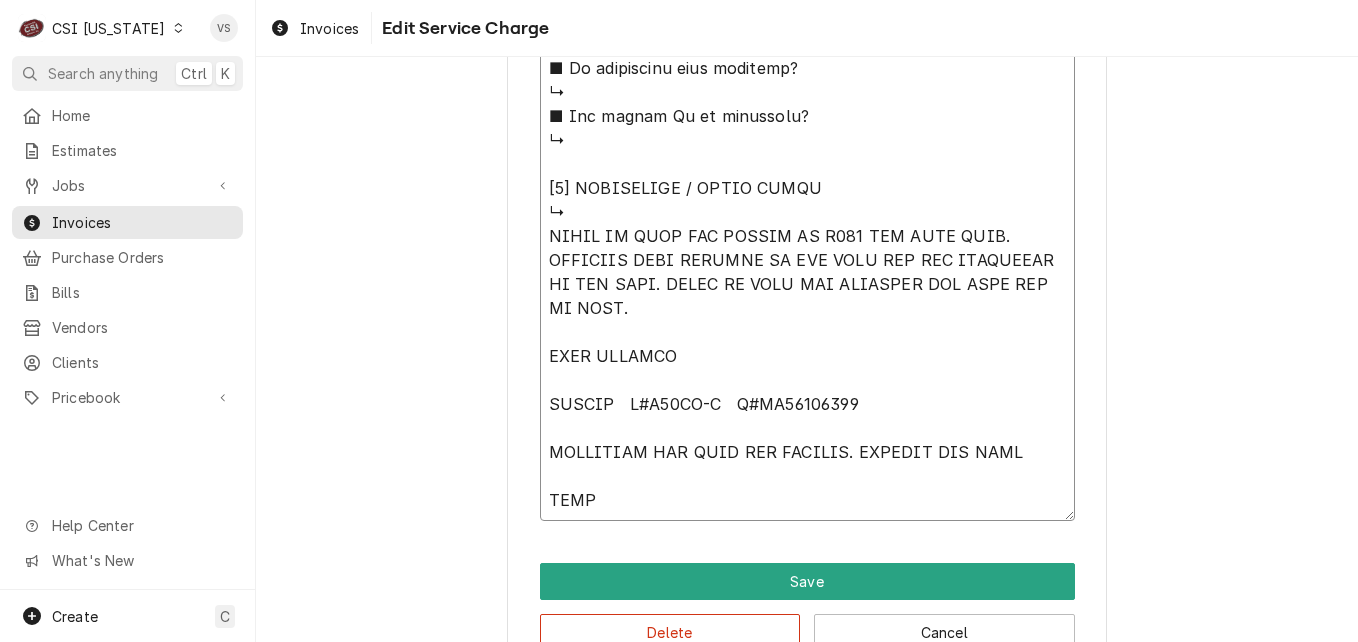 type on "x" 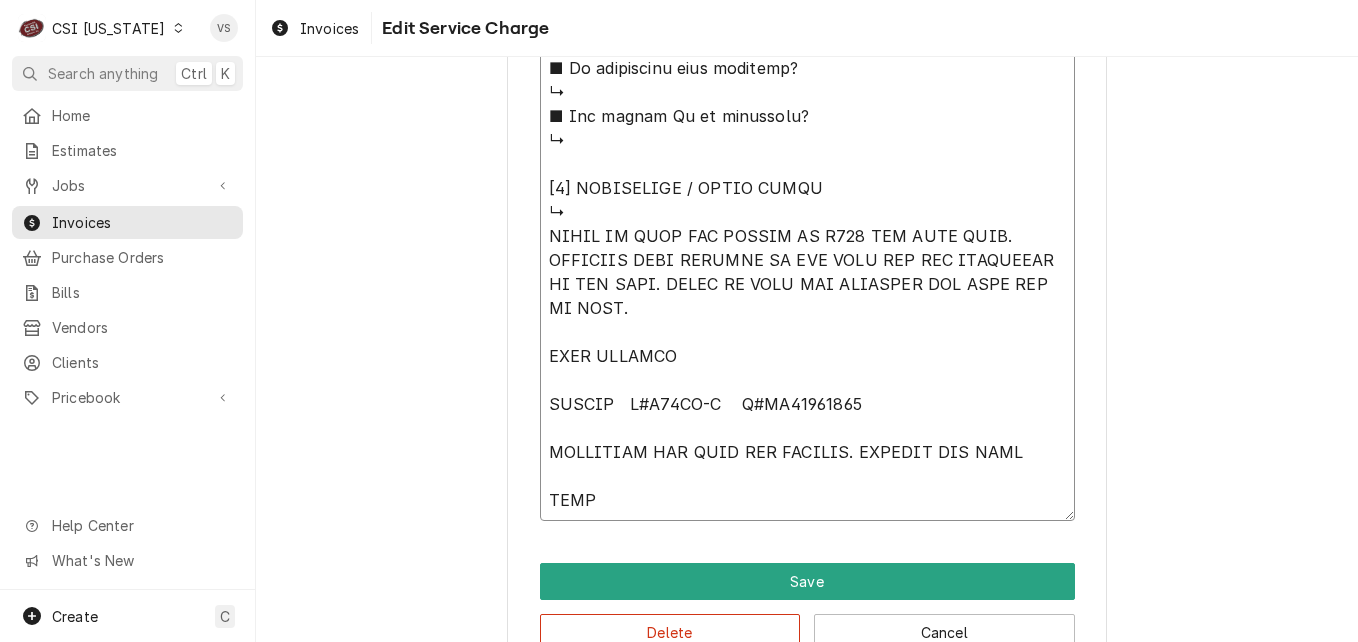 click on "Service Summary  ( optional )" at bounding box center (807, -76) 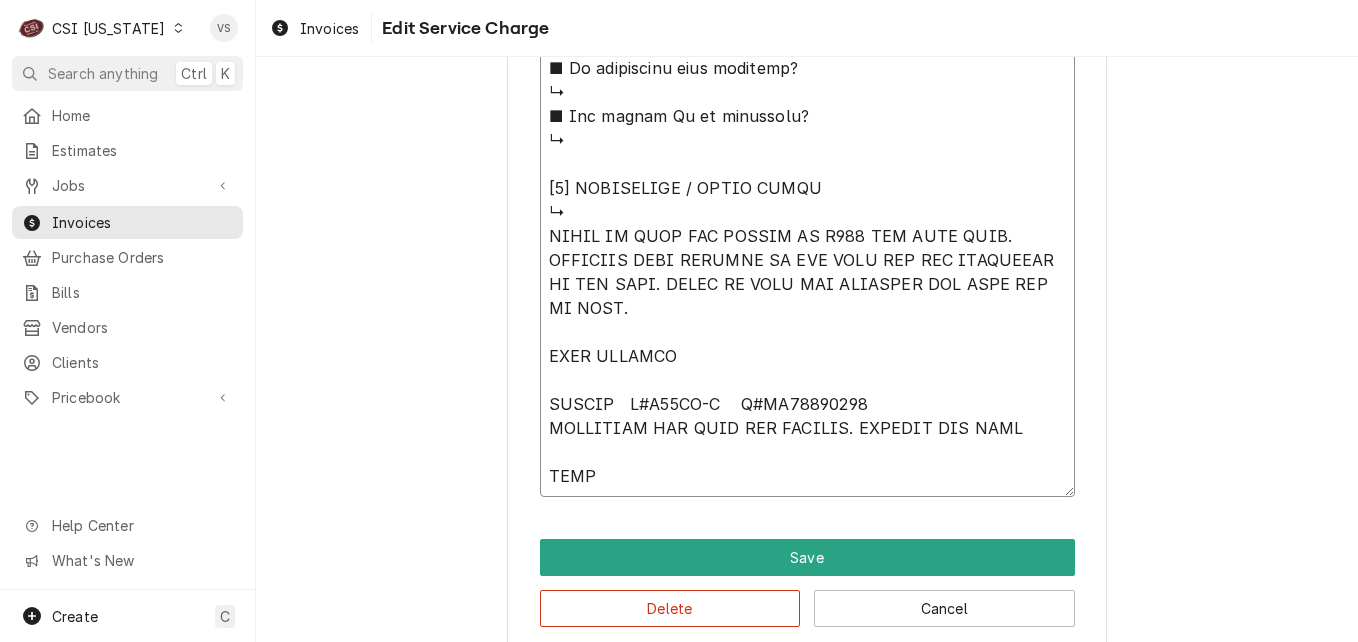drag, startPoint x: 536, startPoint y: 403, endPoint x: 1042, endPoint y: 438, distance: 507.209 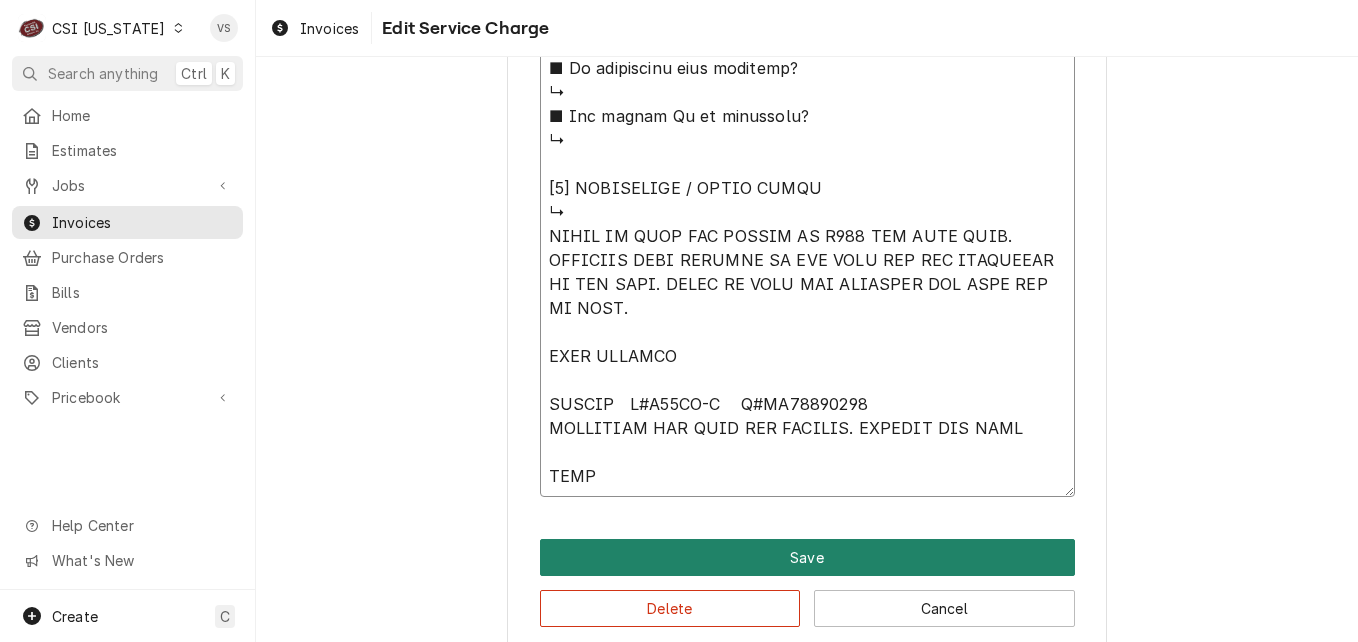 type on "⚠️ 𝗙𝗢𝗥𝗠 𝗜𝗡𝗦𝗧𝗥𝗨𝗖𝗧𝗜𝗢𝗡𝗦 ⚠️
✪ 𝗖𝗼𝗺𝗽𝗹𝗲𝘁𝗲 𝗮𝗹𝗹 𝗿𝗲𝗹𝗲𝘃𝗮𝗻𝘁 𝘀𝗲𝗰𝘁𝗶𝗼𝗻𝘀
✪ 𝗣𝗿𝗼𝘃𝗶𝗱𝗲 𝗱𝗲𝘁𝗮𝗶𝗹𝗲𝗱 𝗮𝗻𝘀𝘄𝗲𝗿𝘀
✪ 𝗗𝗼𝘂𝗯𝗹𝗲-𝗰𝗵𝗲𝗰𝗸 𝗱𝗮𝘁𝗮 𝗲𝗻𝘁𝗿𝗶𝗲𝘀
✪ 𝗠𝗮𝗿𝗸 ‘𝗡/𝗔’ 𝗶𝗳 𝗻𝗼𝘁 𝗿𝗲𝗹𝗲𝘃𝗮𝗻𝘁
✪ 𝗩𝗲𝗿𝗶𝗳𝘆 𝗯𝗲𝗳𝗼𝗿𝗲 𝘀𝘂𝗯𝗺𝗶𝘀𝘀𝗶𝗼𝗻
✪ 𝗔𝗰𝗰𝗲𝘀𝘀 𝗠𝗙𝗚 𝗯𝗹𝗮𝗻𝗸𝘀 𝘃𝗶𝗮 𝗯𝗲𝗹𝗼𝘄
✪ https://dub.sh/csi-blanks
[𝟭] 𝗘𝗤𝗨𝗜𝗣𝗠𝗘𝗡𝗧 / 𝗪𝗔𝗥𝗥𝗔𝗡𝗧𝗬
■ 𝗪𝗮𝗿𝗿𝗮𝗻𝘁𝘆 𝗿𝗲𝗴𝗶𝘀𝘁𝗿𝗮𝘁𝗶𝗼𝗻 𝘀𝘁𝗮𝘁𝘂𝘀?
↳
■ 𝗜𝘀 𝘂𝗻𝗶𝘁 𝘁𝗮𝗴𝗴𝗲𝗱 𝘄/ 𝗖𝗦𝗜 𝘀𝘁𝗶𝗰𝗸𝗲𝗿?
↳
■ 𝗣𝗿𝗼𝘃𝗶𝗱𝗲 𝗲𝗾𝘂𝗶𝗽𝗺𝗲𝗻𝘁 𝗱𝗮𝘁𝗮 𝗯𝗲𝗹𝗼𝘄:
↳ 𝗠𝗙𝗚:
↳ 𝗠𝗼𝗱𝗲𝗹 #:
↳ 𝗦𝗲𝗿𝗶𝗮𝗹 #:
↳ 𝗩𝗼𝗹𝘁𝗮𝗴𝗲:
↳ 𝗣𝗵𝗮𝘀𝗲:
↳ 𝗚𝗮𝘀 𝗧𝘆𝗽𝗲:
↳ 𝗦𝘂𝗽𝗽𝗹𝘆 𝗣𝗿𝗲𝘀𝘀𝘂𝗿𝗲:
↳ 𝗠𝗮𝗻𝗶𝗳𝗼𝗹𝗱 𝗣𝗿𝗲𝘀𝘀𝘂𝗿𝗲:
↳ 𝗔𝗽𝗽𝗹𝗶𝗲𝗱 𝗩𝗼𝗹𝘁𝗮𝗴𝗲:
[𝟮] 𝗜𝗡𝗦𝗧𝗔𝗟𝗟𝗔𝗧𝗜𝗢𝗡 𝗗𝗘𝗧𝗔𝗜𝗟𝗦
■ 𝗦𝗰𝗼𝗽𝗲 𝗮𝗻𝗱 𝘀𝘁𝗮𝘁𝘂𝘀 𝗼𝗳 𝗶𝗻𝘀𝘁𝗮𝗹𝗹?
↳
■ 𝗪𝗲𝗿𝗲 𝗽𝗮𝗿𝘁𝘀 𝗶𝗻𝘀𝘁𝗮𝗹𝗹𝗲𝗱 (𝘀𝗽𝗲𝗰𝗶𝗳𝘆)?
↳
■ 𝗜𝘀 𝗮𝗱𝗱𝗶𝘁𝗶𝗼𝗻𝗮𝗹 𝘄𝗼𝗿𝗸 𝗿𝗲𝗾𝘂𝗶𝗿𝗲𝗱?
↳
■ 𝗔𝗻𝘆 𝗰𝗹𝗶𝗲𝗻𝘁 𝗤𝘀 𝗼𝗻 𝗼𝗽𝗲𝗿𝗮𝘁𝗶𝗼𝗻?
↳
[𝟯] 𝗔𝗗𝗗𝗜𝗧𝗜𝗢𝗡𝗔𝗟 / 𝗗𝗔𝗜𝗟𝗬 𝗡𝗢𝗧𝗘𝗦
↳
DROVE TO SHOP AND PICKED UP F350 AND BLUE LIFT. ASSISTED WITH REMOVAL OF OLD FLAT TOP AND PLACEMENT OF NEW UNIT. DROVE TO SHOP AND UNLOADED OLD FLAT TOP IN SHOP.
JEFF HARTLEY
KRATOS   M#C36GG-P    S#CT25010079
INSTALLED NEW FLAT TOP GRIDDLE. REMOVED OLD UNIT
MATT..." 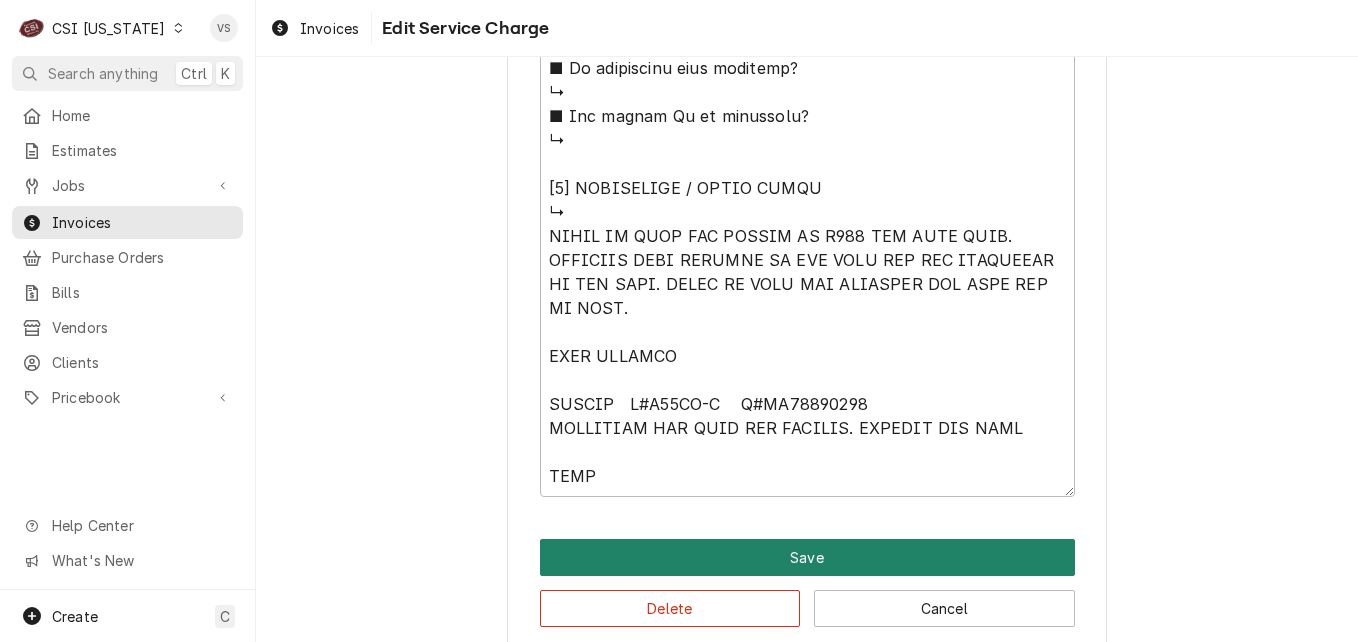 click on "Save" at bounding box center (807, 557) 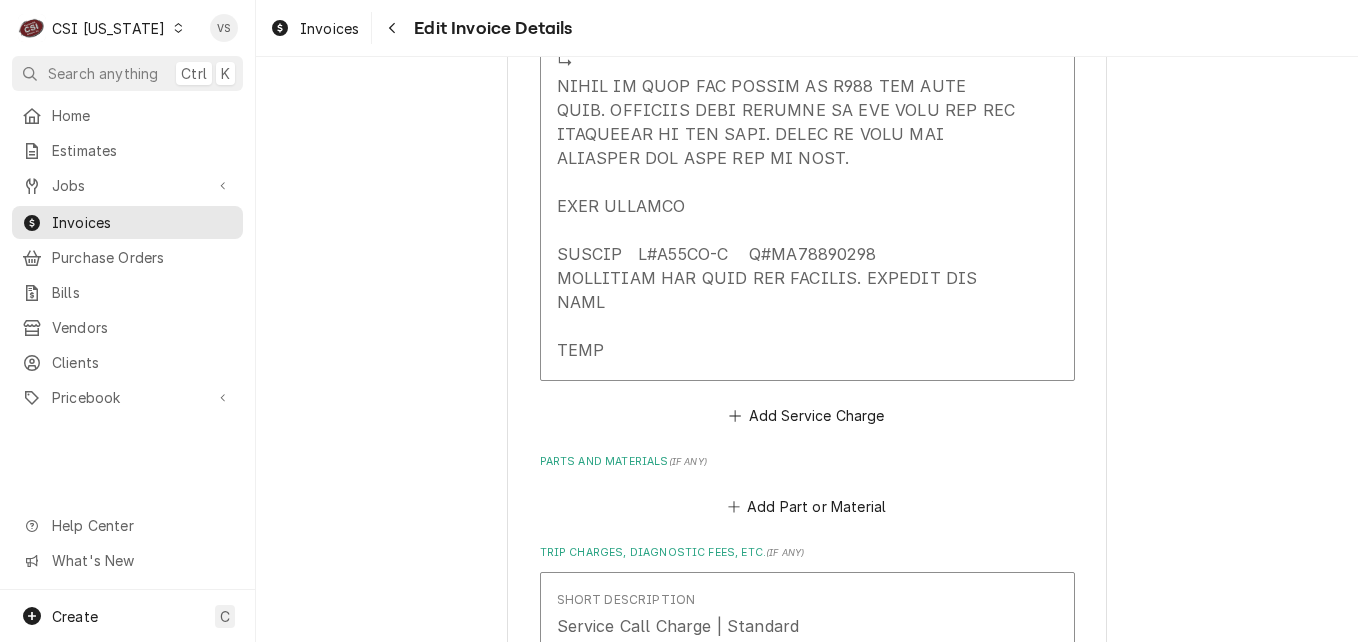 scroll, scrollTop: 3699, scrollLeft: 0, axis: vertical 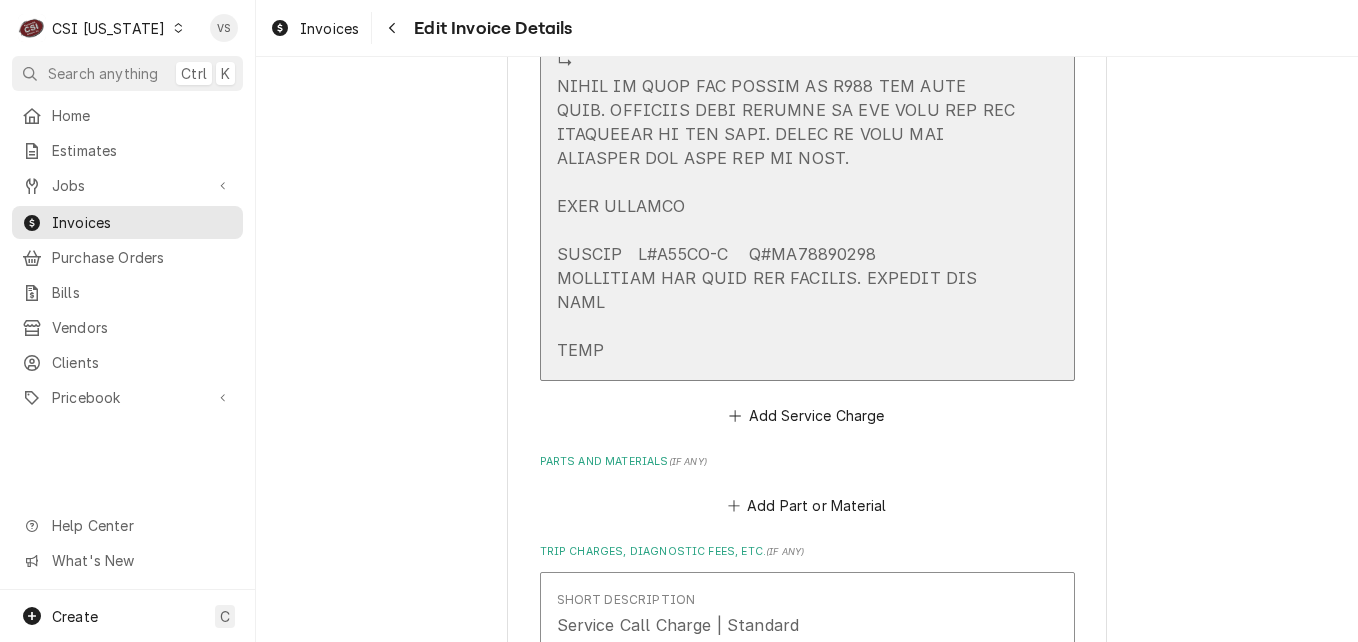click at bounding box center (786, -226) 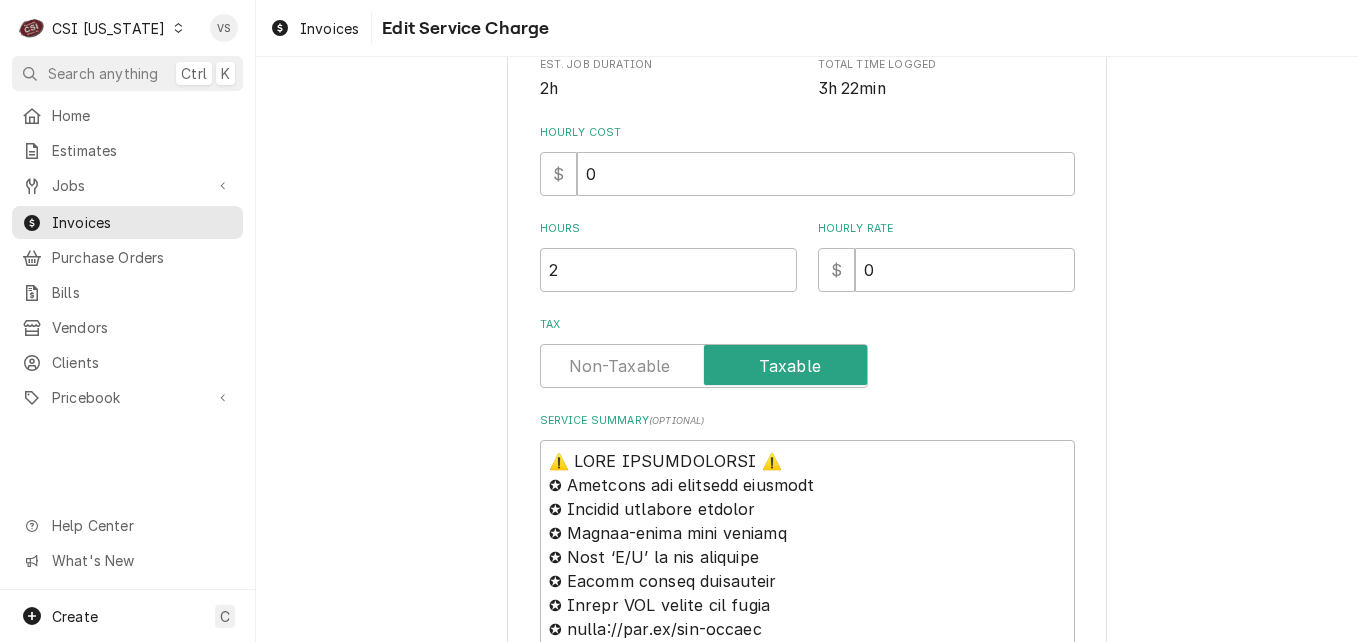 scroll, scrollTop: 0, scrollLeft: 0, axis: both 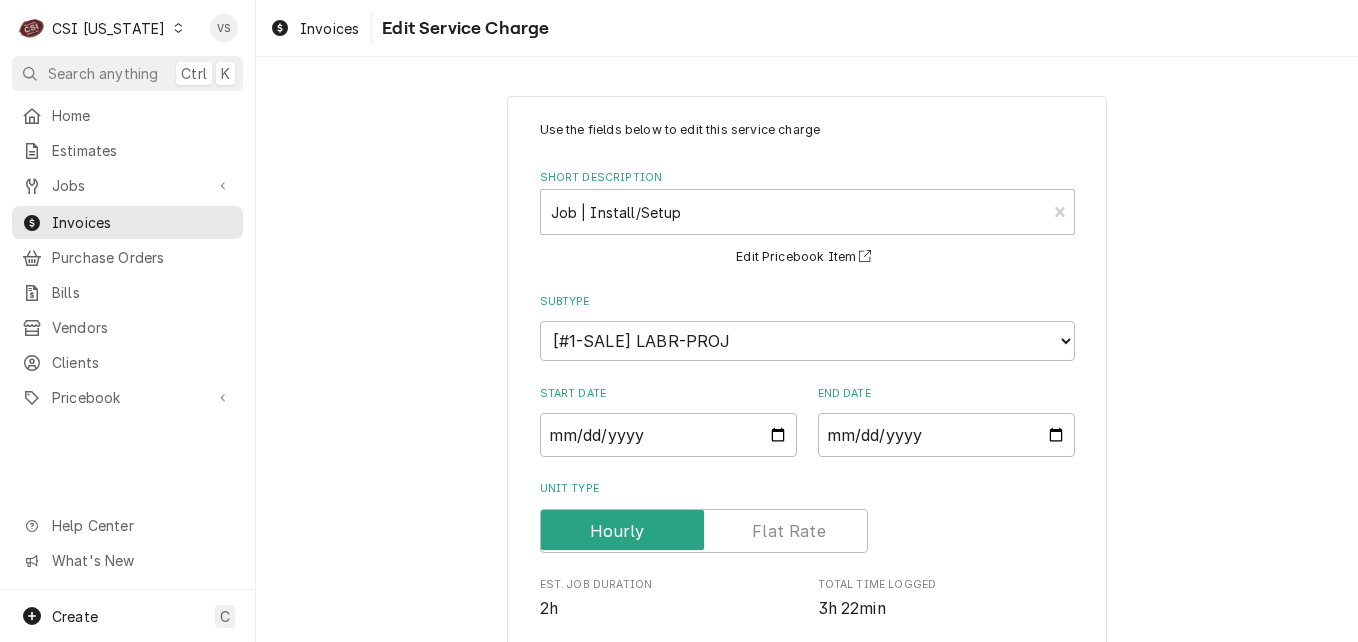 click at bounding box center [794, 212] 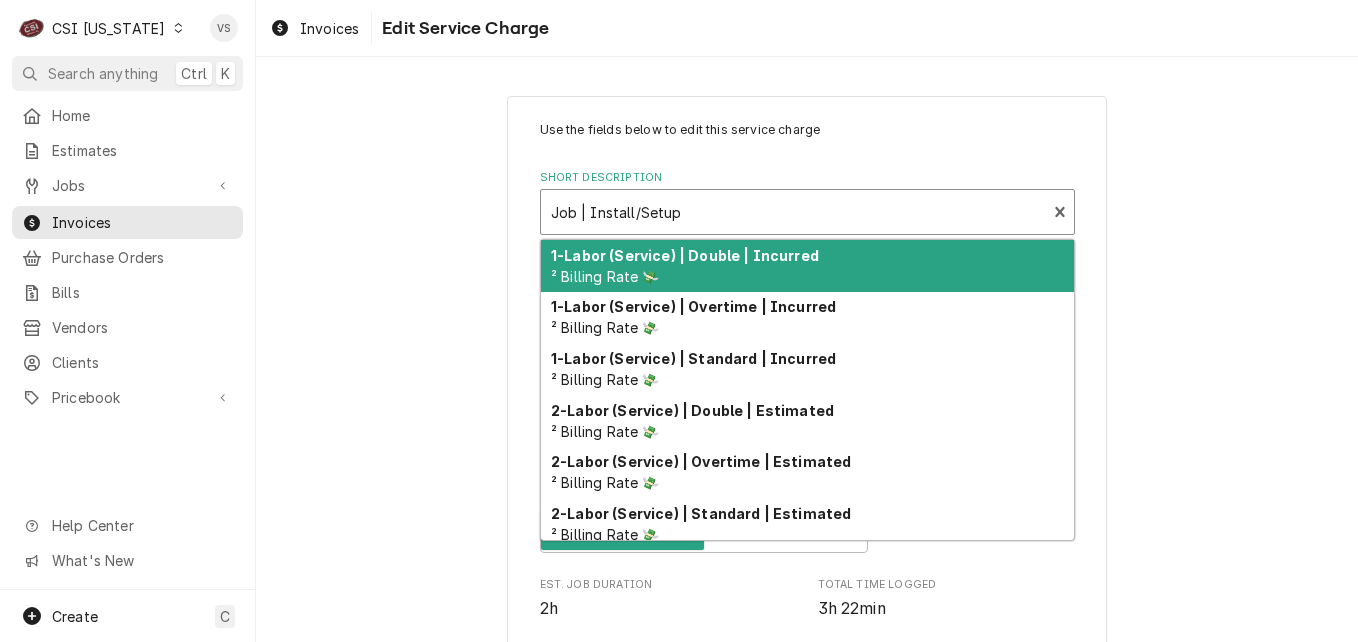 scroll, scrollTop: 216, scrollLeft: 0, axis: vertical 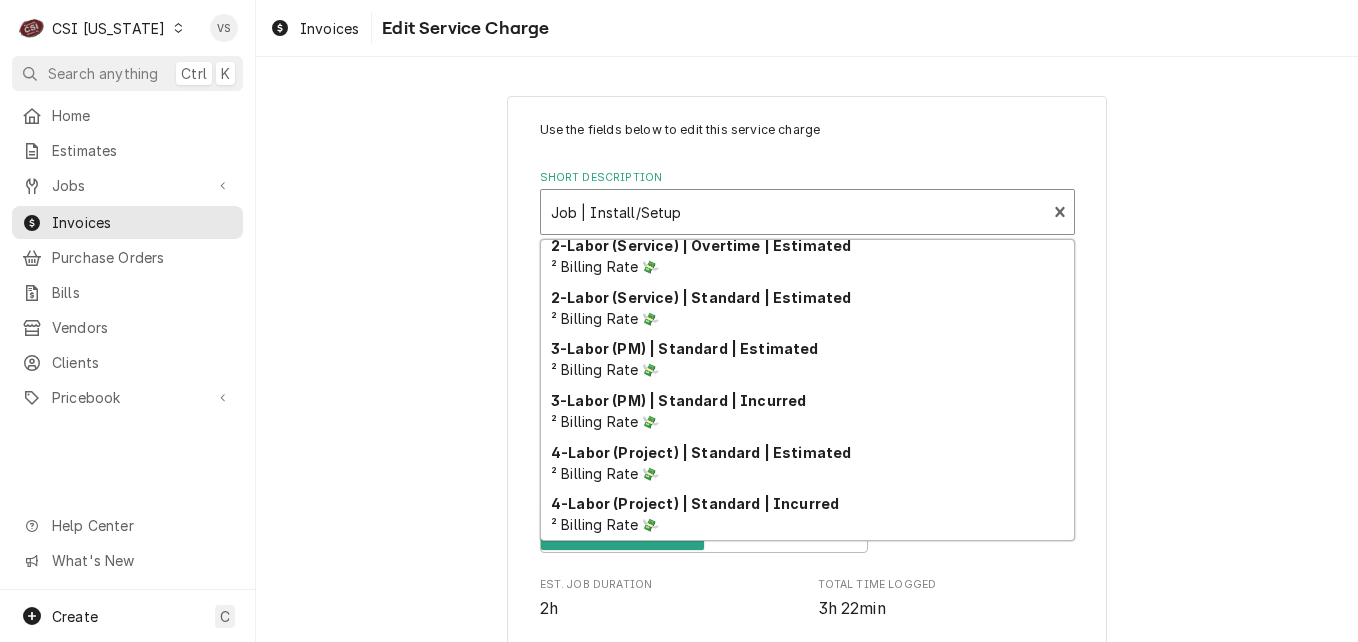 click on "Use the fields below to edit this service charge Short Description 20 results available. Use Up and Down to choose options, press Enter to select the currently focused option, press Escape to exit the menu, press Tab to select the option and exit the menu. Job | Install/Setup ¹ Service Type 🛠️ 1-Labor (Service) | Double | Incurred ² Billing Rate 💸 1-Labor (Service) | Overtime | Incurred ² Billing Rate 💸 1-Labor (Service) | Standard | Incurred ² Billing Rate 💸 2-Labor (Service) | Double | Estimated ² Billing Rate 💸 2-Labor (Service) | Overtime | Estimated ² Billing Rate 💸 2-Labor (Service) | Standard | Estimated ² Billing Rate 💸 3-Labor (PM) | Standard | Estimated ² Billing Rate 💸 3-Labor (PM) | Standard | Incurred ² Billing Rate 💸 4-Labor (Project) | Standard | Estimated ² Billing Rate 💸 4-Labor (Project) | Standard | Incurred ² Billing Rate 💸 5-Labor (Project) | Overtime | Estimated 5-Labor (Project) | Overtime | Incurred 6-Labor (Beverage) | Standard | Estimated" at bounding box center [807, 1190] 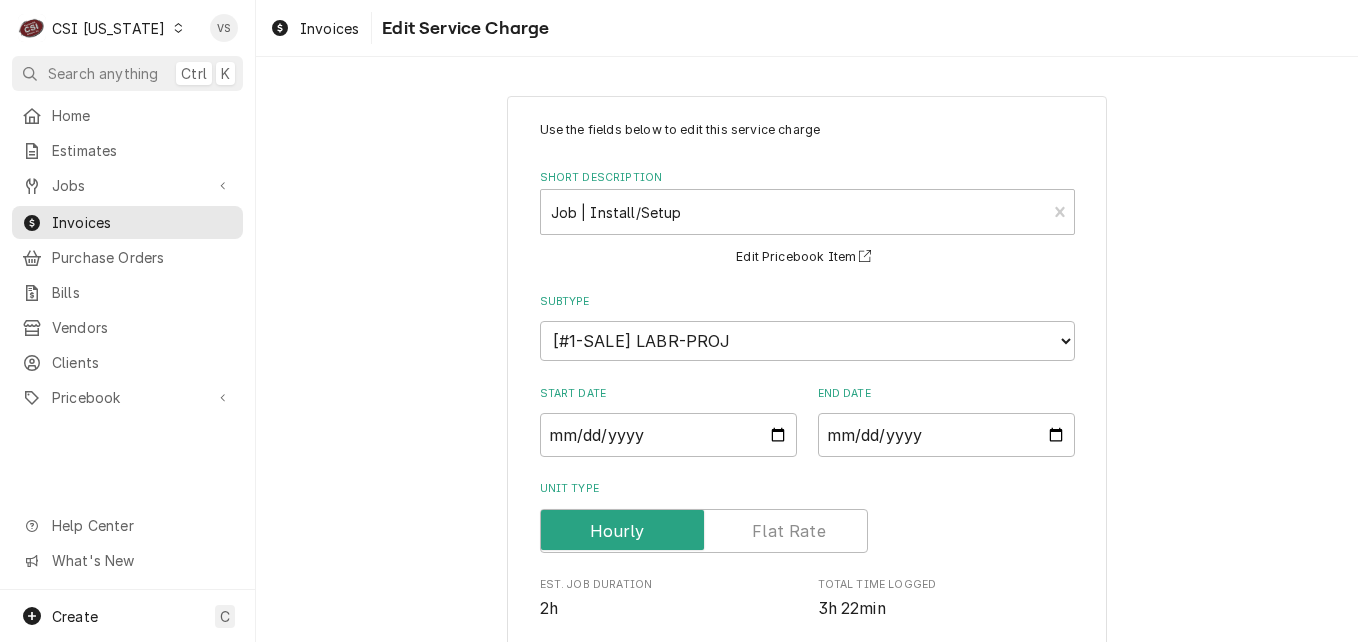 scroll, scrollTop: 900, scrollLeft: 0, axis: vertical 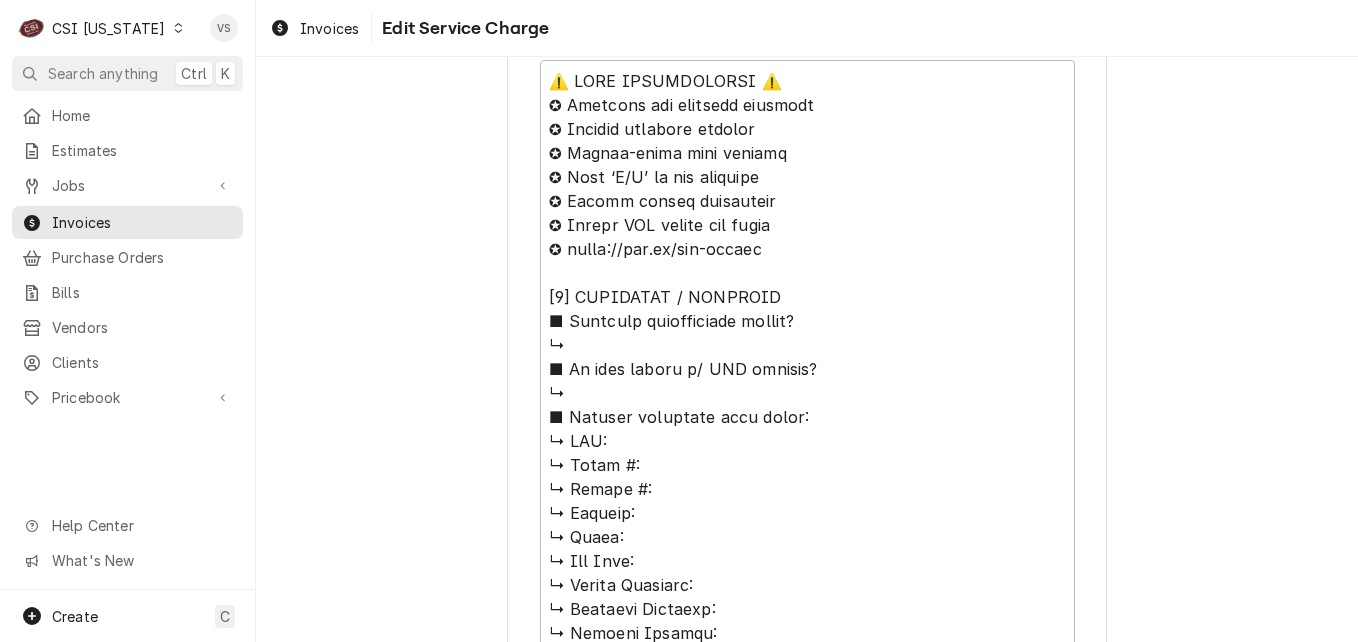click on "Use the fields below to edit this service charge Short Description Job | Install/Setup ¹ Service Type 🛠️ Edit Pricebook Item    Subtype Choose a subtype... [#1-SALE] LABR-BEV [#1-SALE] LABR-DBL [#1-SALE] LABR-OT [#1-SALE] LABR-PM [#1-SALE] LABR-PROJ [#1-SALE] LABR-REG [#1-SALE] LEASING-1 [#NON-POSTING#] Start Date 2025-07-11 End Date 2025-07-11 Unit Type Est. Job Duration 2h Total Time Logged 3h 22min Hourly Cost $ 0 Hours 2 Hourly Rate $ 0 Tax Service Summary  ( optional ) Save Delete Cancel" at bounding box center [807, 290] 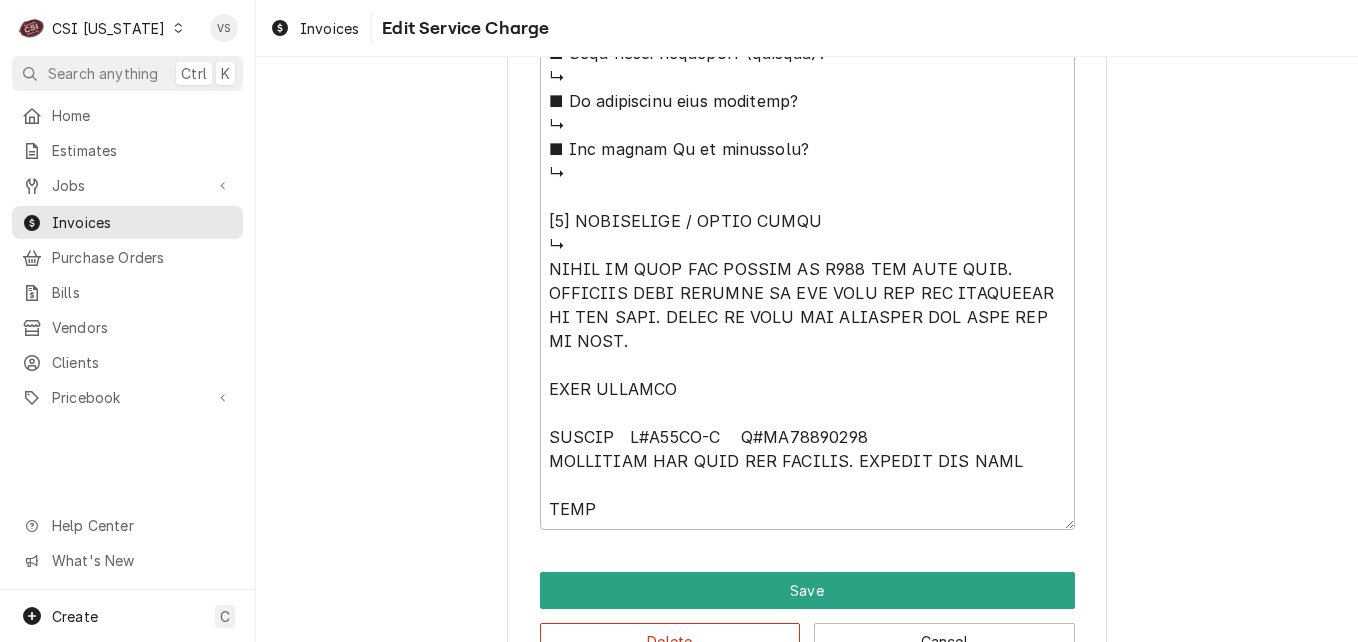 scroll, scrollTop: 1661, scrollLeft: 0, axis: vertical 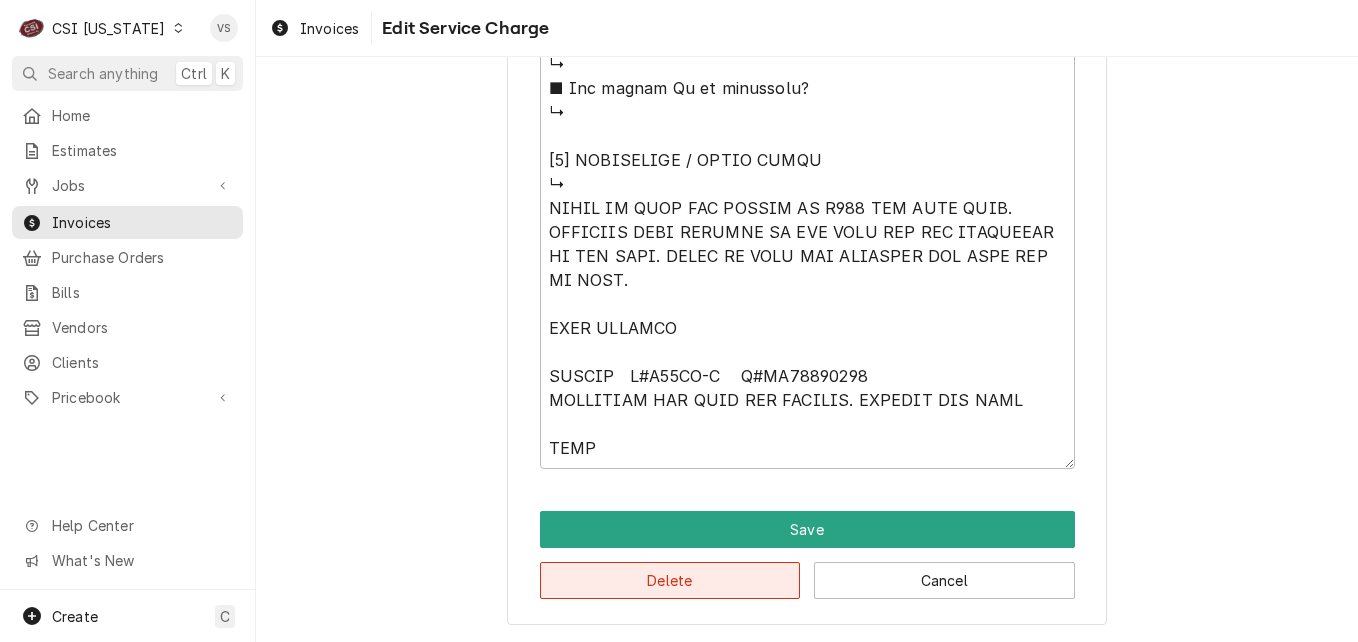 click on "Delete" at bounding box center (670, 580) 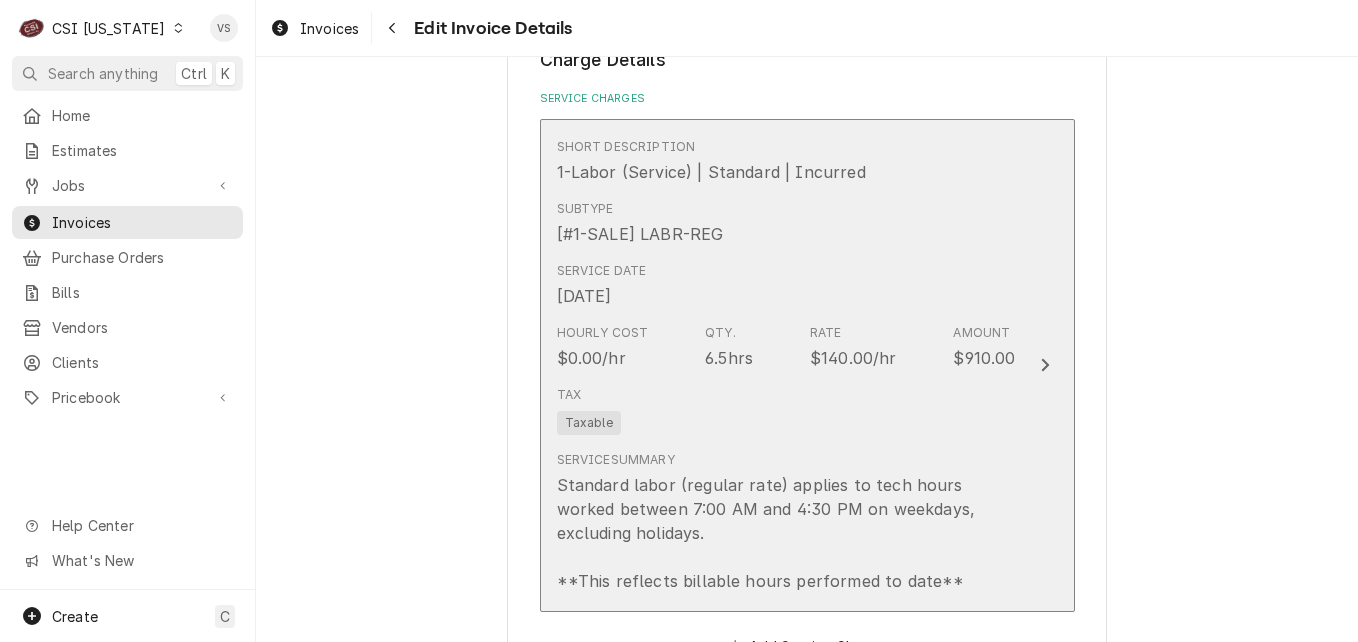 scroll, scrollTop: 1862, scrollLeft: 0, axis: vertical 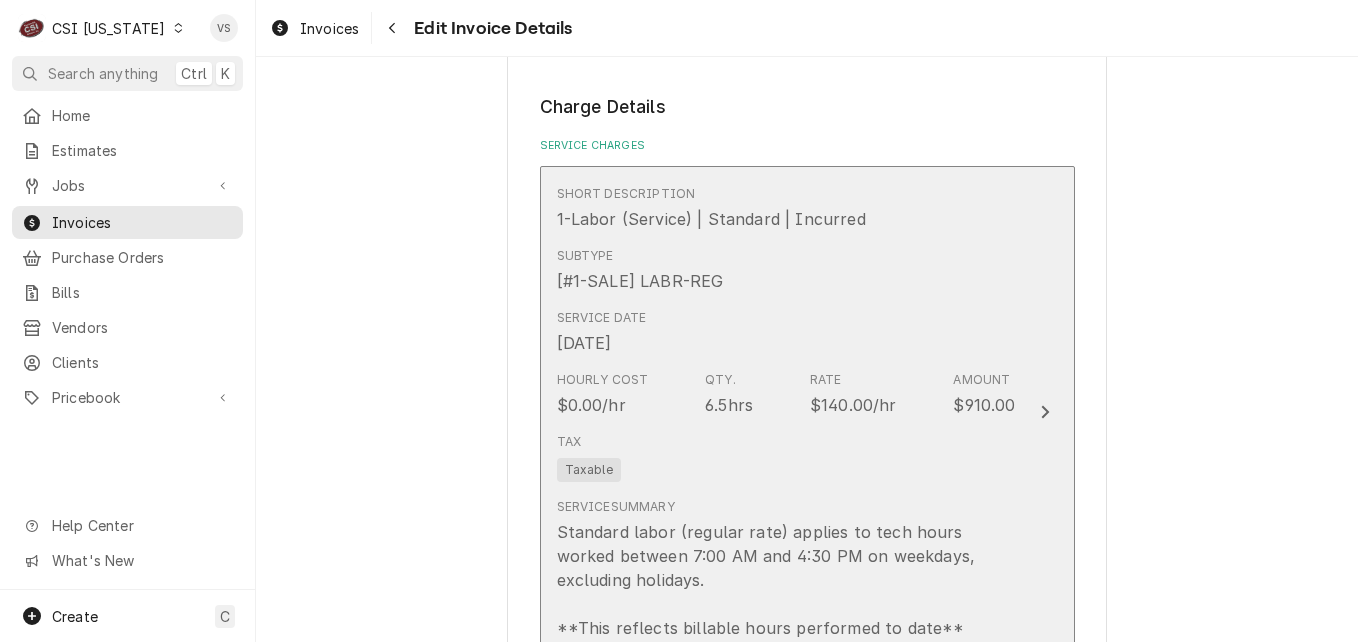 click on "Tax Taxable" at bounding box center [786, 457] 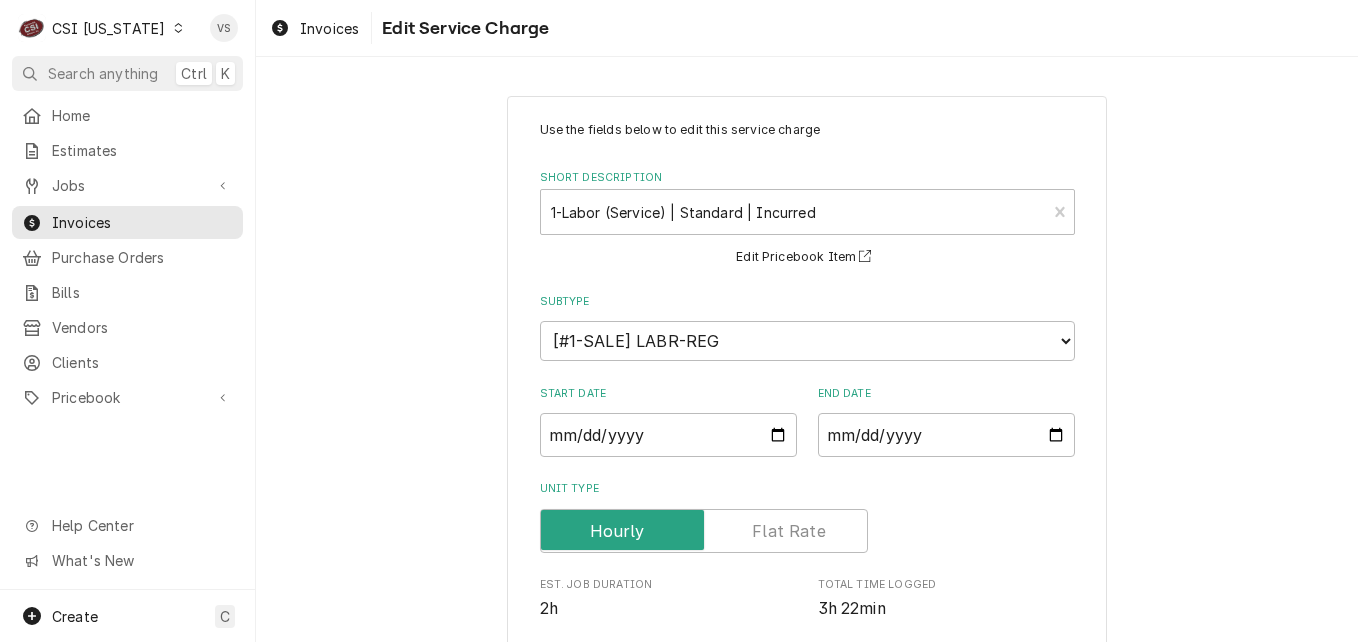scroll, scrollTop: 605, scrollLeft: 0, axis: vertical 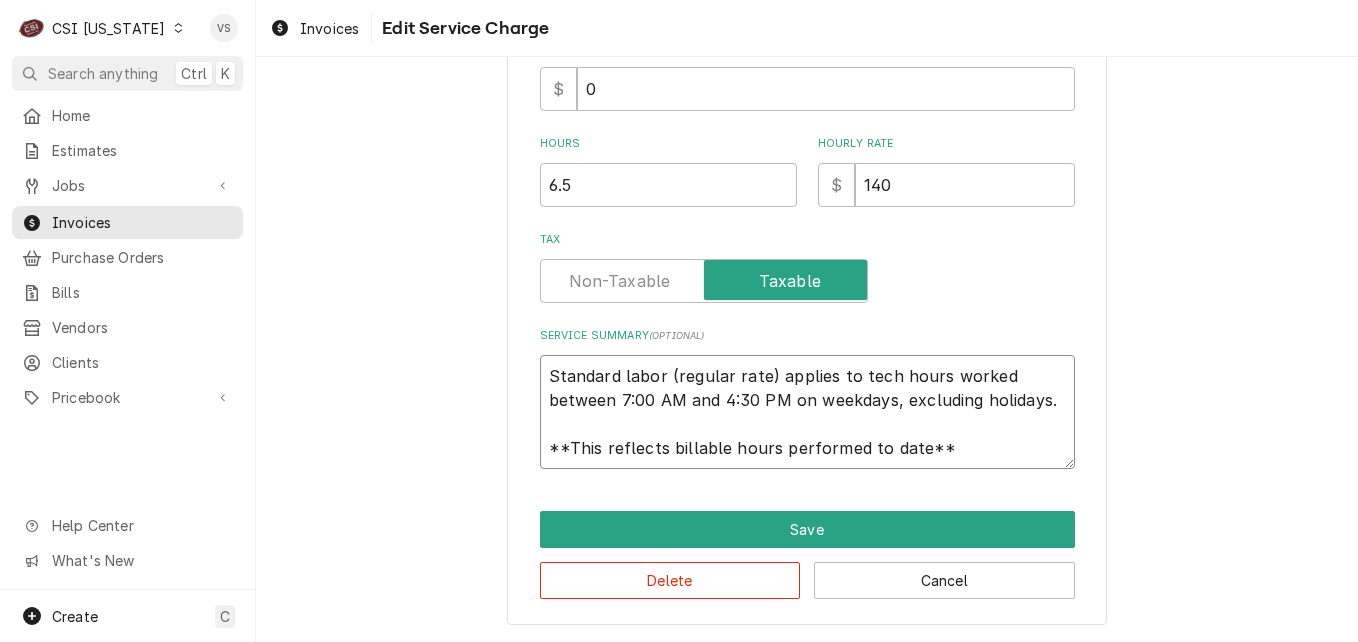 click on "Standard labor (regular rate) applies to tech hours worked between 7:00 AM and 4:30 PM on weekdays, excluding holidays.
**This reflects billable hours performed to date**" at bounding box center (807, 412) 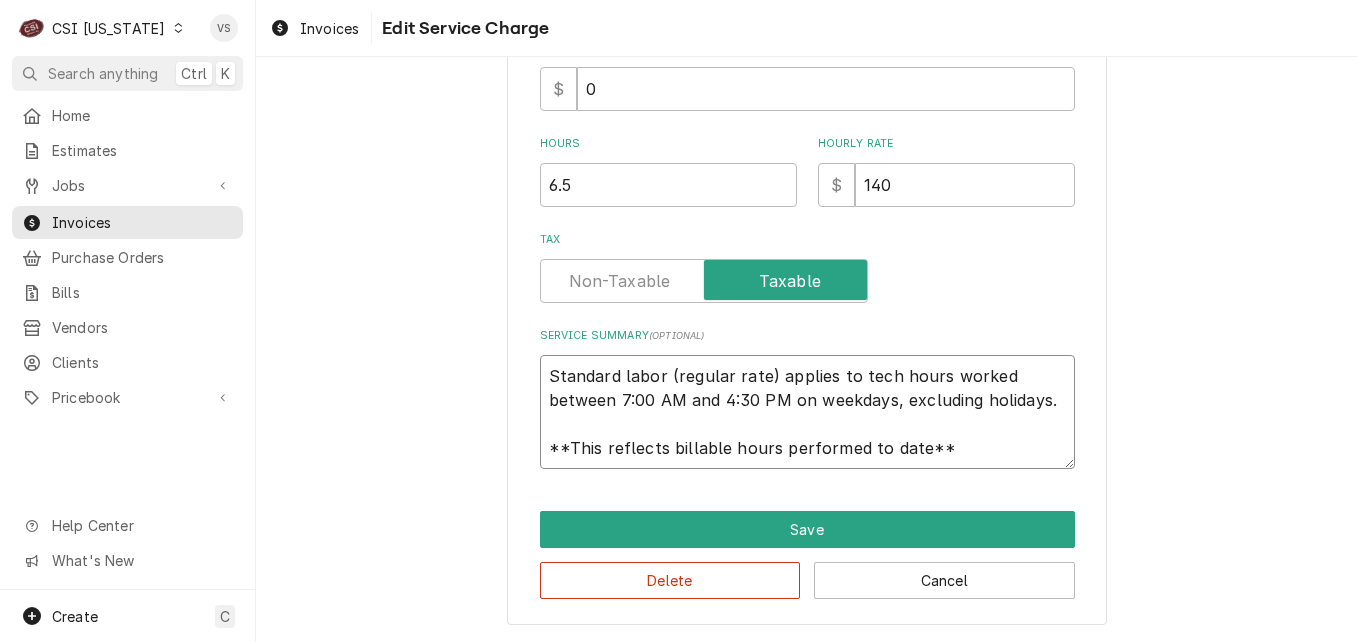 drag, startPoint x: 895, startPoint y: 470, endPoint x: 994, endPoint y: 463, distance: 99.24717 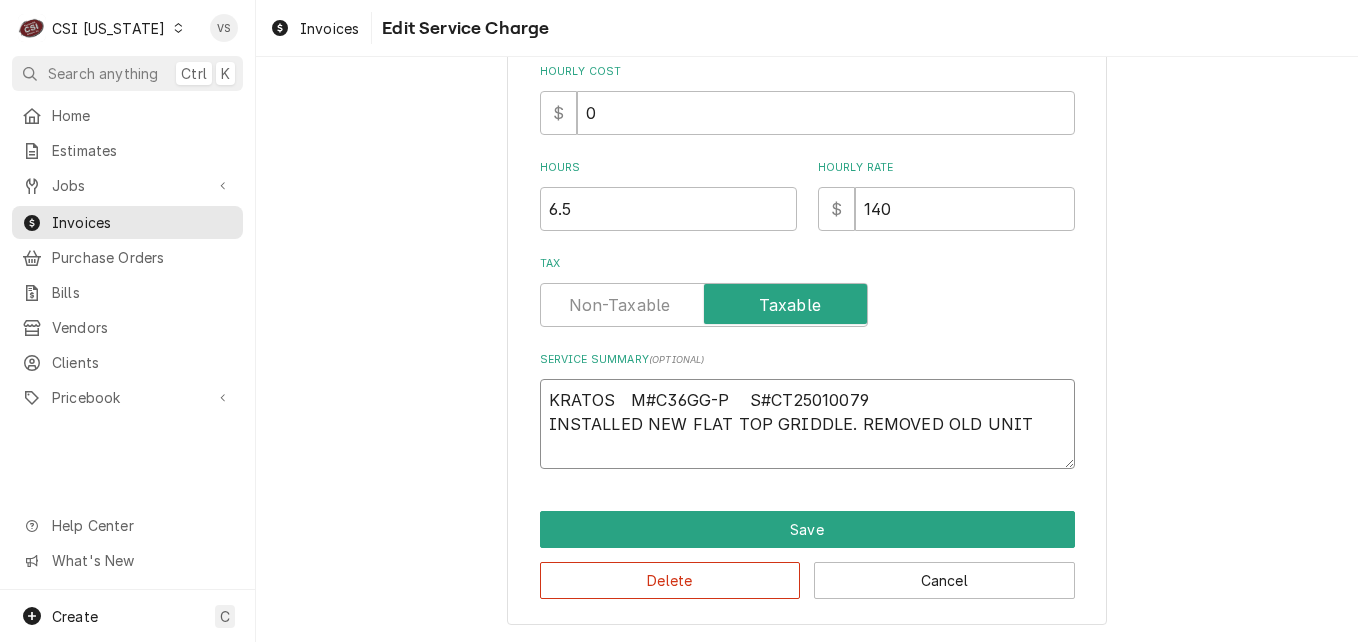 scroll, scrollTop: 581, scrollLeft: 0, axis: vertical 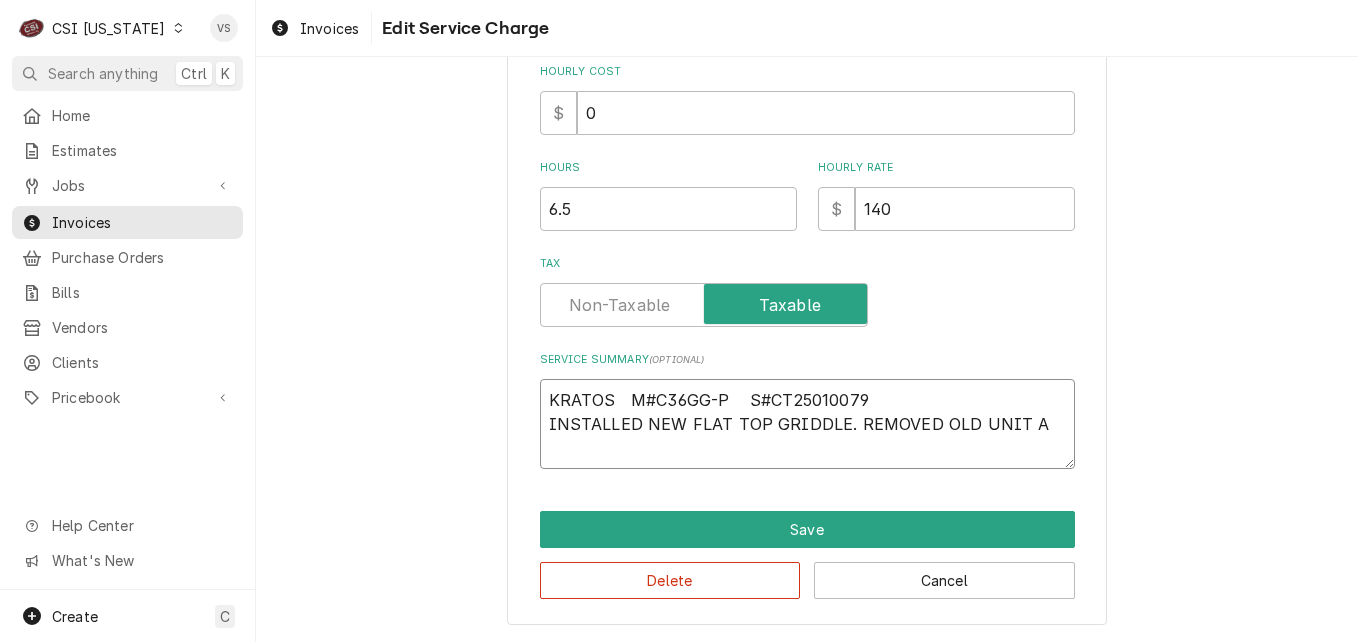 type on "x" 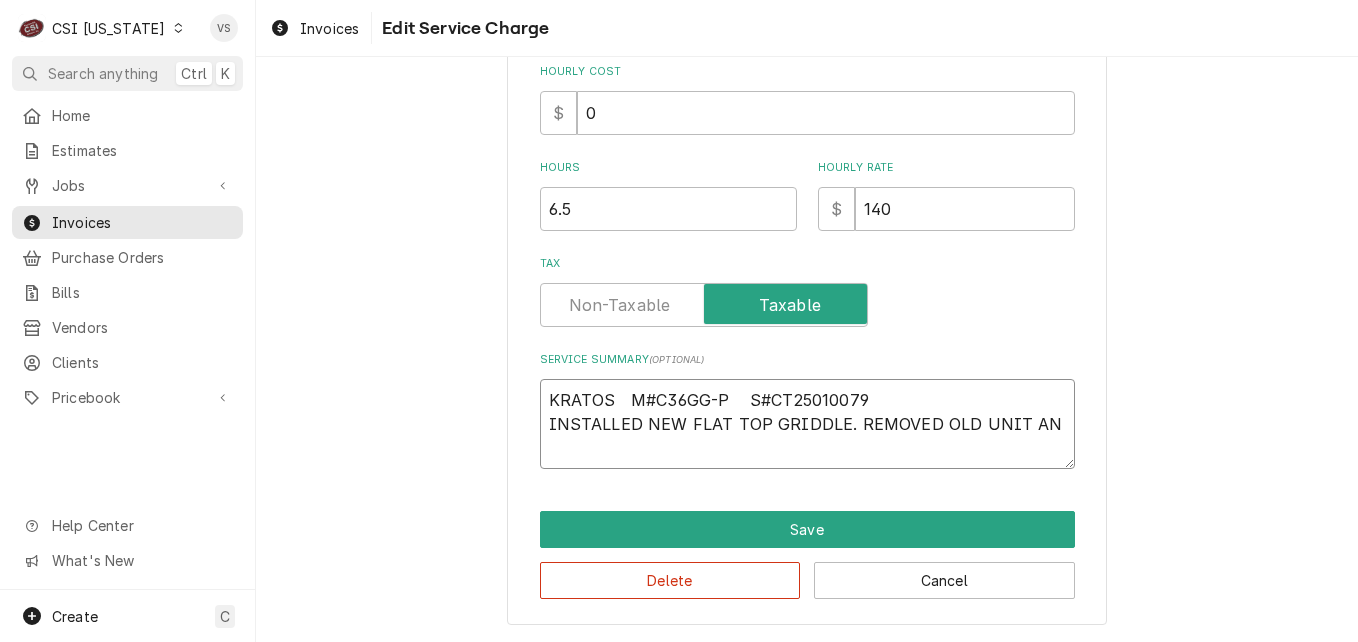 type on "x" 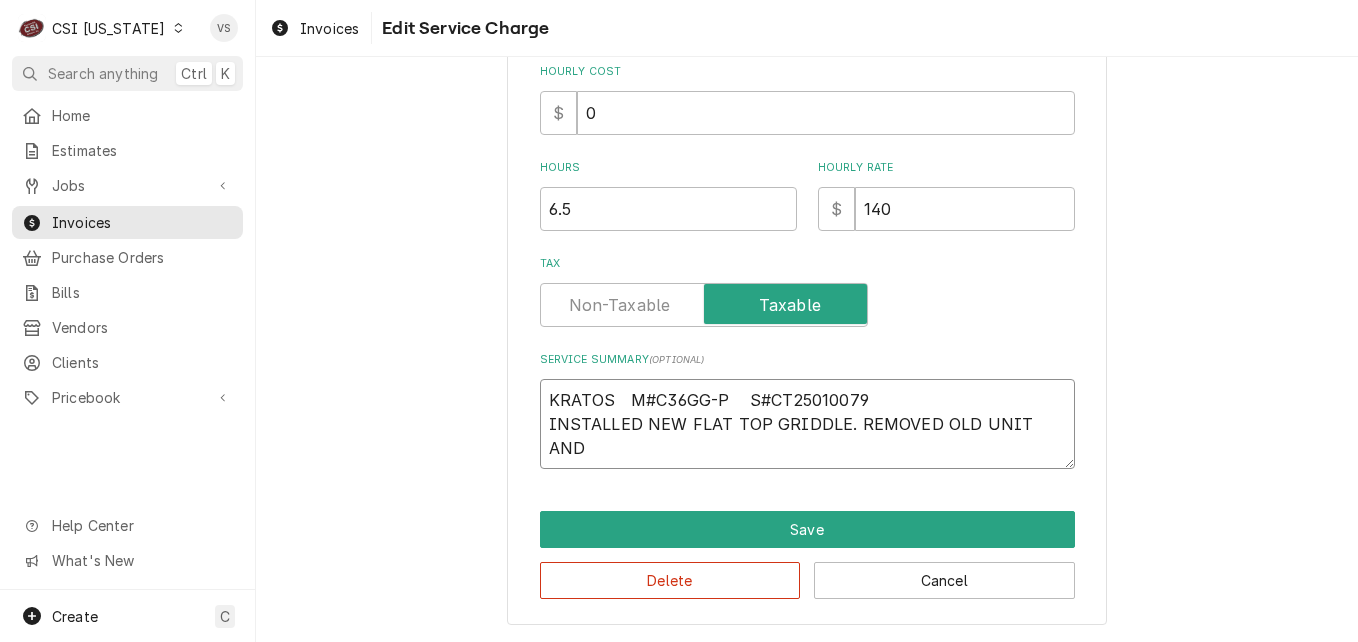 type on "x" 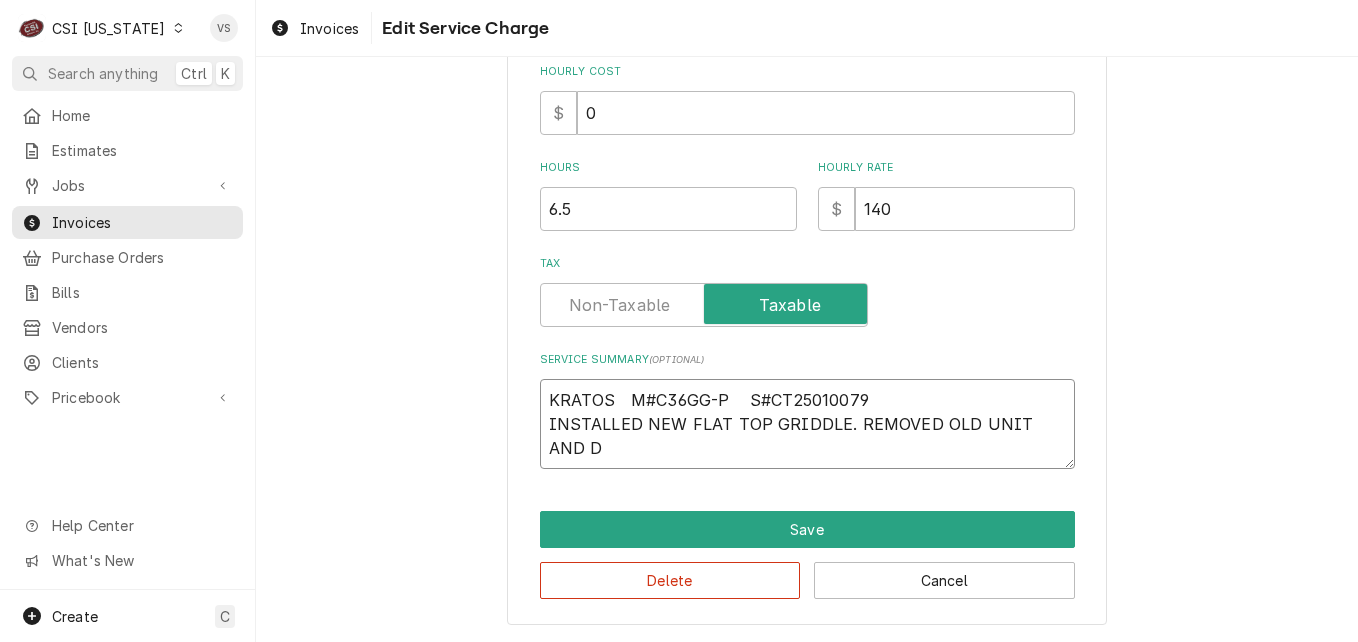 type on "x" 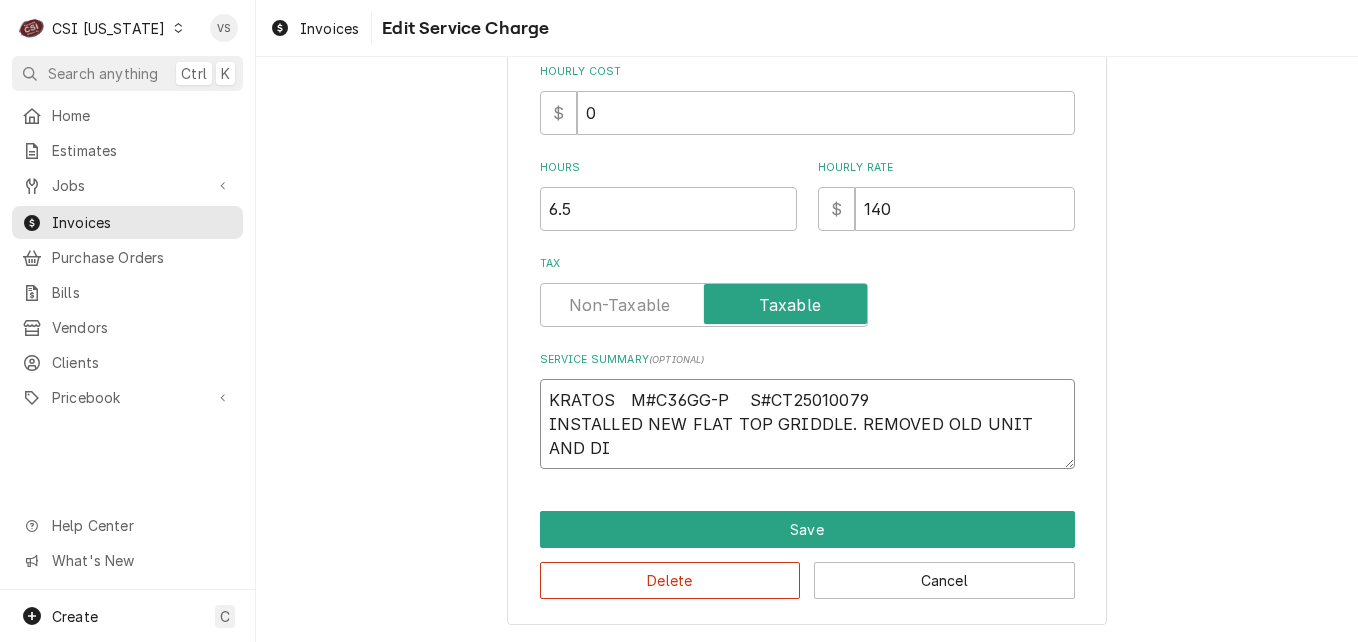 type on "x" 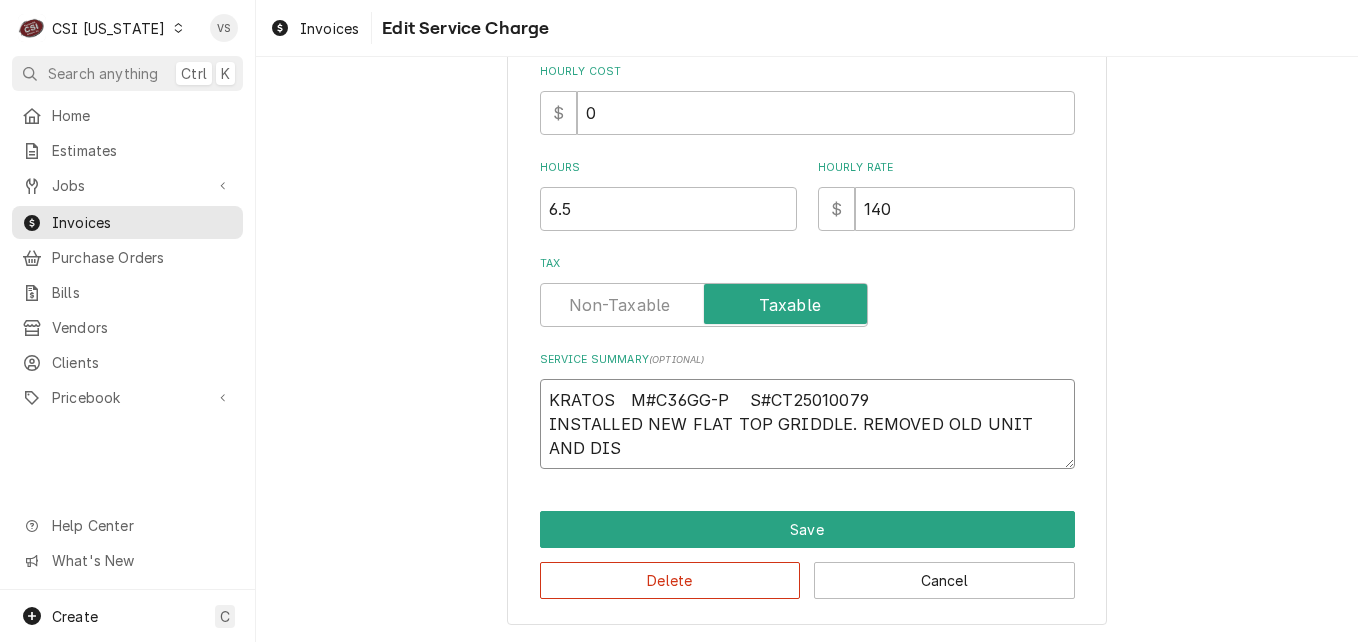 type on "x" 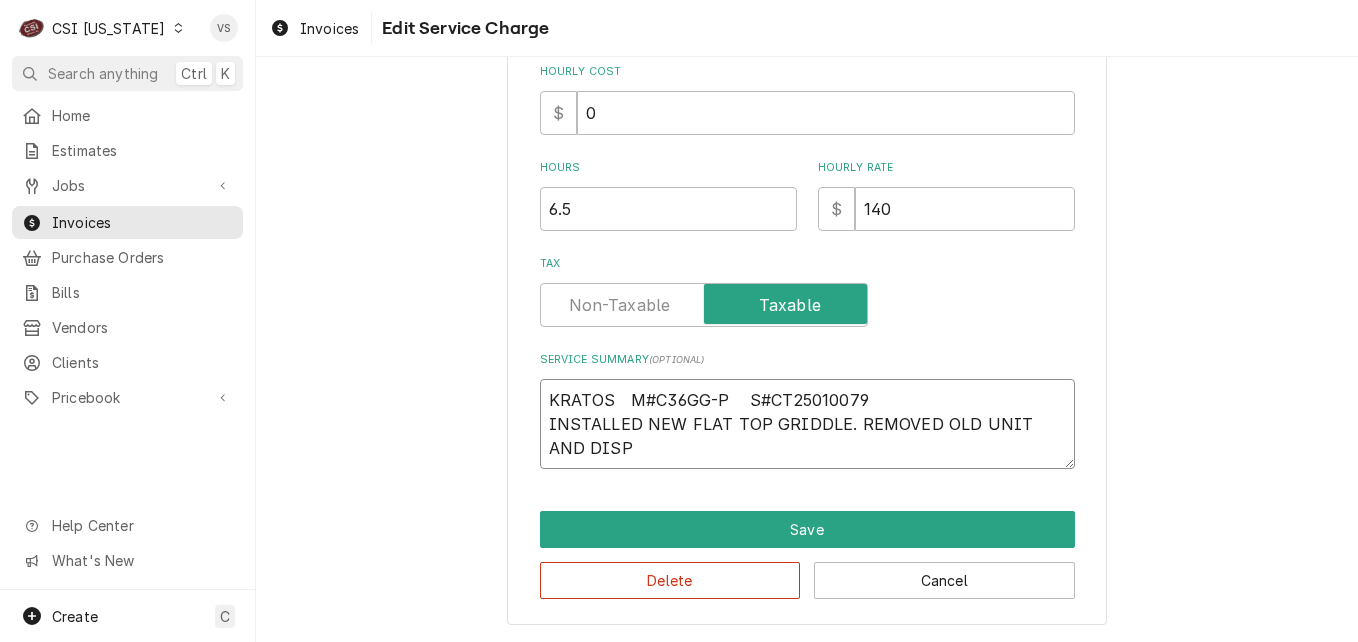 type on "x" 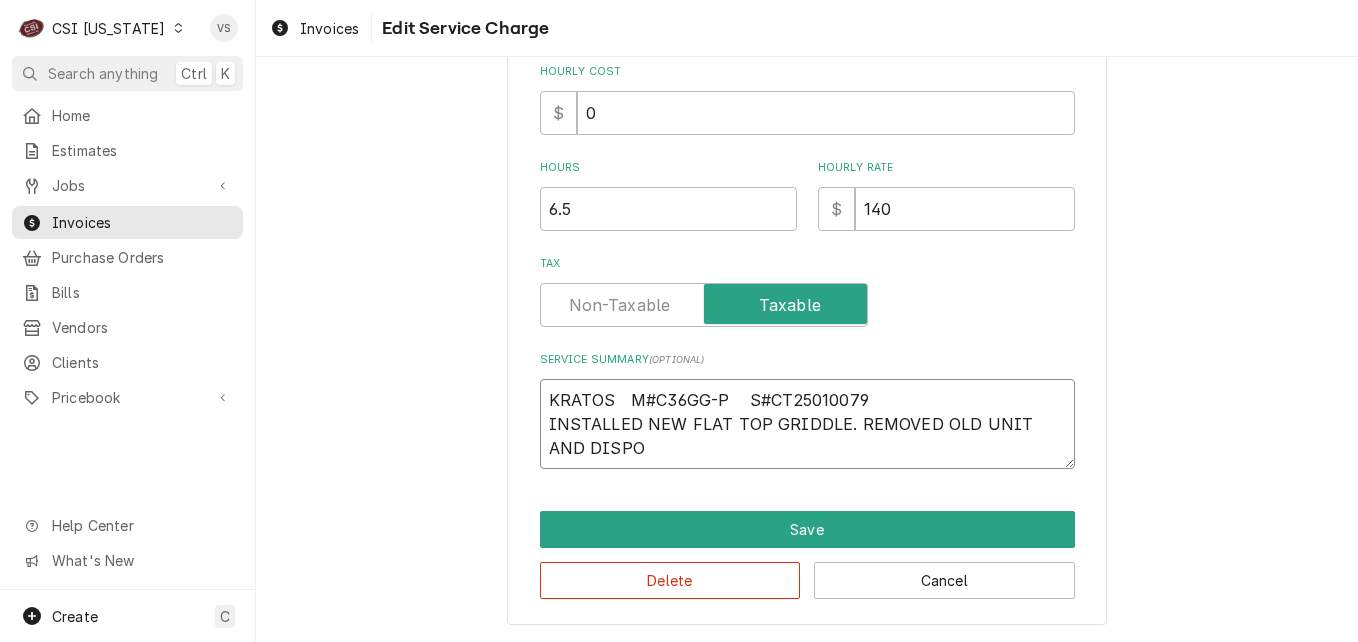 type on "x" 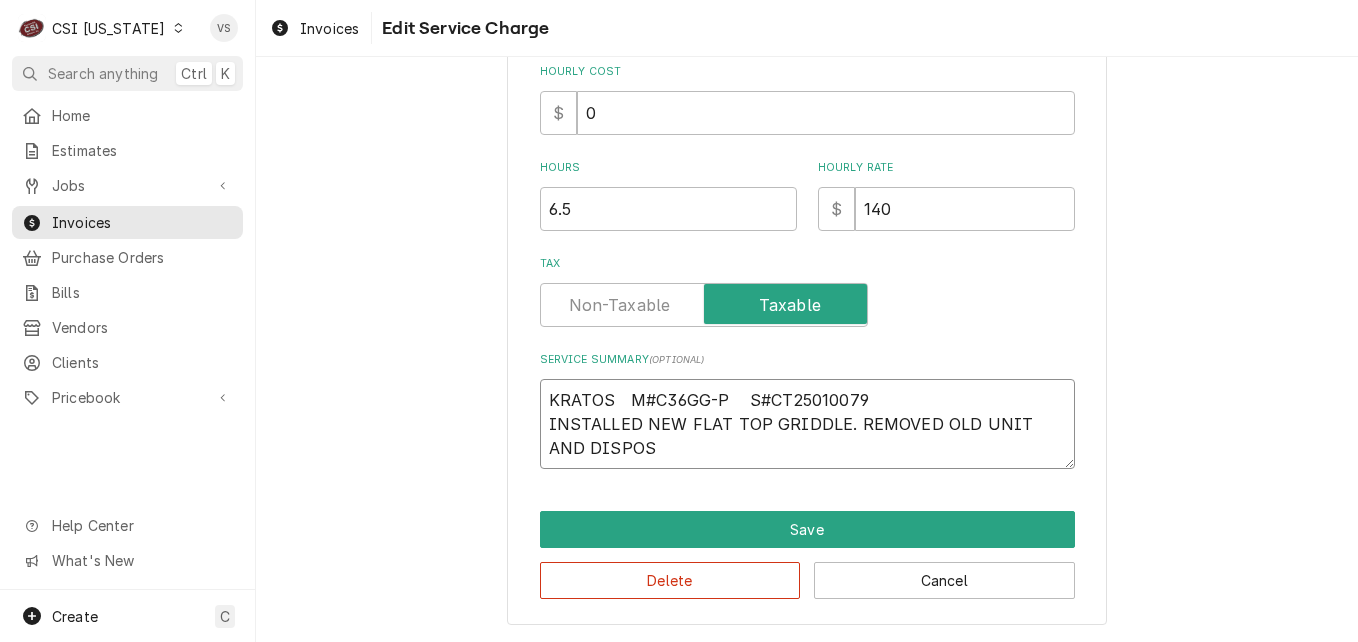 type on "x" 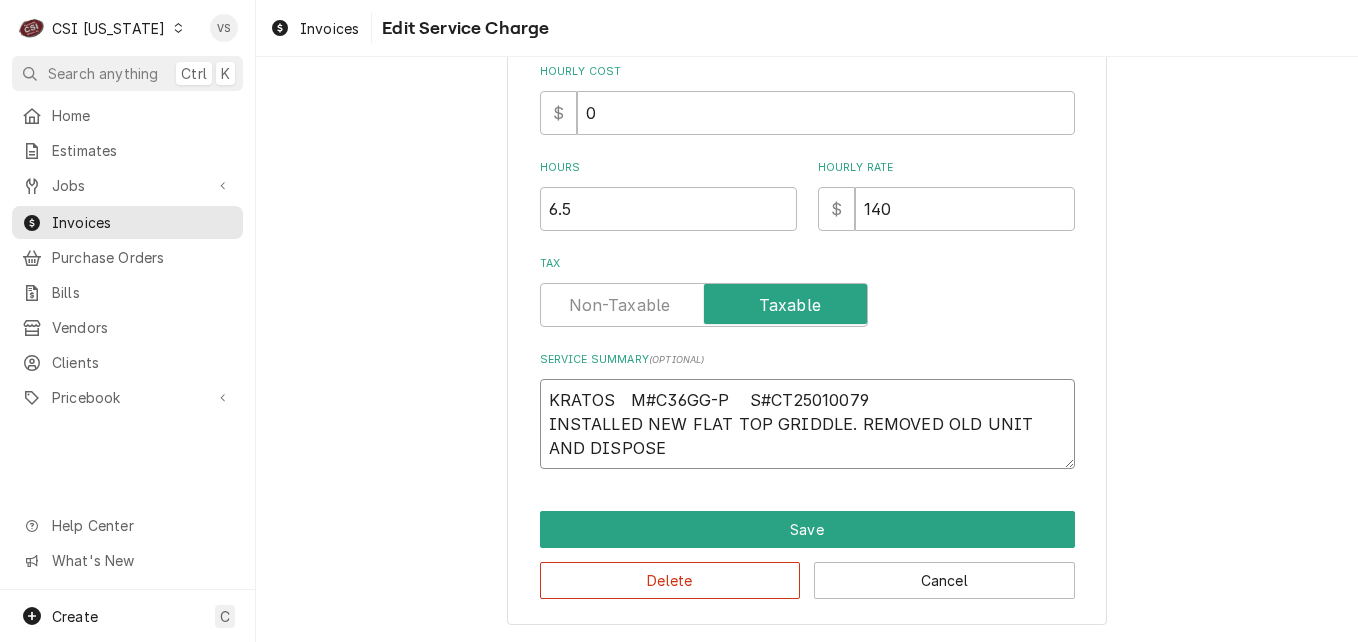 type on "x" 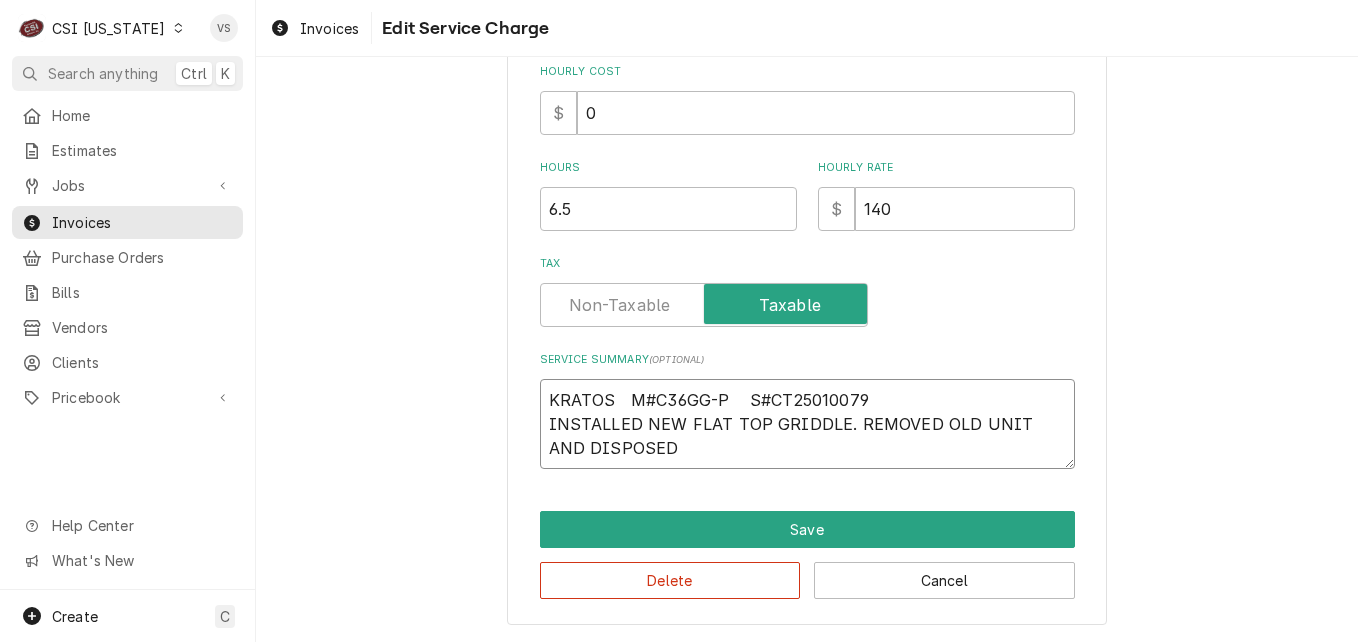 type on "x" 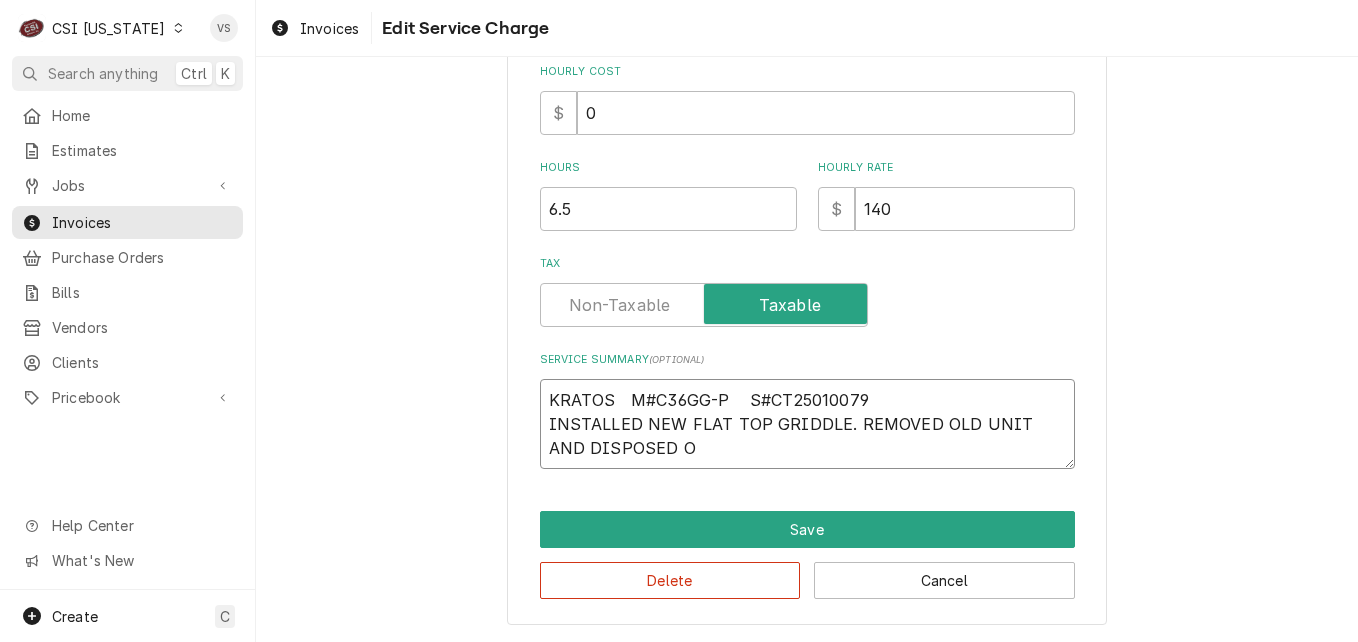 type on "x" 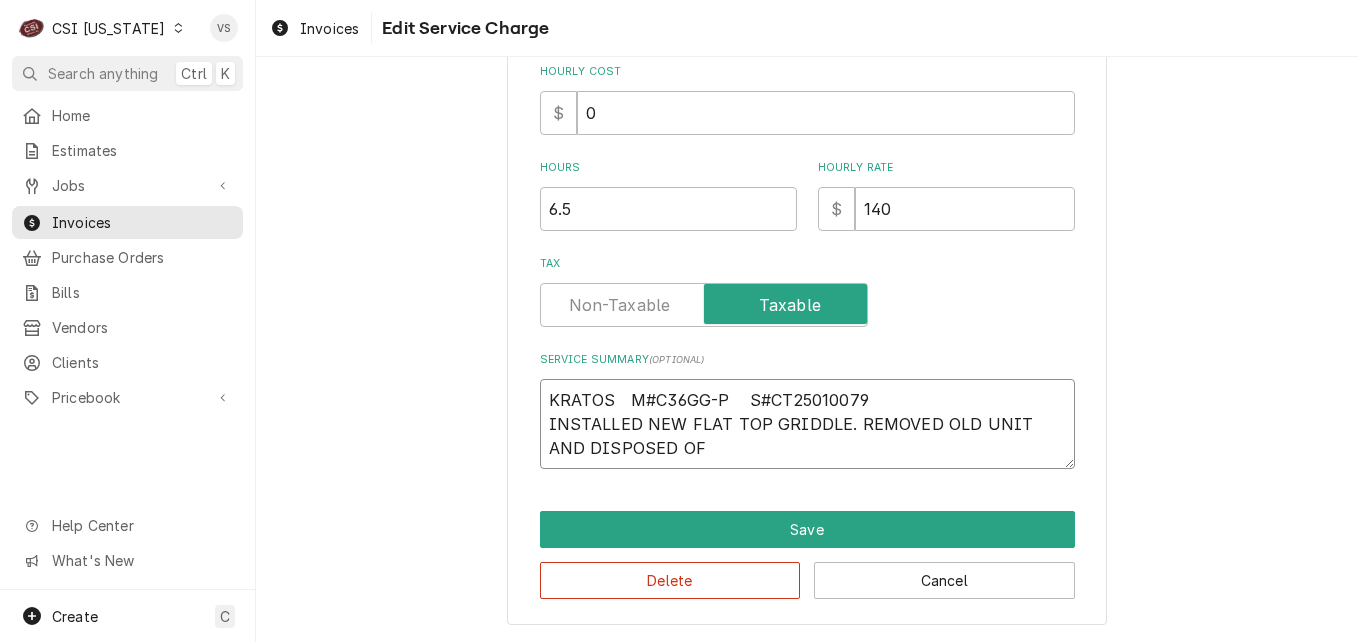 type on "x" 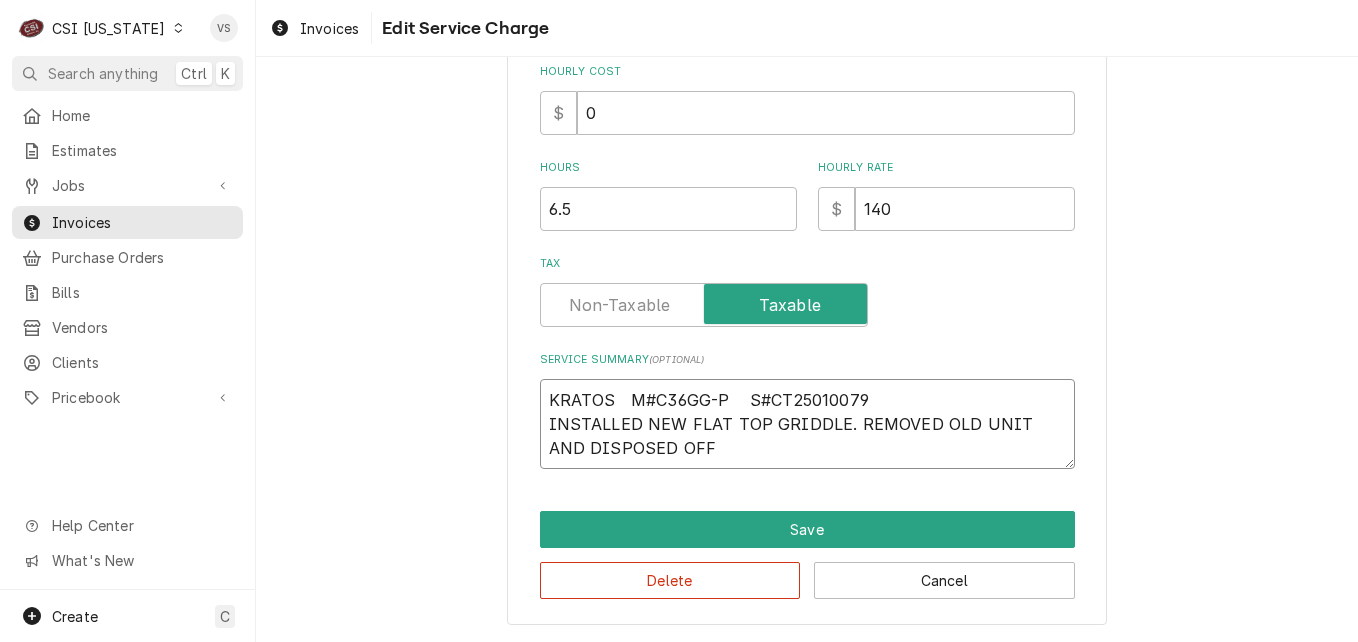 type on "x" 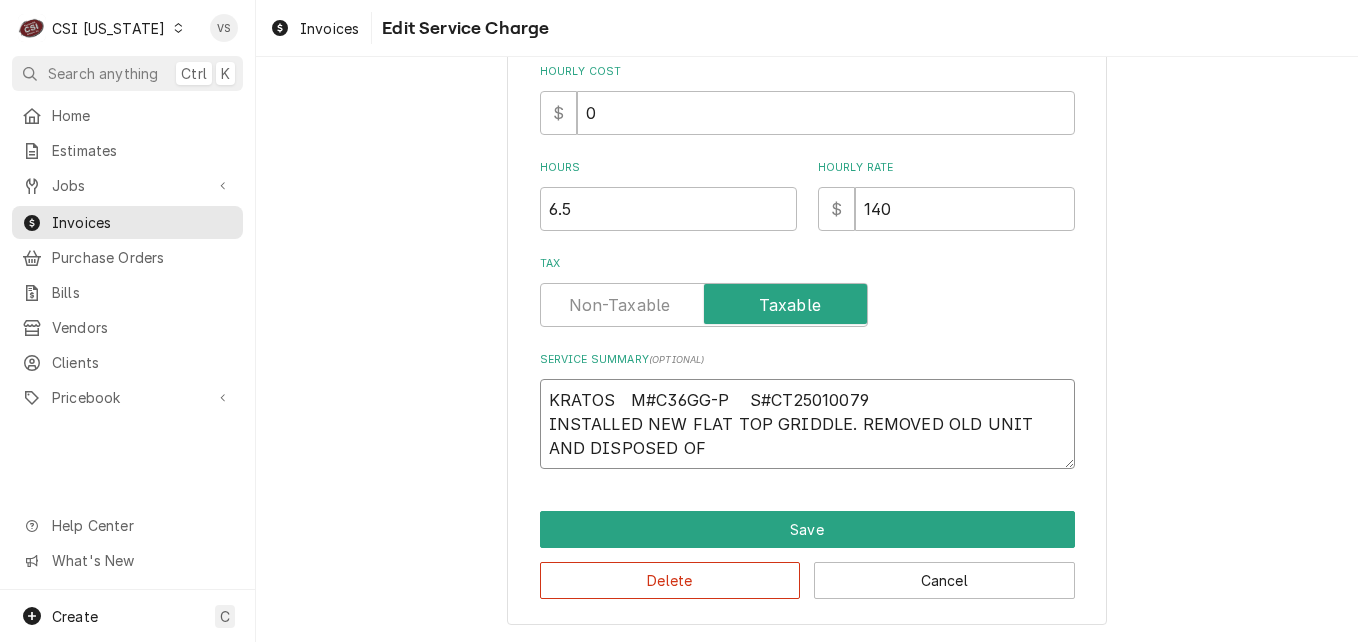 type on "x" 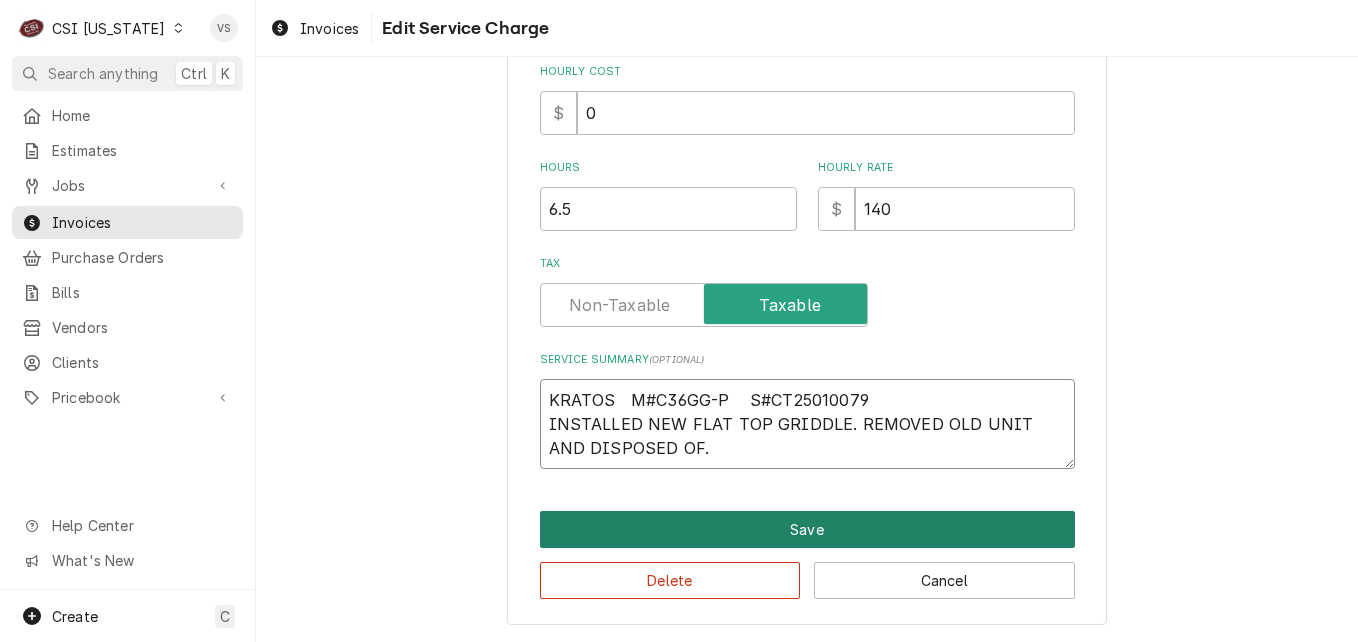 type on "KRATOS   M#C36GG-P    S#CT25010079
INSTALLED NEW FLAT TOP GRIDDLE. REMOVED OLD UNIT AND DISPOSED OF." 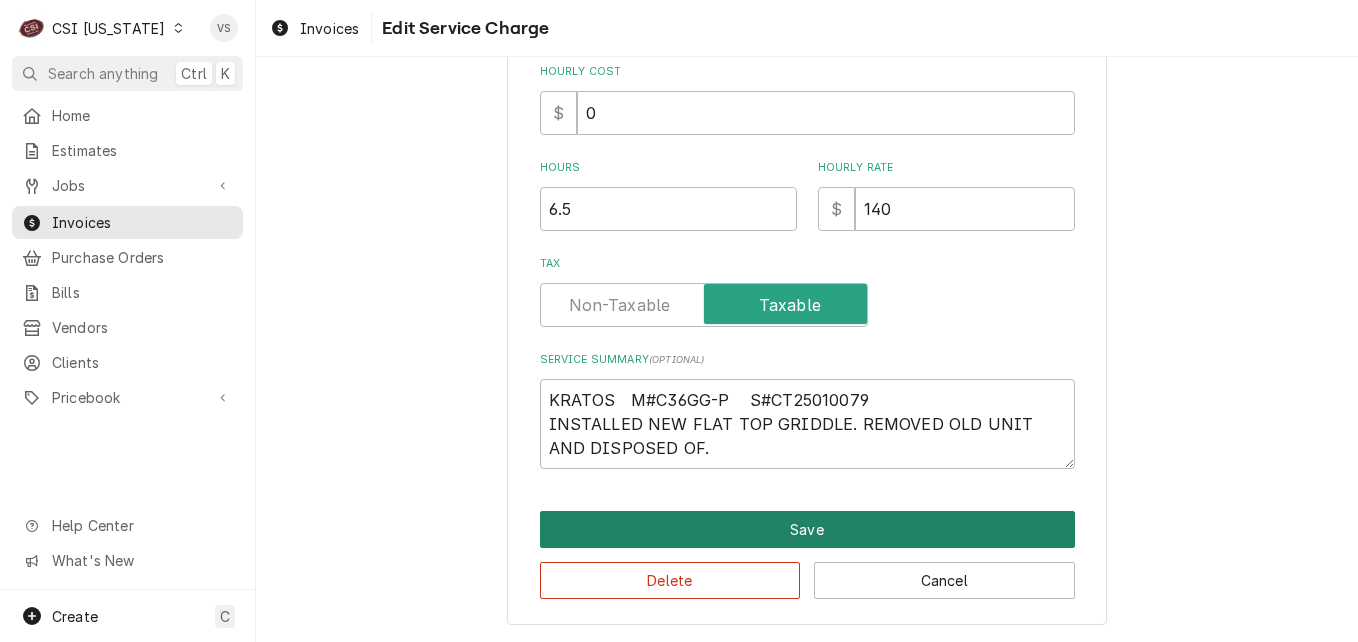 click on "Save" at bounding box center (807, 529) 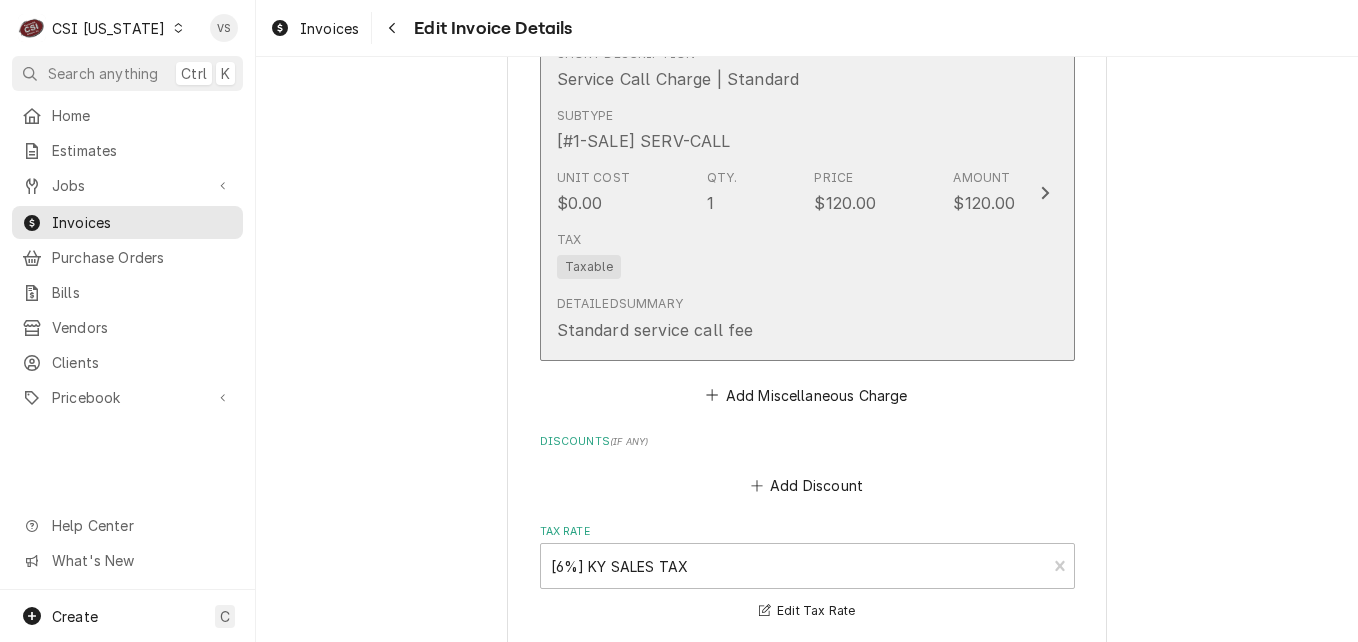 scroll, scrollTop: 3419, scrollLeft: 0, axis: vertical 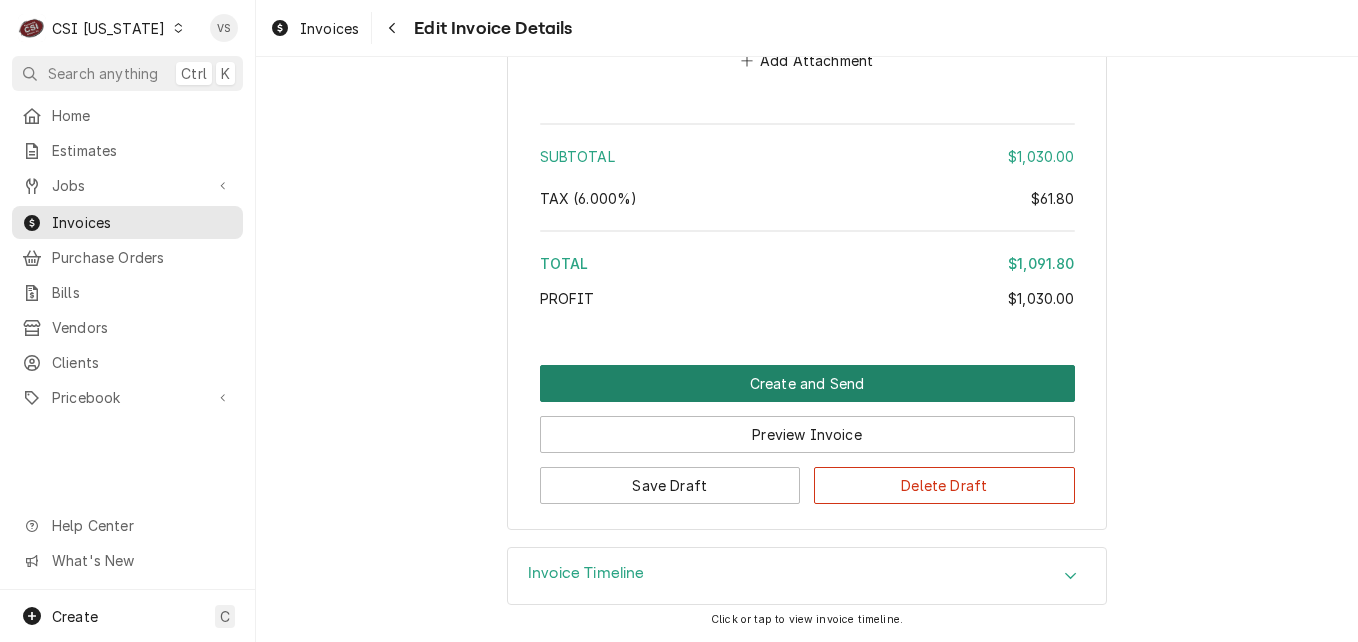 click on "Create and Send" at bounding box center [807, 383] 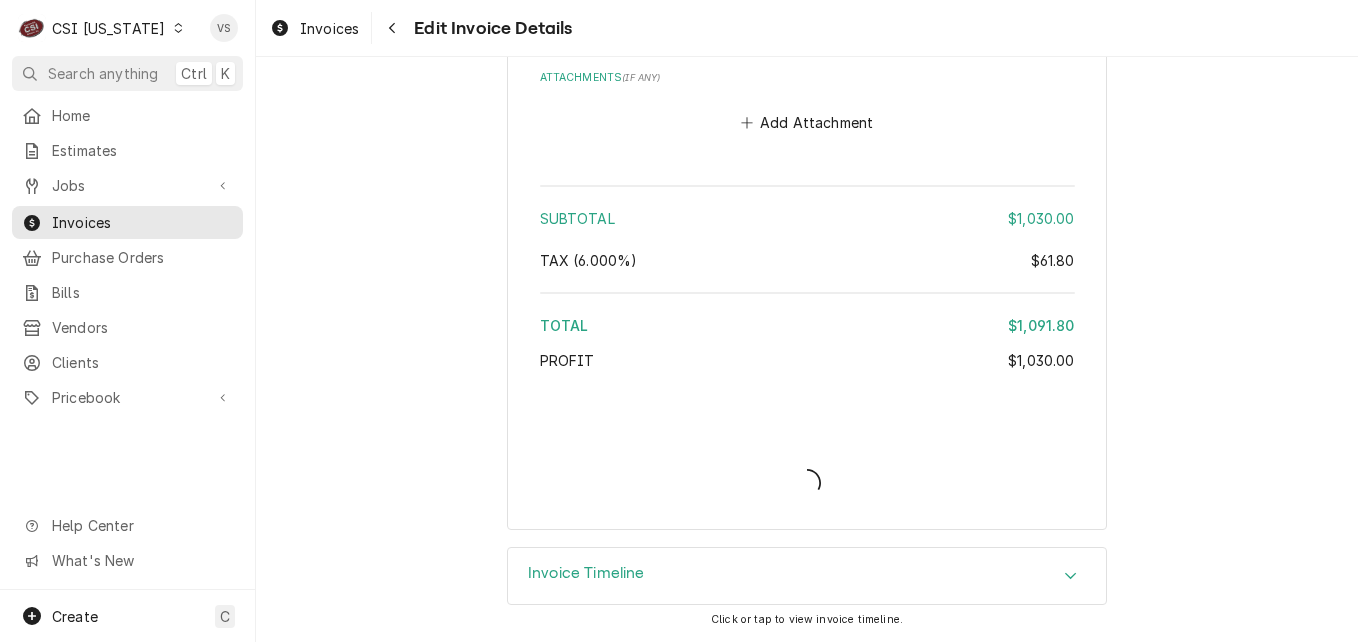 type on "x" 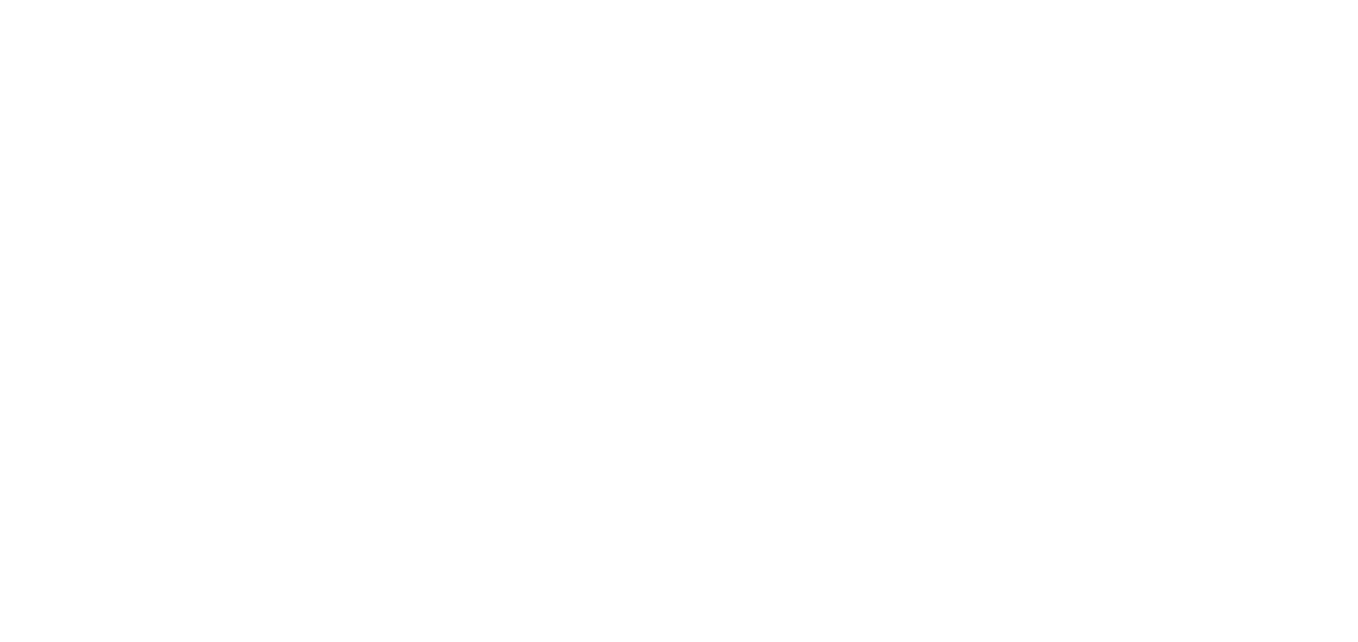 scroll, scrollTop: 0, scrollLeft: 0, axis: both 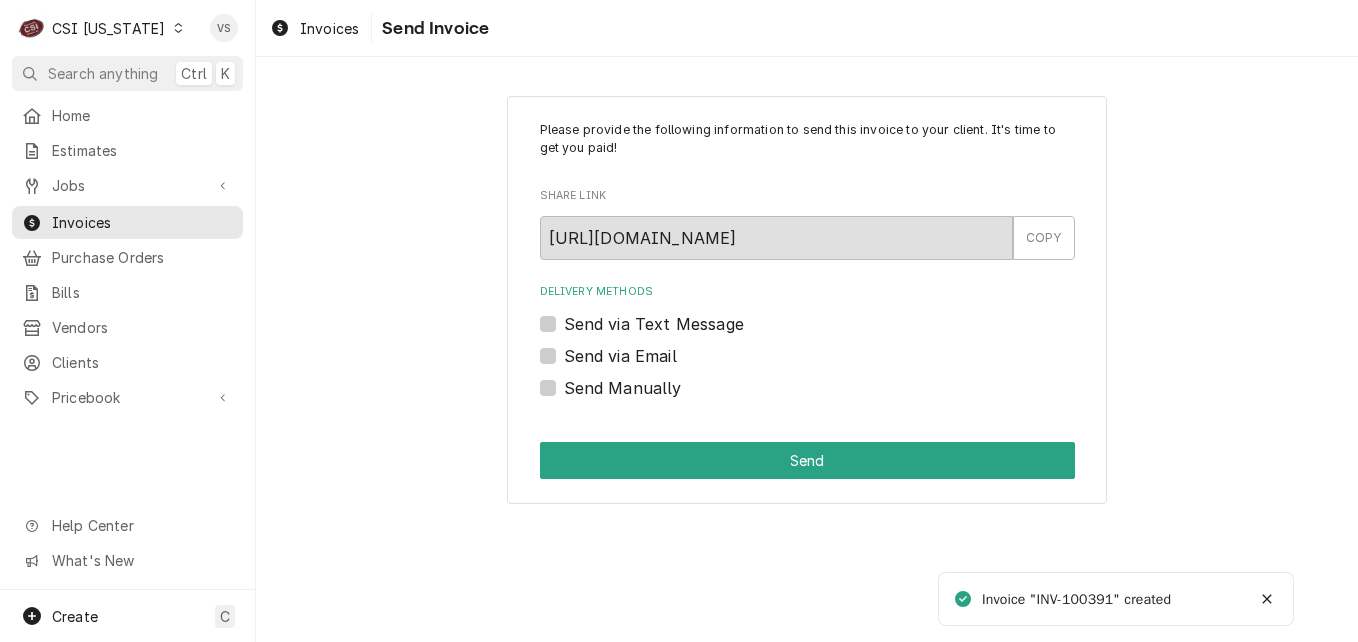 click on "Send Manually" at bounding box center [623, 388] 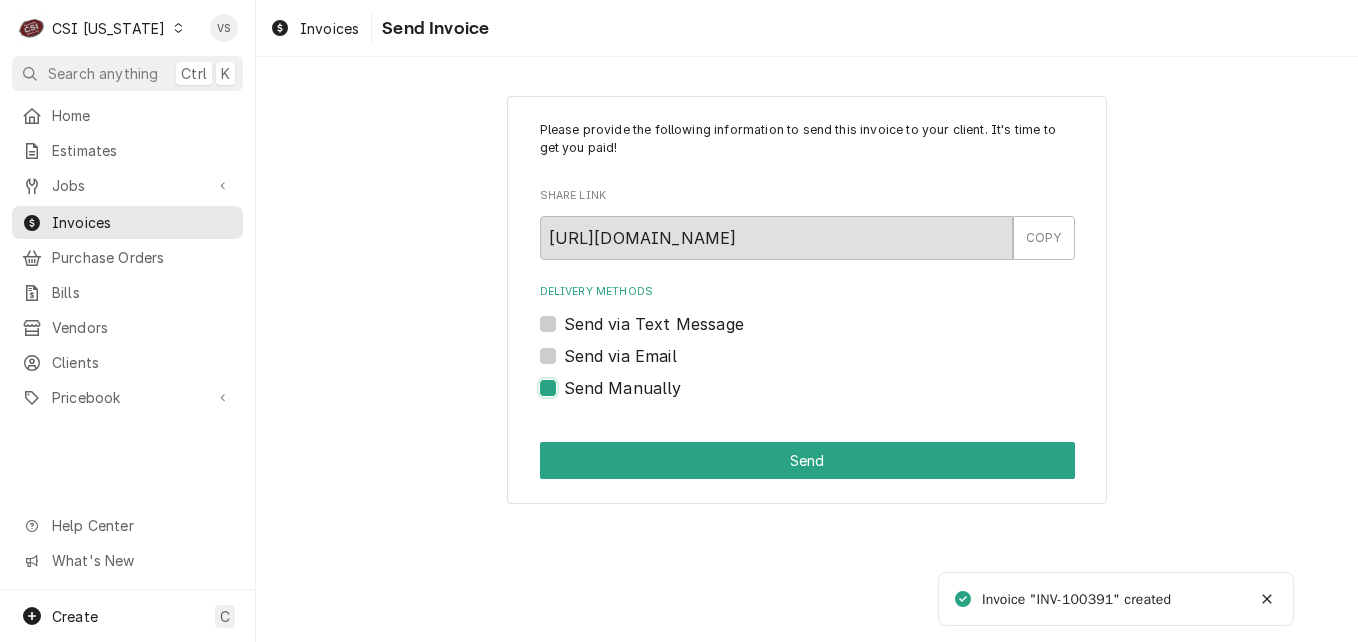 checkbox on "true" 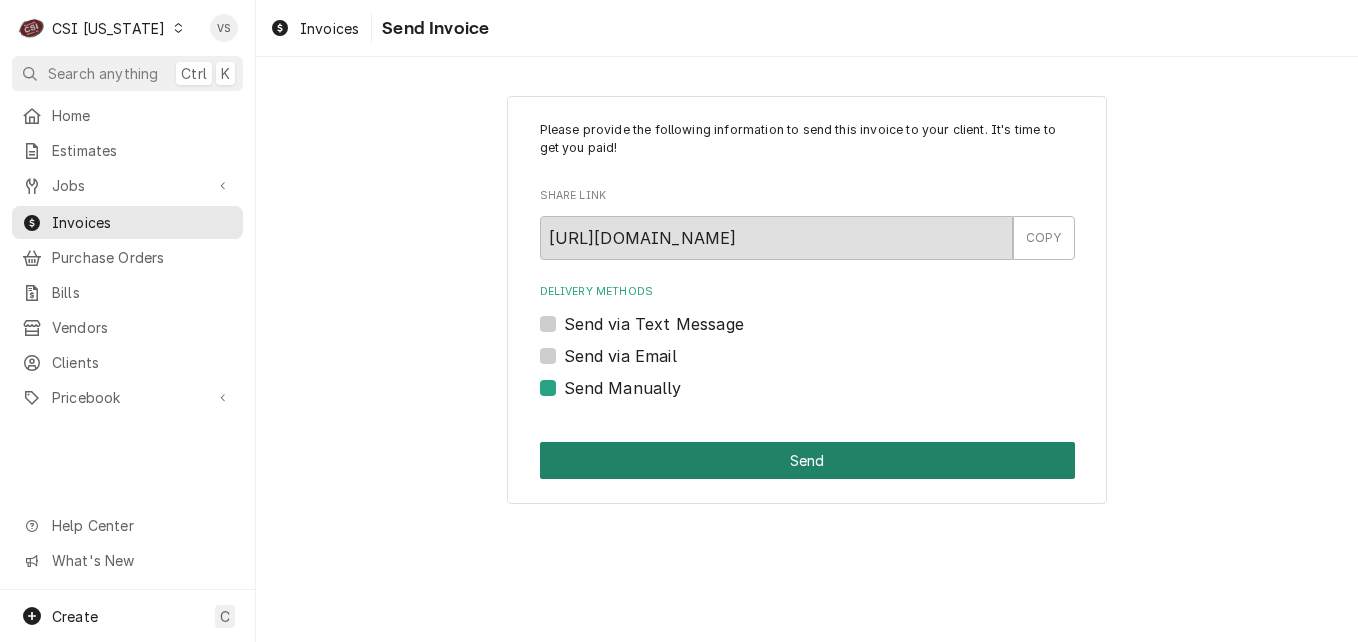click on "Send" at bounding box center [807, 460] 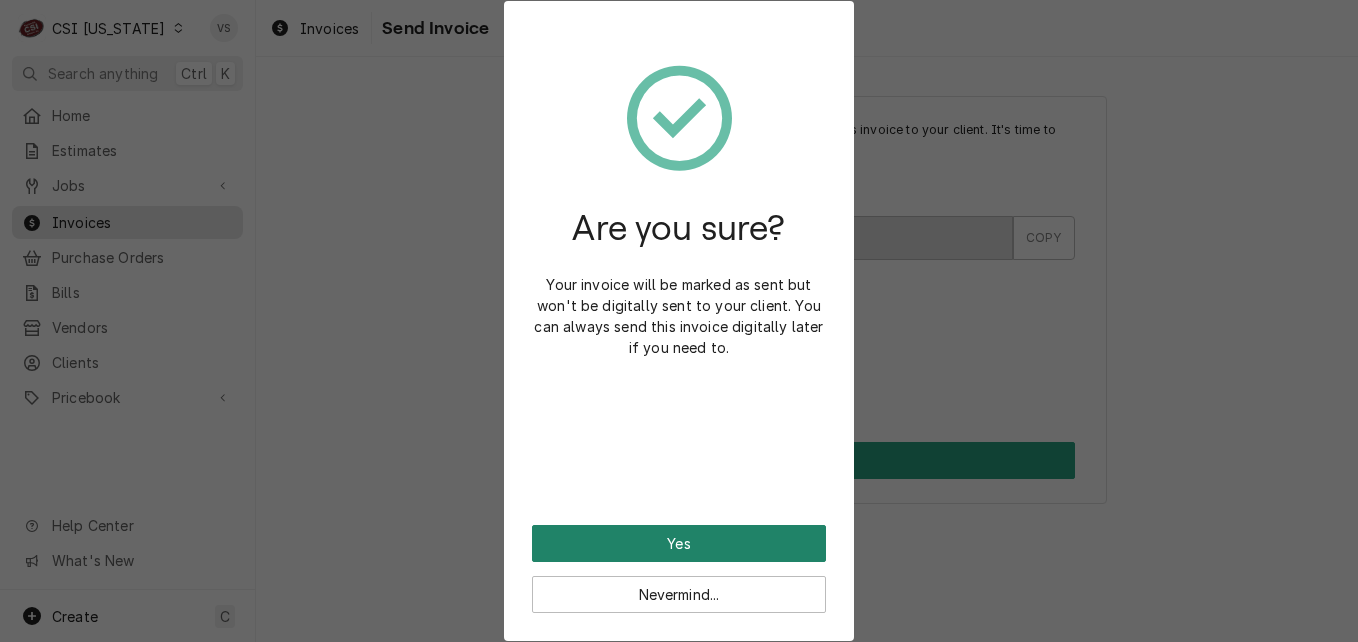 click on "Yes" at bounding box center (679, 543) 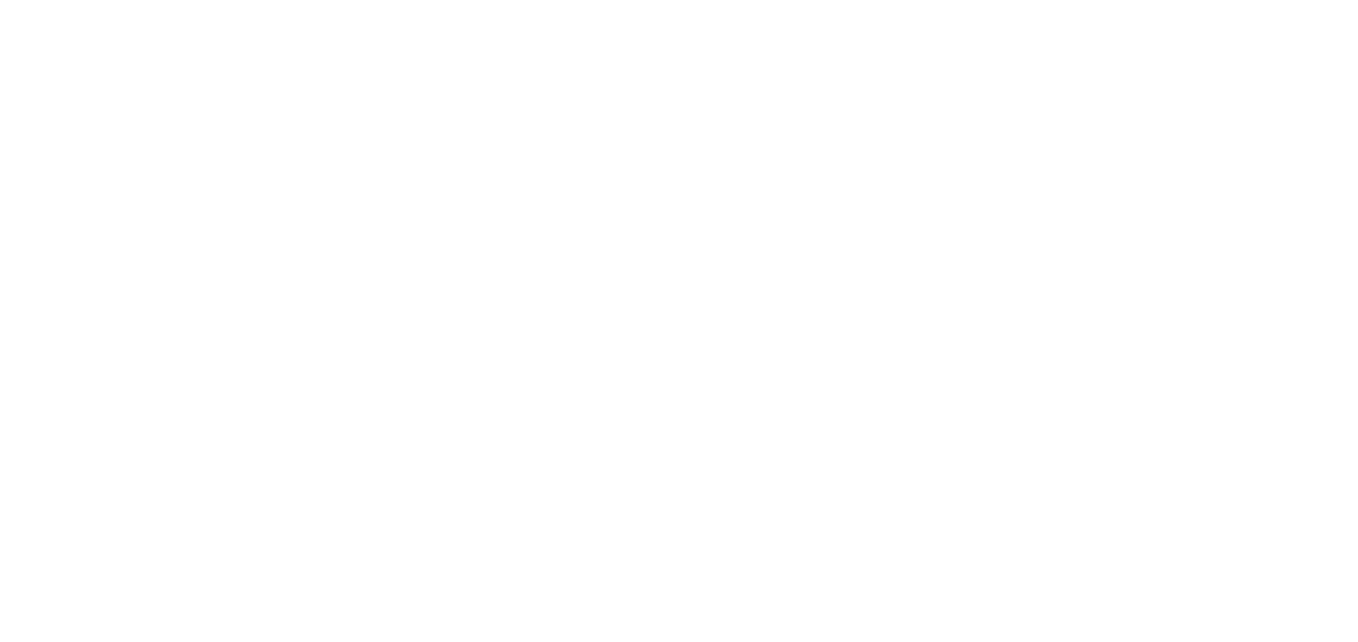 scroll, scrollTop: 0, scrollLeft: 0, axis: both 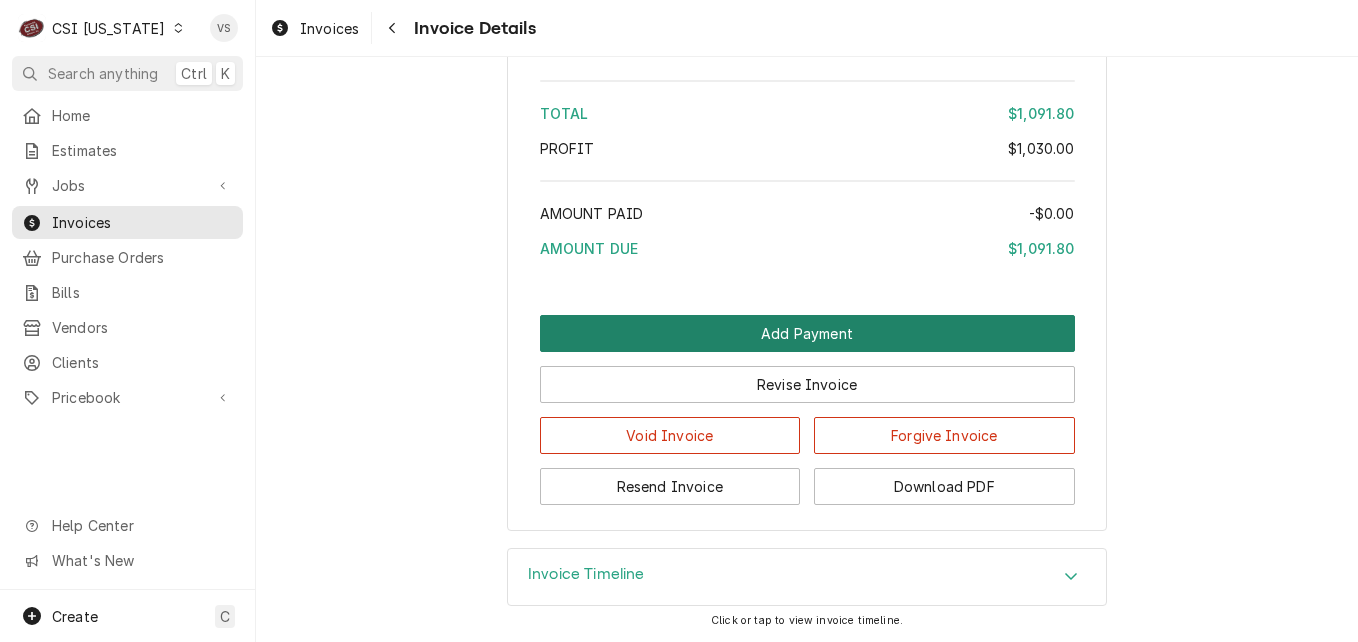 click on "Add Payment" at bounding box center (807, 333) 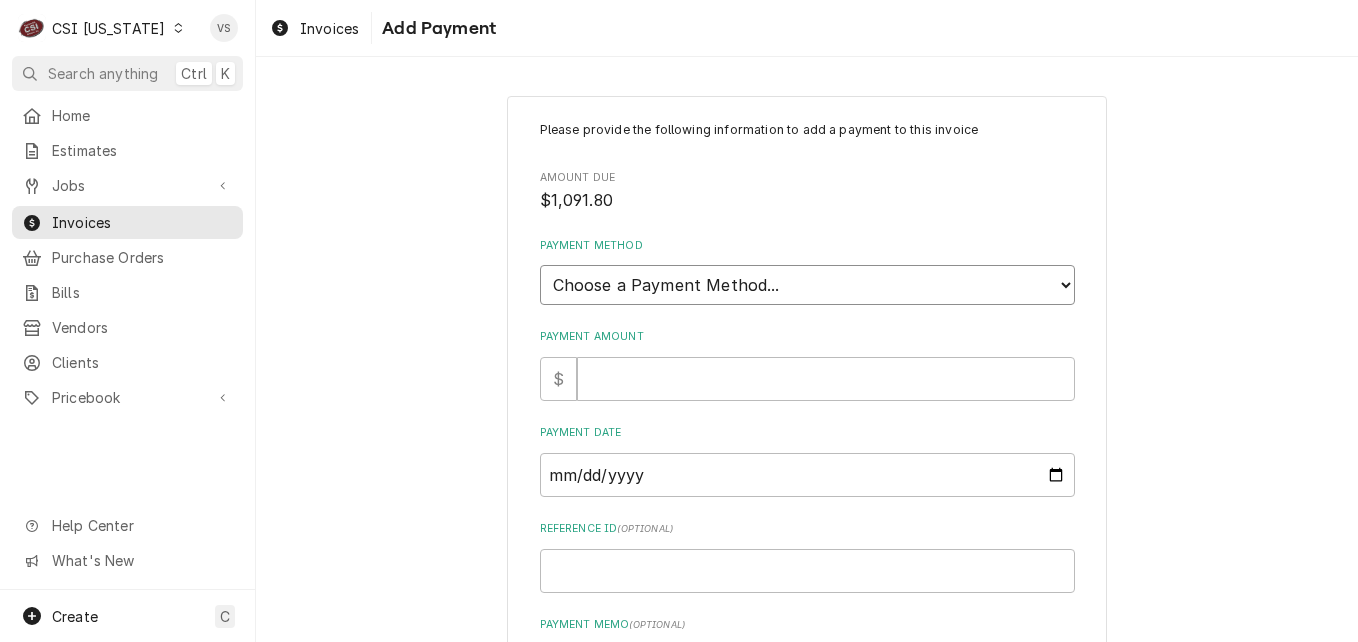 click on "Choose a Payment Method... Cash Check Credit/Debit Card ACH/eCheck Other" at bounding box center (807, 285) 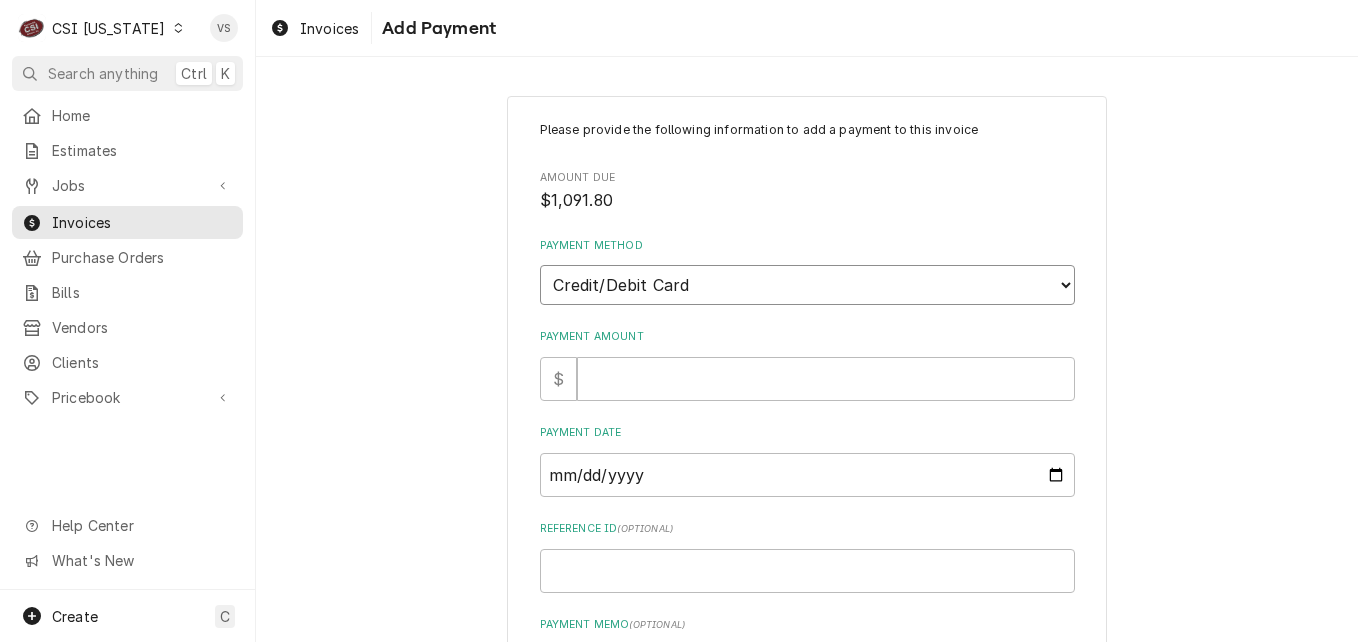 click on "Choose a Payment Method... Cash Check Credit/Debit Card ACH/eCheck Other" at bounding box center (807, 285) 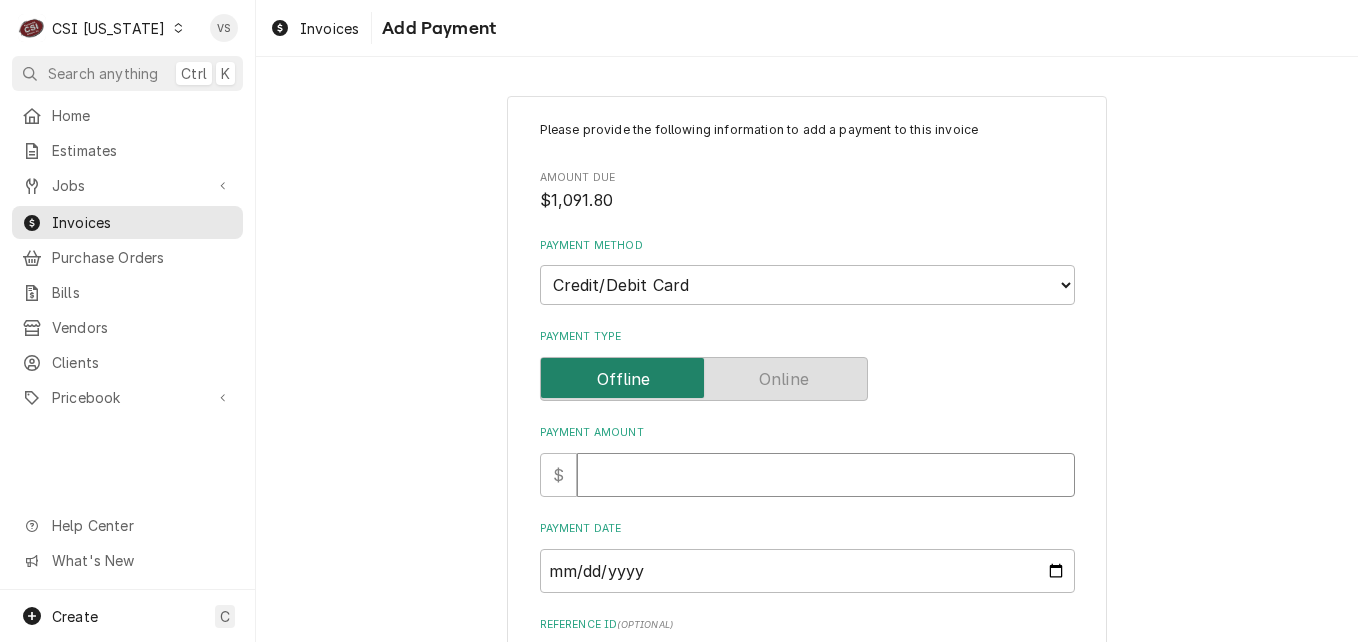 click on "Payment Amount" at bounding box center (826, 475) 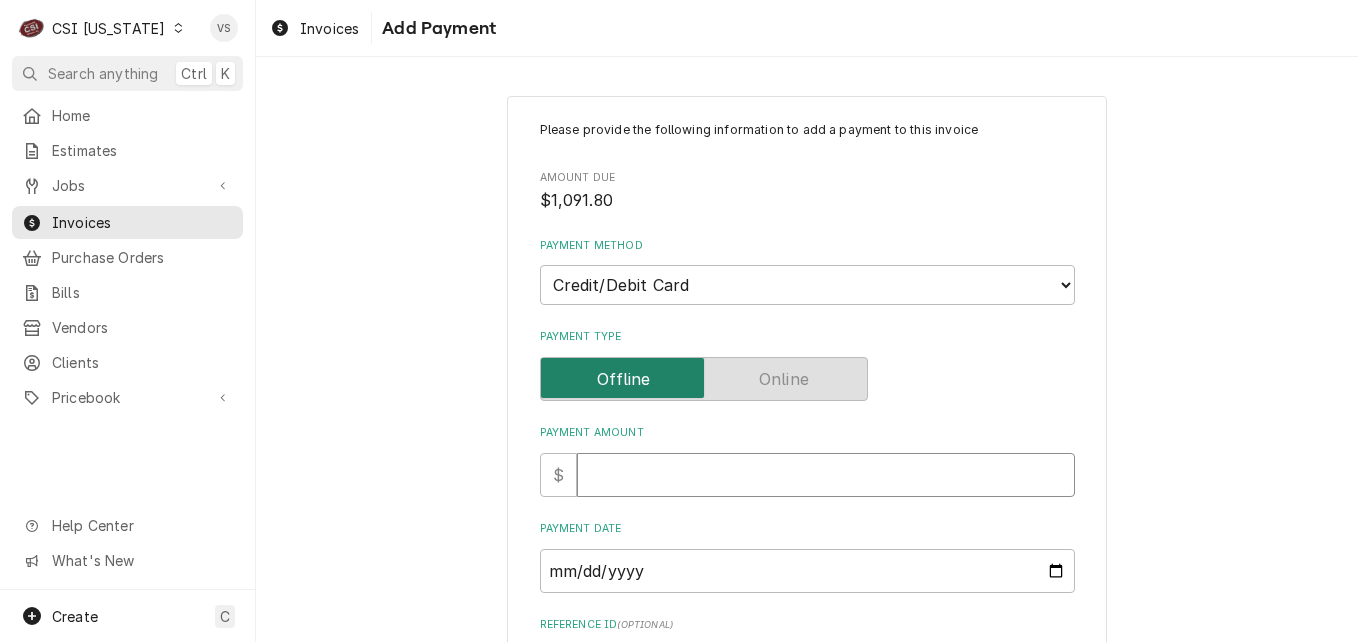 type on "x" 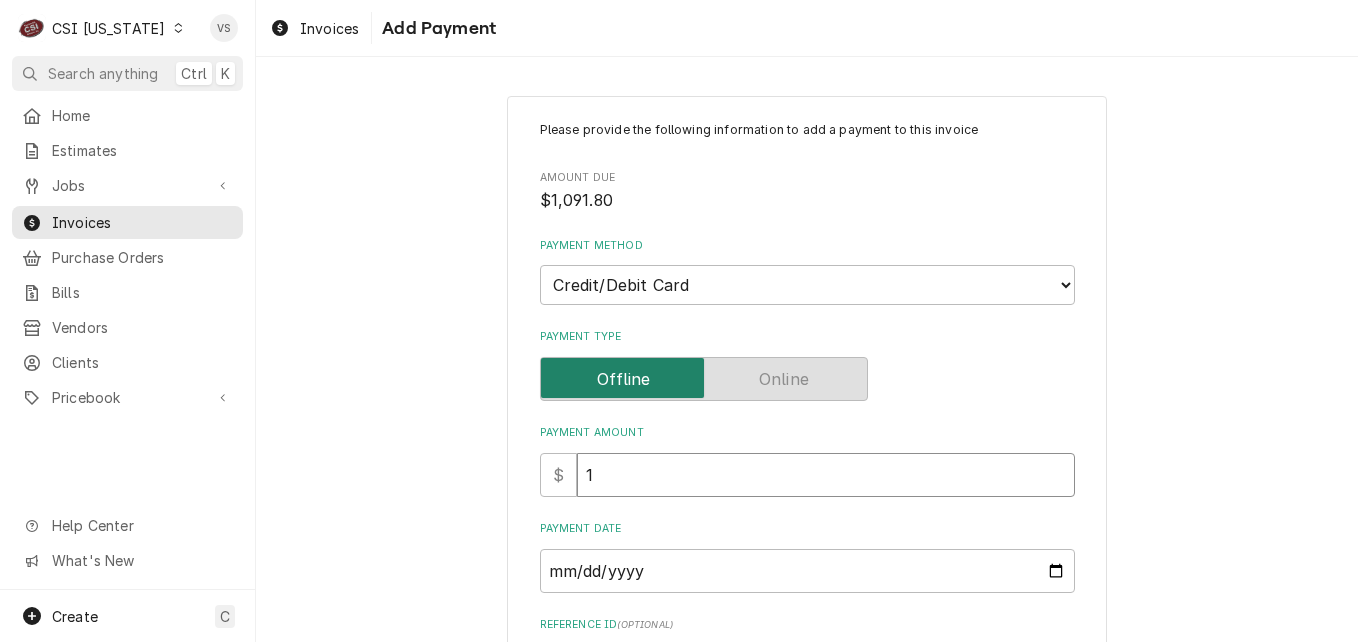 type on "x" 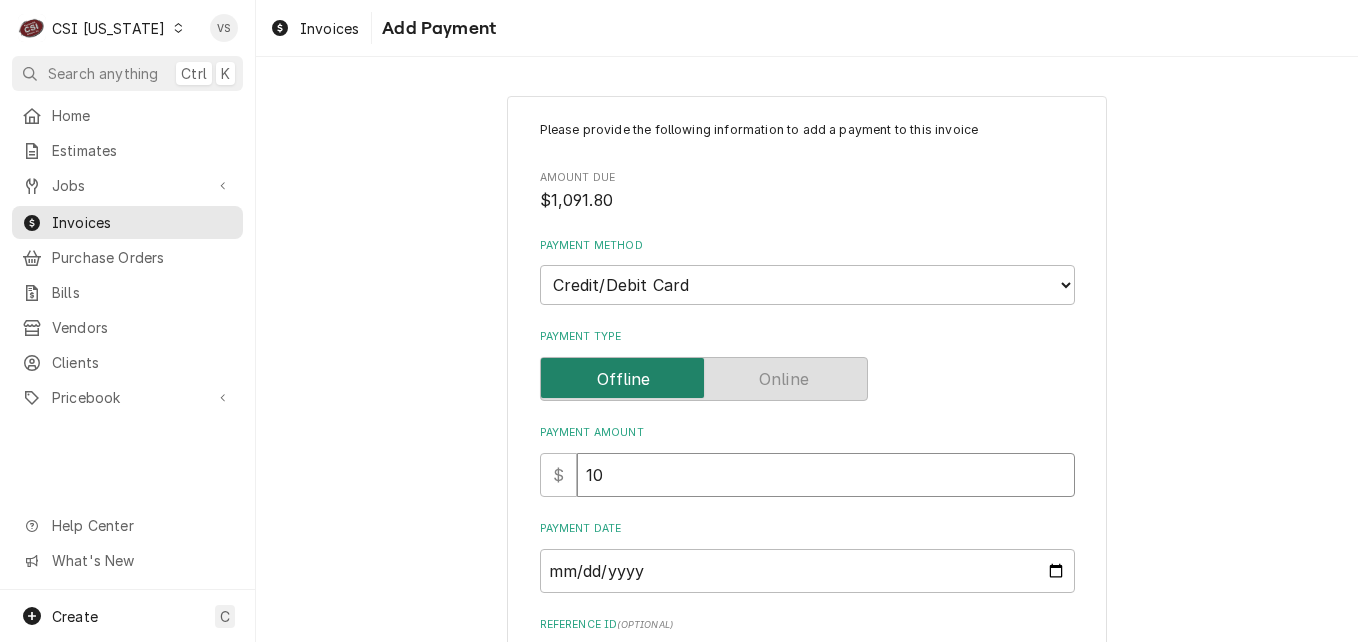type on "x" 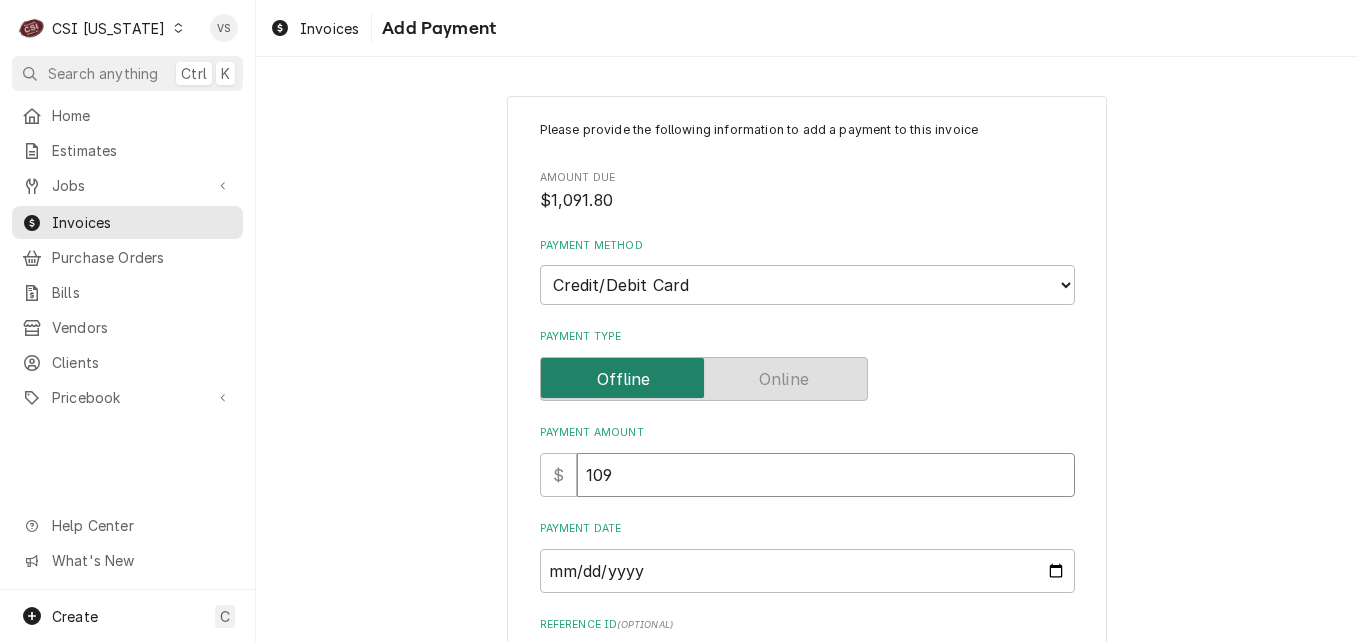 type on "x" 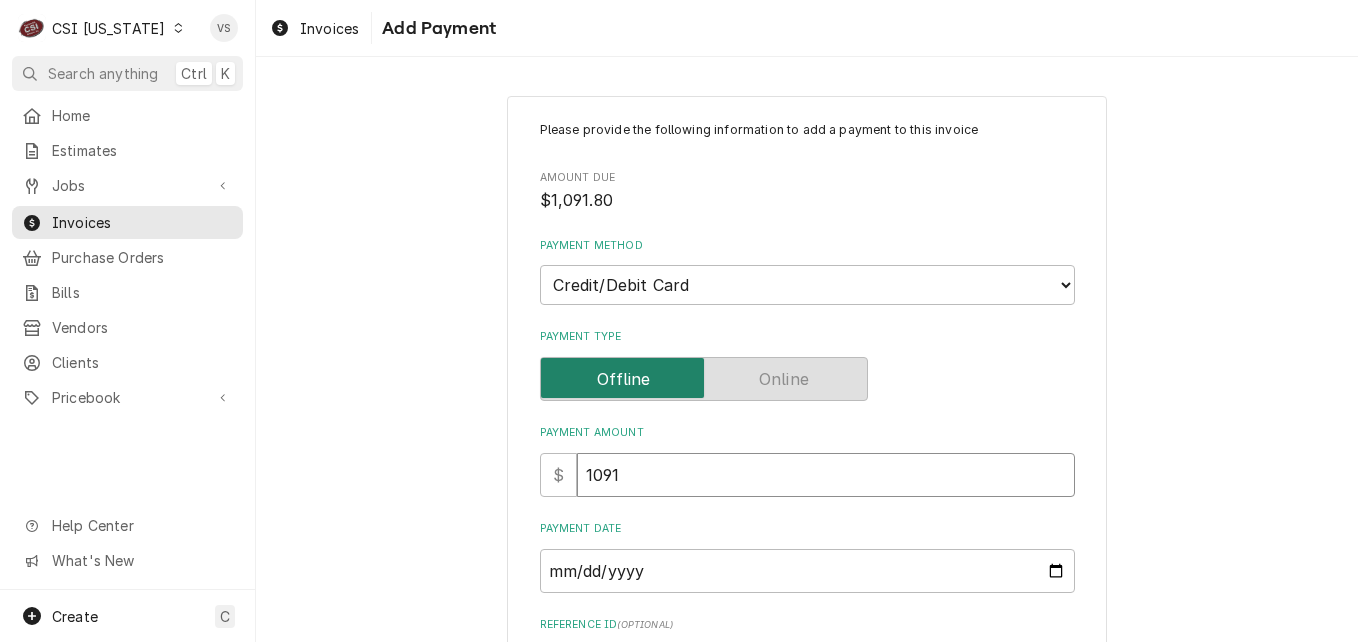type on "x" 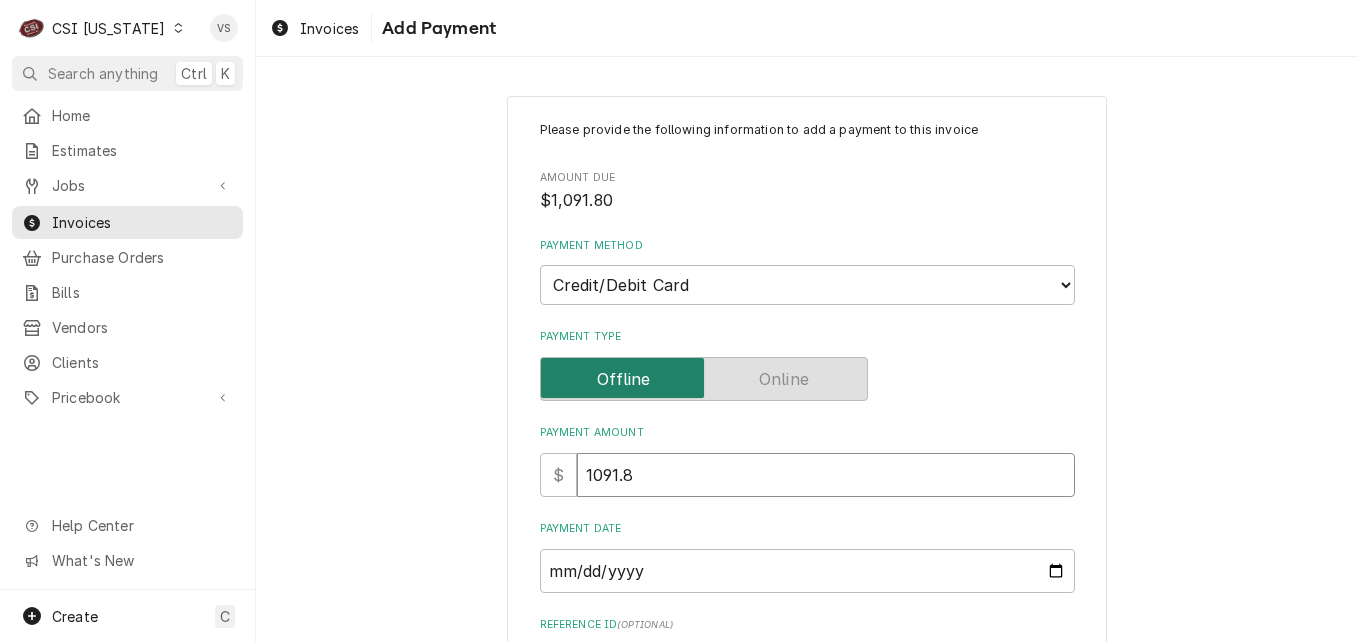 type on "x" 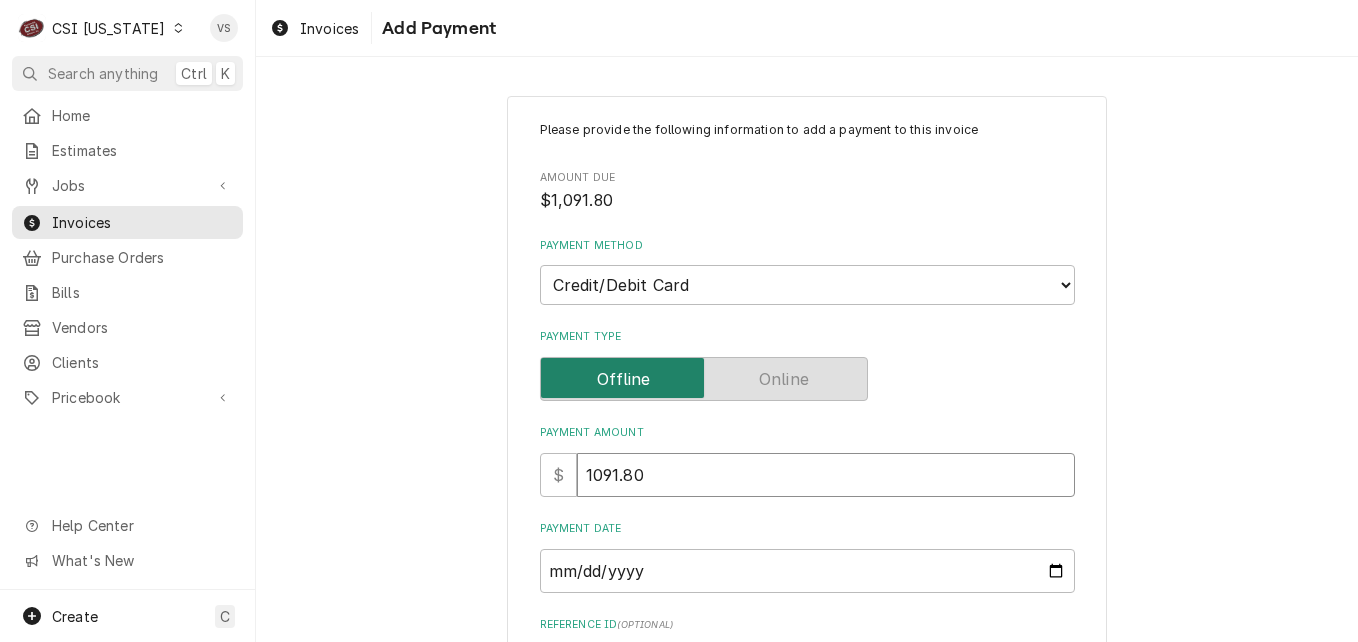 type on "1091.80" 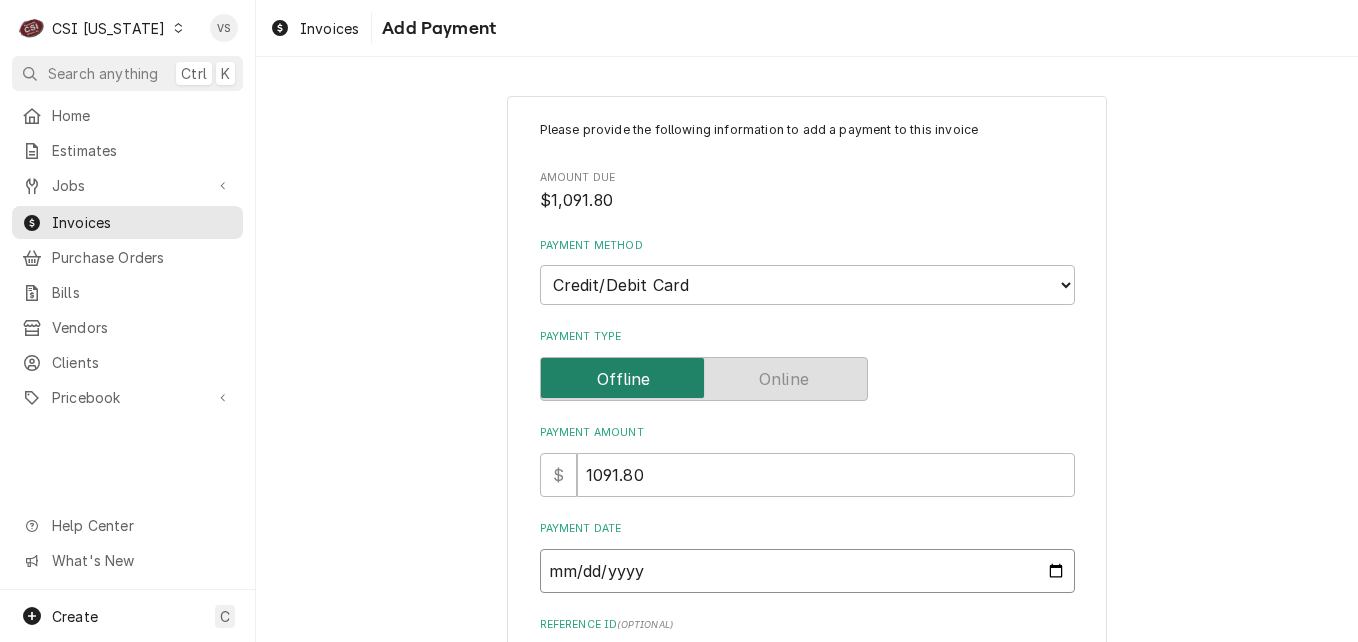 click on "Payment Date" at bounding box center [807, 571] 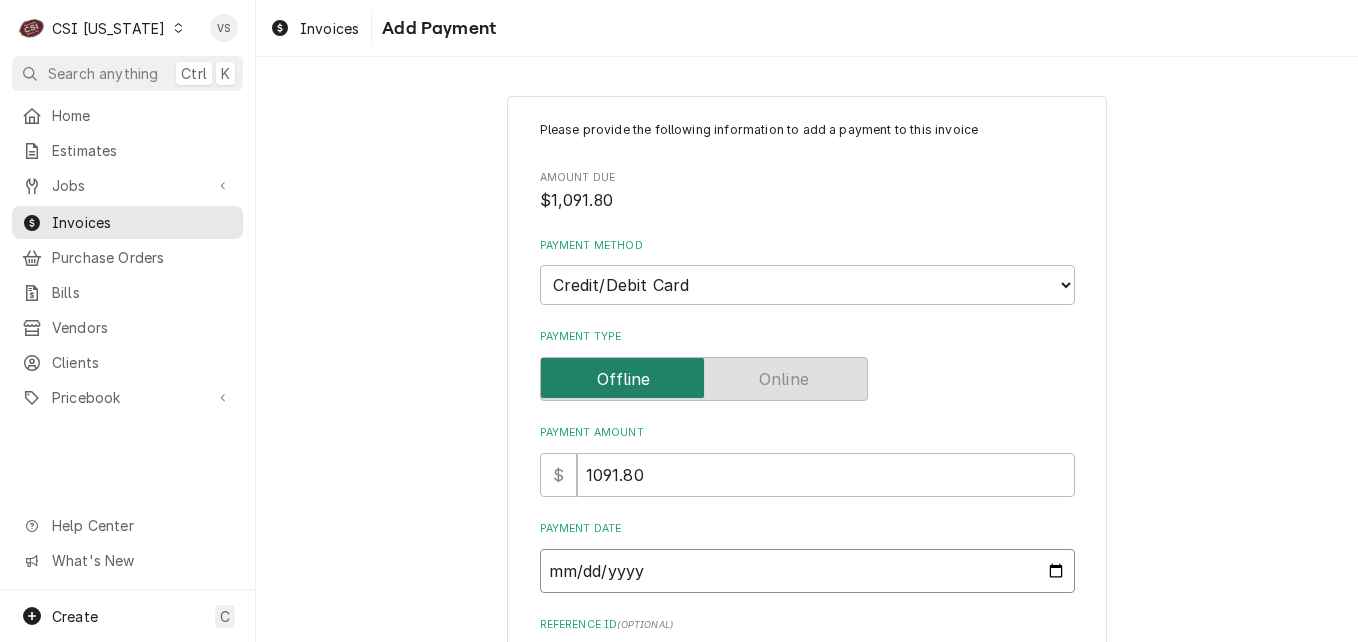 type on "x" 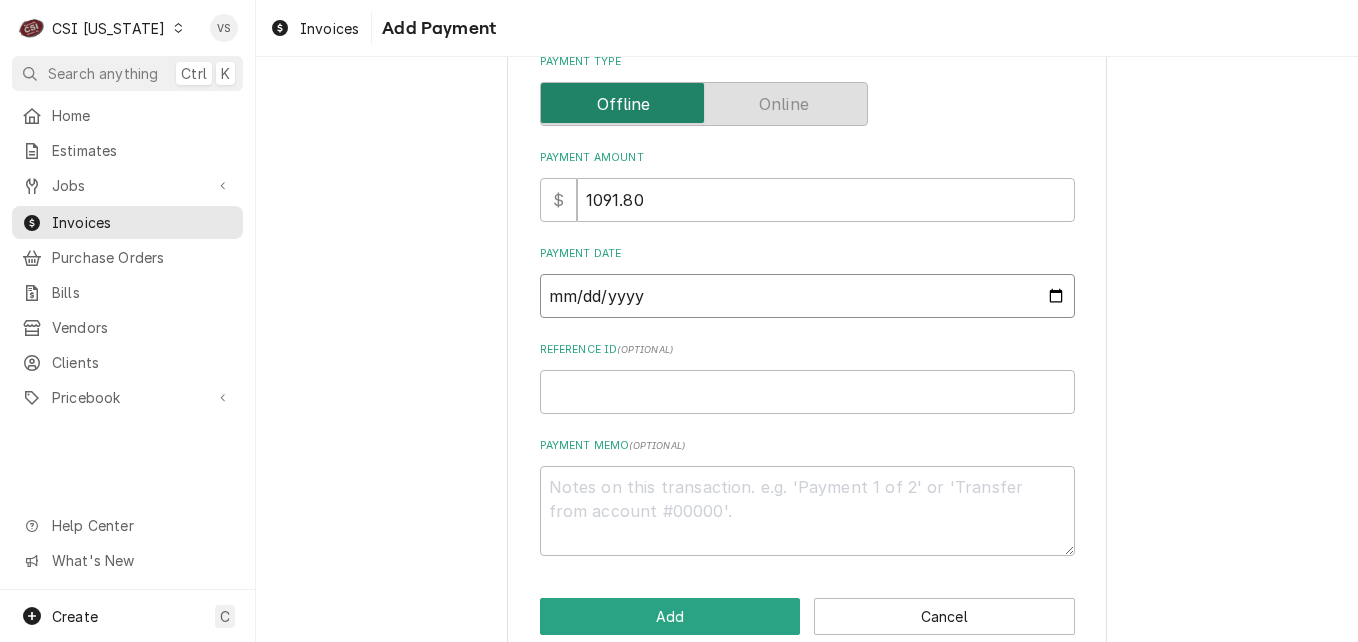 scroll, scrollTop: 300, scrollLeft: 0, axis: vertical 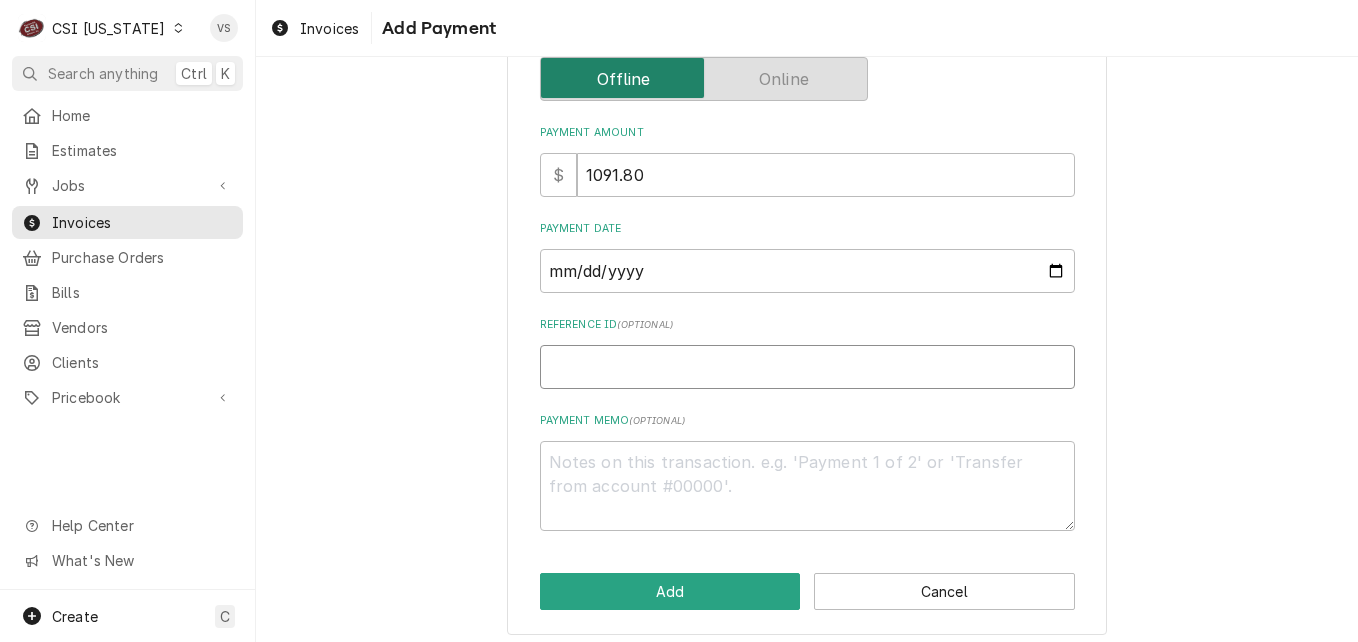 click on "Reference ID  ( optional )" at bounding box center [807, 367] 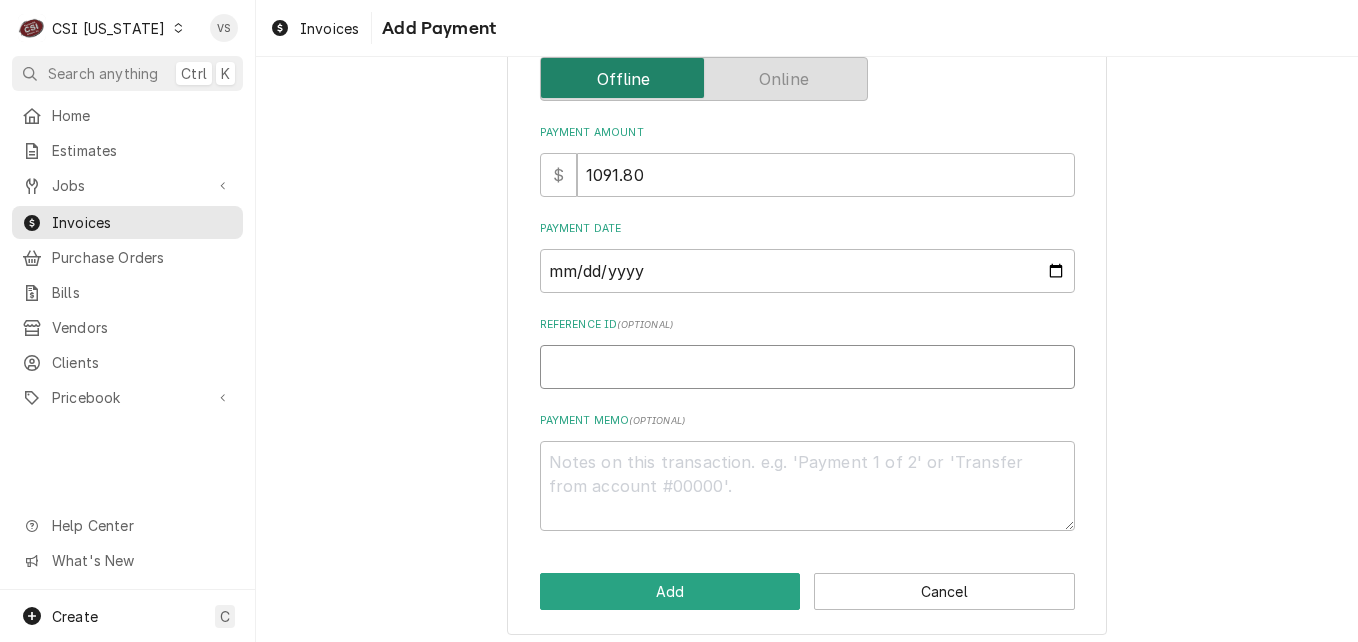 type on "x" 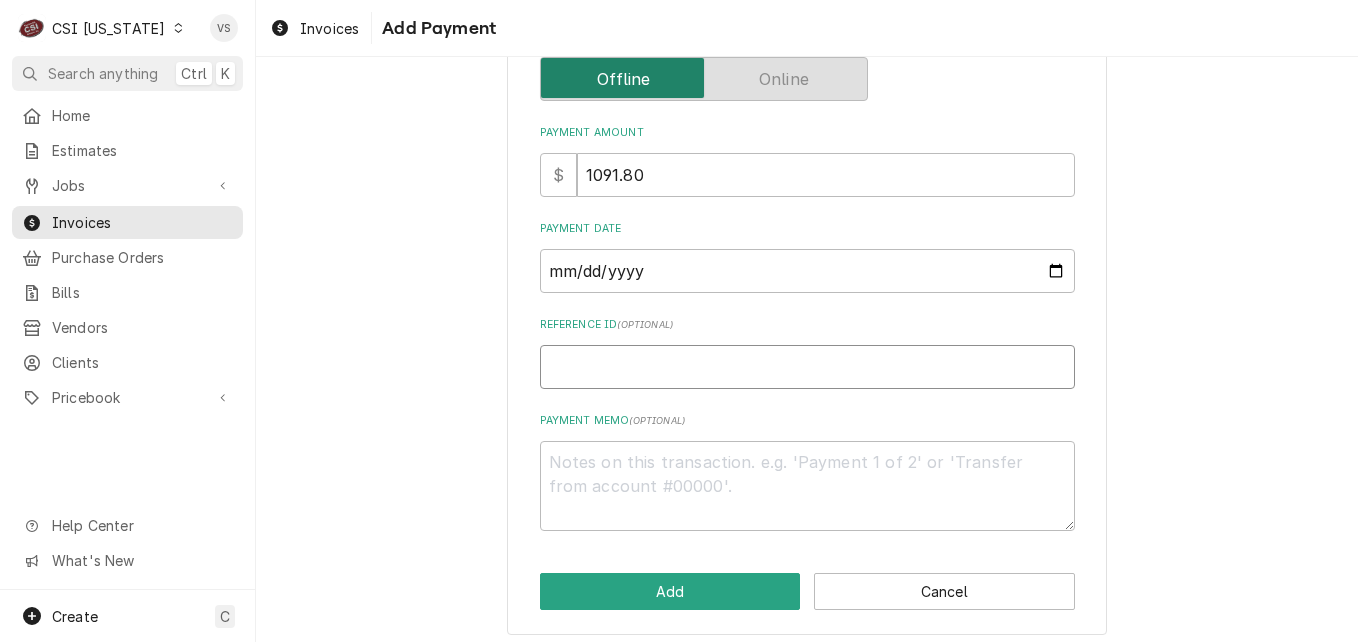 type on "2" 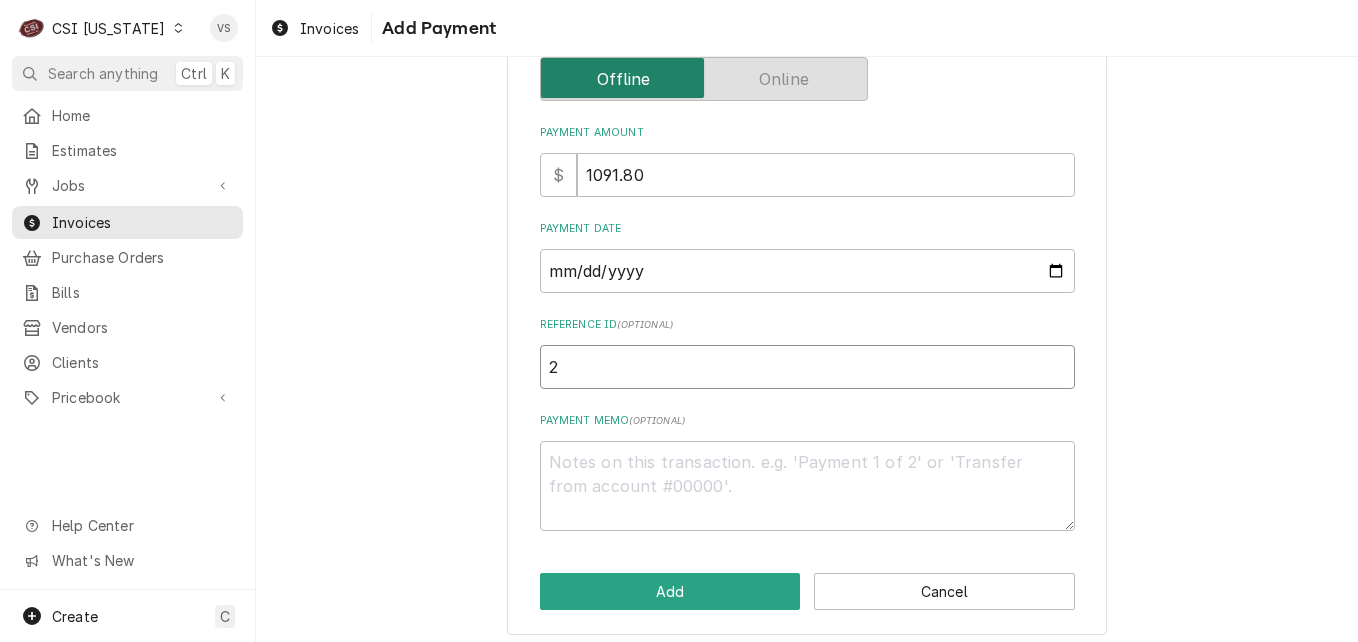 type on "x" 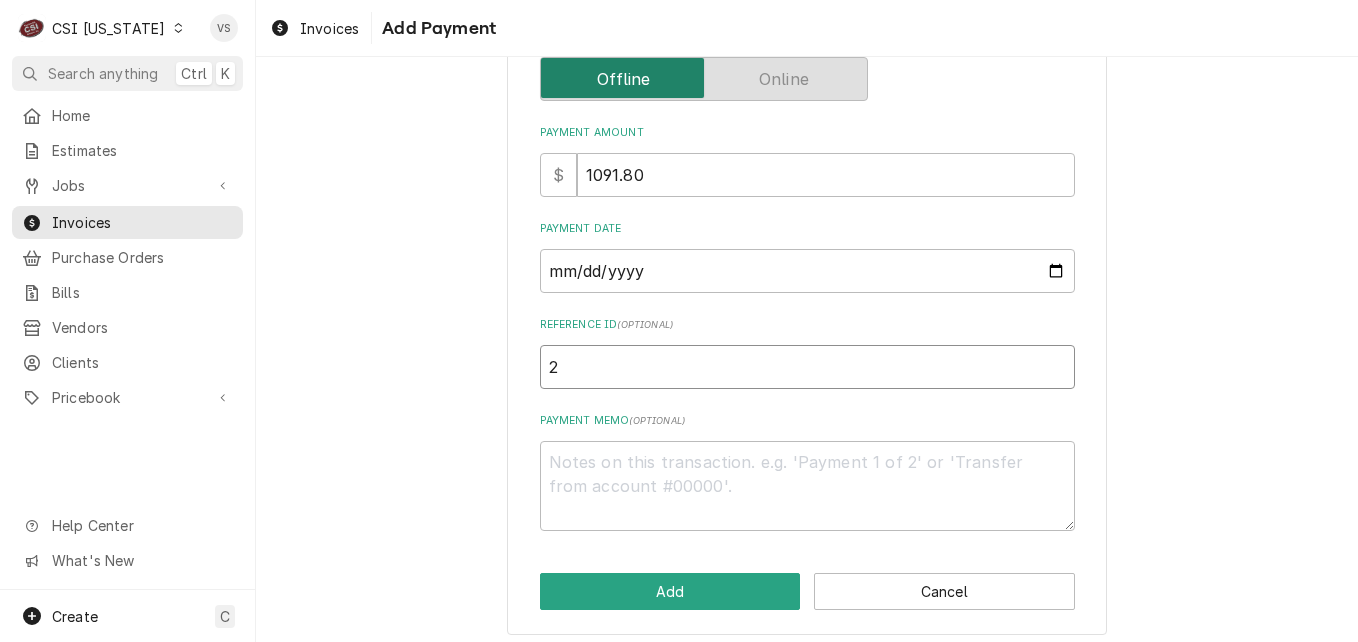 type on "22" 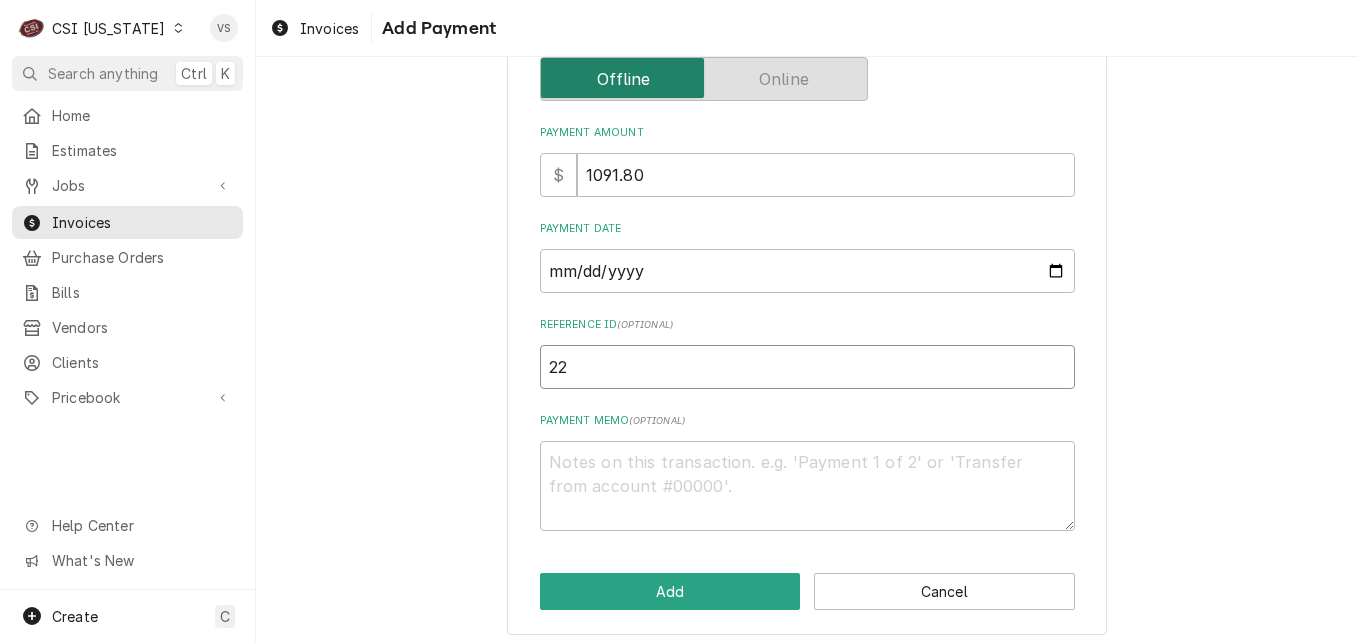 type on "x" 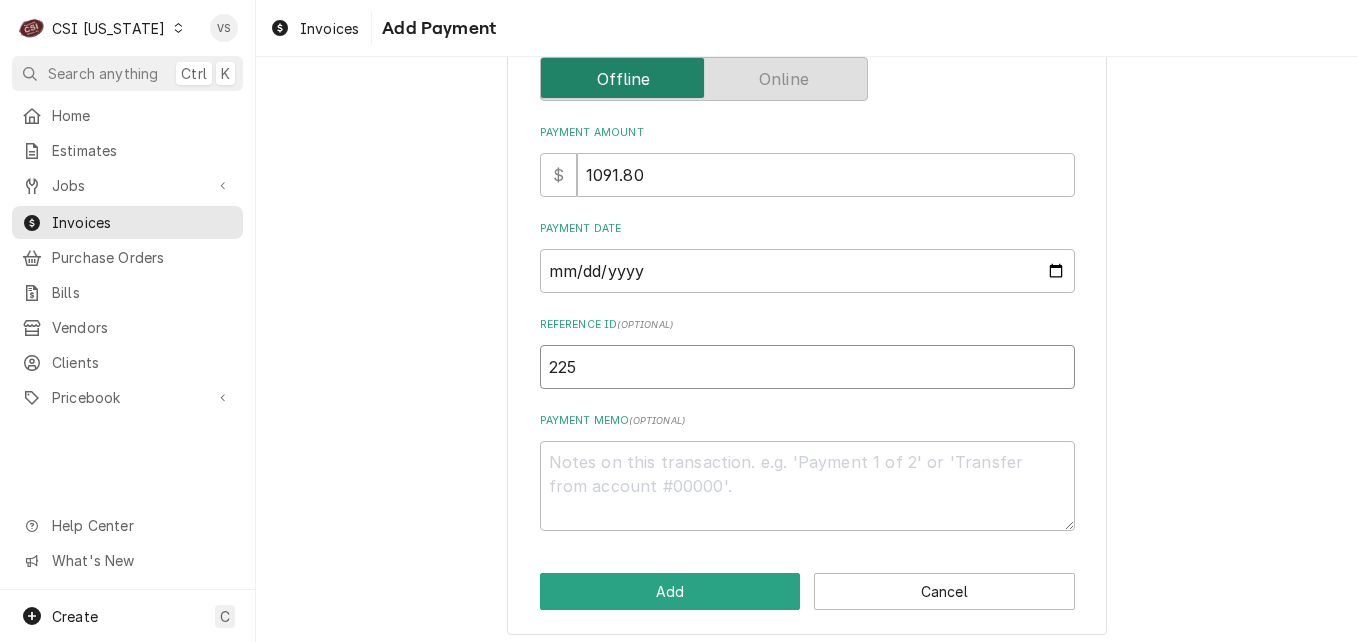 type on "x" 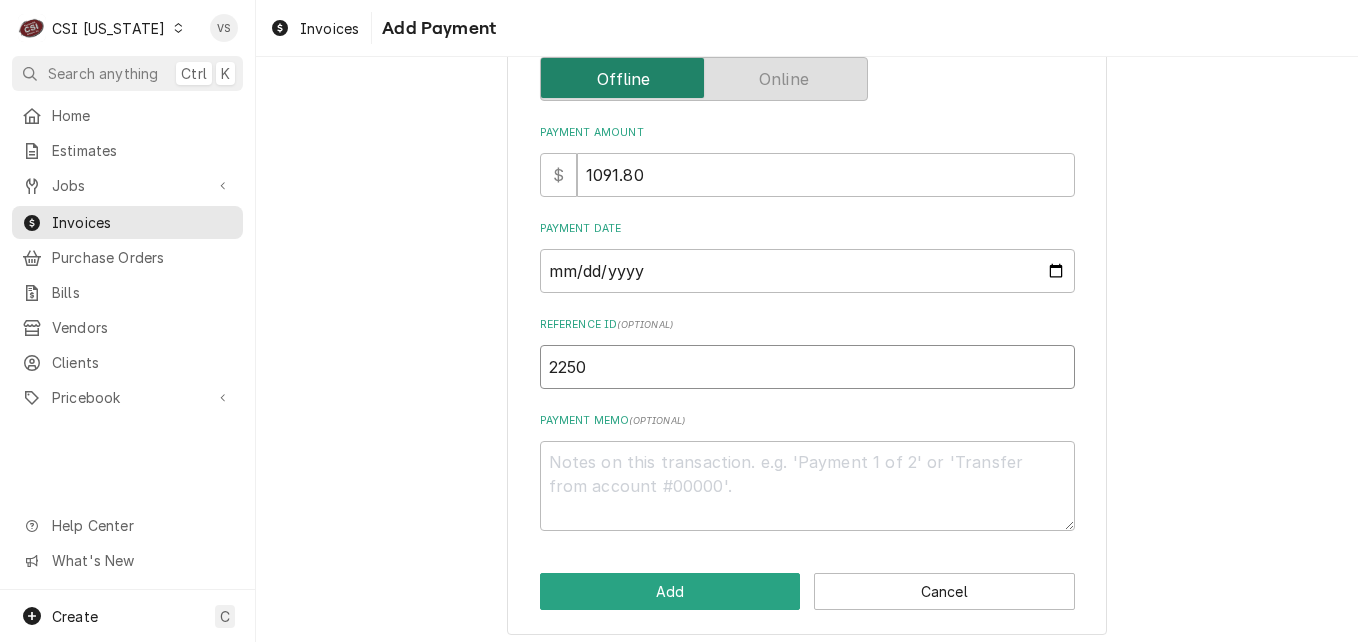 type on "x" 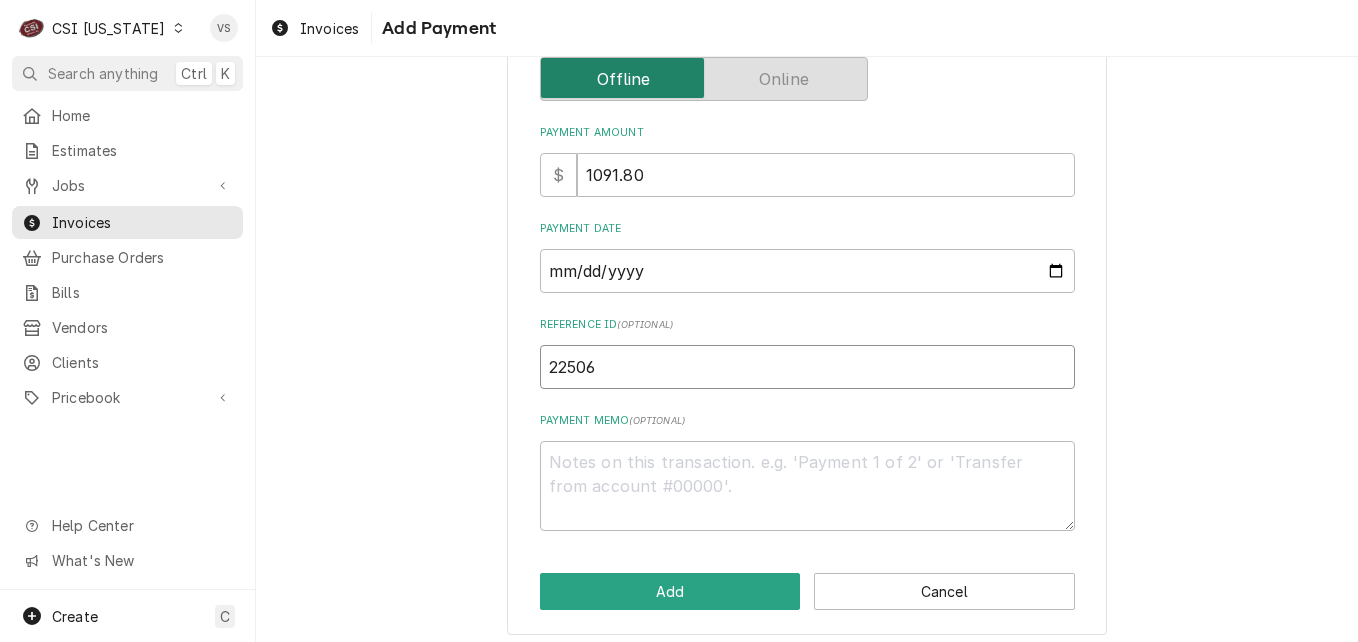 type on "x" 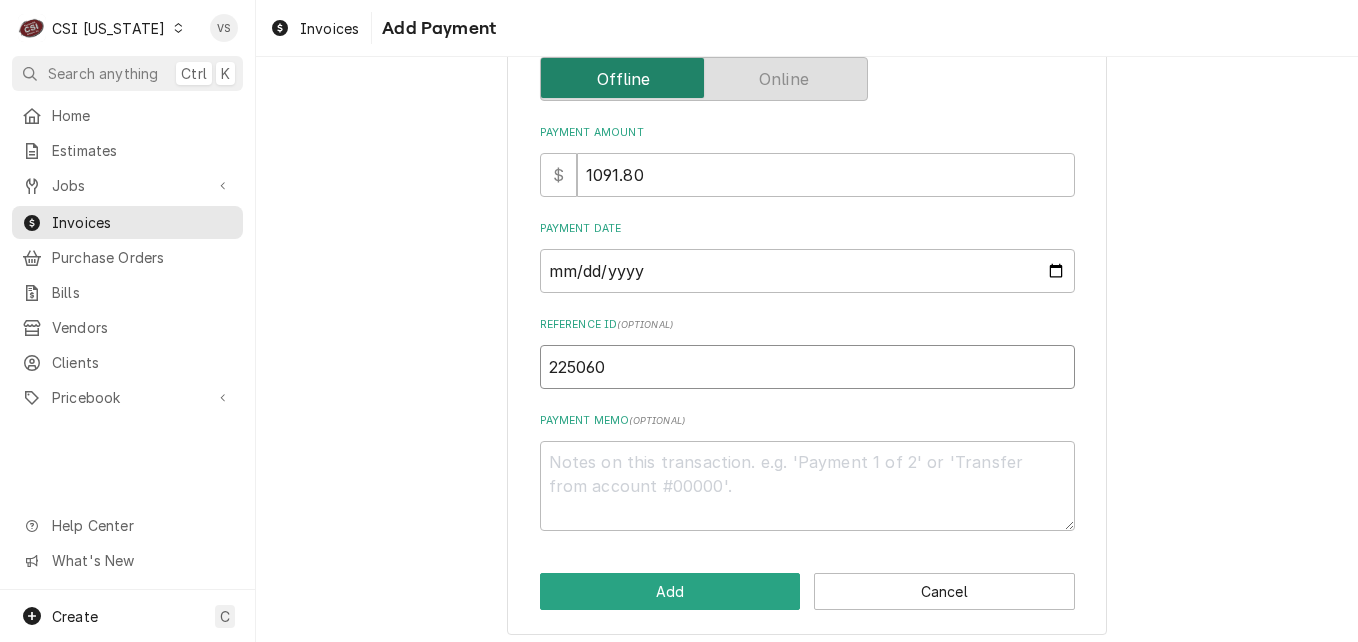 type on "225060" 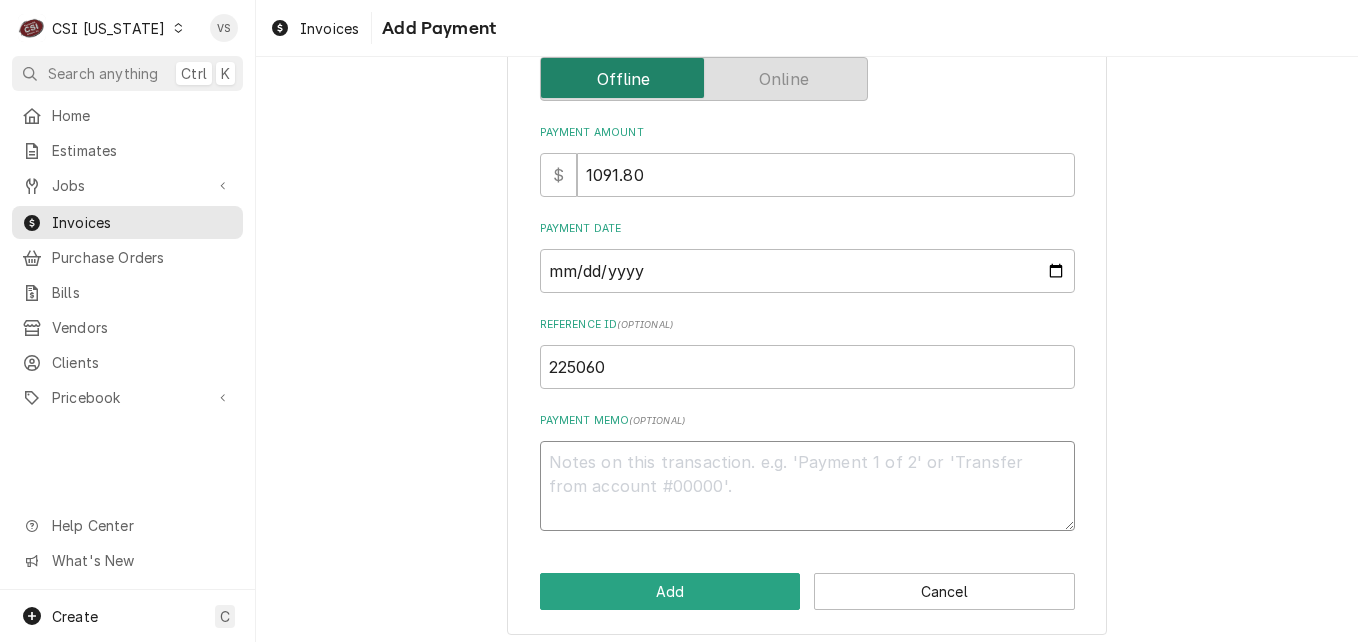 click on "Payment Memo  ( optional )" at bounding box center (807, 486) 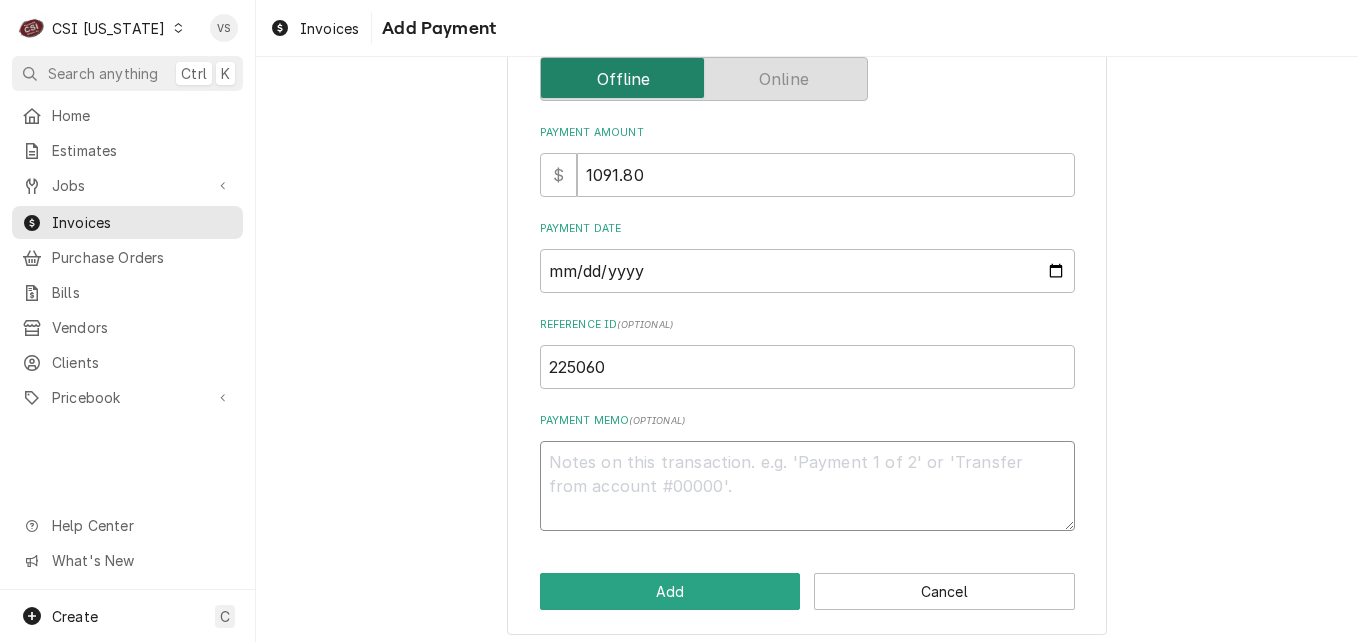 type on "x" 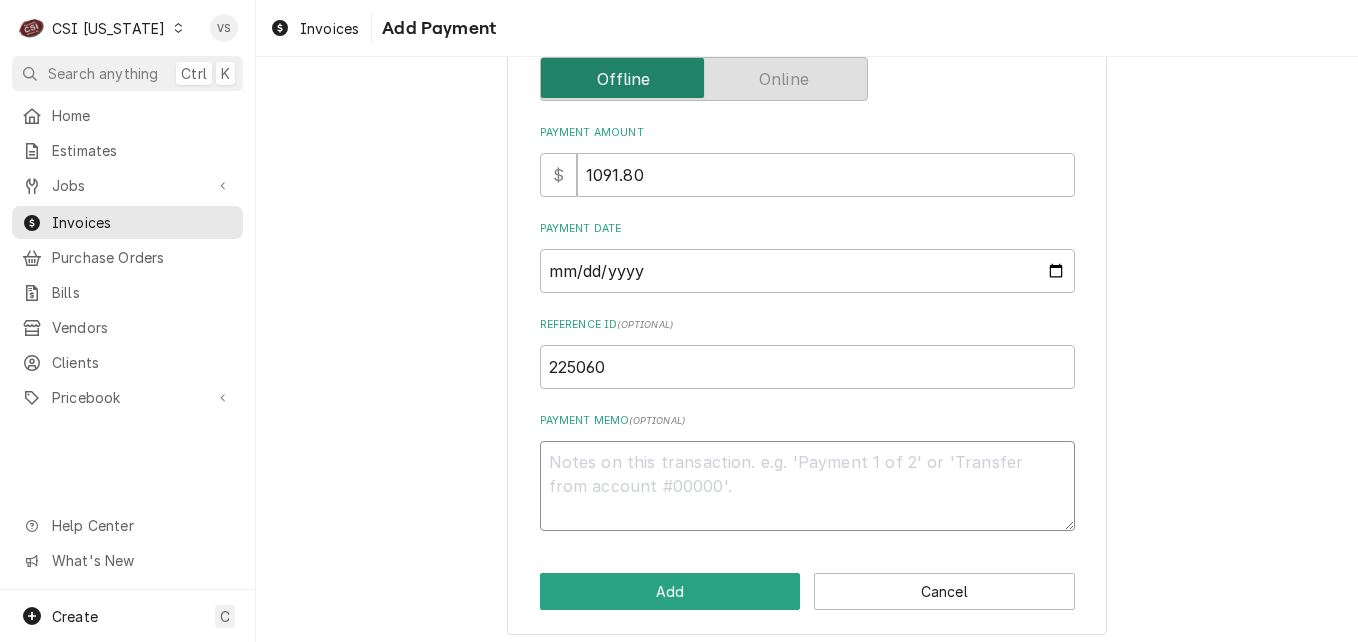 type on "A" 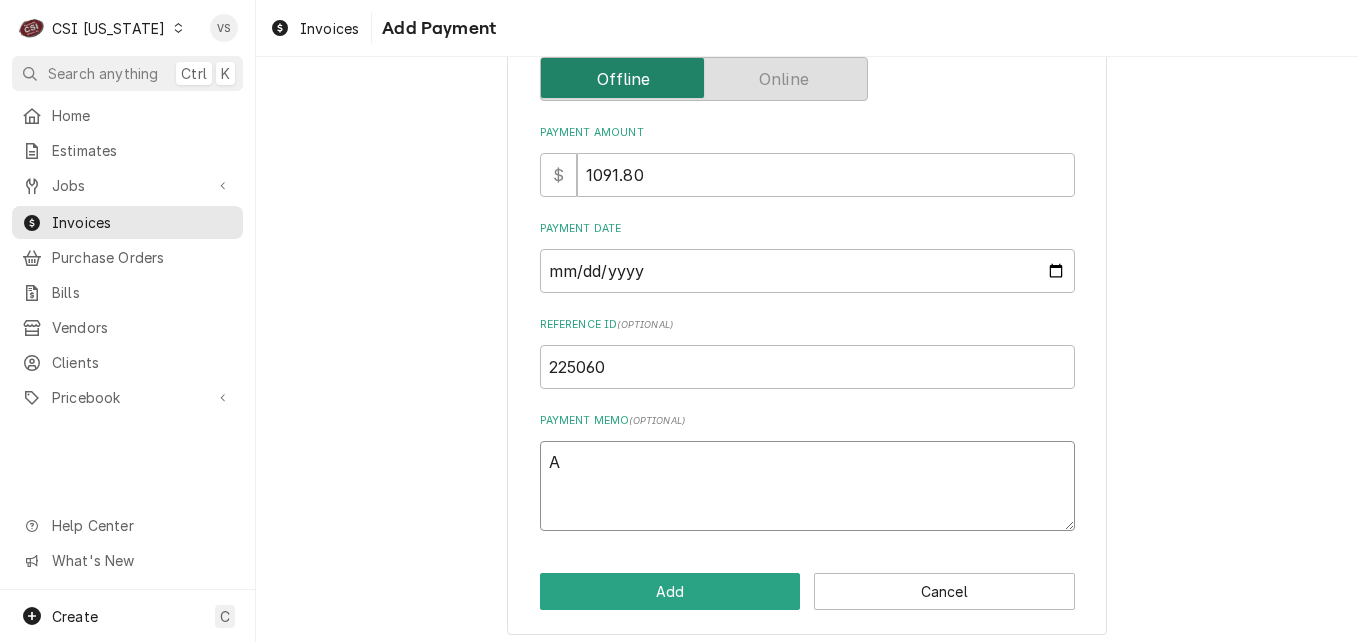 type on "x" 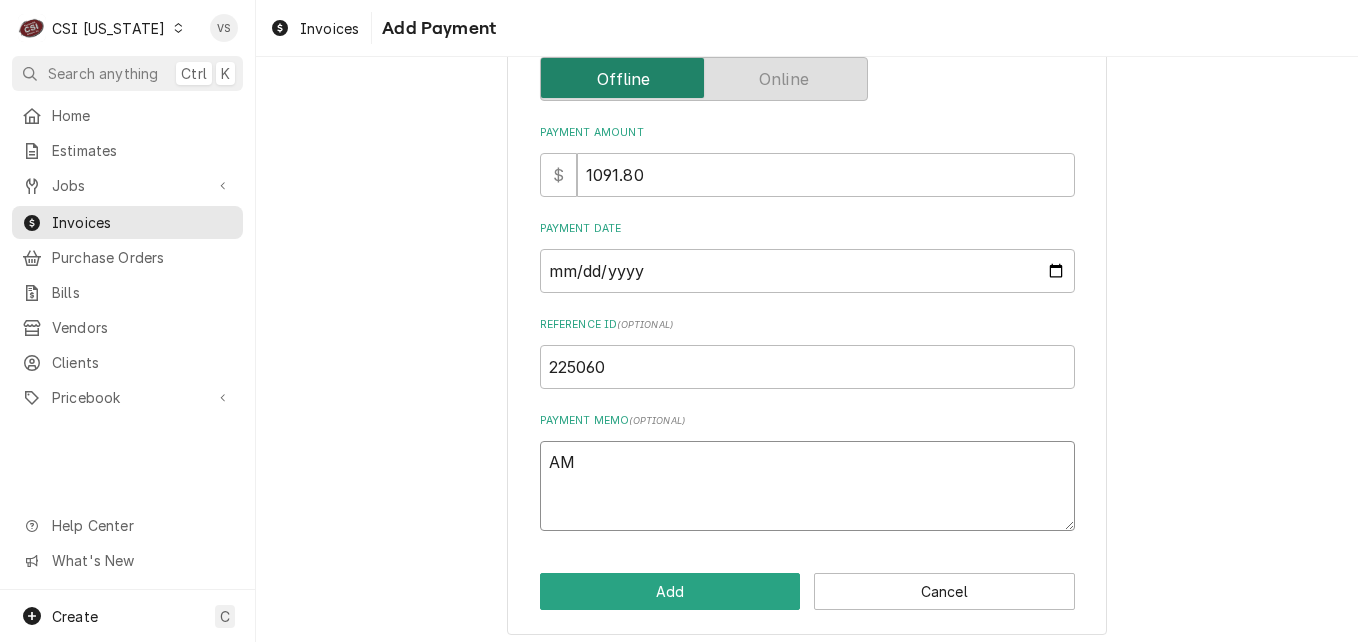 type on "x" 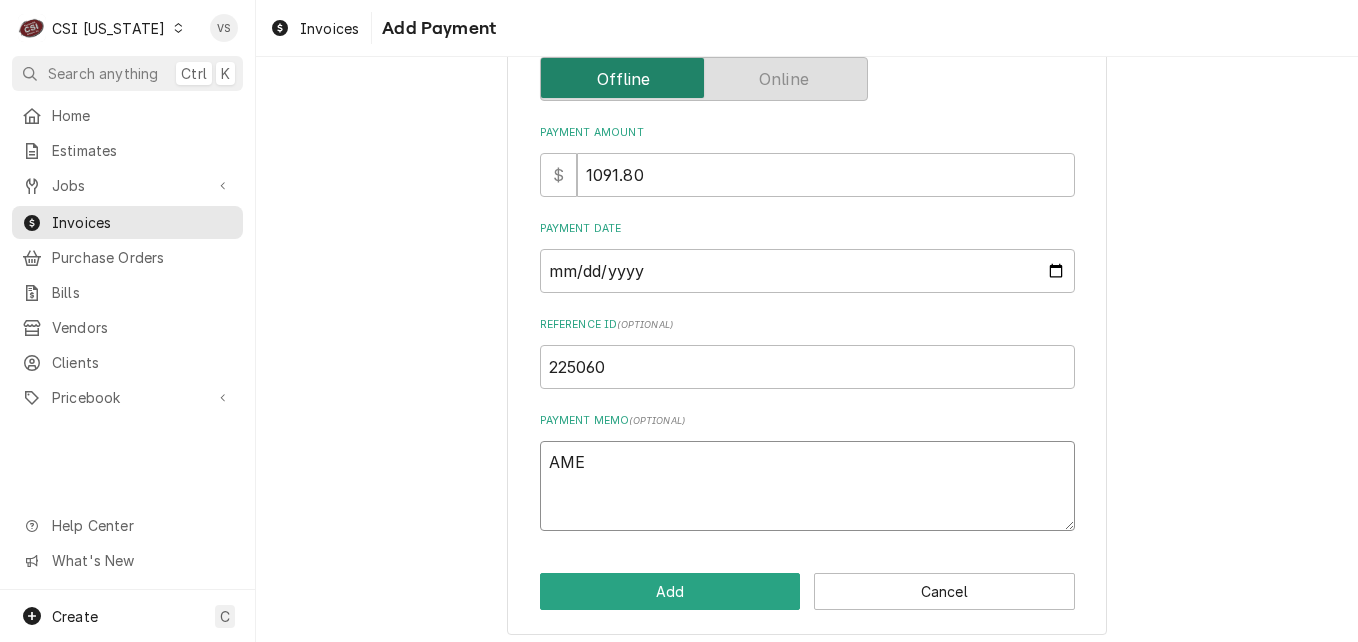 type on "x" 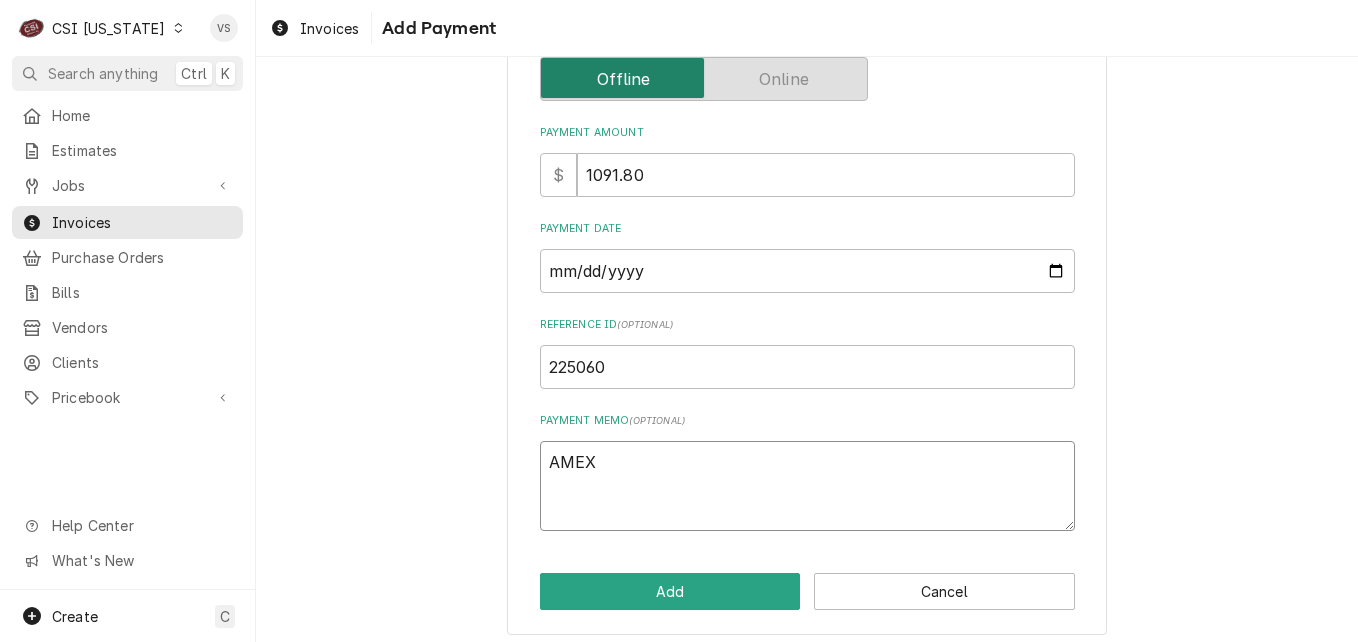type on "x" 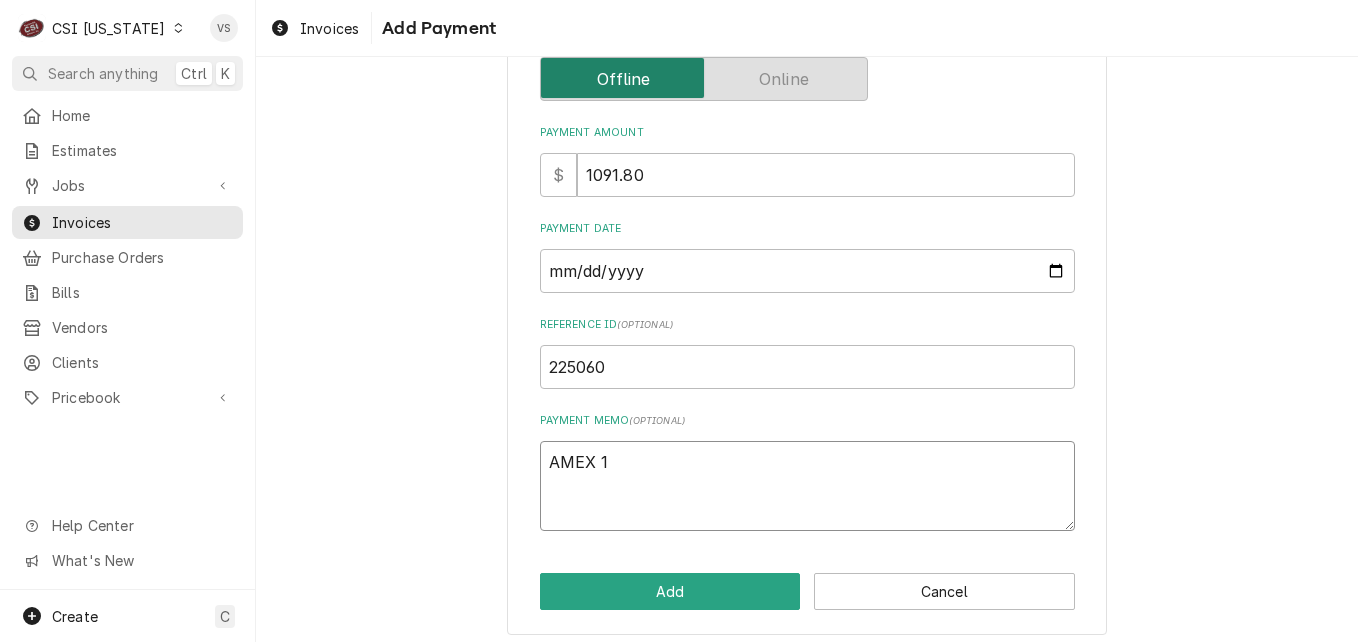 type on "x" 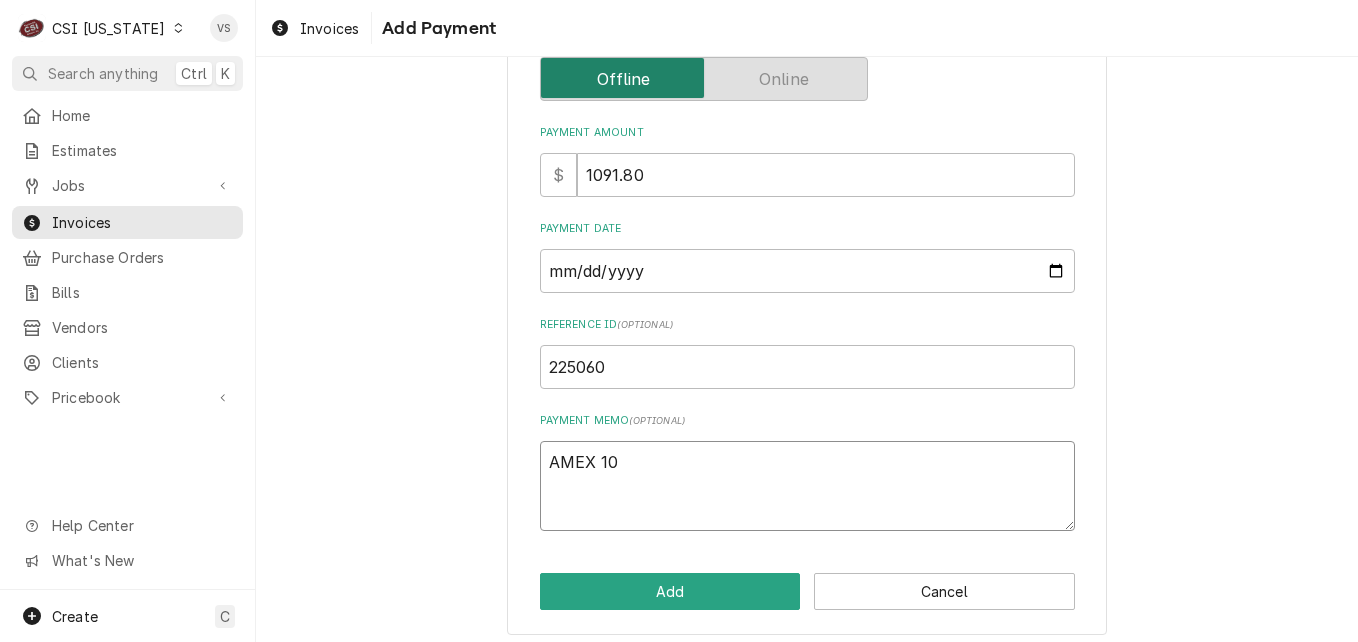 type on "x" 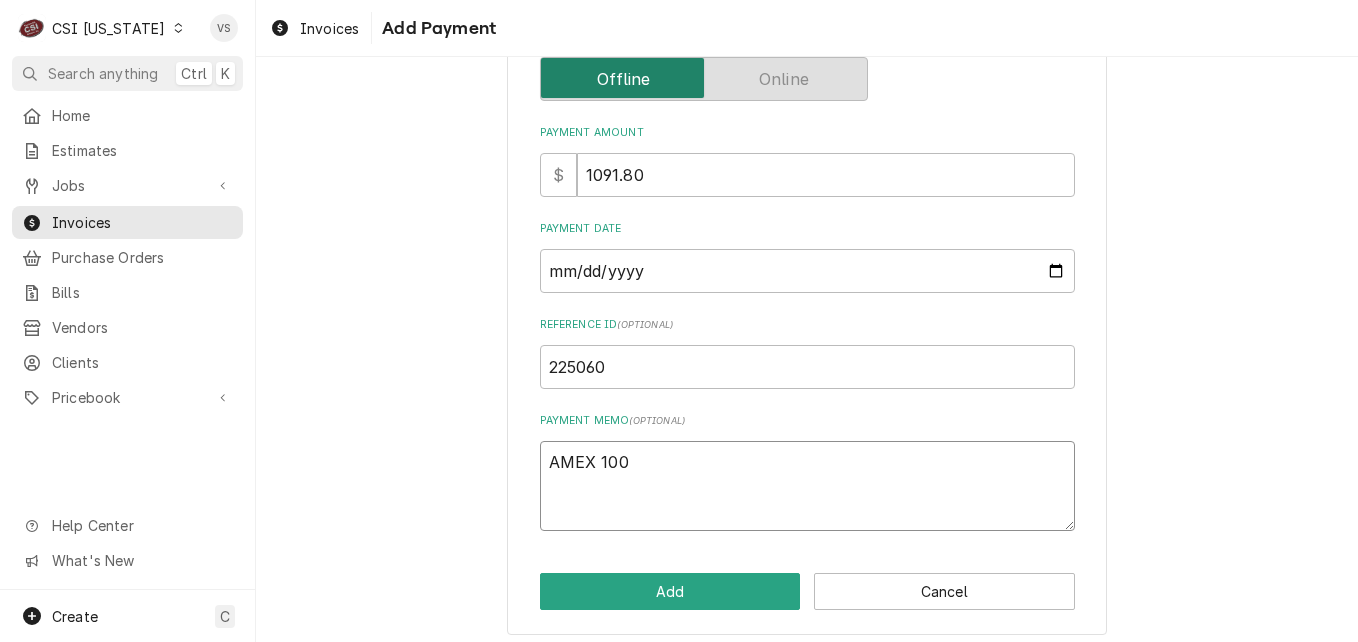 type on "x" 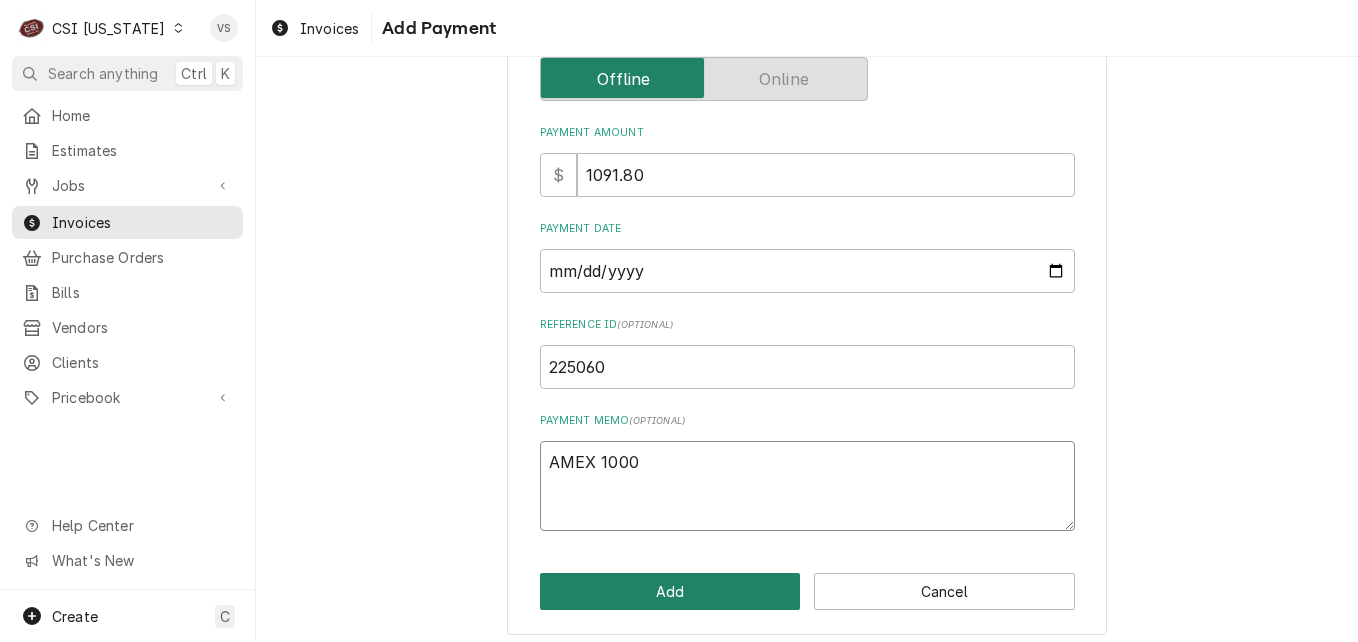 type on "AMEX 1000" 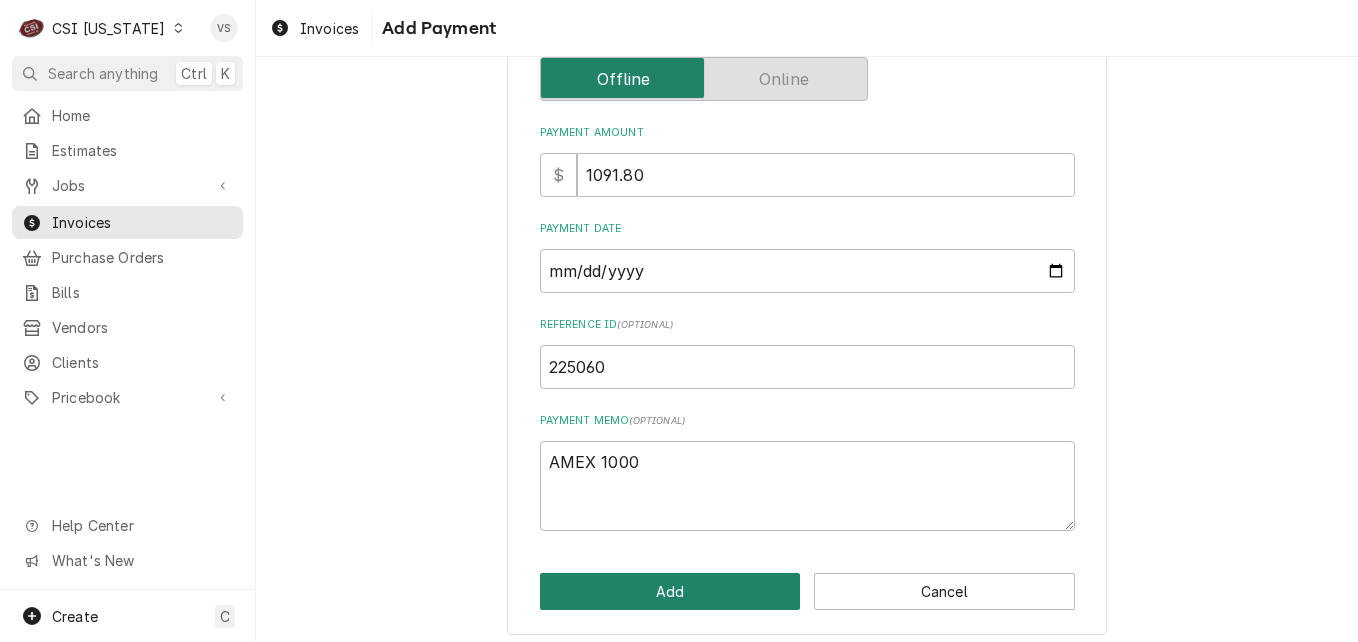 click on "Add" at bounding box center (670, 591) 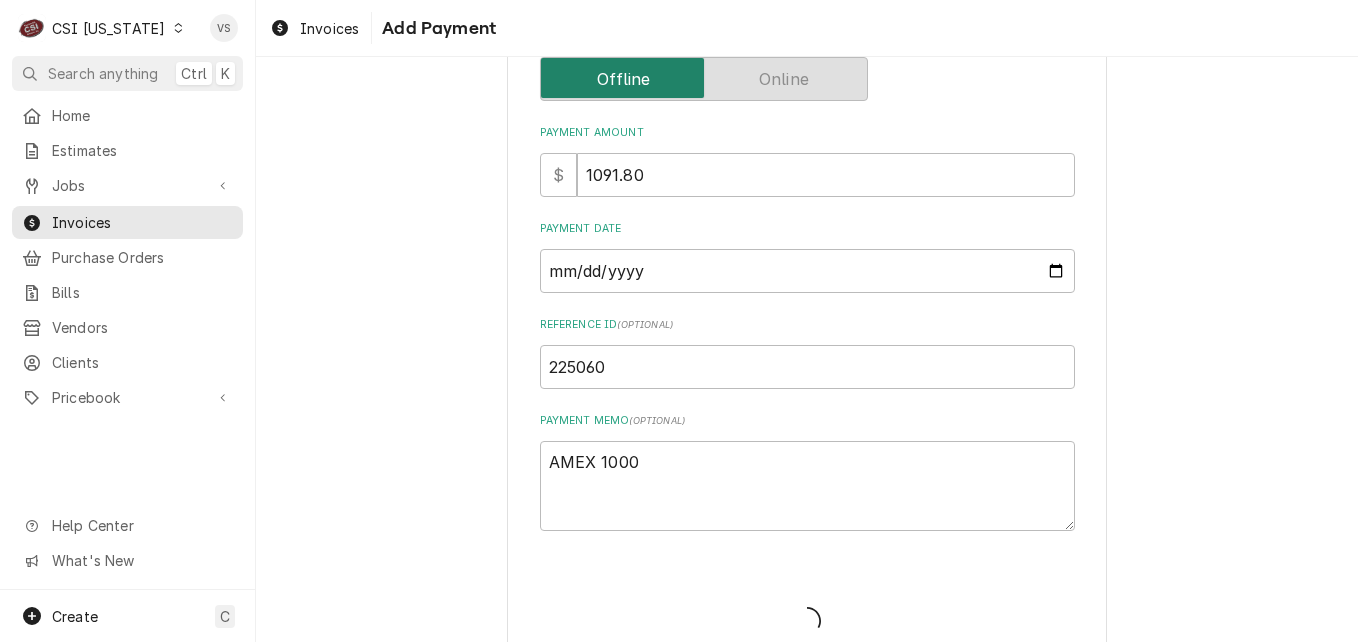 type on "x" 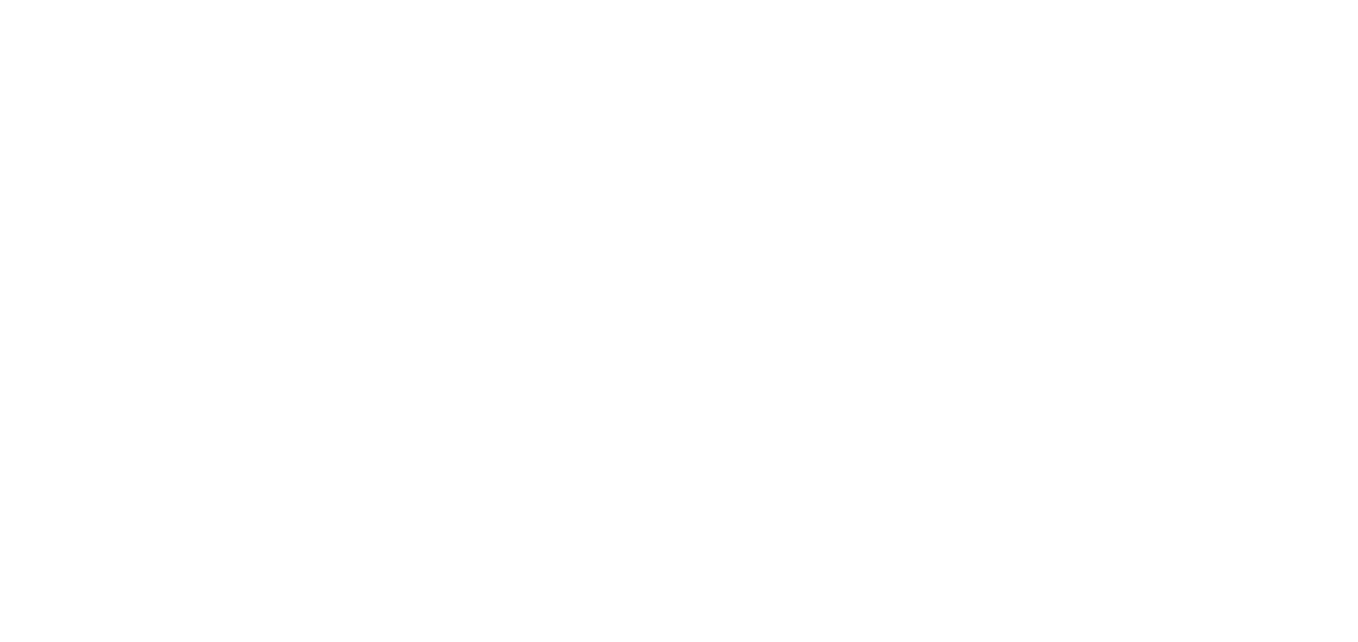 scroll, scrollTop: 0, scrollLeft: 0, axis: both 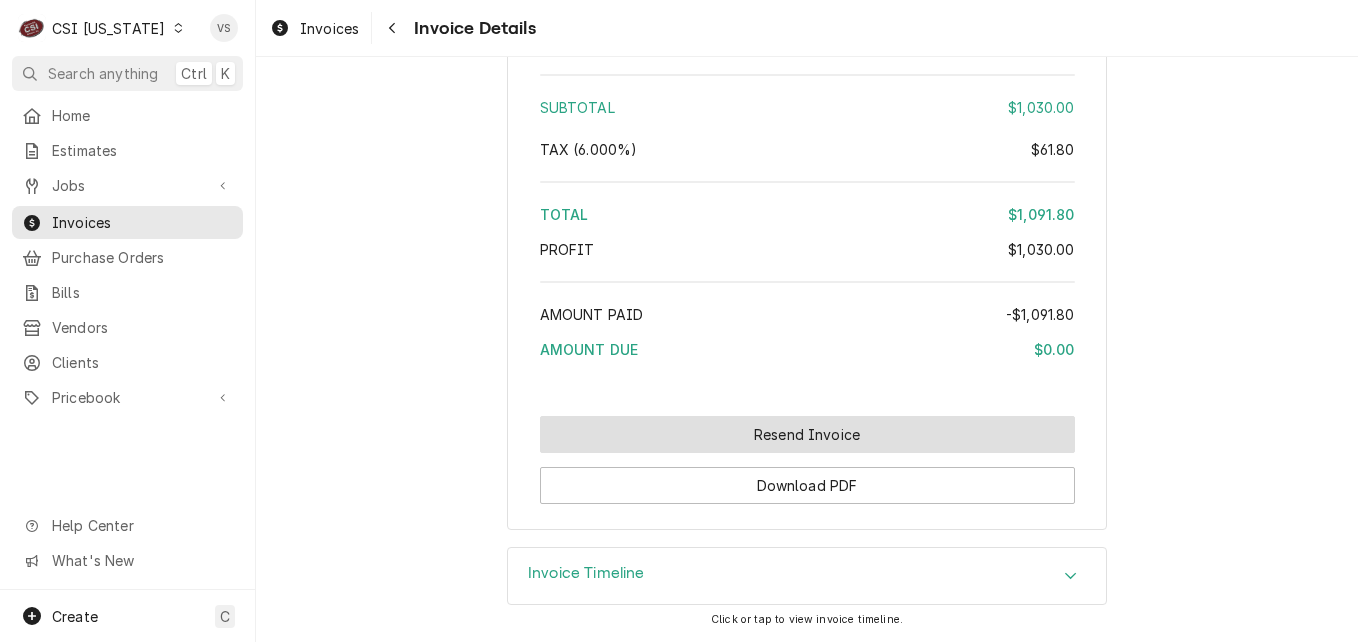 click on "Resend Invoice" at bounding box center (807, 434) 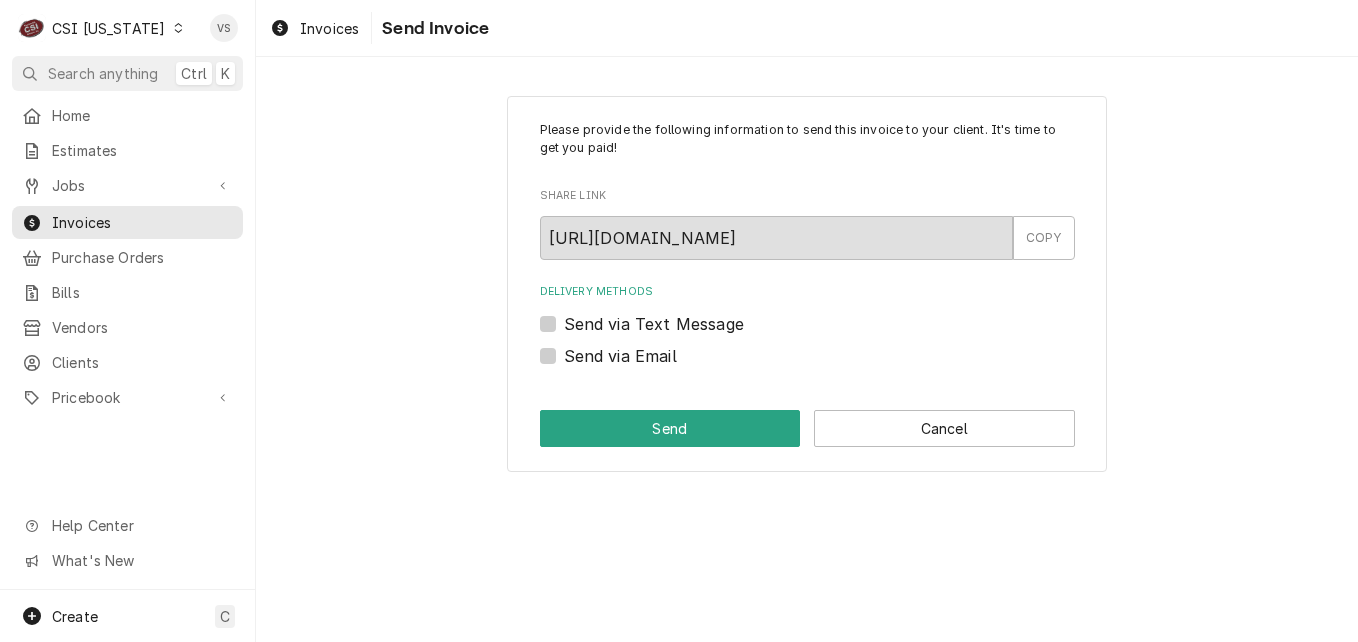click on "Send via Email" at bounding box center (620, 356) 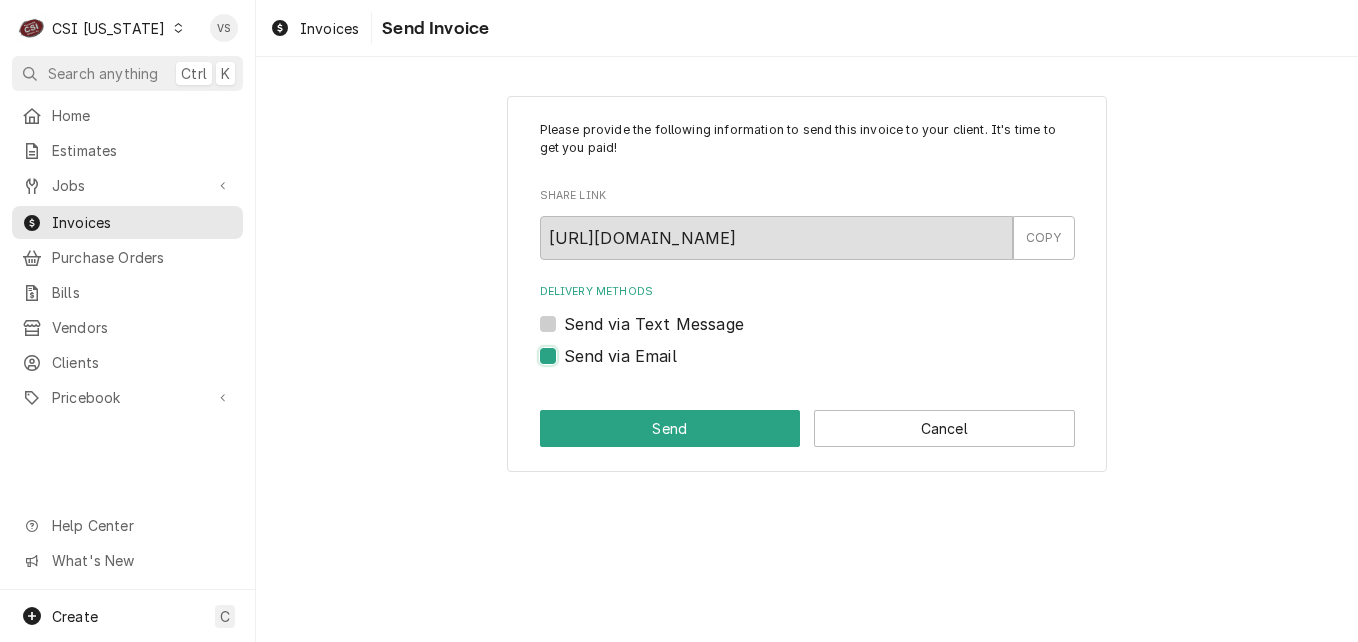 checkbox on "true" 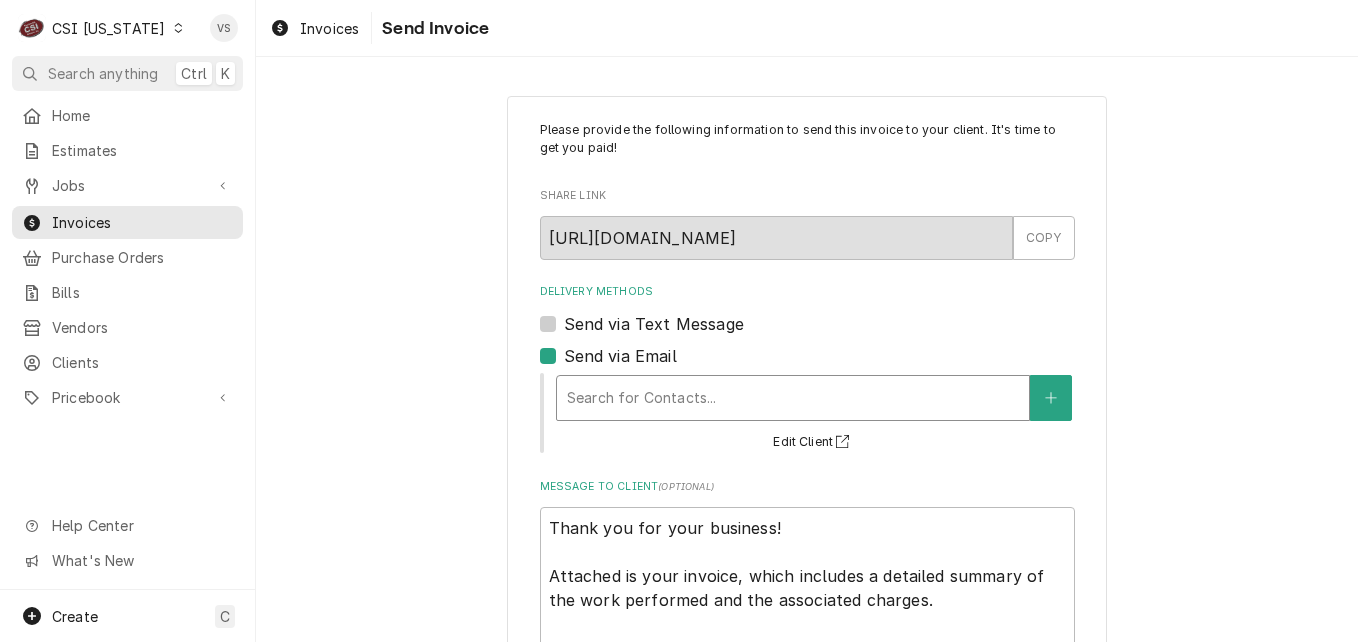 click at bounding box center [793, 398] 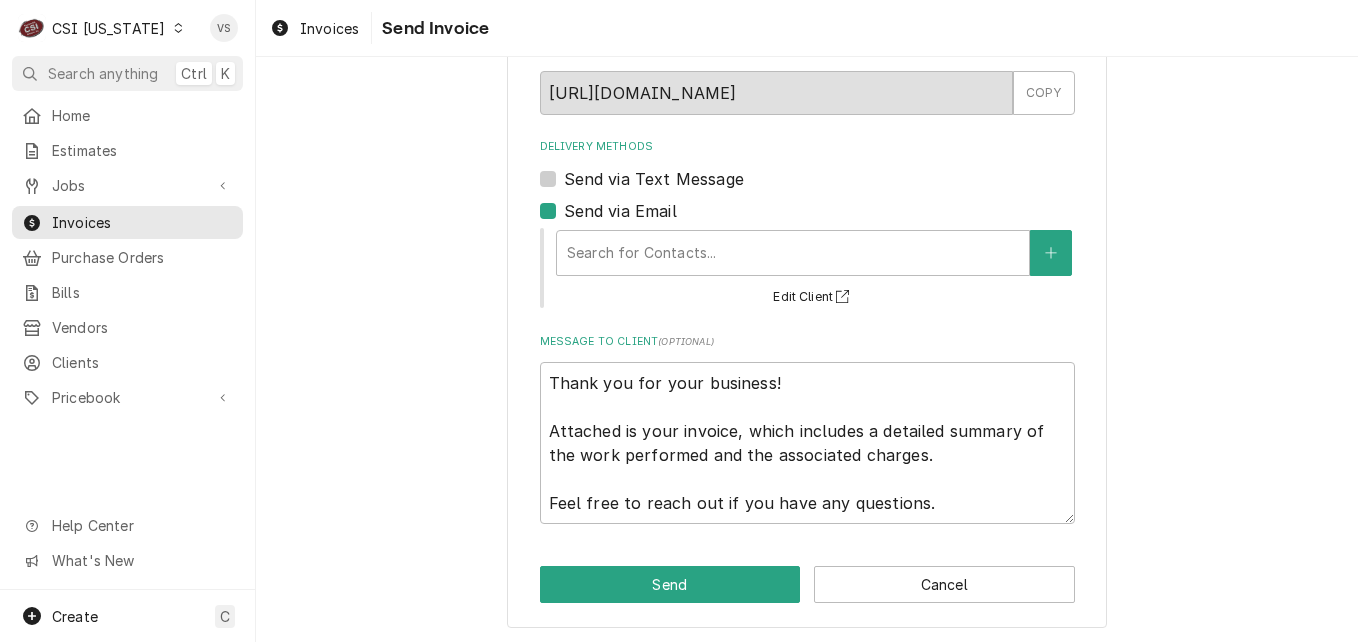 scroll, scrollTop: 149, scrollLeft: 0, axis: vertical 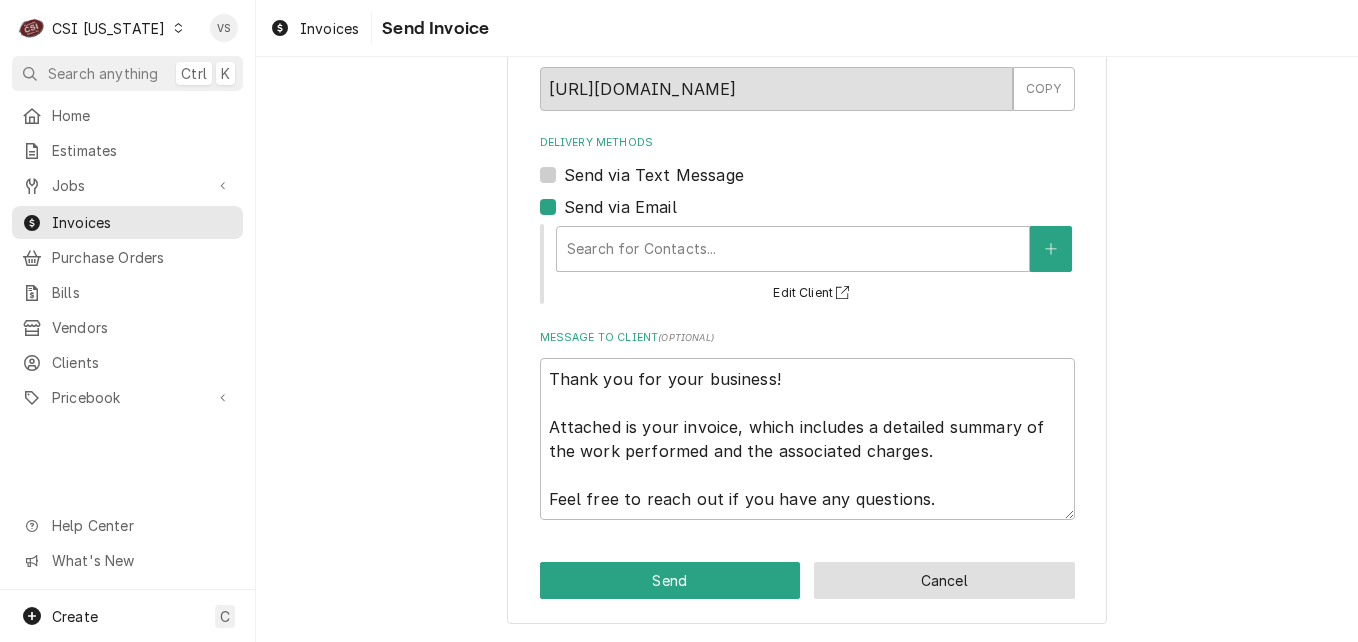 click on "Cancel" at bounding box center [944, 580] 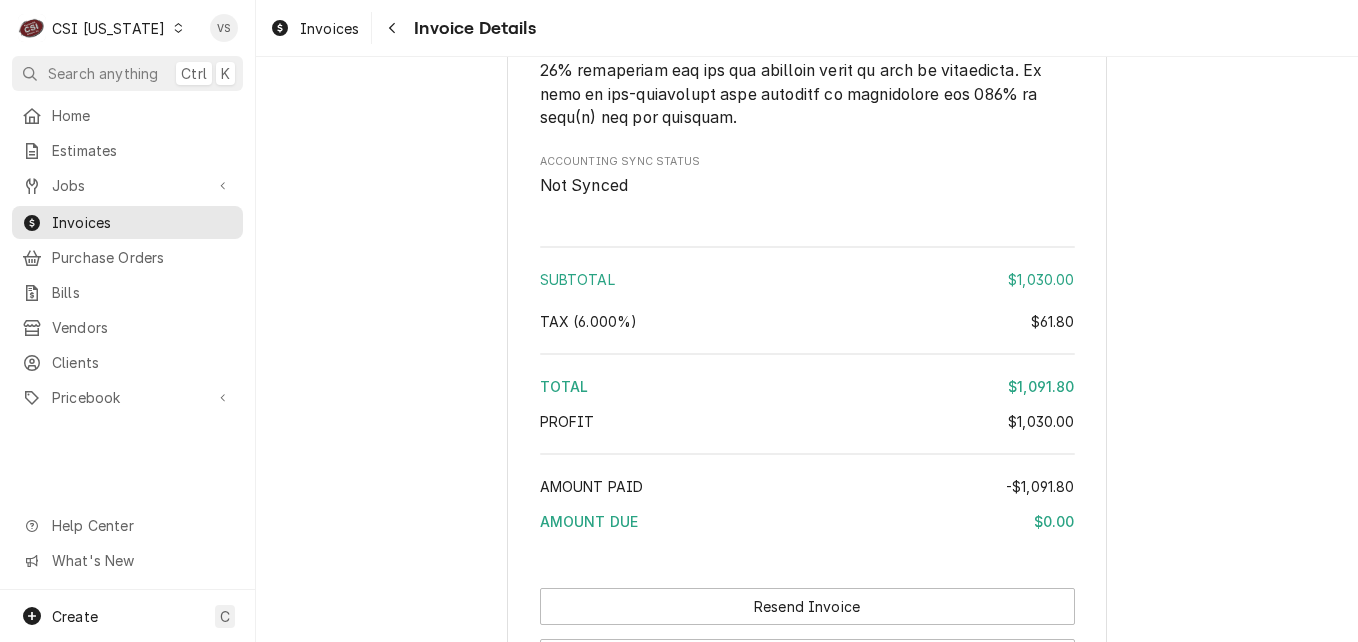 scroll, scrollTop: 3474, scrollLeft: 0, axis: vertical 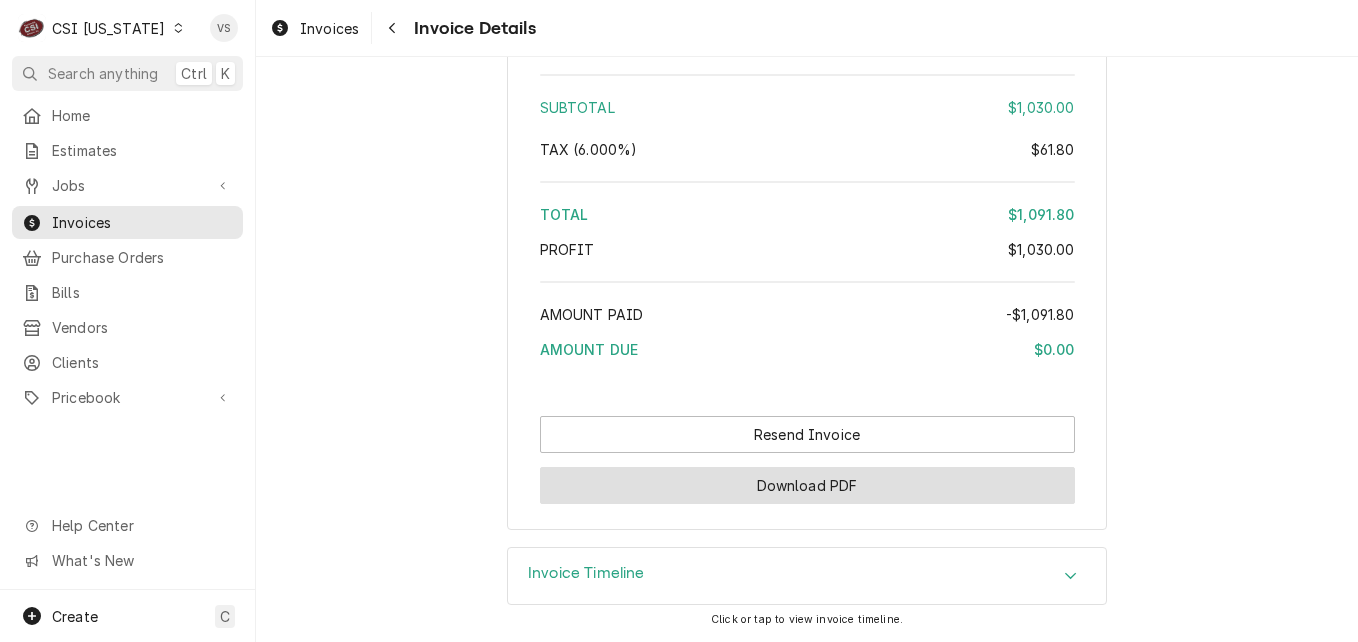 click on "Download PDF" at bounding box center (807, 485) 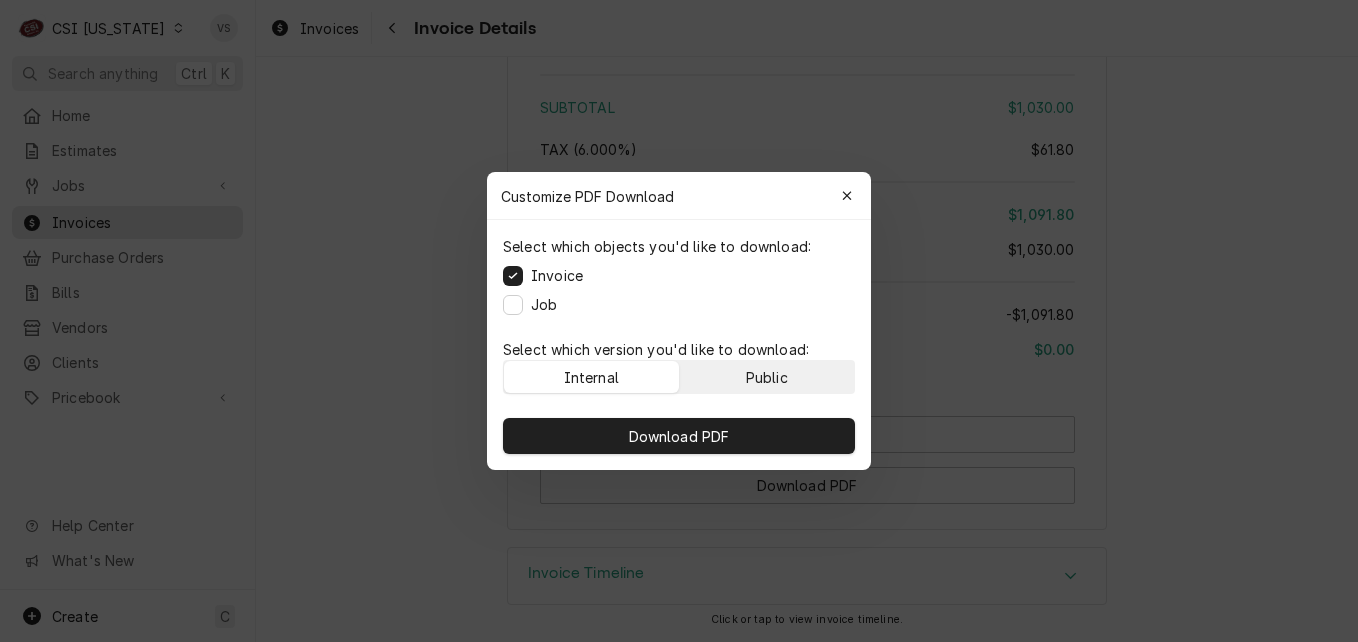 click on "Public" at bounding box center (767, 377) 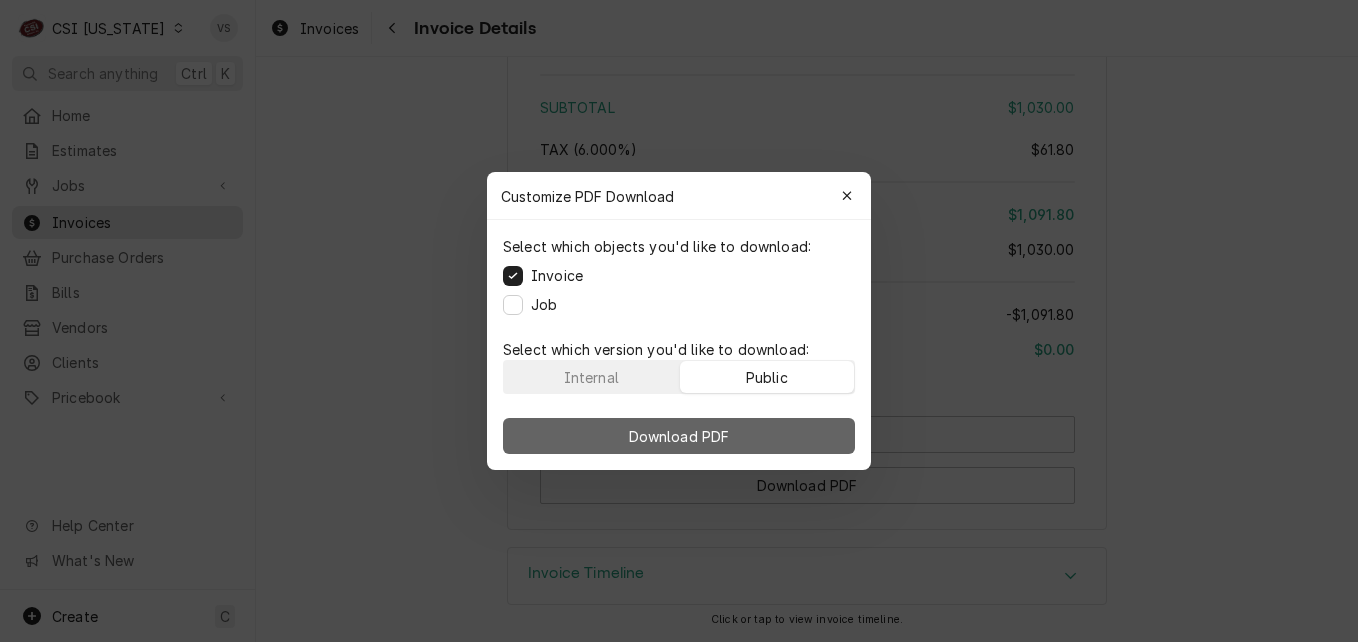 click on "Download PDF" at bounding box center [679, 436] 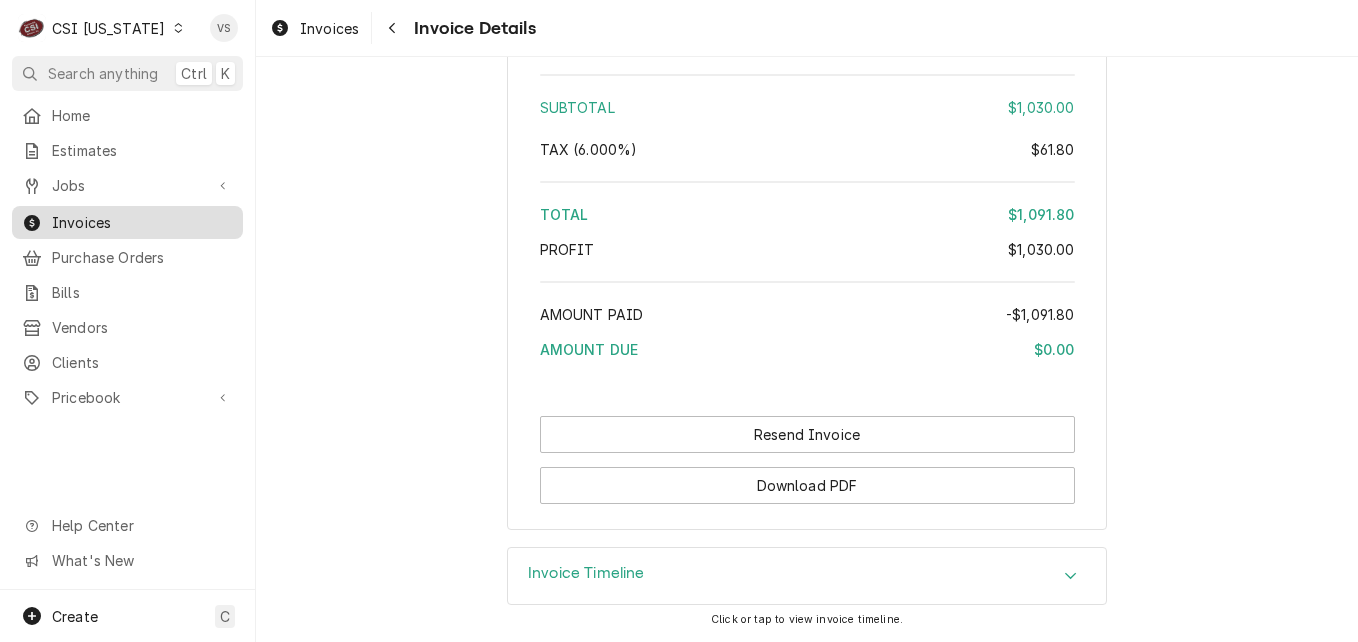 click on "Invoices" at bounding box center (142, 222) 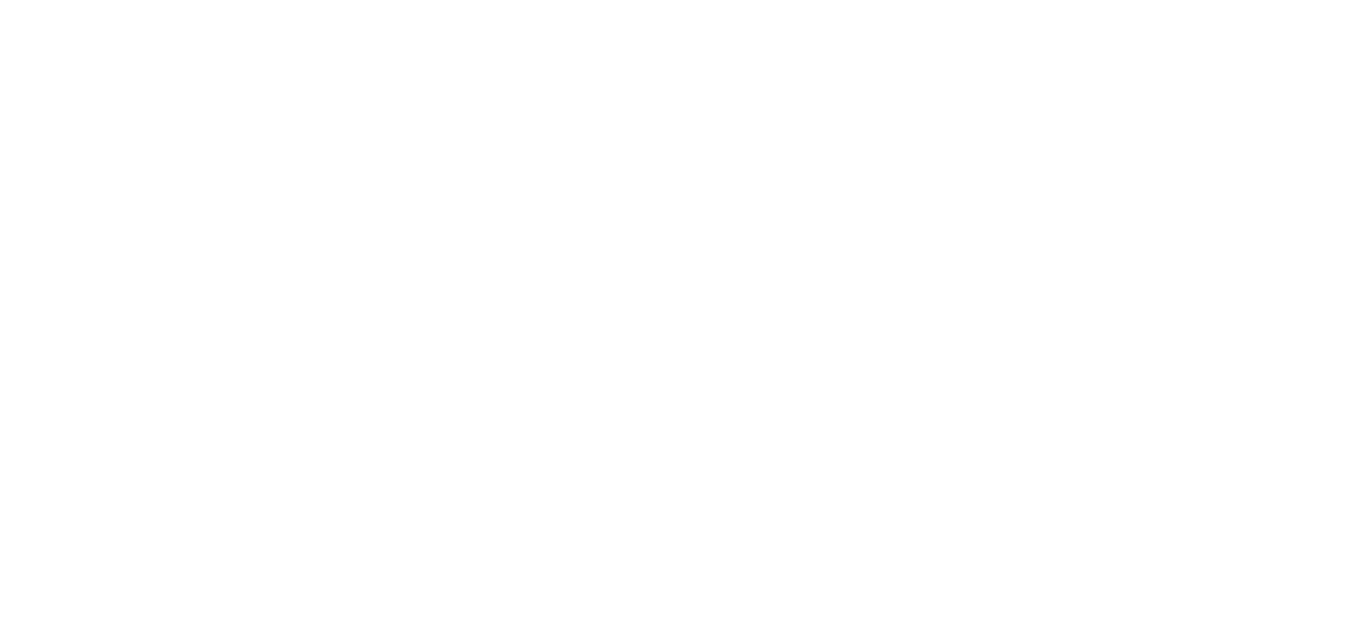 scroll, scrollTop: 0, scrollLeft: 0, axis: both 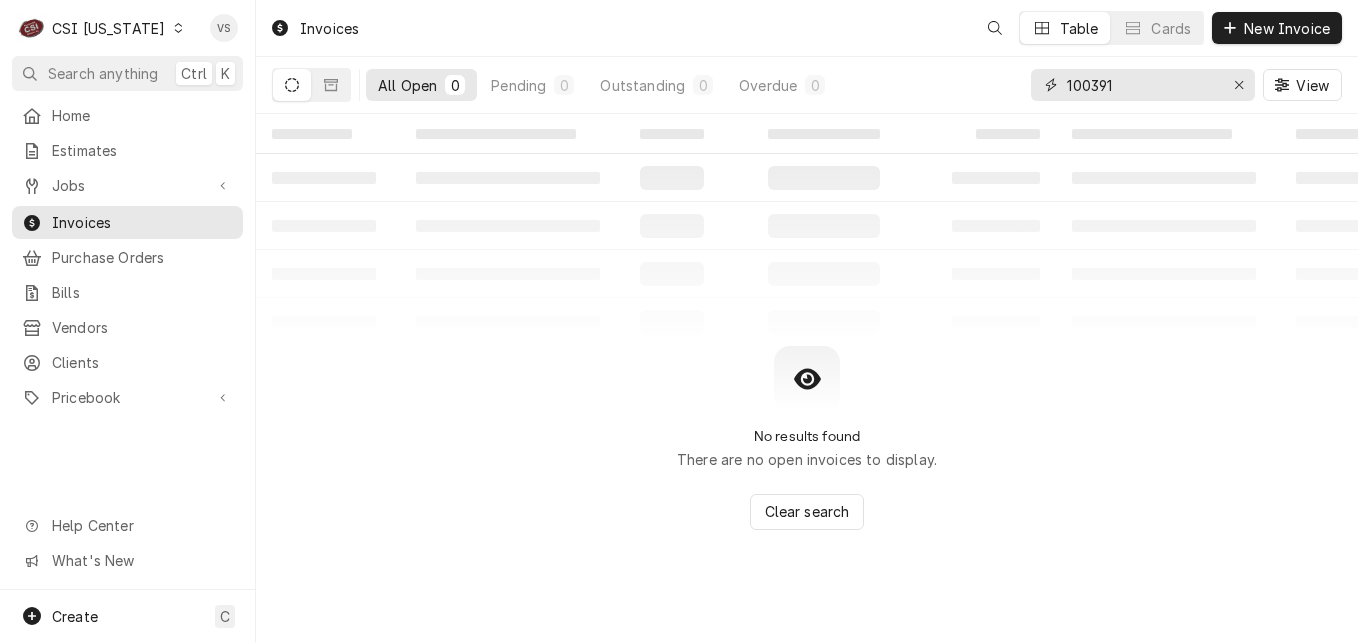 click on "100391" at bounding box center [1142, 85] 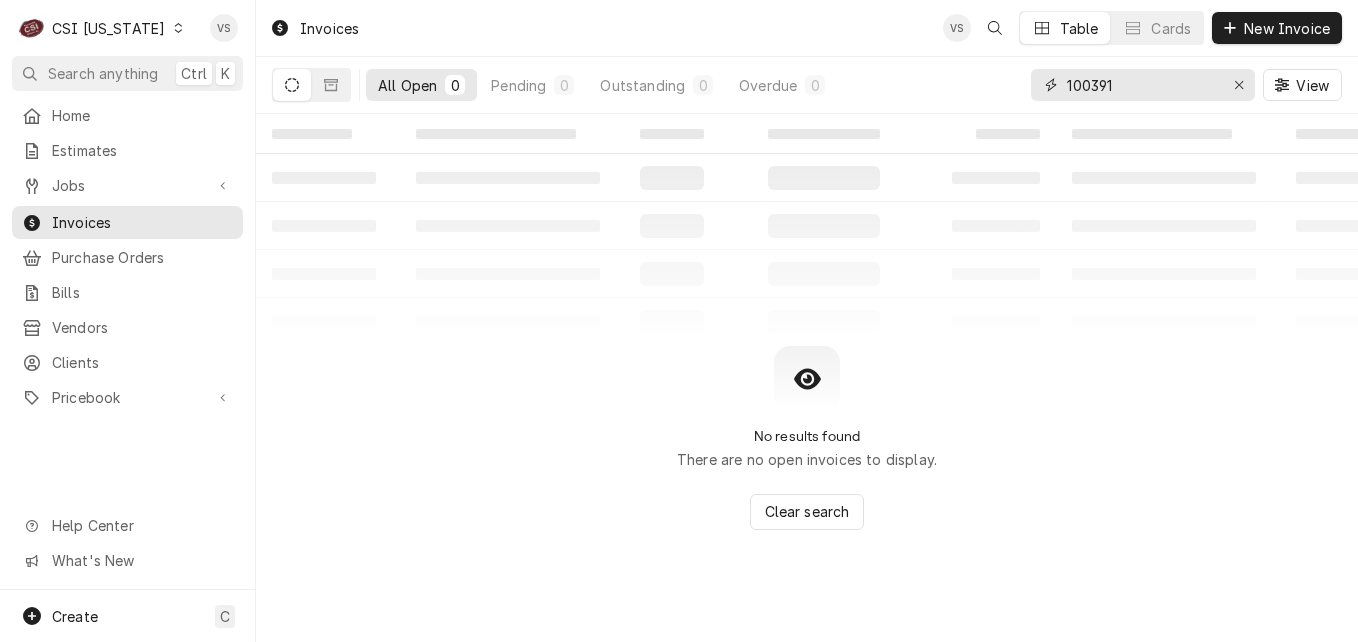 drag, startPoint x: 1124, startPoint y: 85, endPoint x: 1052, endPoint y: 86, distance: 72.00694 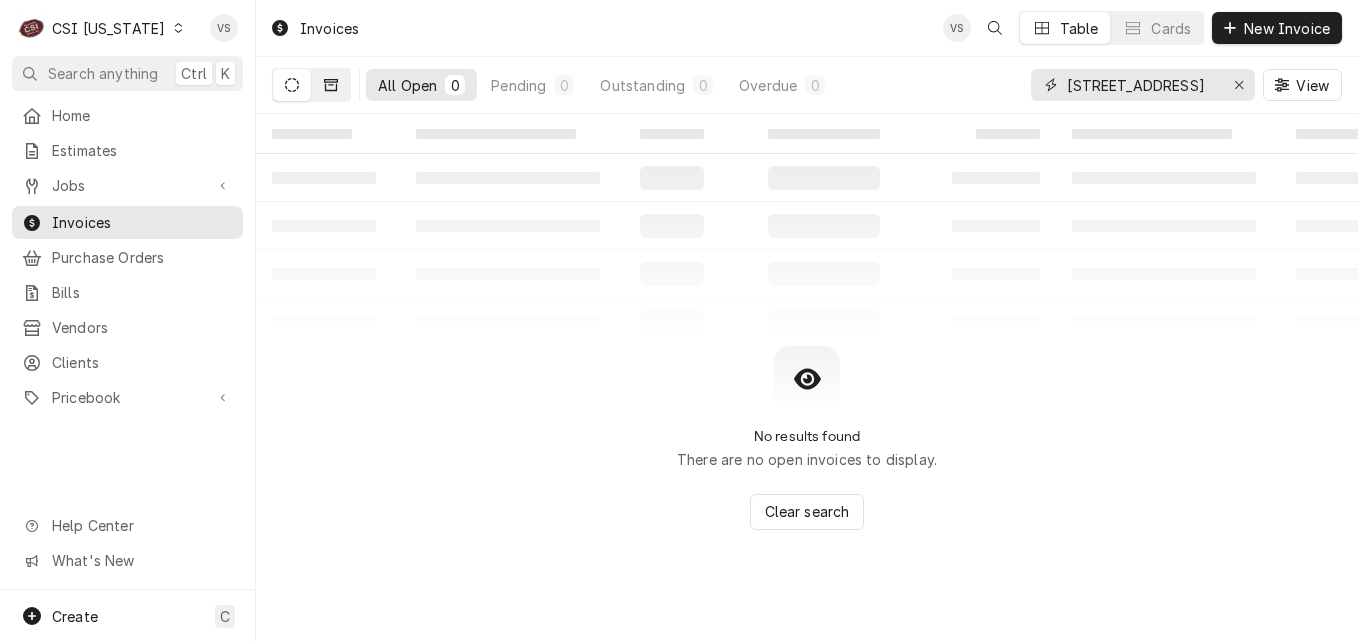 type on "40 wentzville parkway" 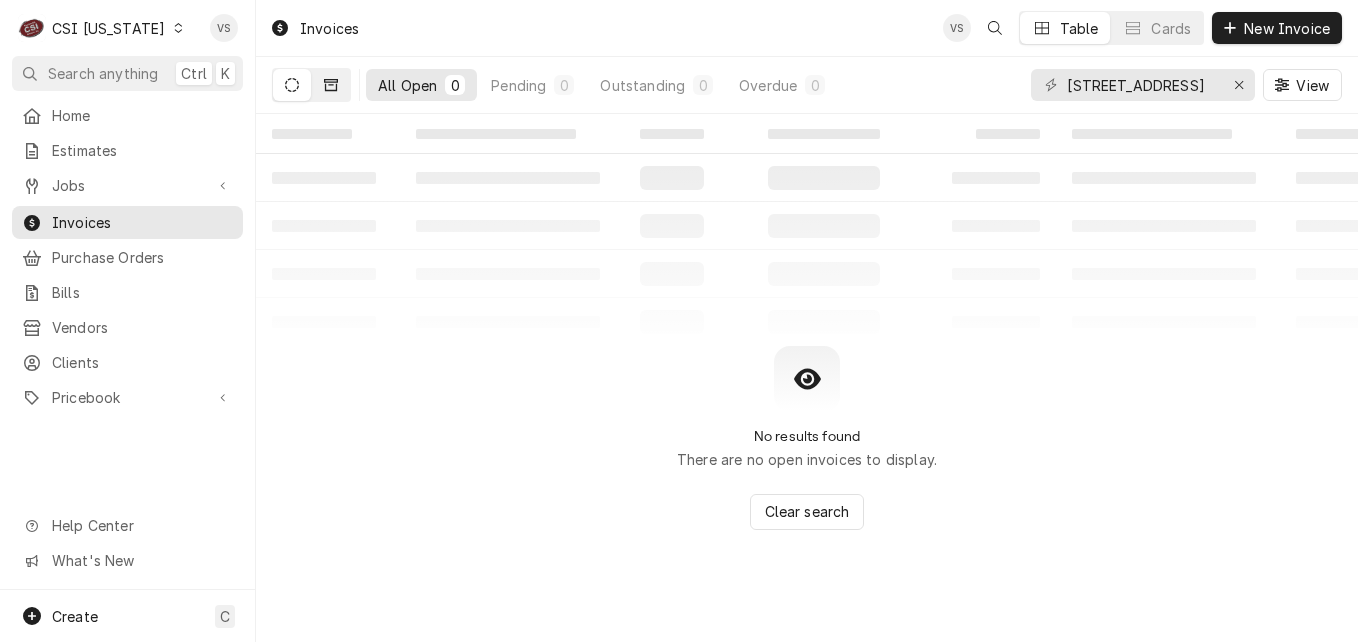 click at bounding box center [331, 85] 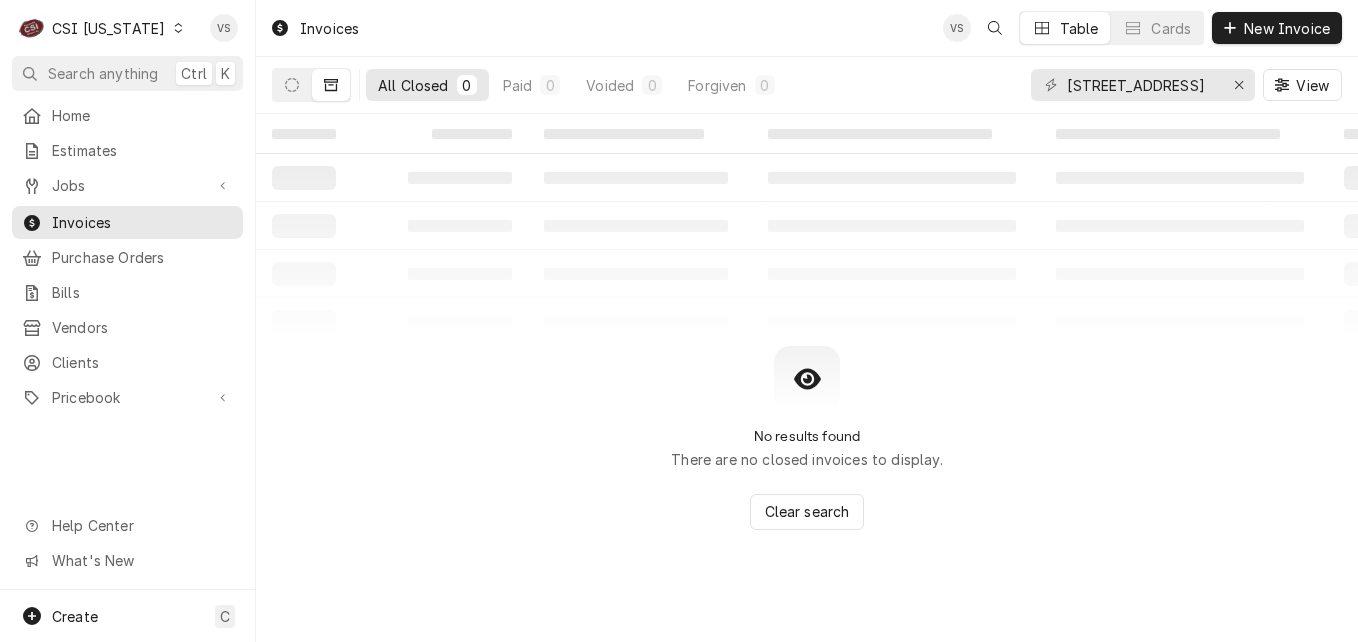 click at bounding box center [178, 28] 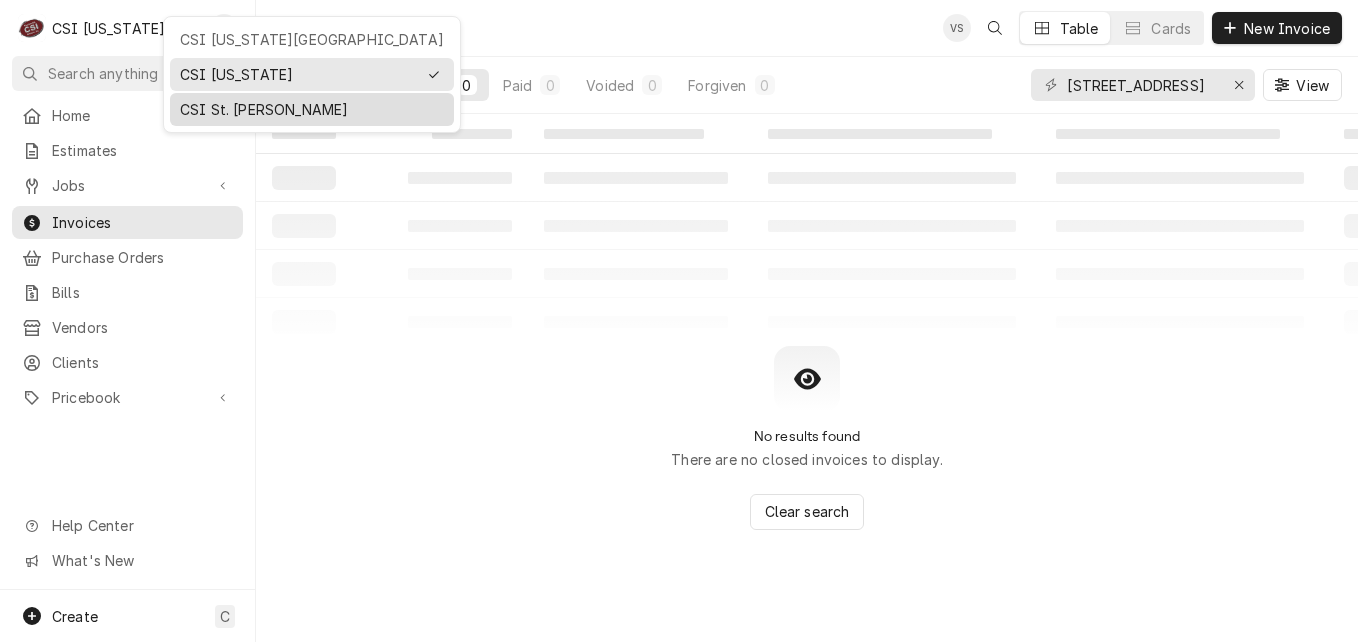 click on "CSI St. [PERSON_NAME]" at bounding box center (312, 109) 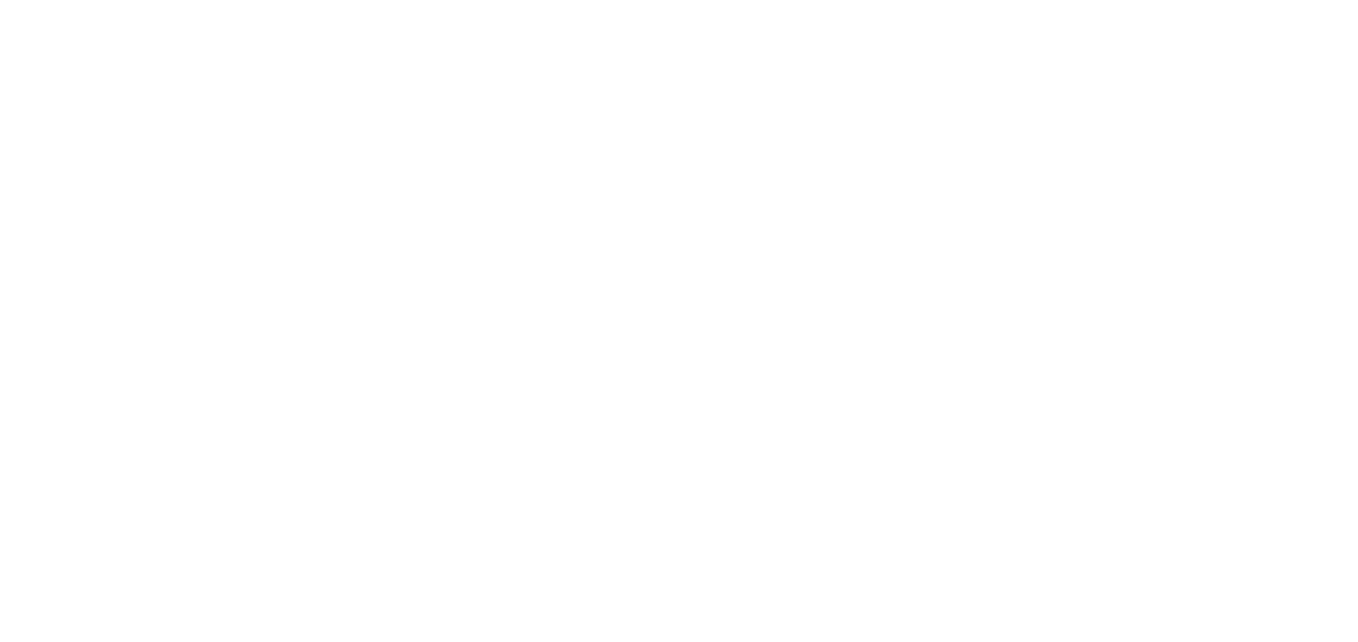 scroll, scrollTop: 0, scrollLeft: 0, axis: both 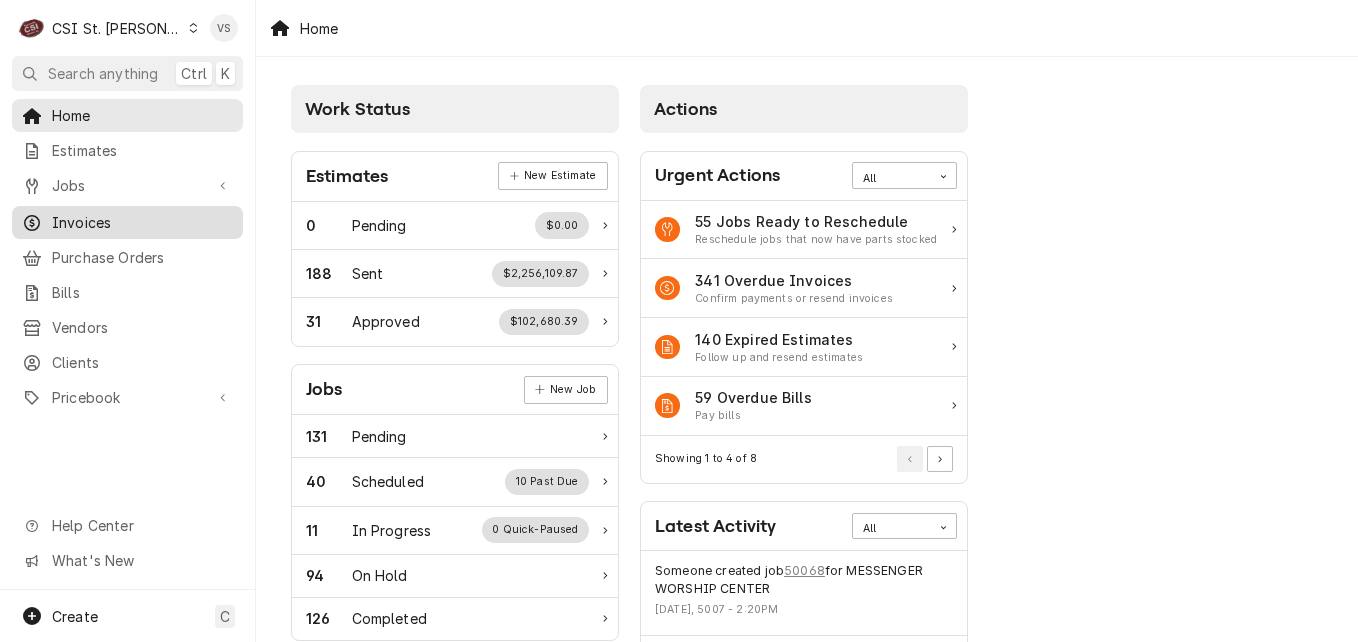 click on "Invoices" at bounding box center (142, 222) 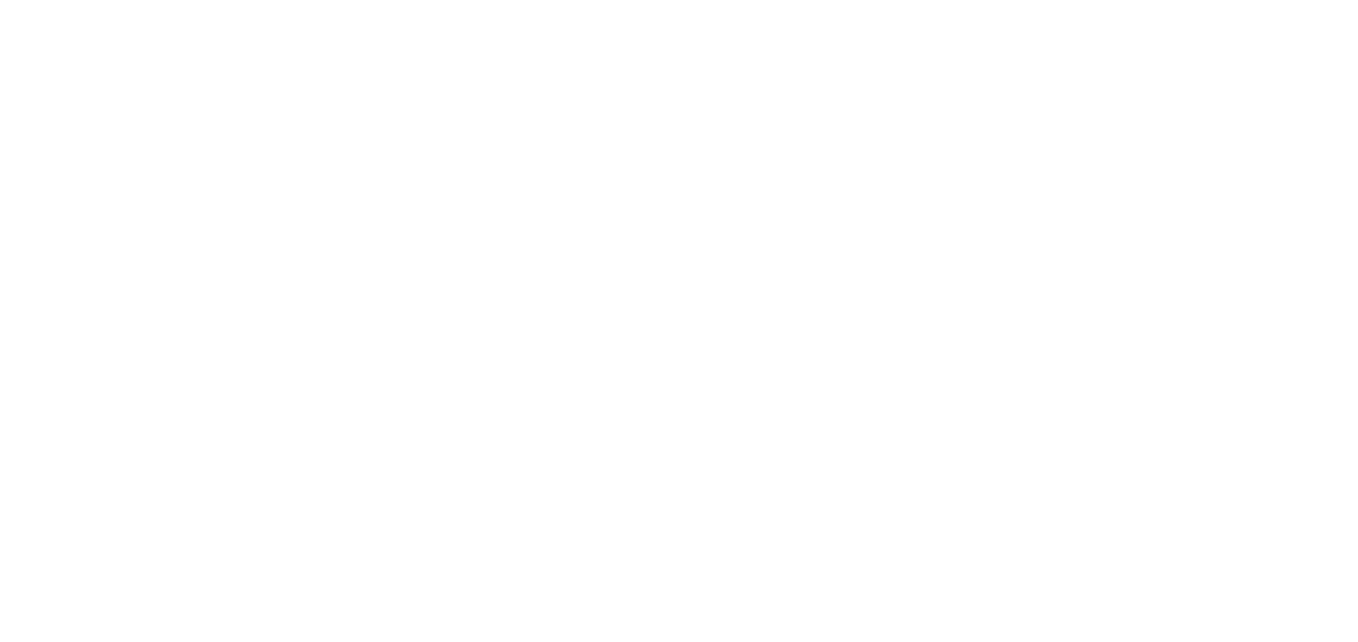 scroll, scrollTop: 0, scrollLeft: 0, axis: both 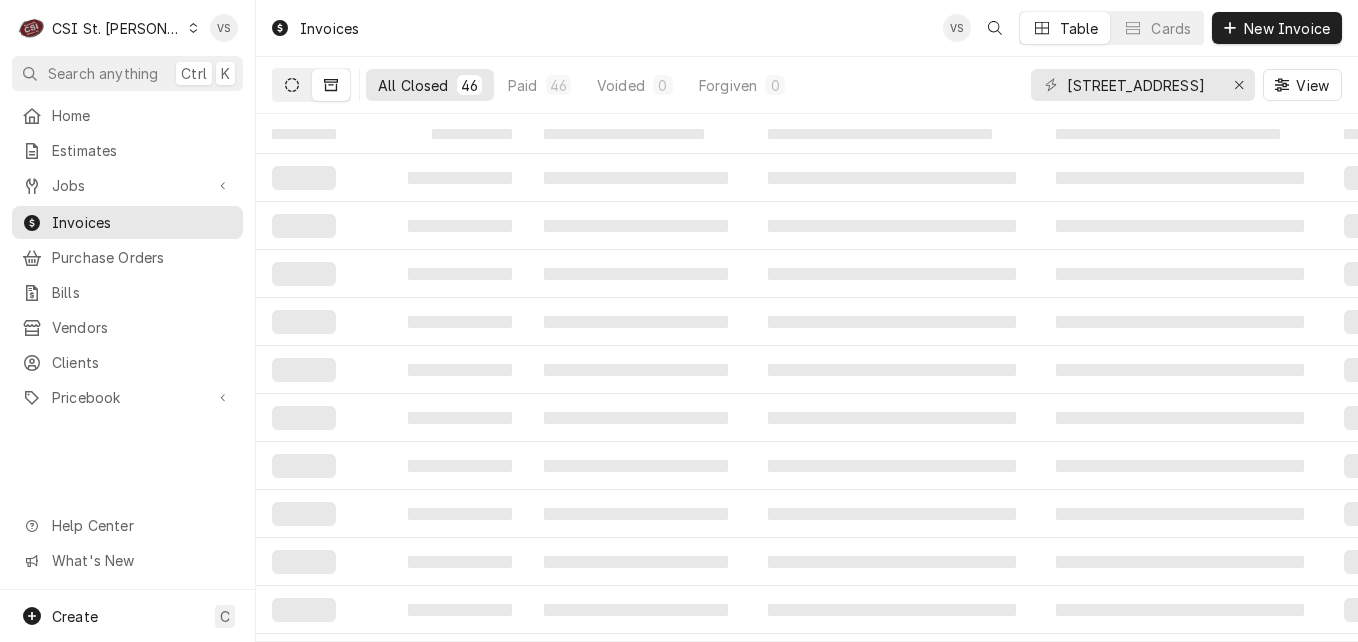 click 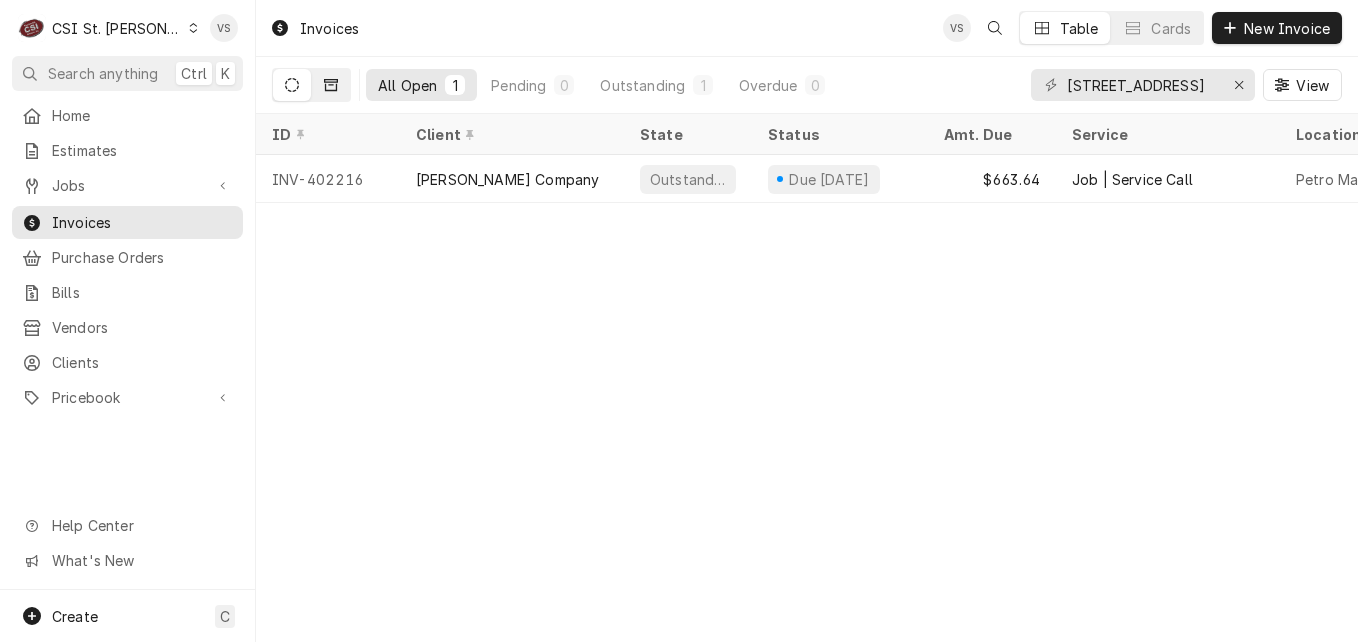click at bounding box center (331, 85) 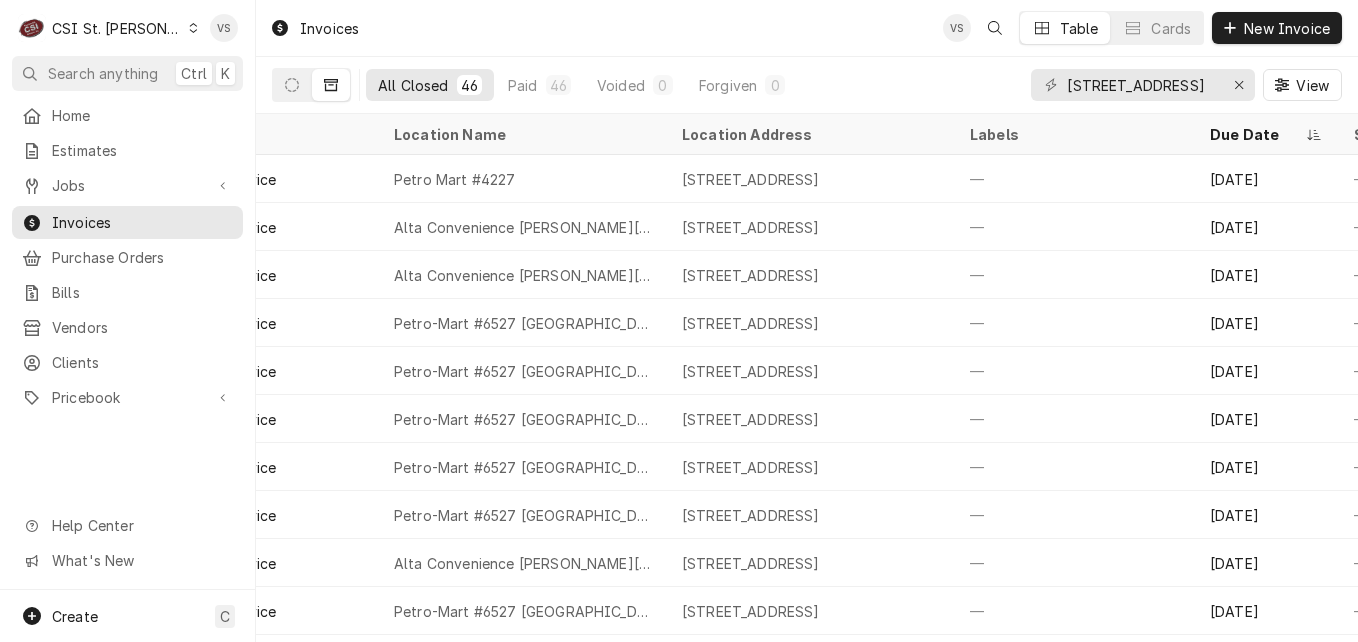 scroll, scrollTop: 0, scrollLeft: 481, axis: horizontal 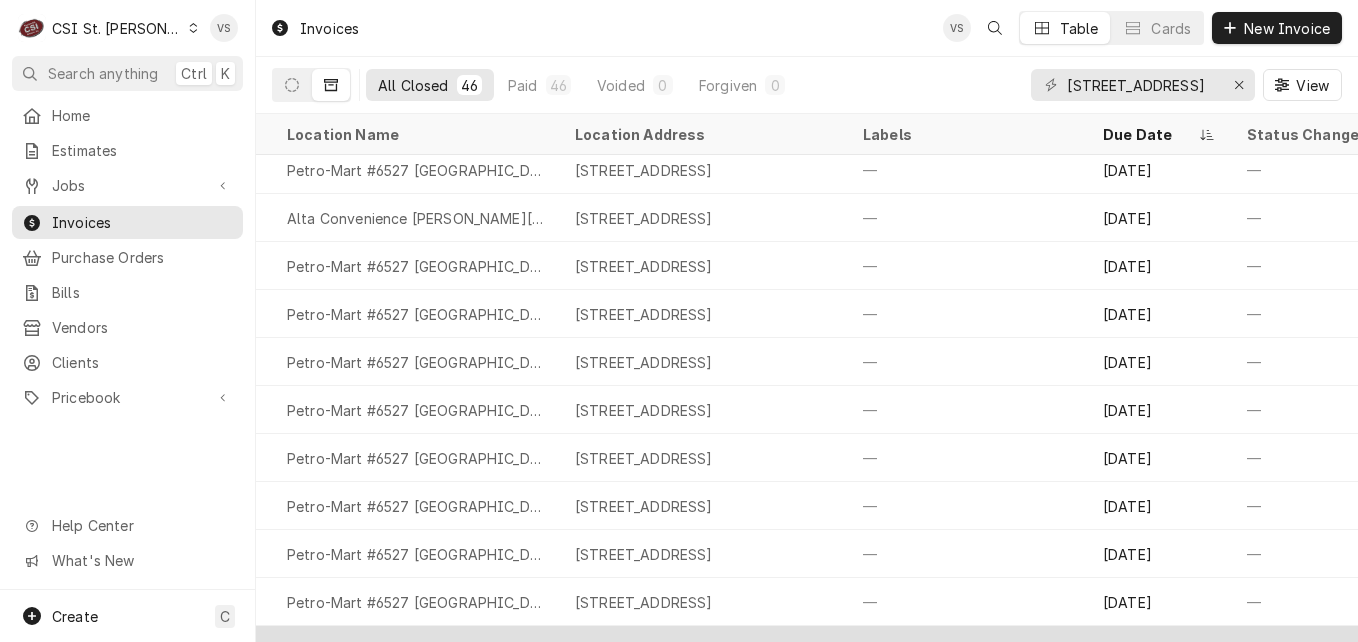 click on "Petro-Mart #6527 Wentzville" at bounding box center (415, 650) 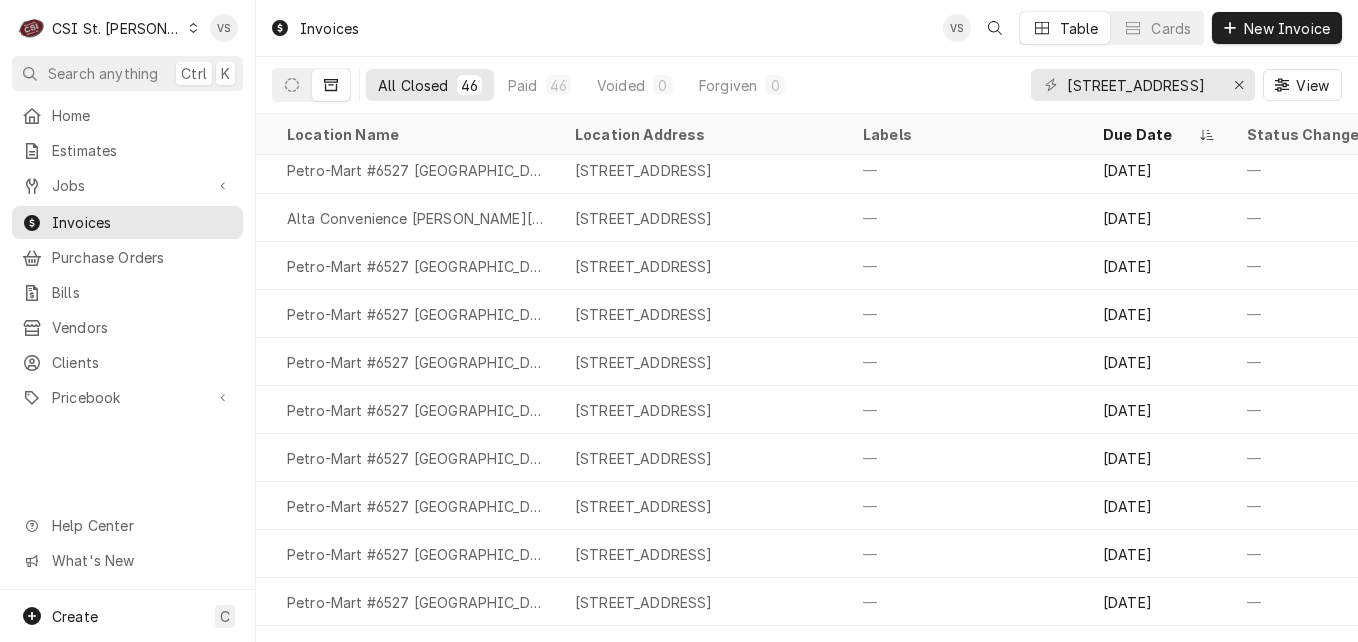 scroll, scrollTop: 345, scrollLeft: 0, axis: vertical 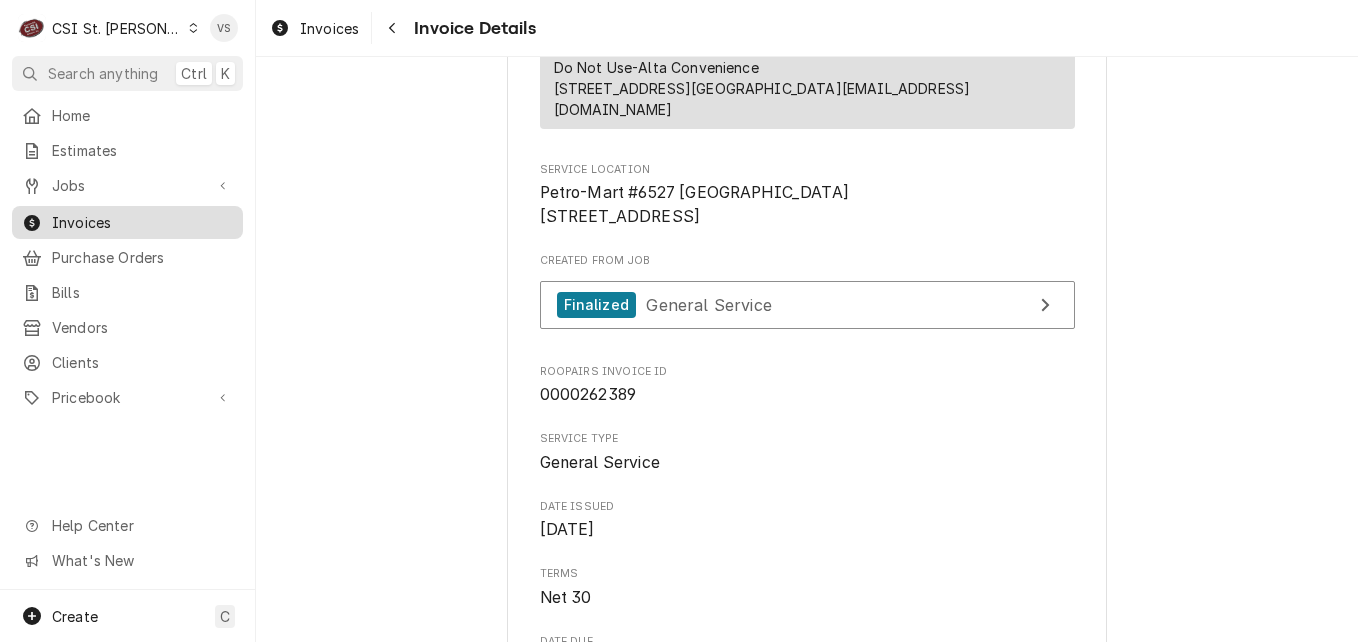 click on "Invoices" at bounding box center [142, 222] 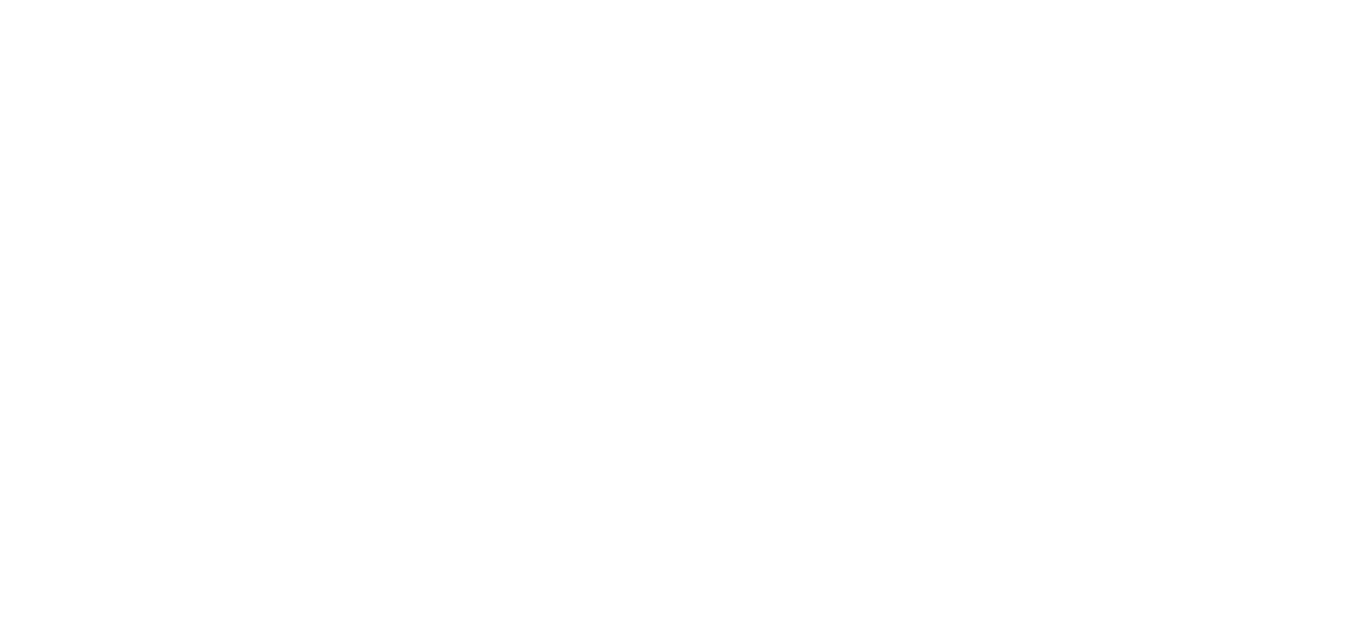 scroll, scrollTop: 0, scrollLeft: 0, axis: both 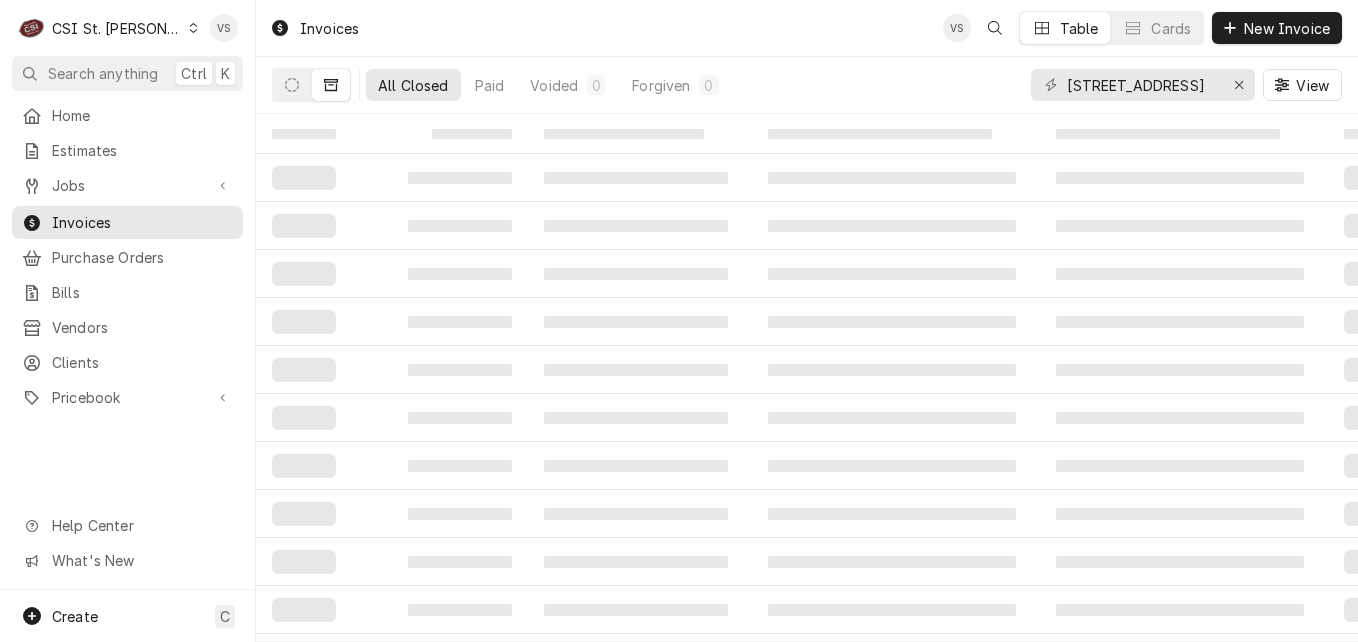 click on "40 wentzville parkway" at bounding box center [1143, 85] 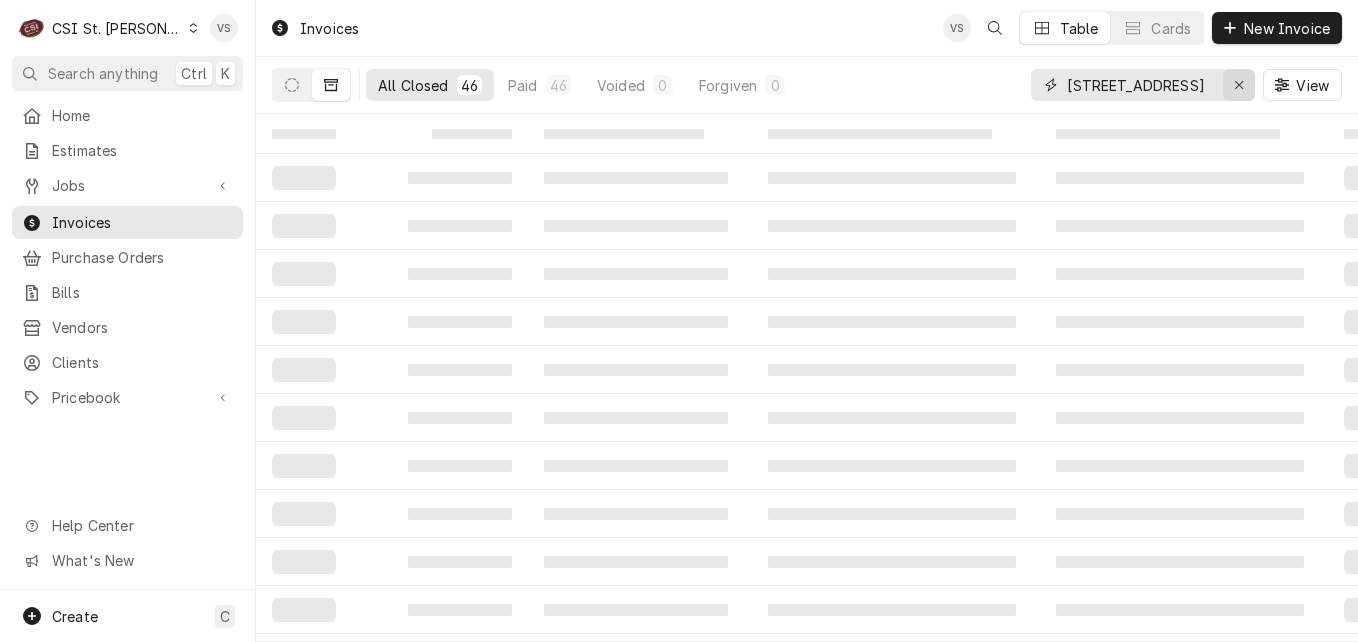 scroll, scrollTop: 0, scrollLeft: 5, axis: horizontal 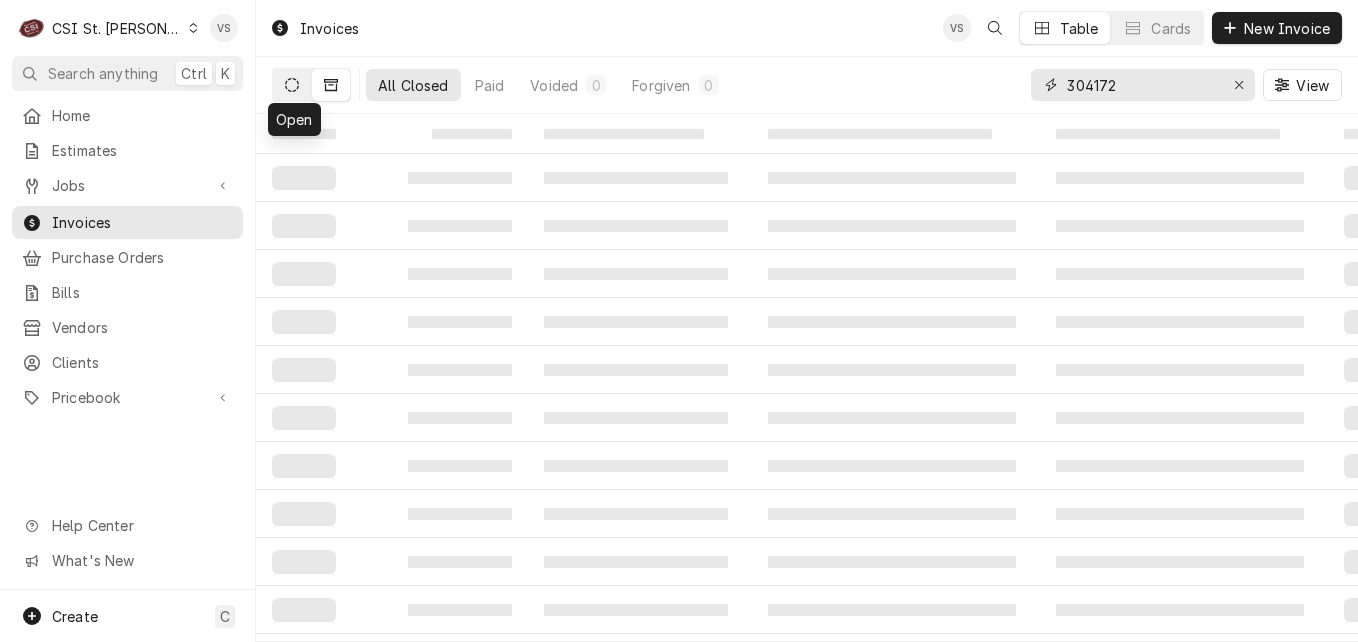 type on "304172" 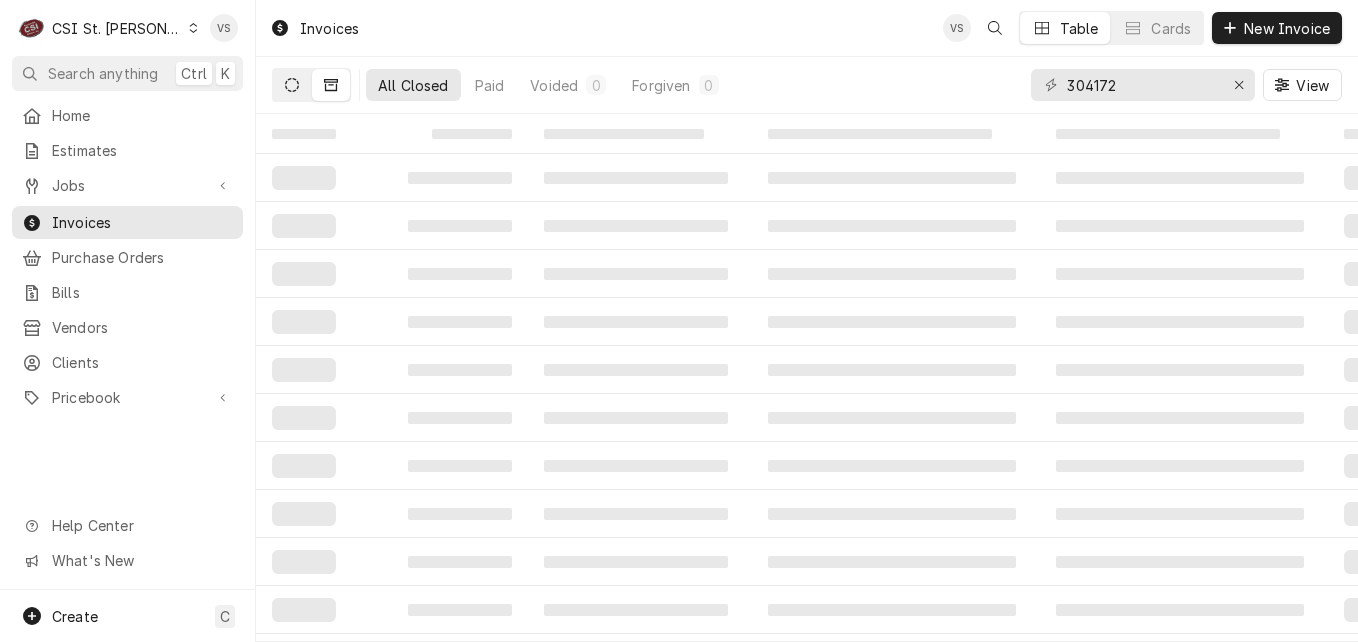 click at bounding box center [292, 85] 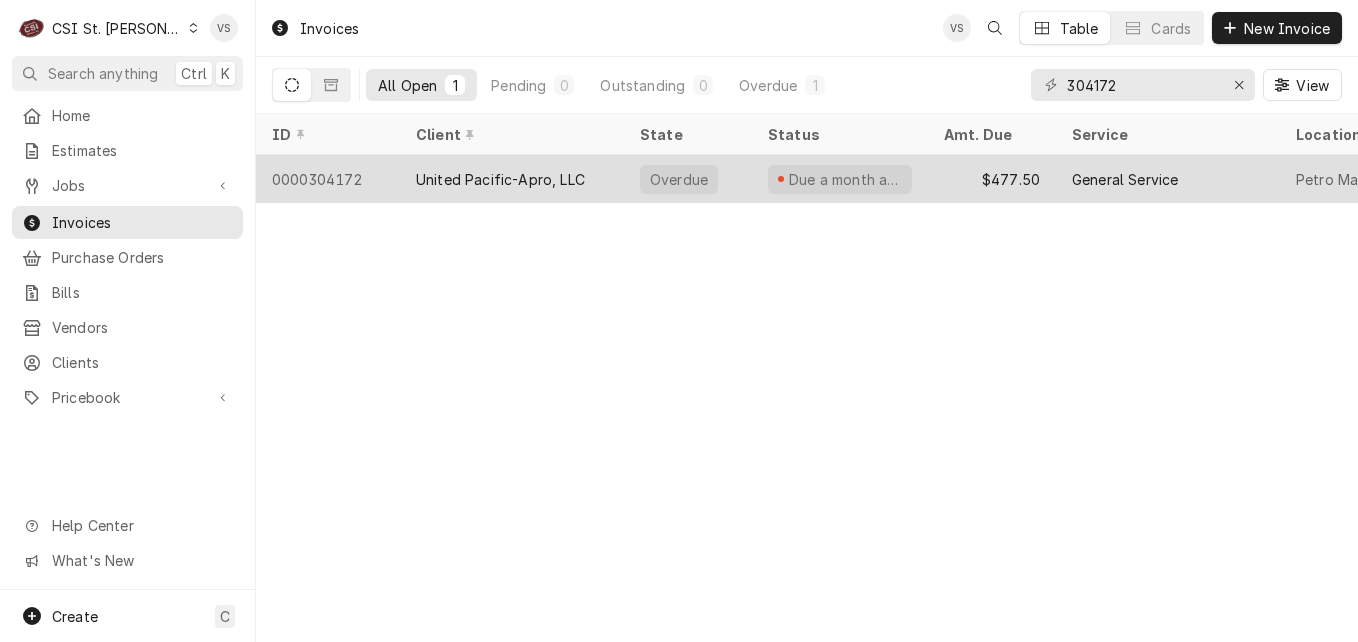 click on "United Pacific-Apro, LLC" at bounding box center (512, 179) 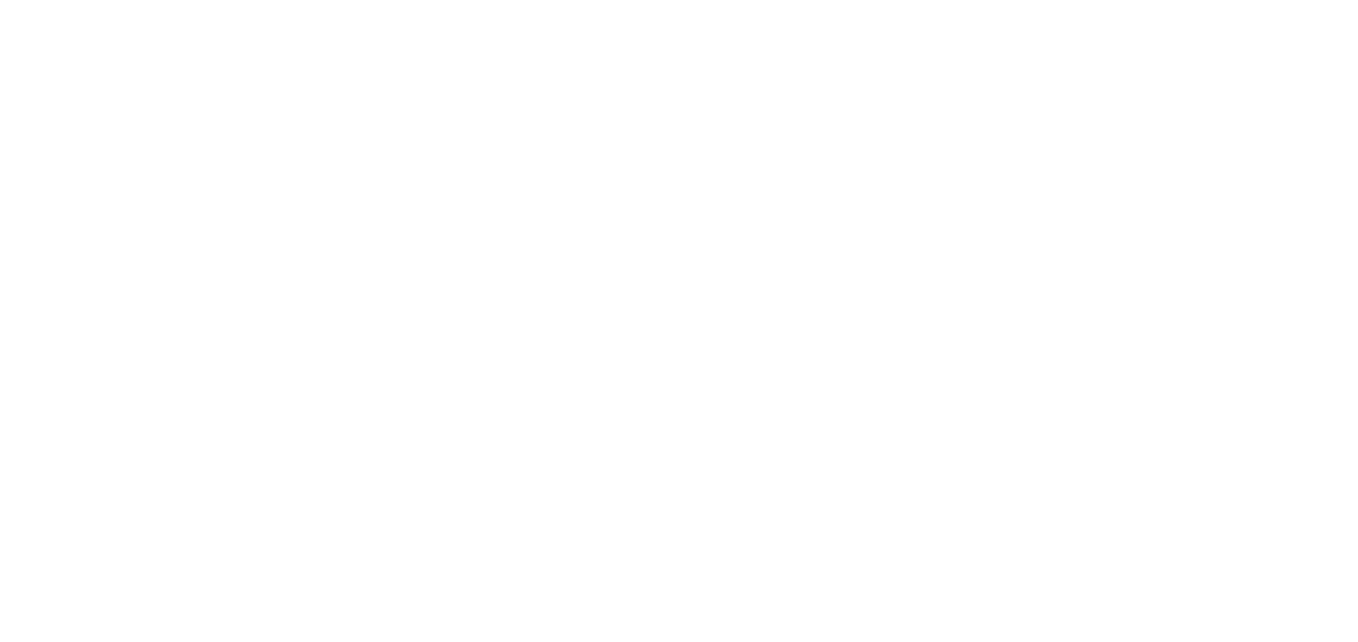 scroll, scrollTop: 0, scrollLeft: 0, axis: both 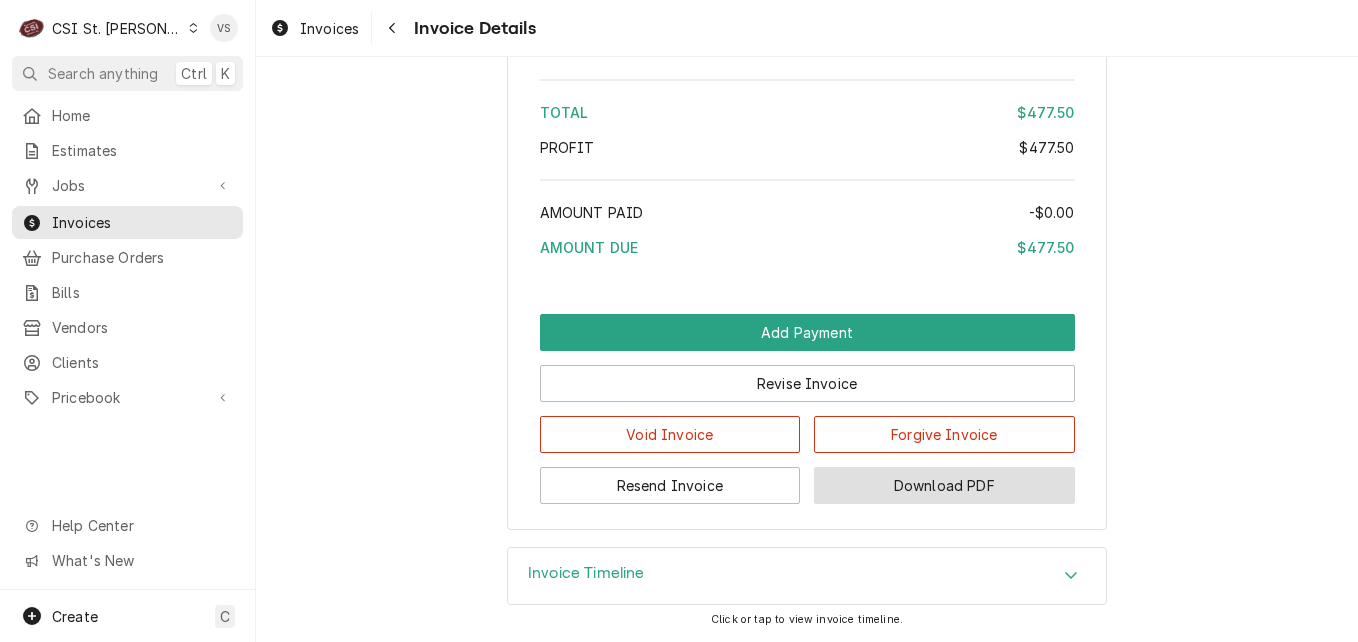 click on "Download PDF" at bounding box center [944, 485] 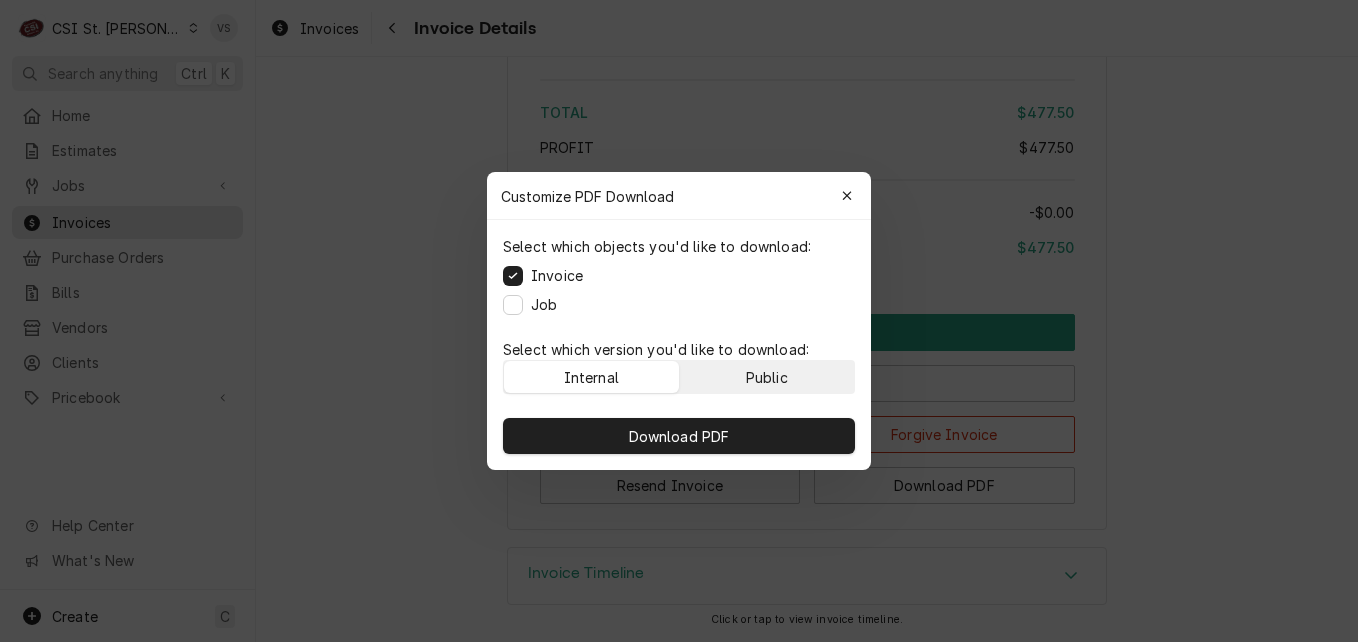 click on "Public" at bounding box center (767, 377) 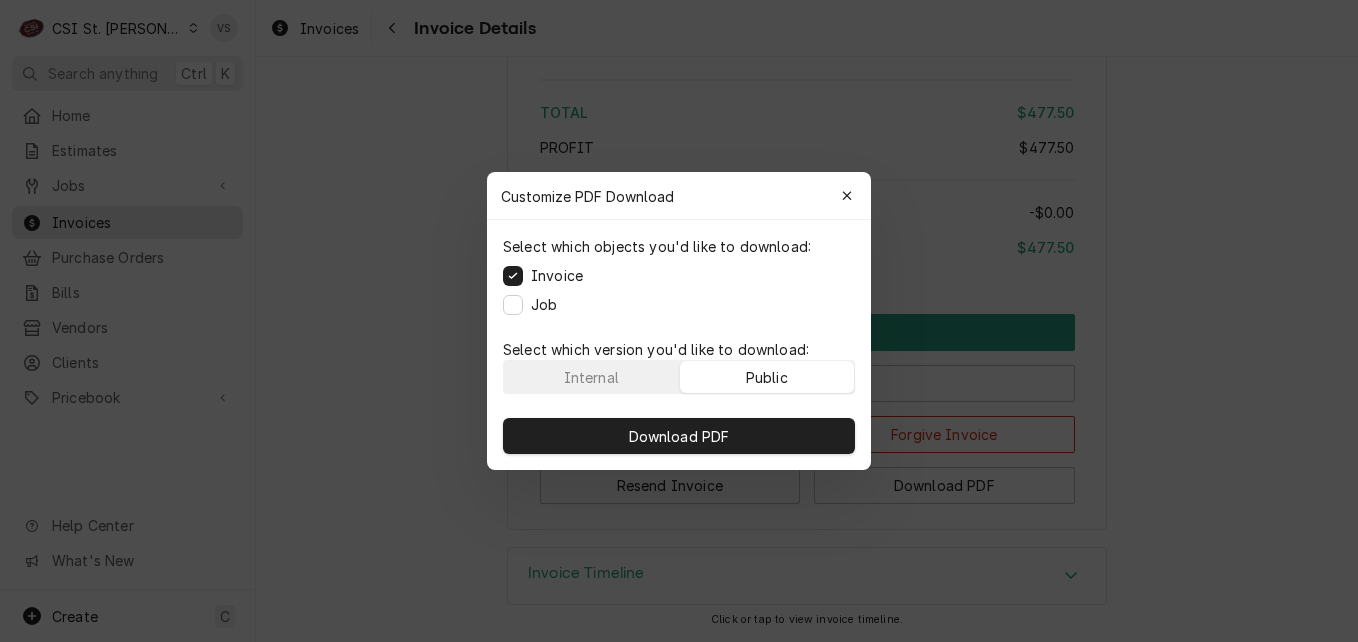 click on "Download PDF" at bounding box center [679, 436] 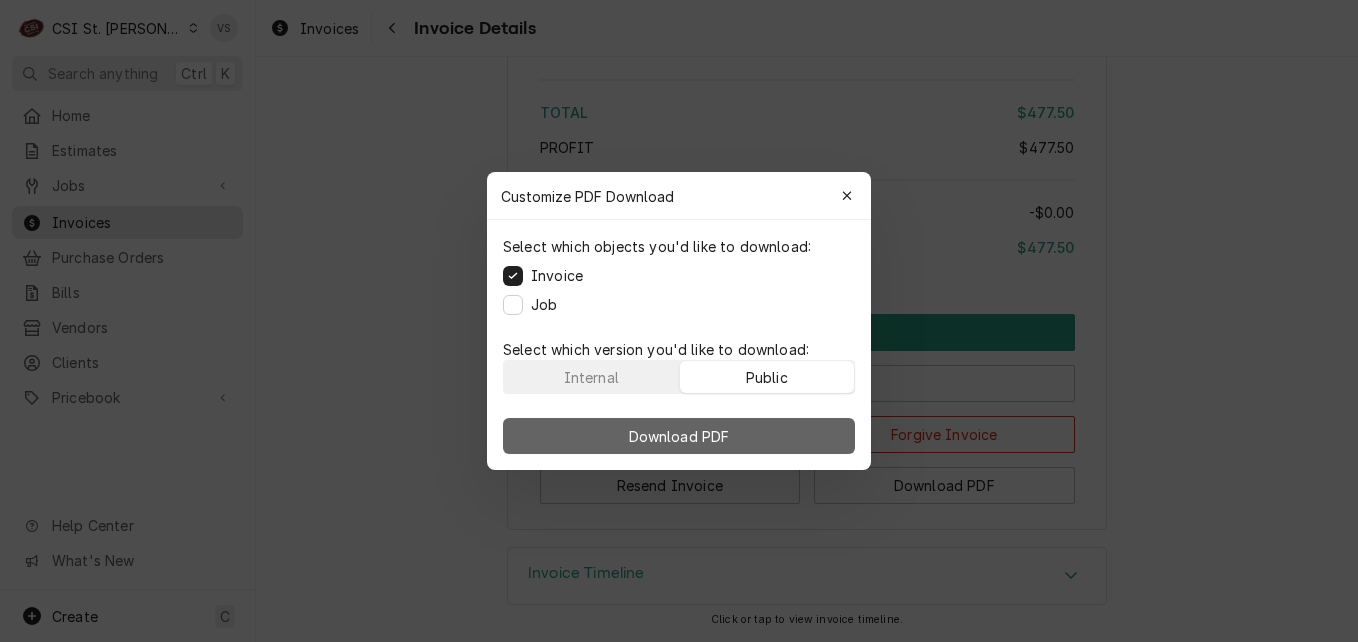 click on "Download PDF" at bounding box center [679, 436] 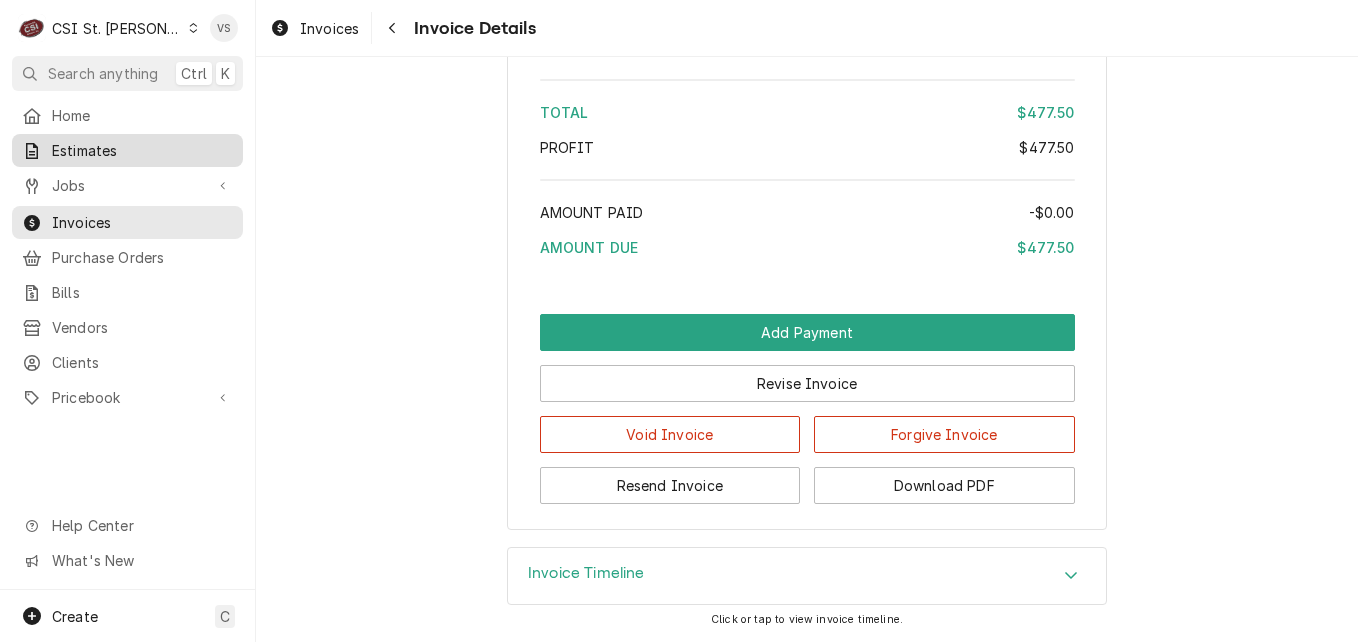 click on "Estimates" at bounding box center (142, 150) 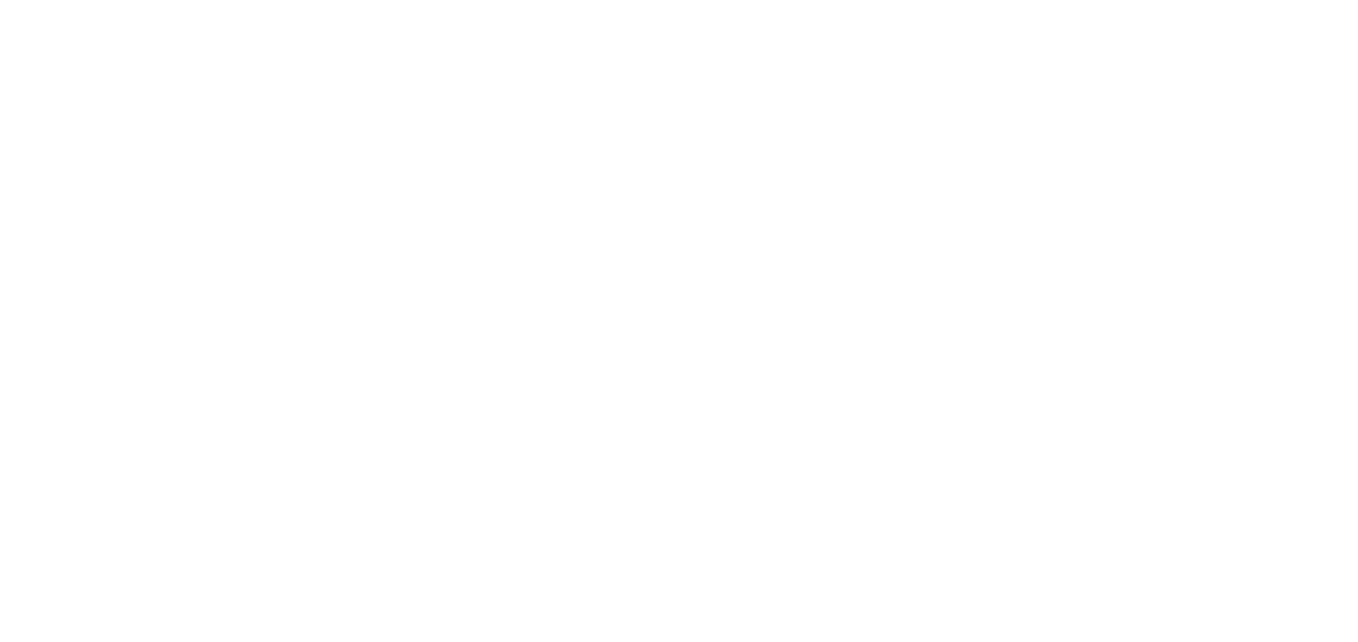scroll, scrollTop: 0, scrollLeft: 0, axis: both 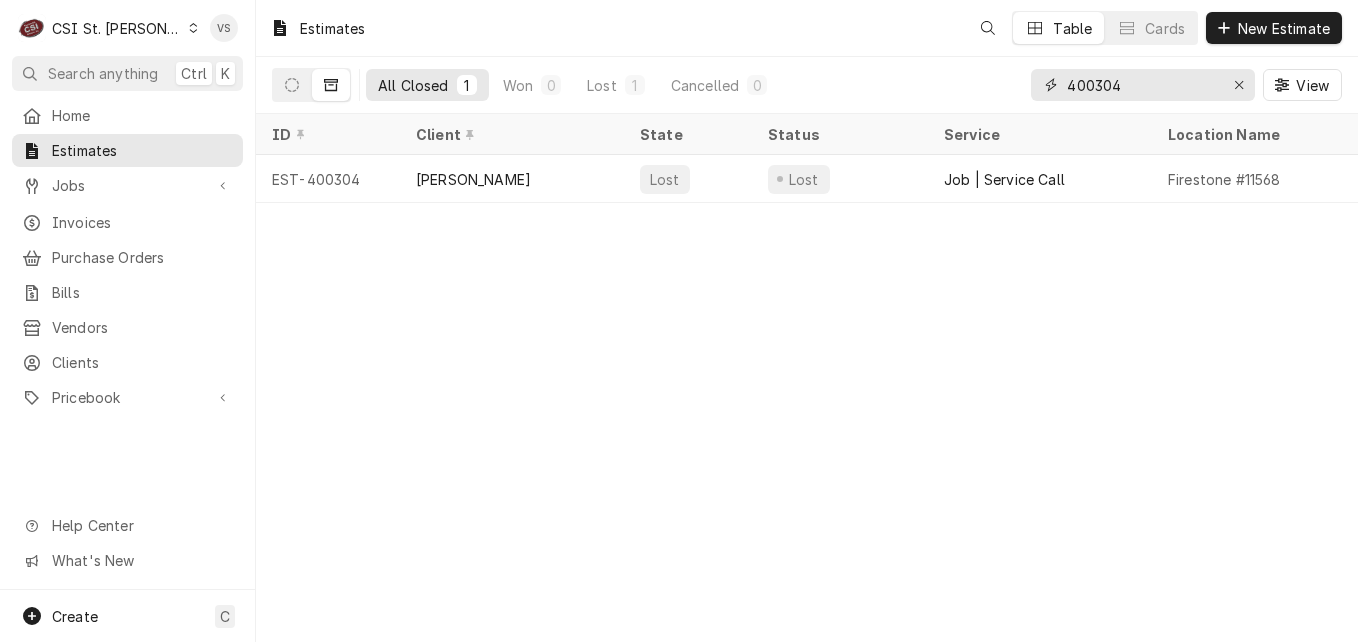 click on "400304" at bounding box center (1142, 85) 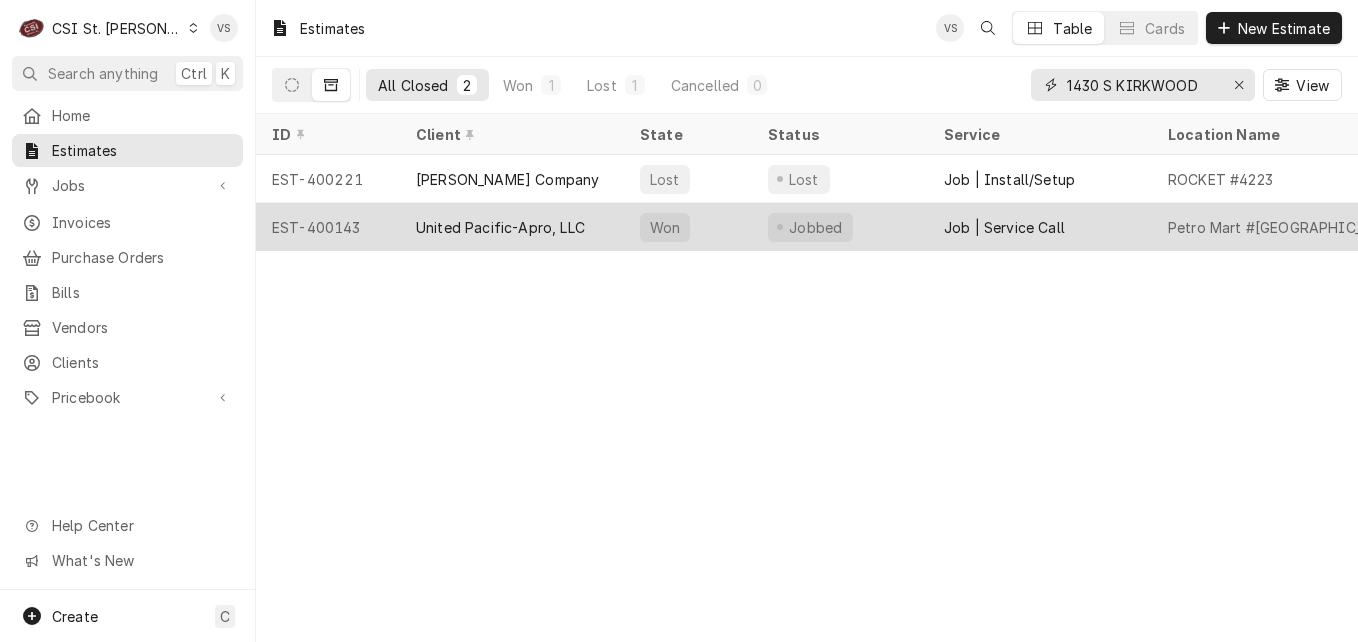 type on "1430 S KIRKWOOD" 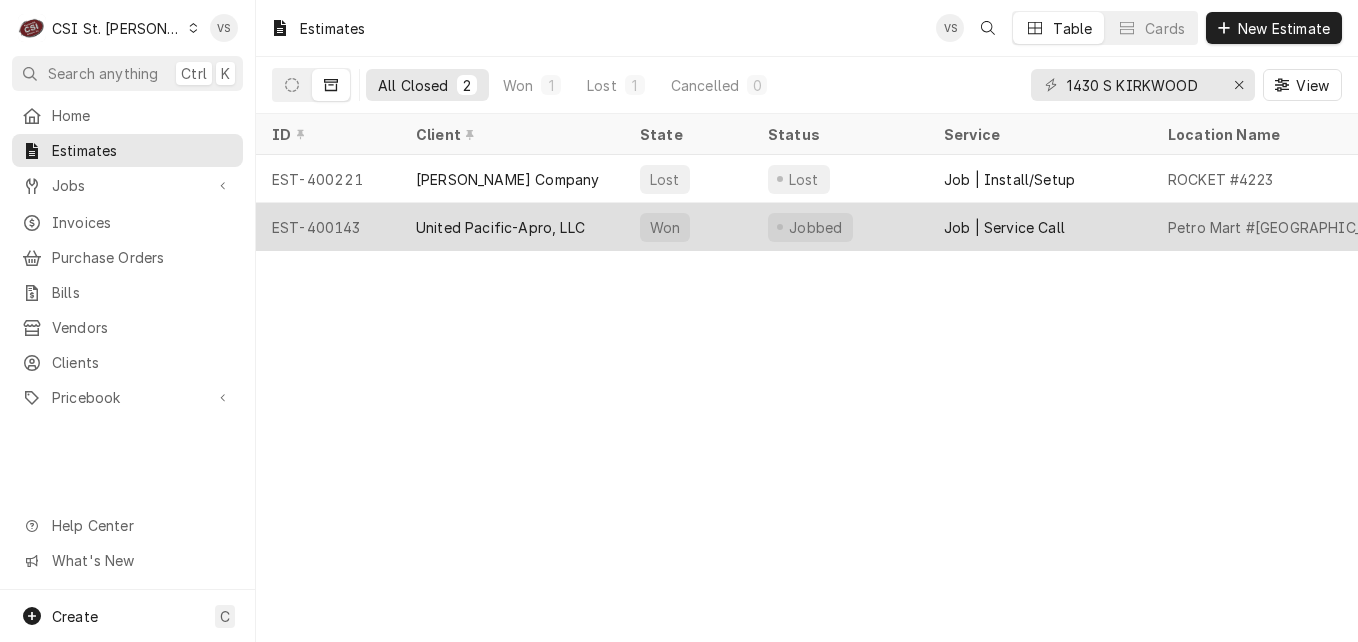 click on "United Pacific-Apro, LLC" at bounding box center [500, 227] 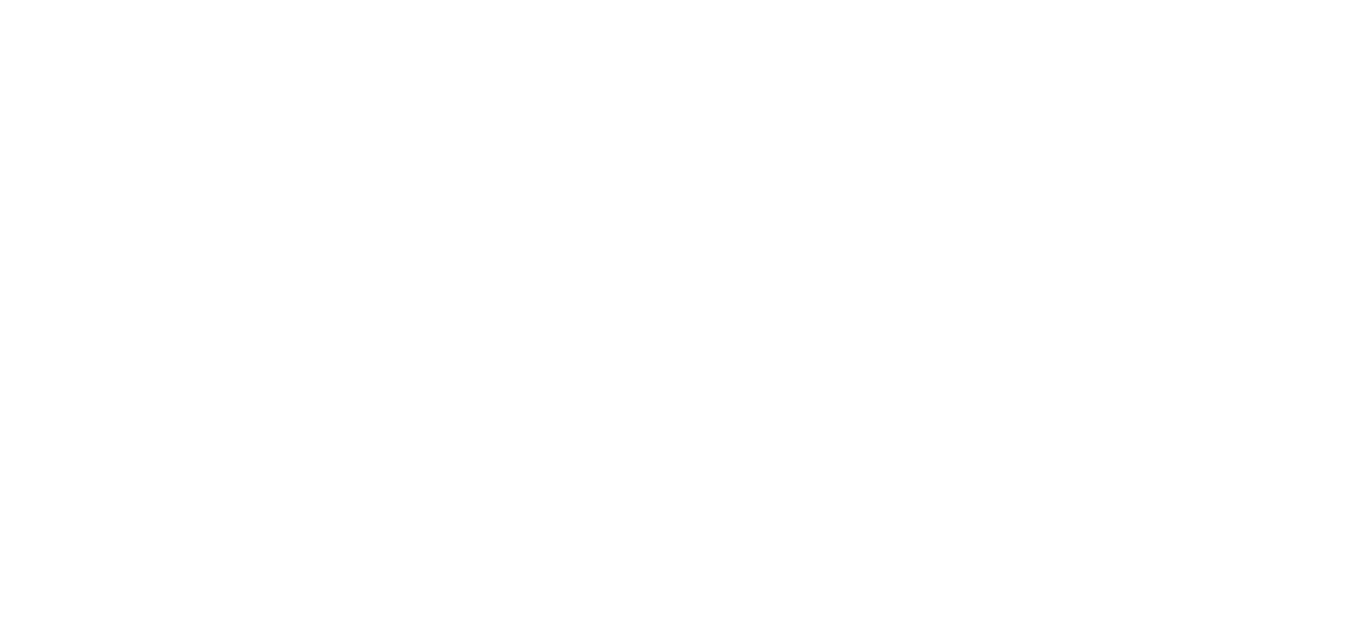 scroll, scrollTop: 0, scrollLeft: 0, axis: both 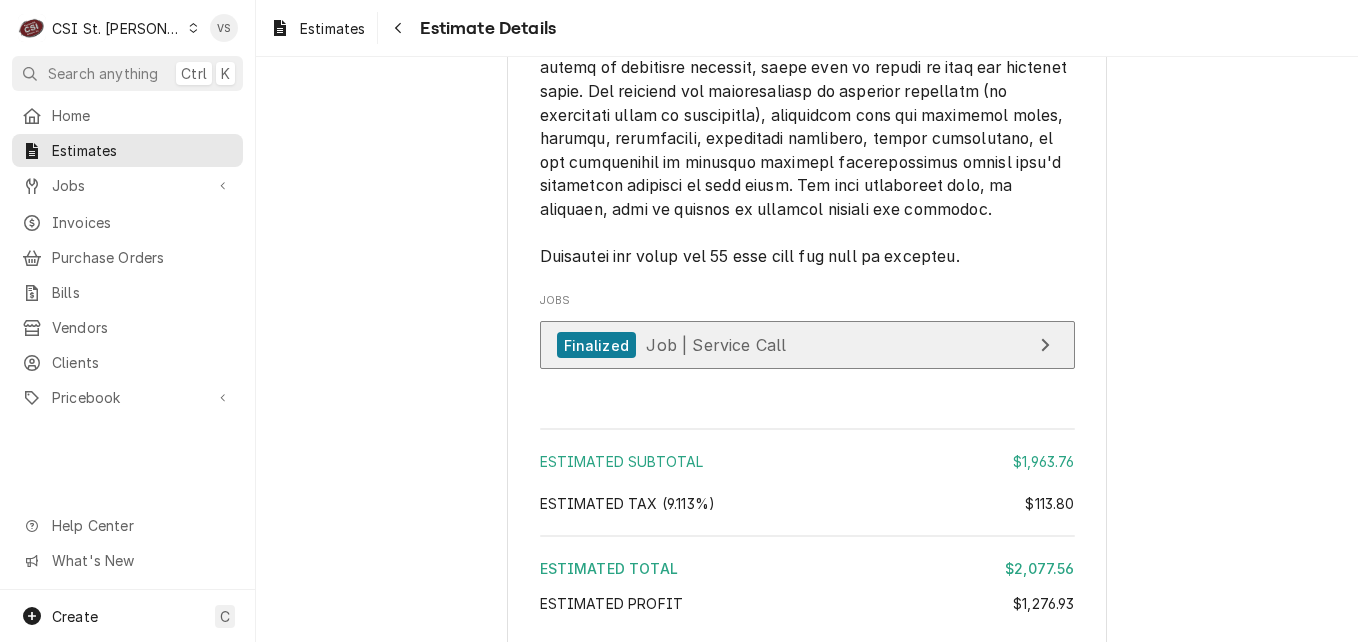 click on "Job | Service Call" at bounding box center [716, 345] 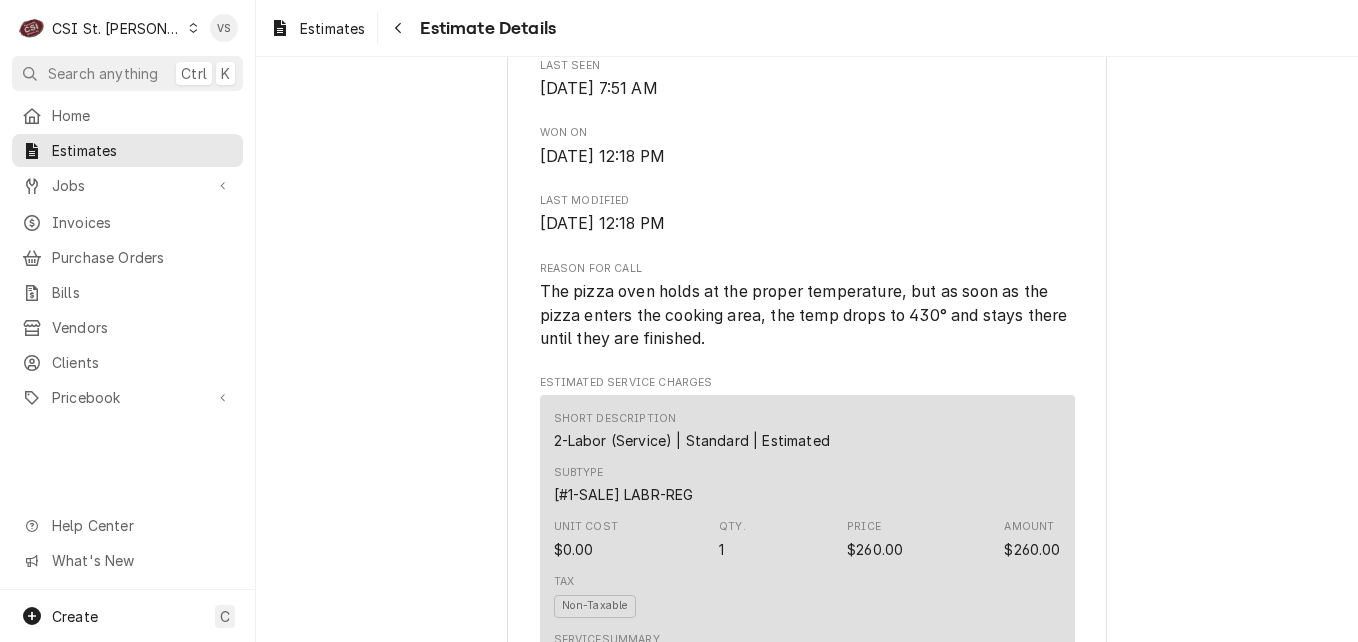 scroll, scrollTop: 1000, scrollLeft: 0, axis: vertical 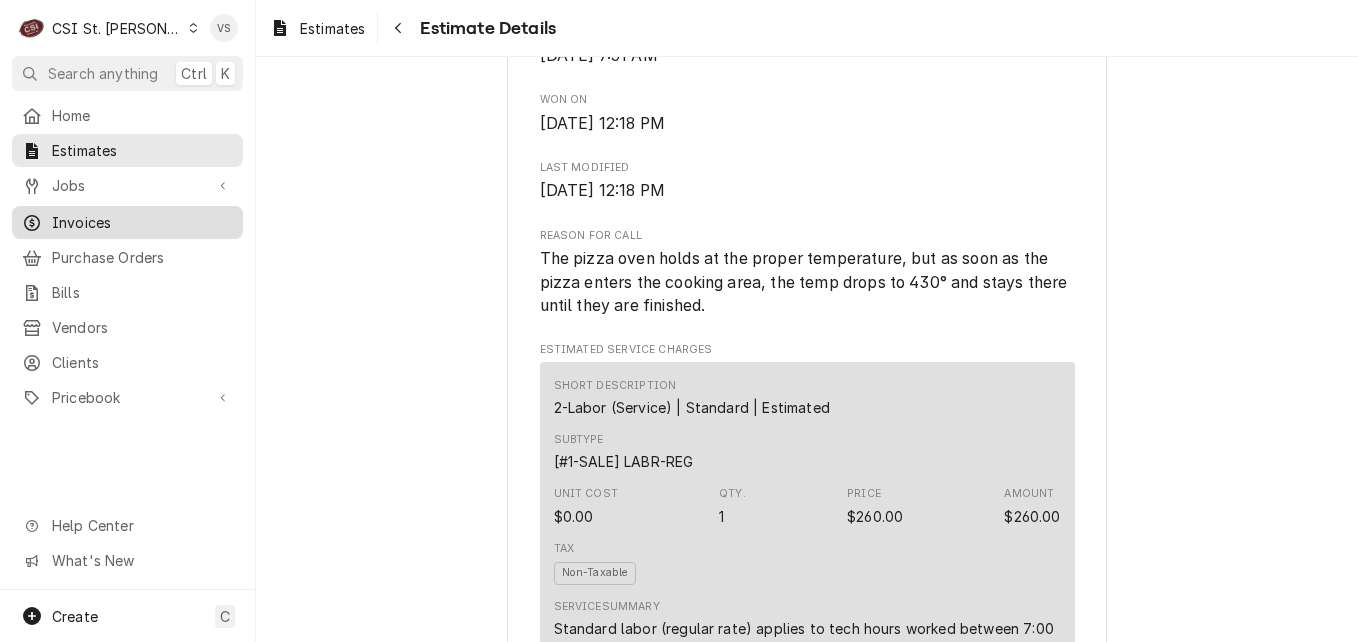 click on "Invoices" at bounding box center [142, 222] 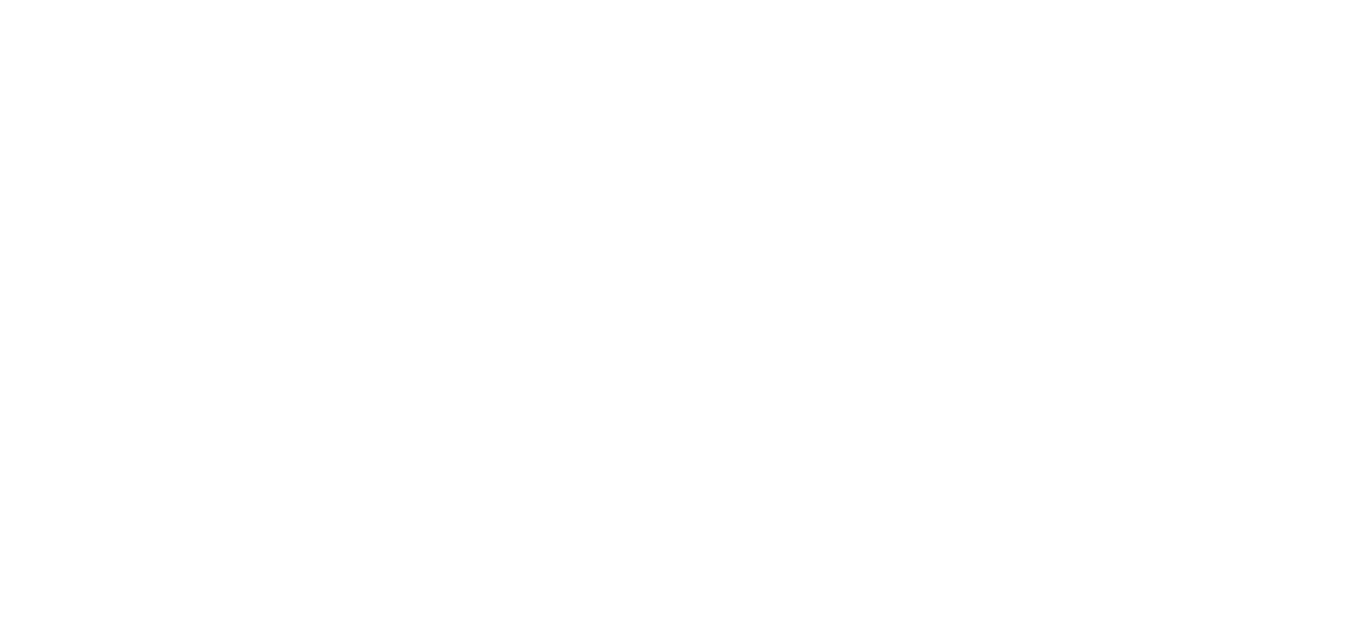 scroll, scrollTop: 0, scrollLeft: 0, axis: both 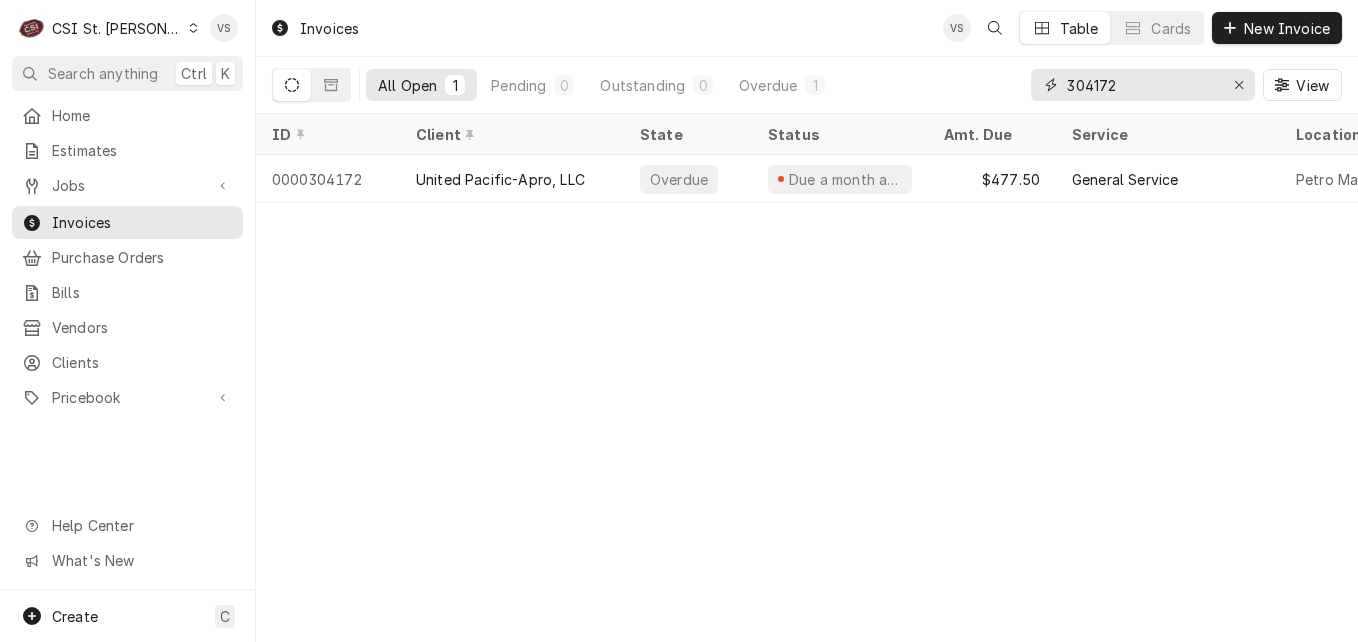 drag, startPoint x: 1126, startPoint y: 82, endPoint x: 1053, endPoint y: 83, distance: 73.00685 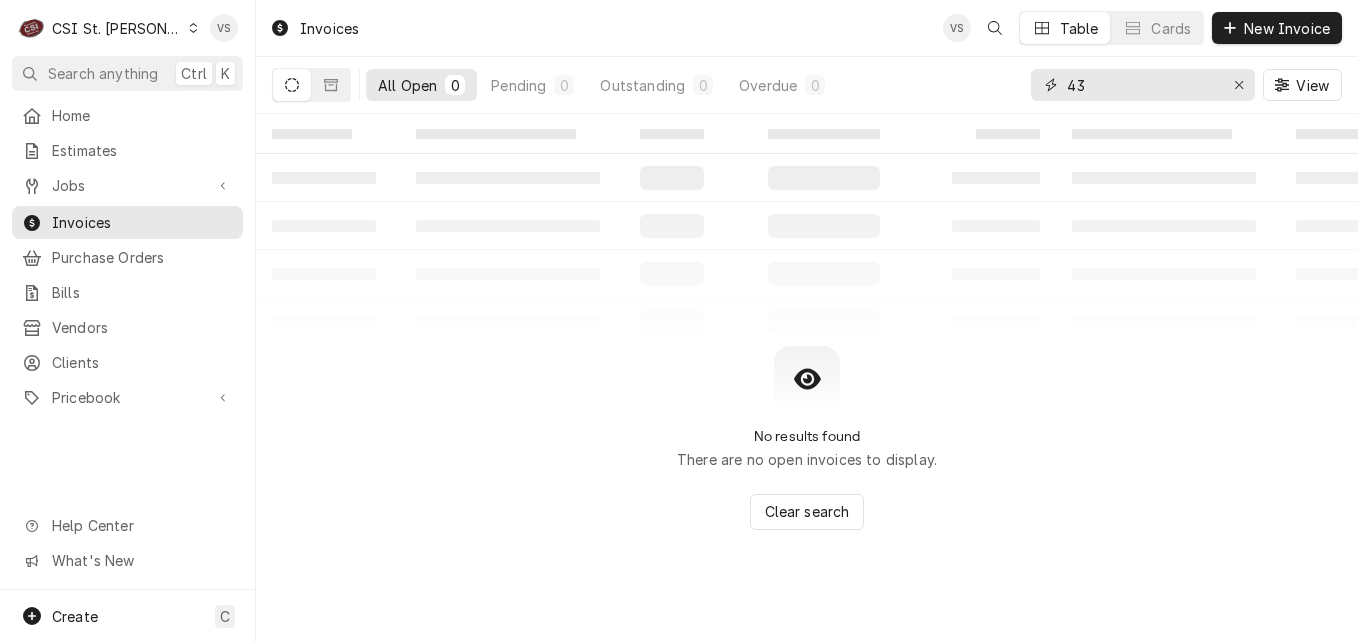 type on "4" 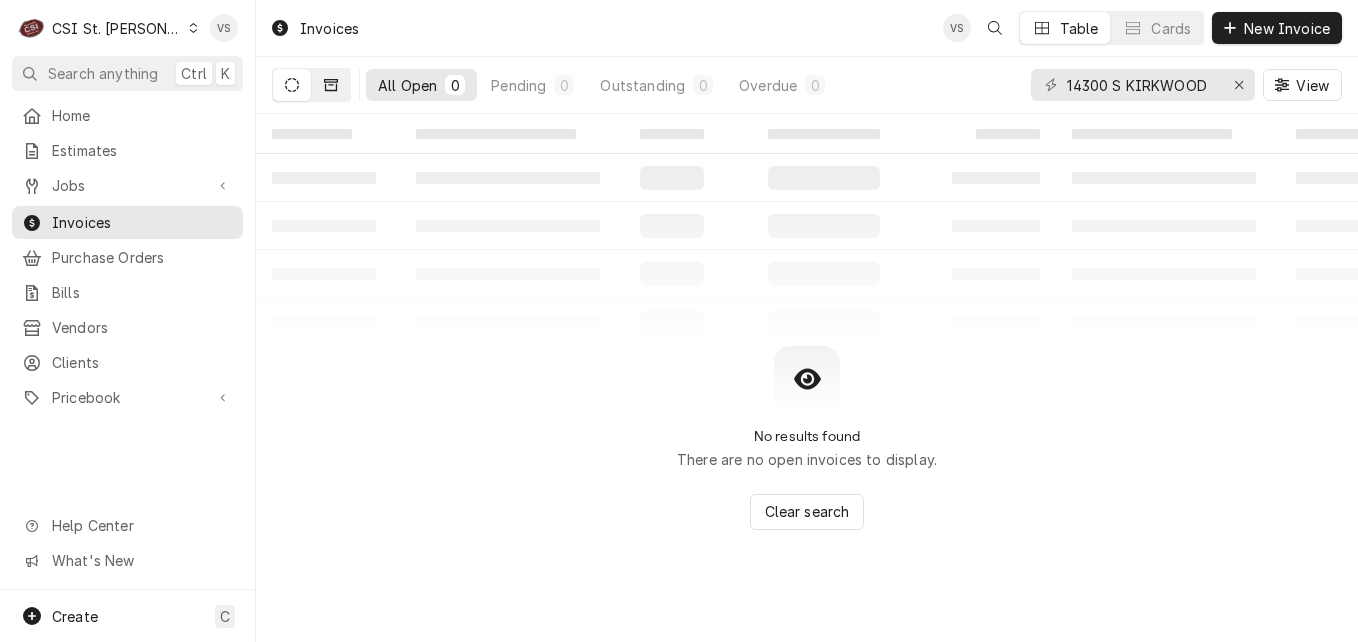 click 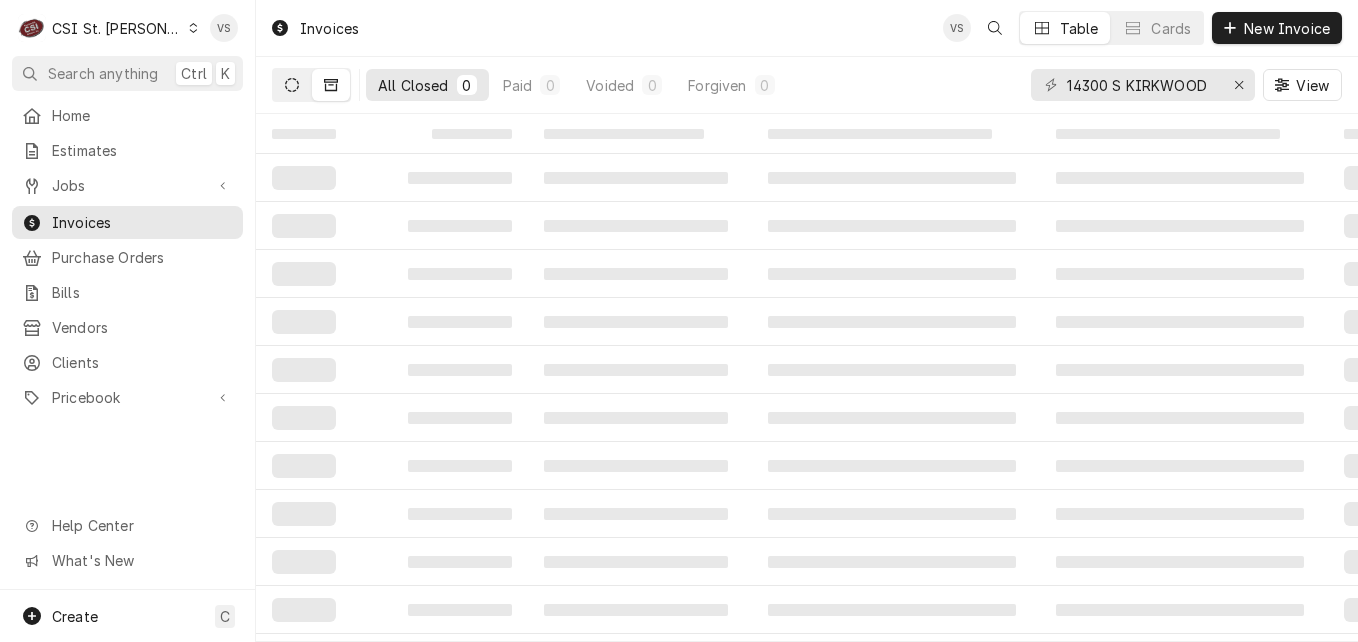 click at bounding box center [292, 85] 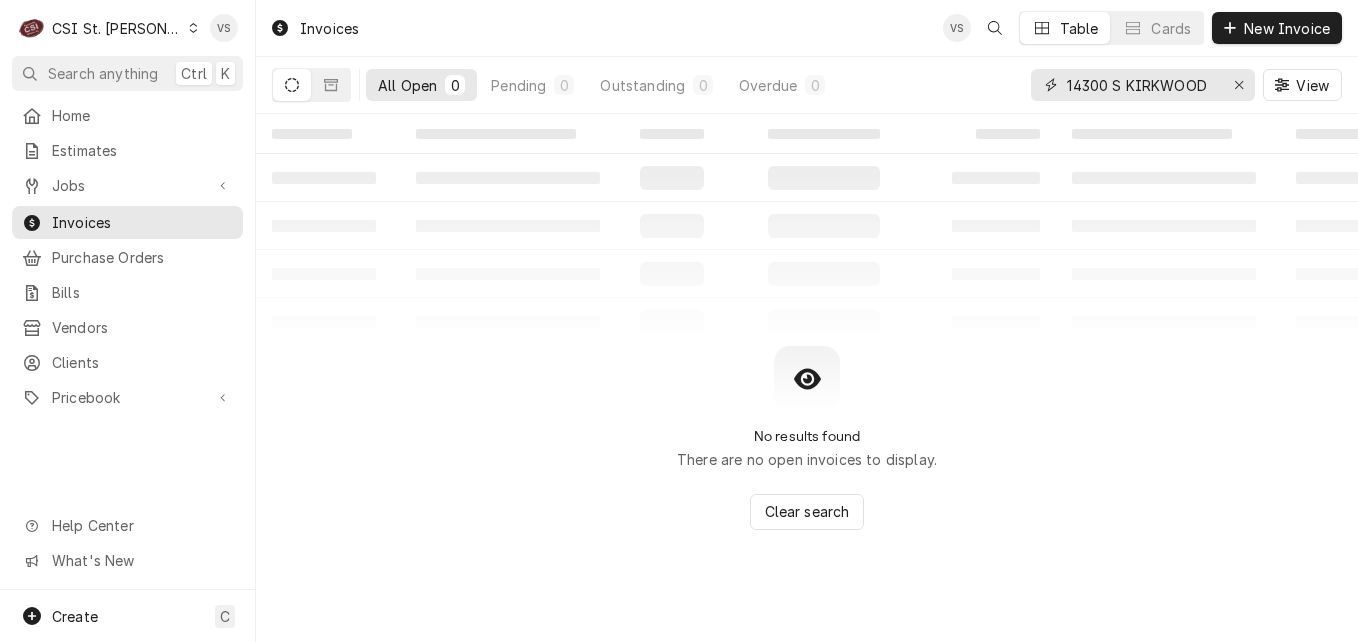 click on "14300 S KIRKWOOD" at bounding box center (1142, 85) 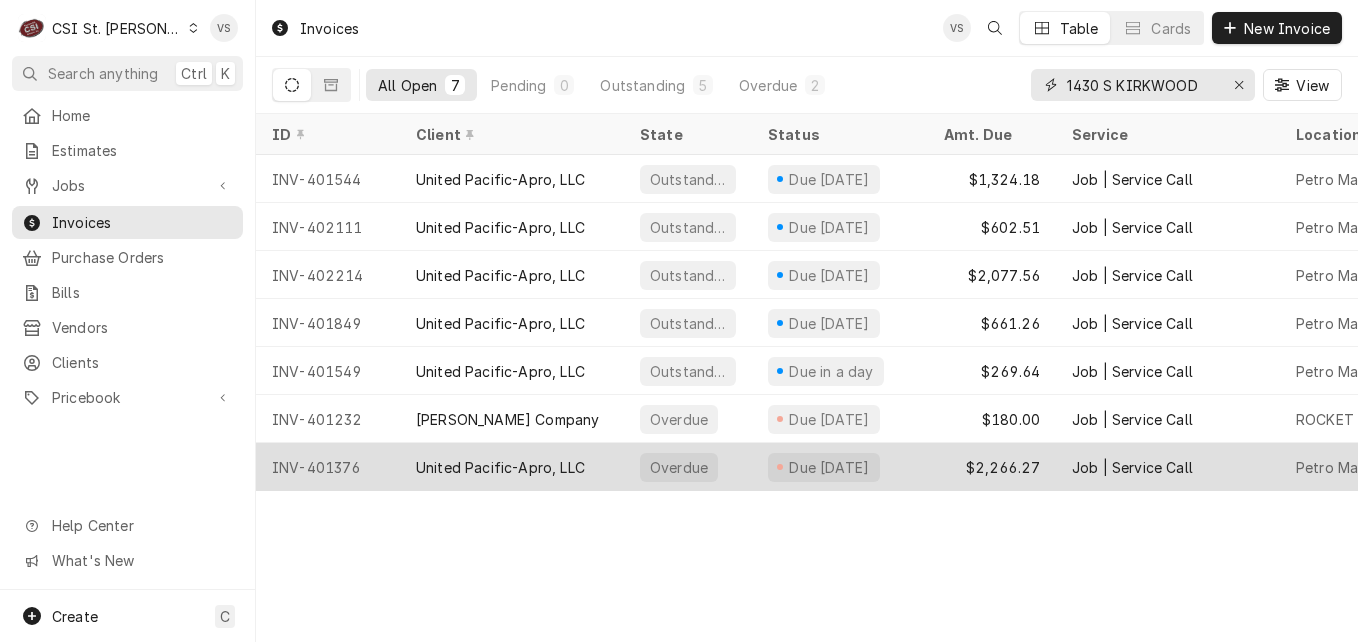 type on "1430 S KIRKWOOD" 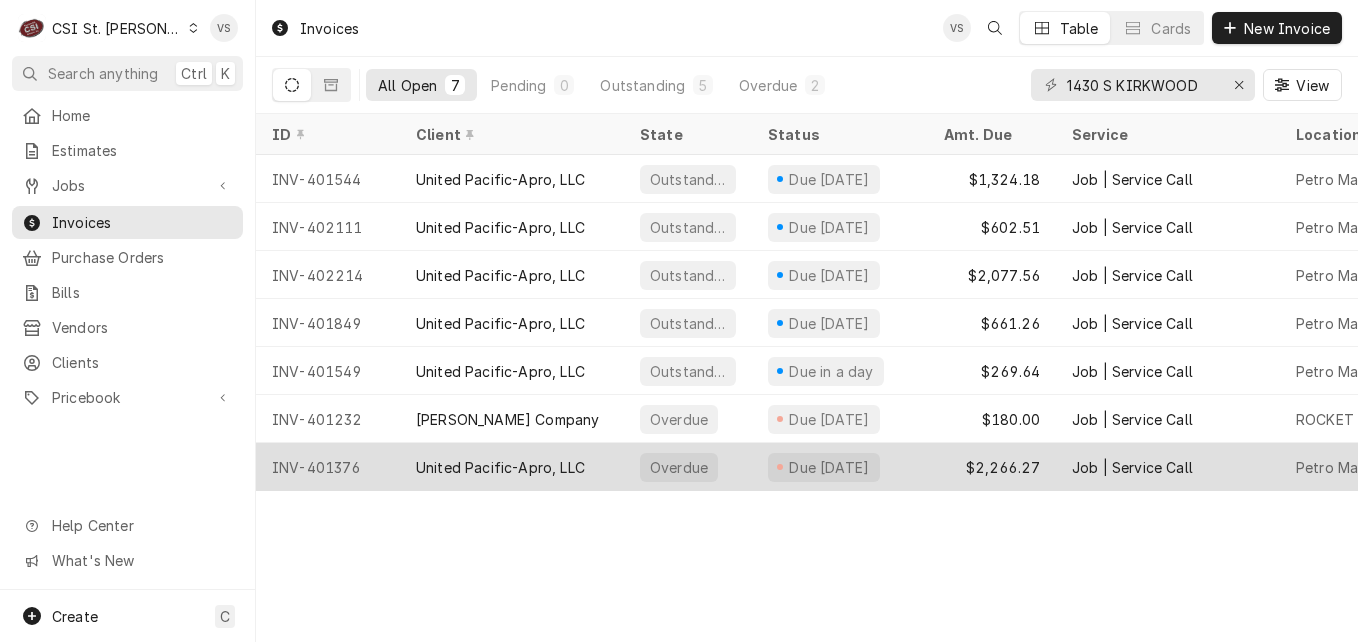 click on "United Pacific-Apro, LLC" at bounding box center [512, 467] 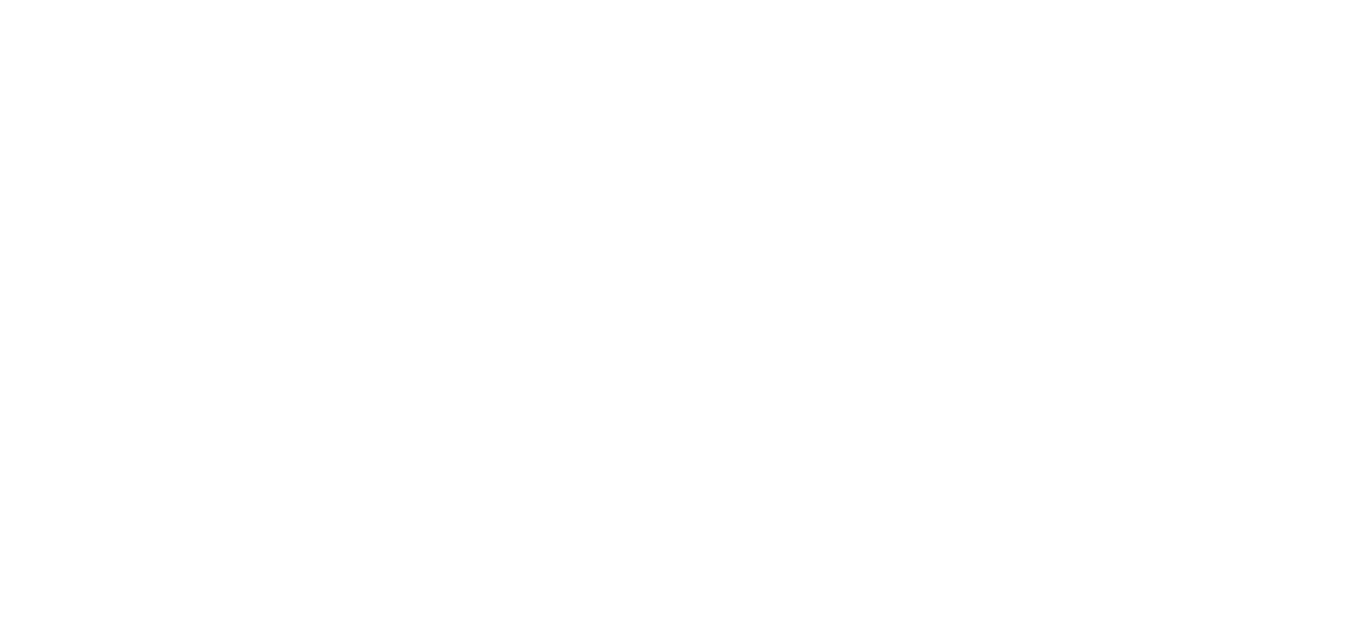 scroll, scrollTop: 0, scrollLeft: 0, axis: both 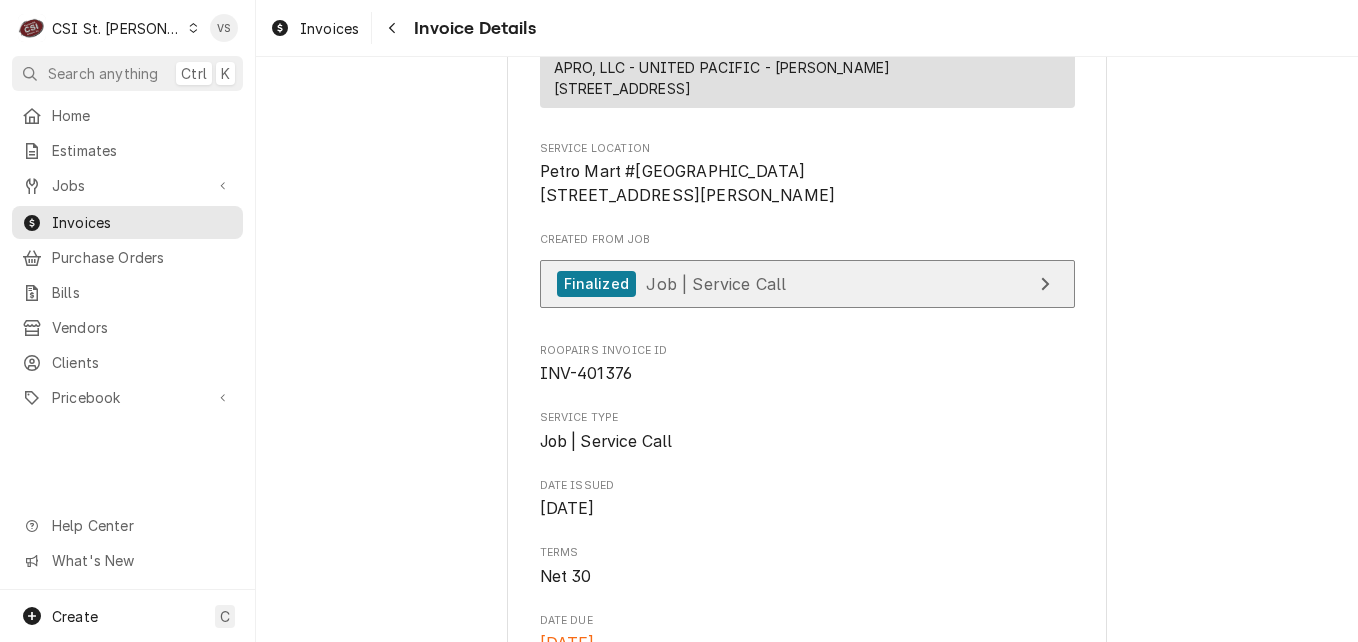 click on "Finalized Job | Service Call" at bounding box center (807, 284) 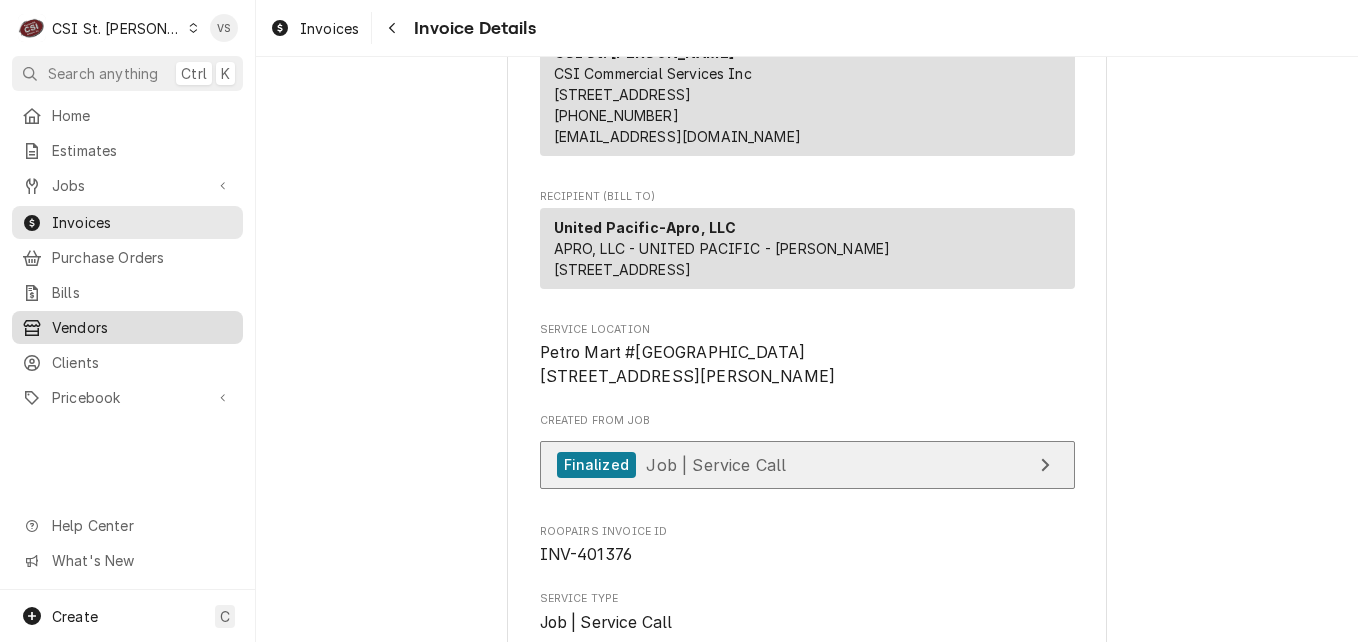 scroll, scrollTop: 0, scrollLeft: 0, axis: both 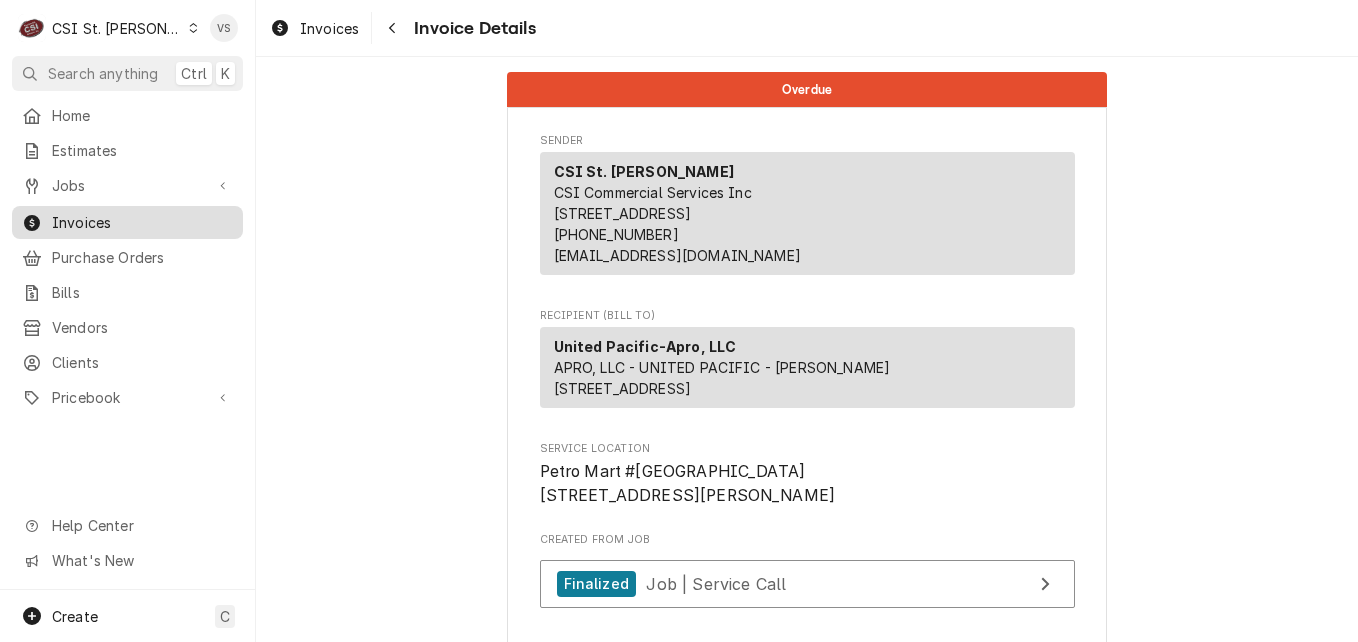 click on "Invoices" at bounding box center (142, 222) 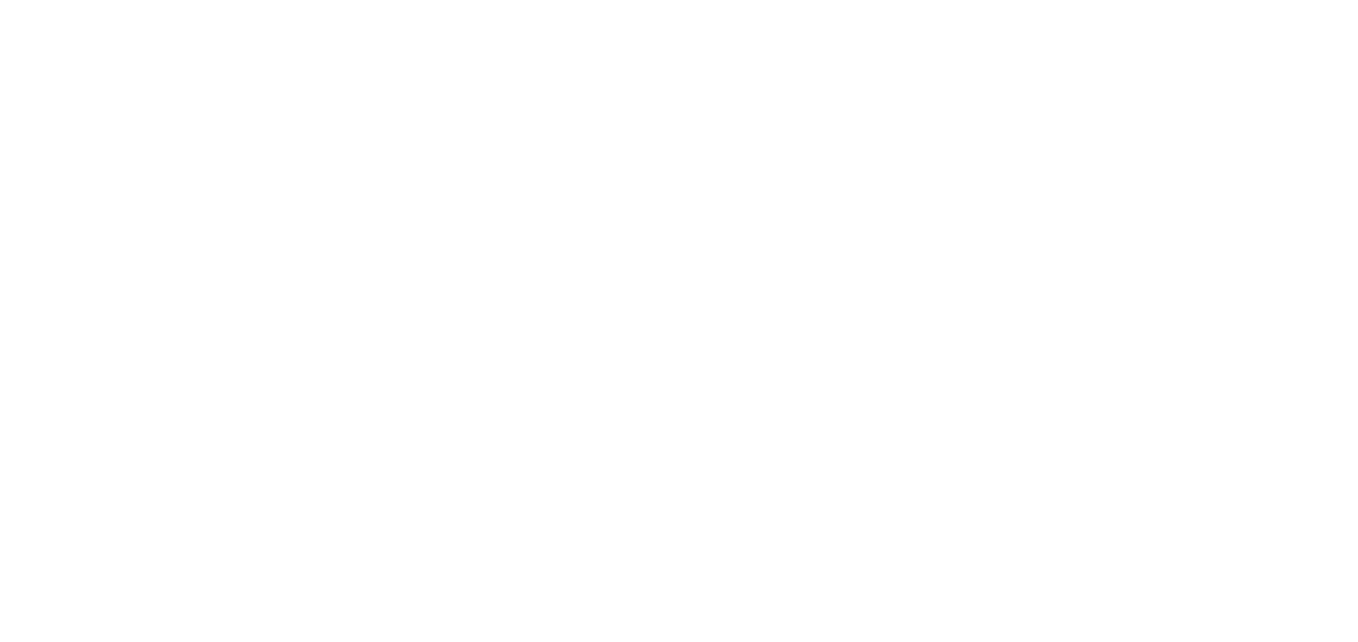 scroll, scrollTop: 0, scrollLeft: 0, axis: both 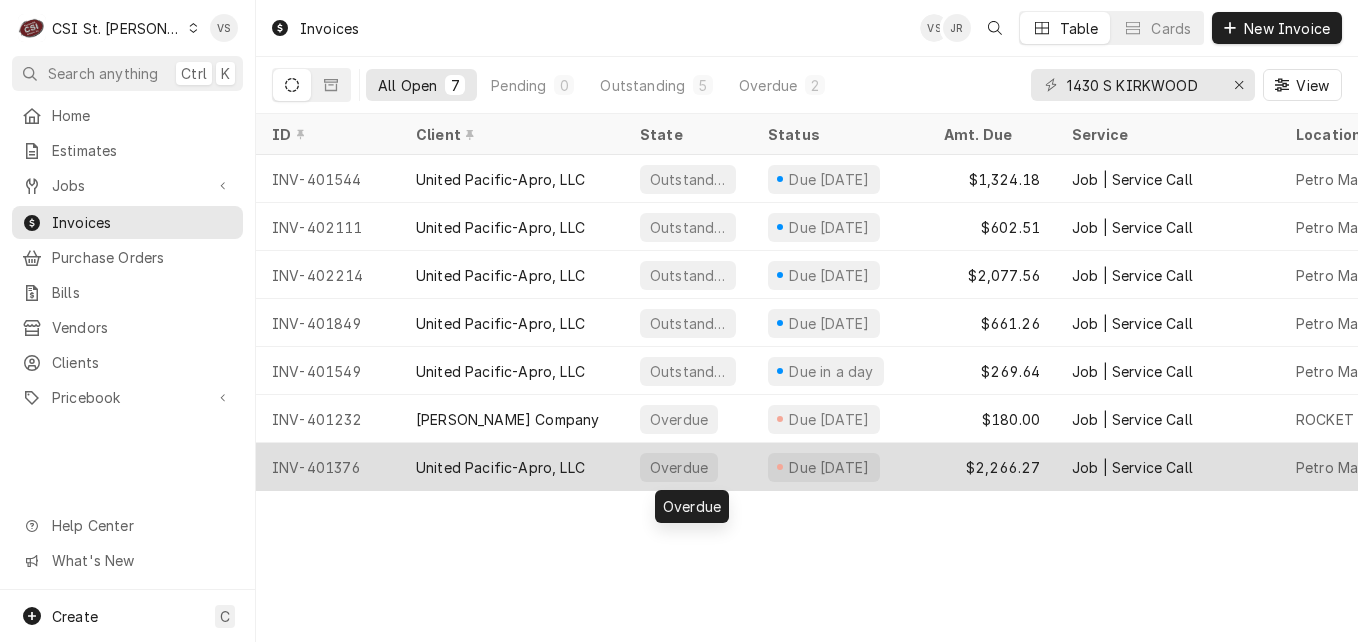click on "United Pacific-Apro, LLC" at bounding box center [500, 467] 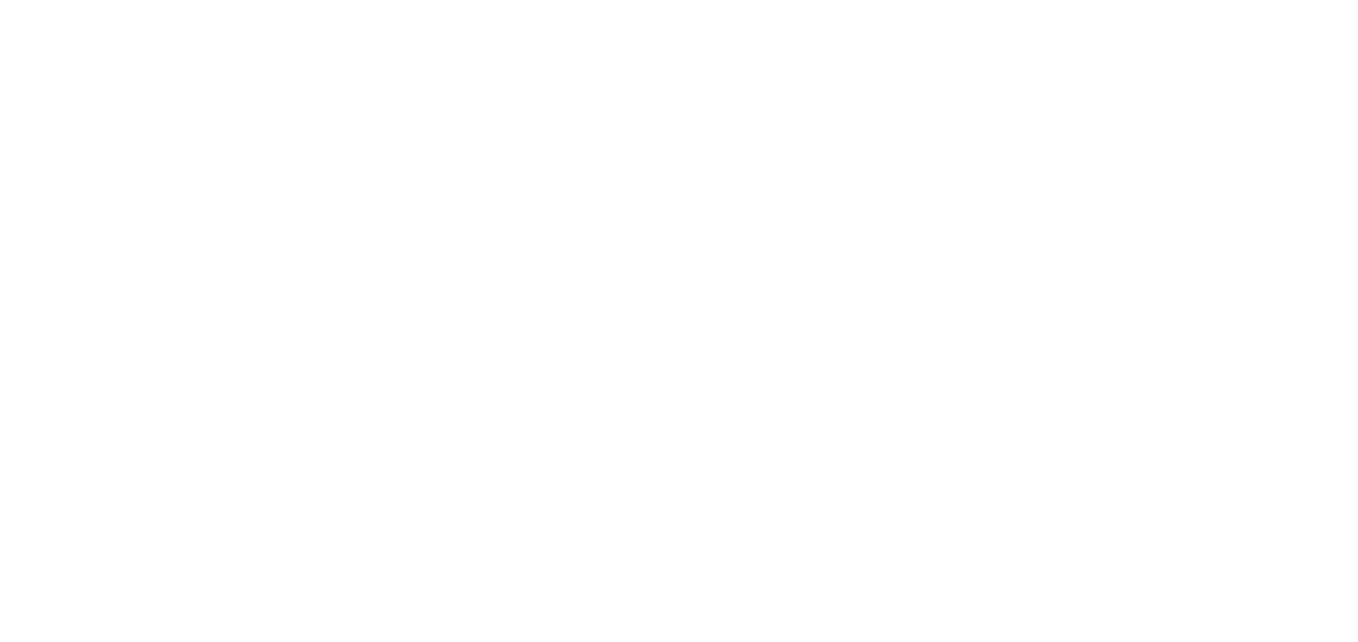 scroll, scrollTop: 0, scrollLeft: 0, axis: both 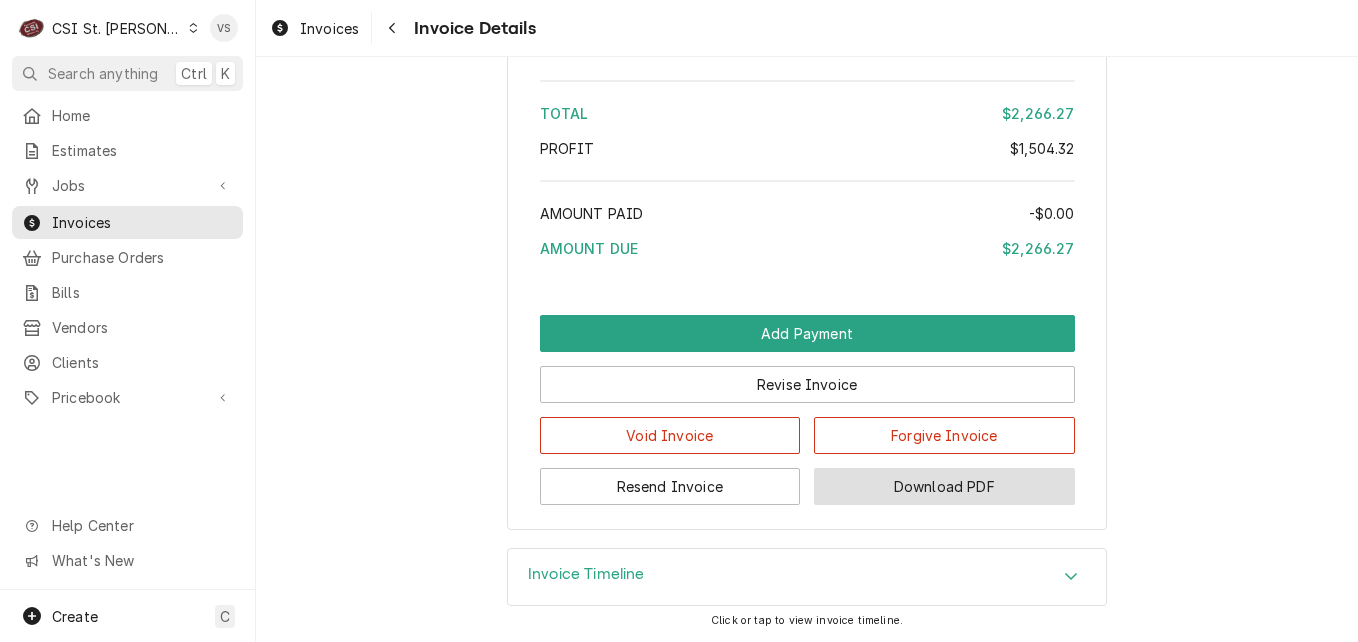 click on "Download PDF" at bounding box center [944, 486] 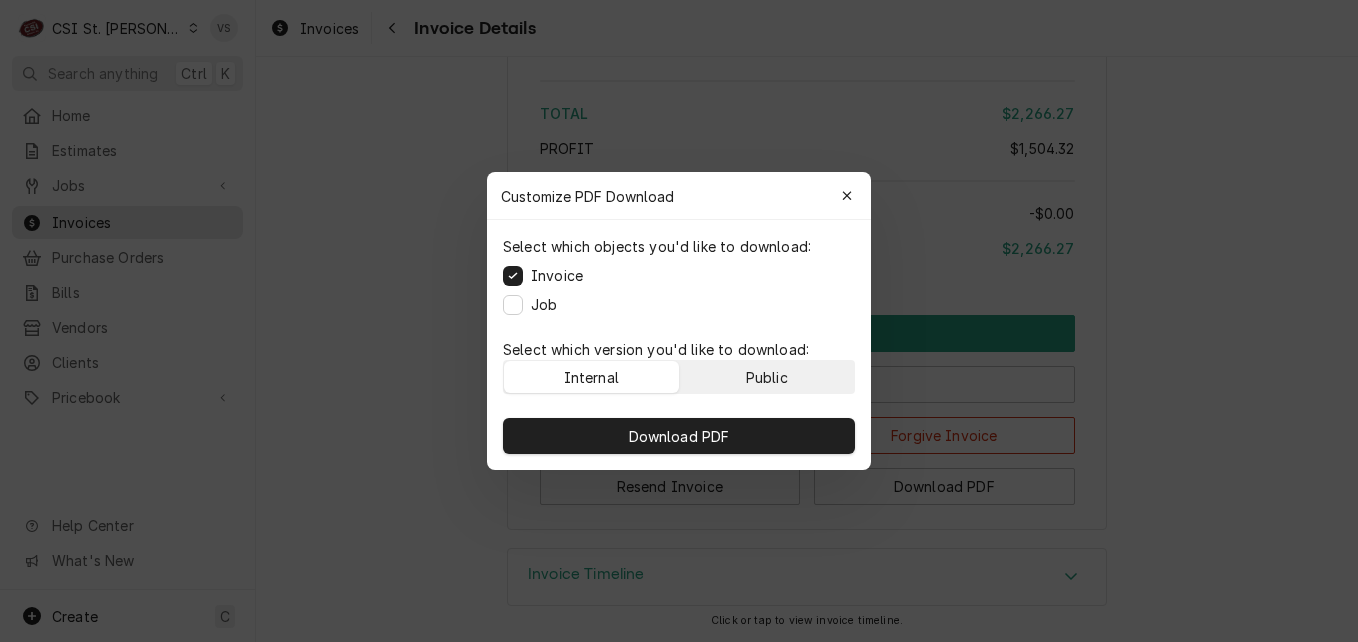 click on "Public" at bounding box center [767, 377] 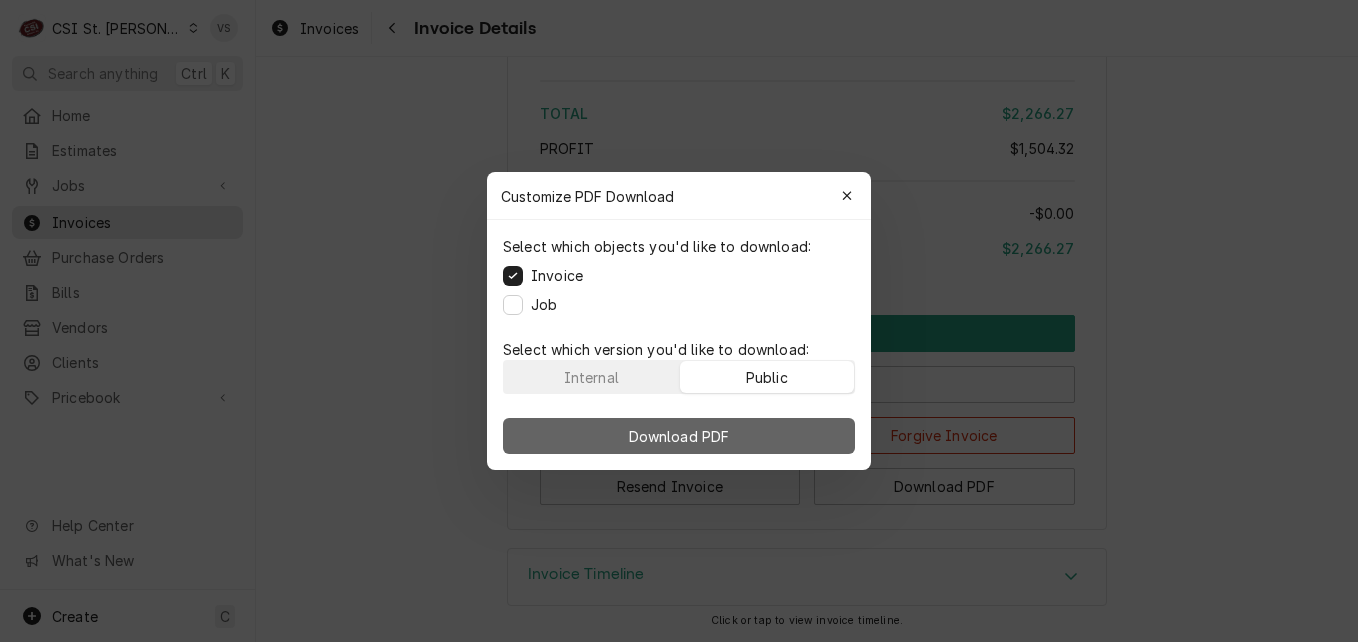 click on "Download PDF" at bounding box center [679, 436] 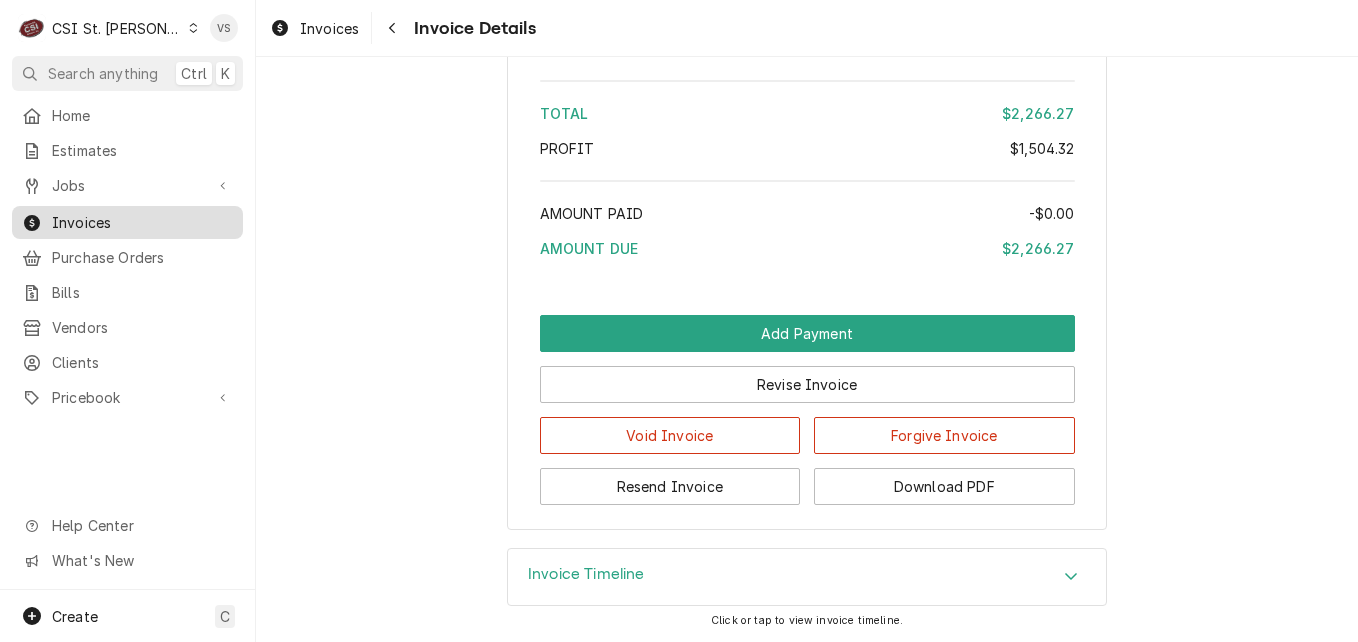 click on "Invoices" at bounding box center [142, 222] 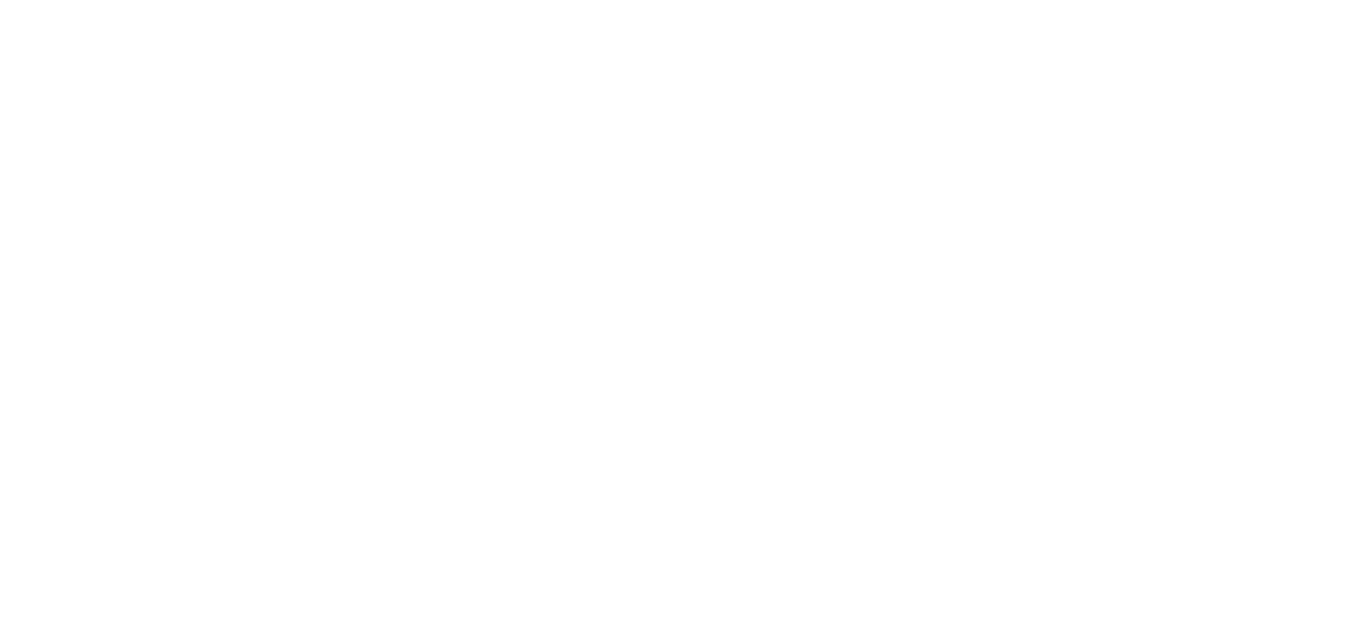 scroll, scrollTop: 0, scrollLeft: 0, axis: both 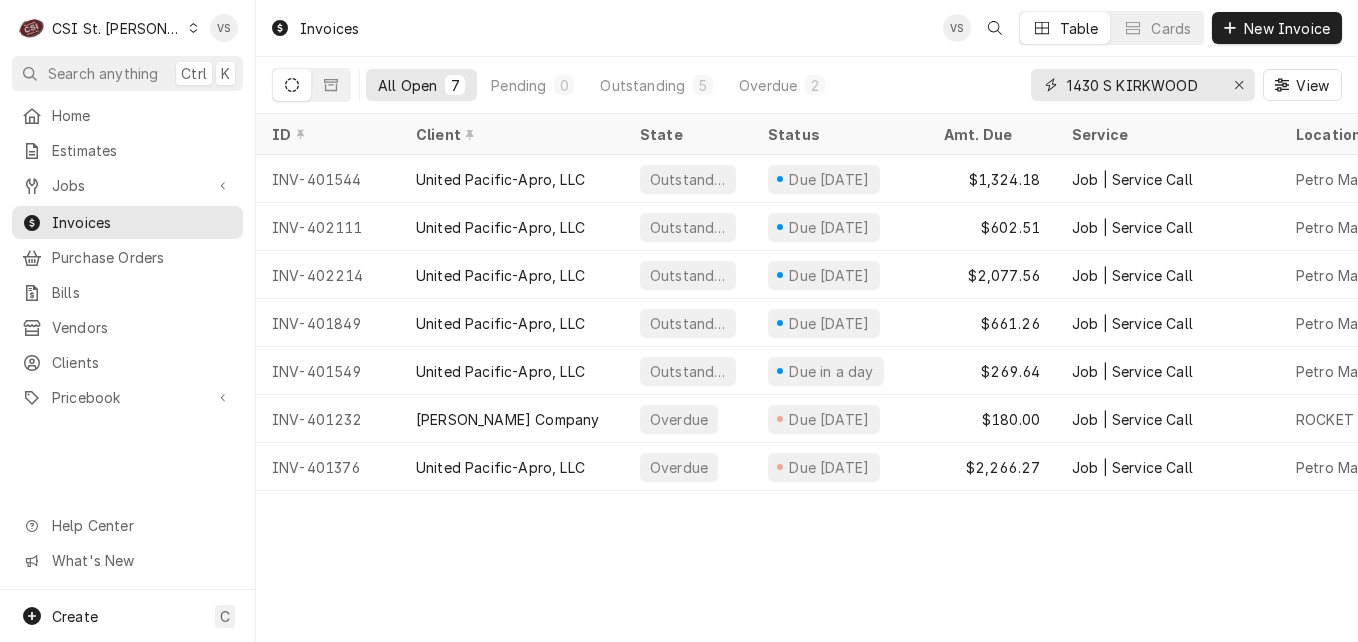 drag, startPoint x: 972, startPoint y: 84, endPoint x: 926, endPoint y: 84, distance: 46 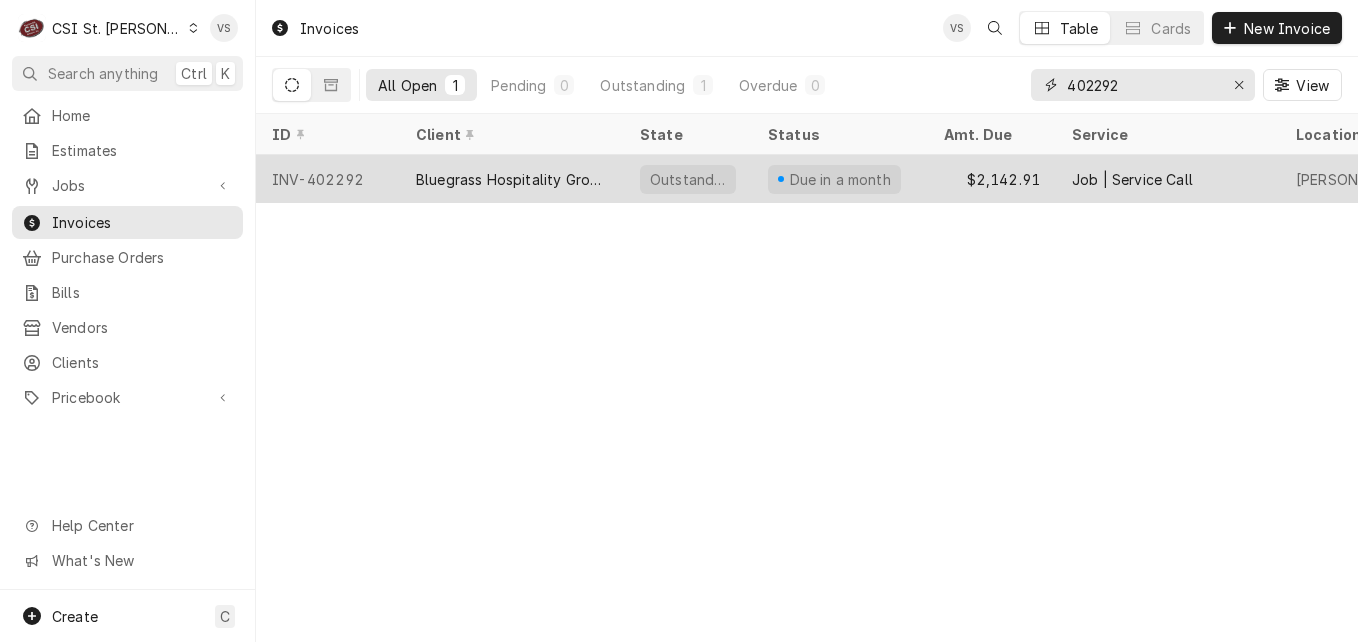type on "402292" 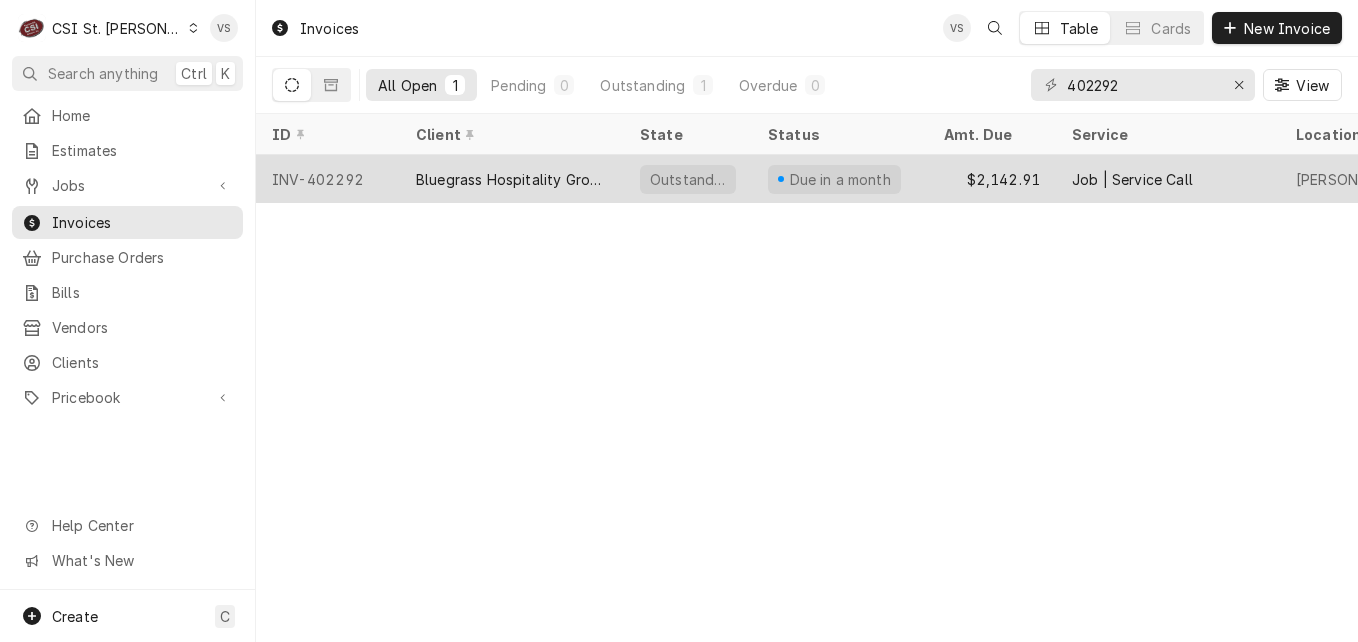click on "Bluegrass Hospitality Group - BHG" at bounding box center [512, 179] 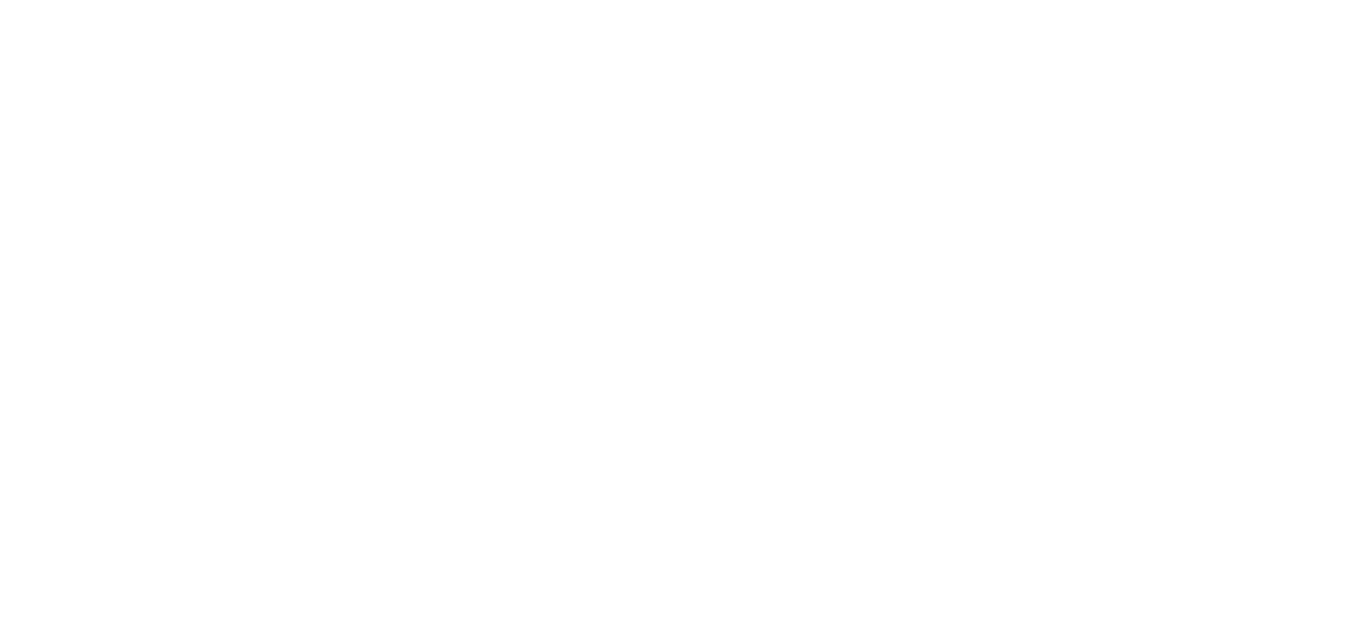 scroll, scrollTop: 0, scrollLeft: 0, axis: both 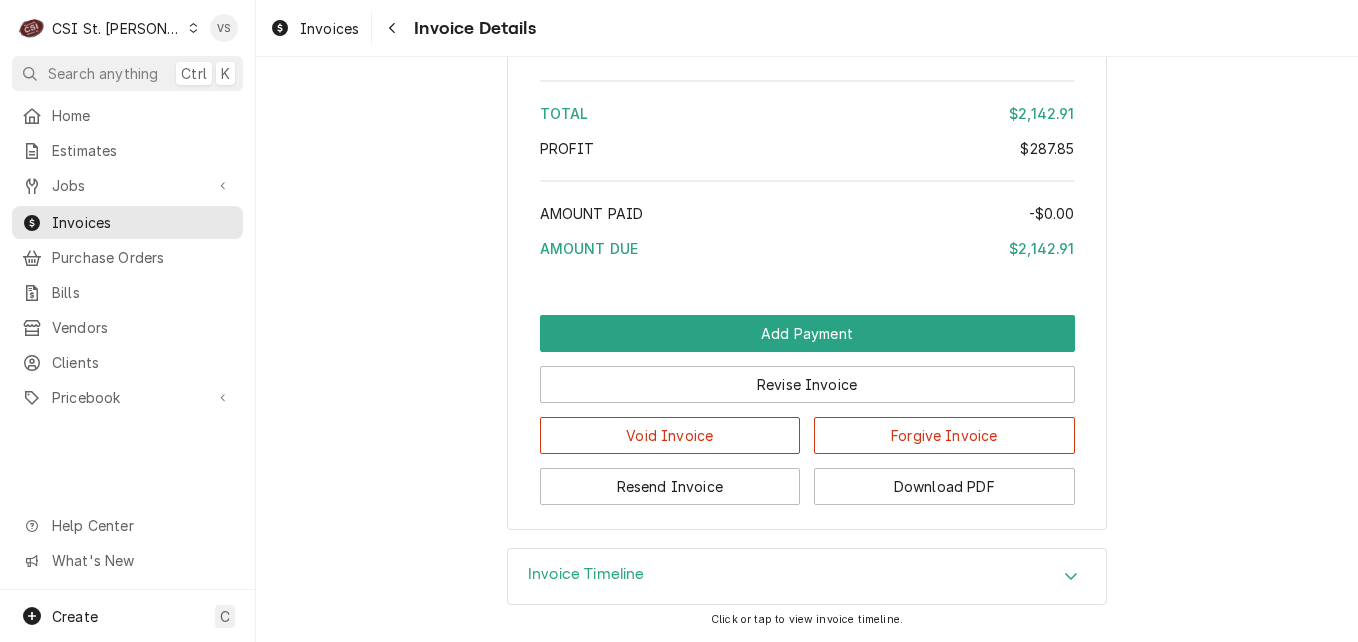 click 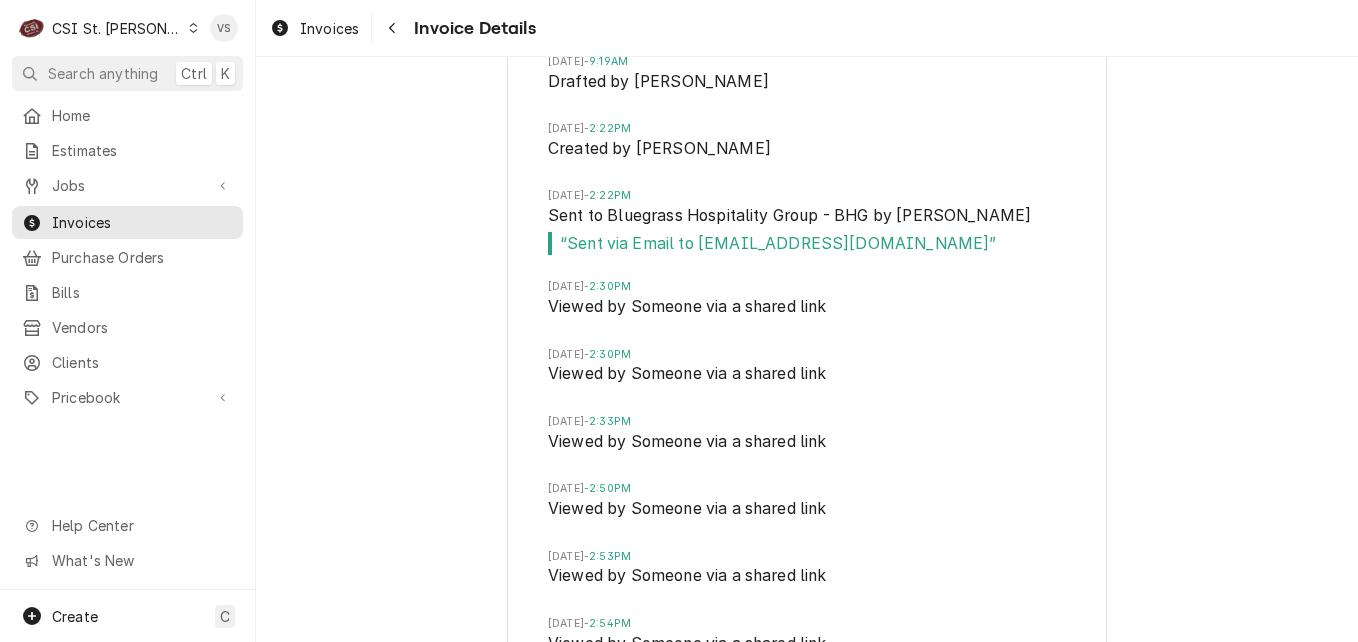 scroll, scrollTop: 5028, scrollLeft: 0, axis: vertical 